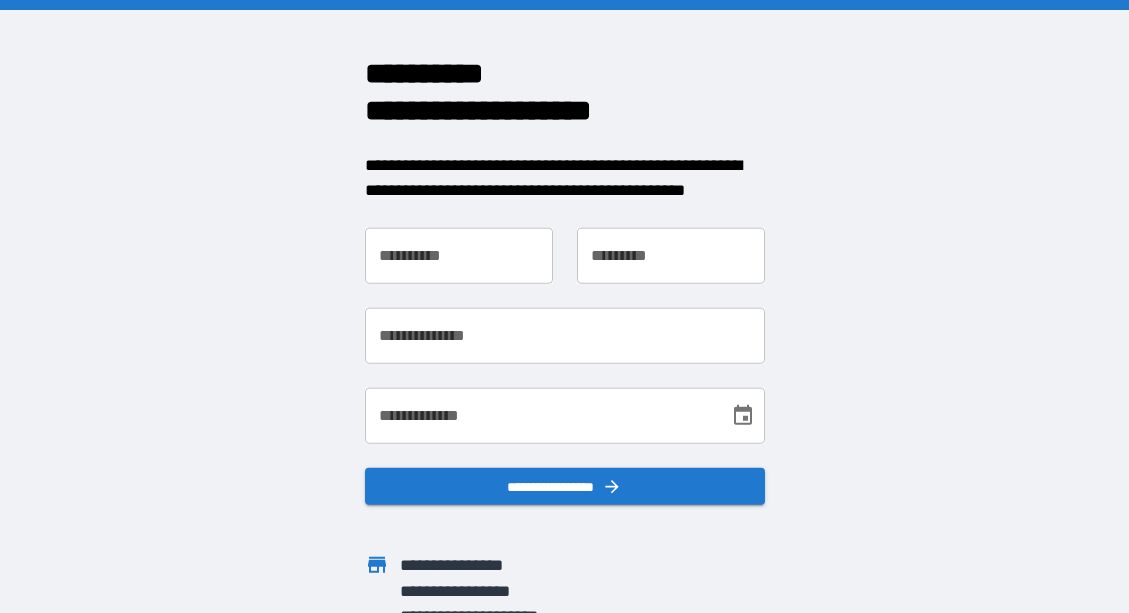 scroll, scrollTop: 0, scrollLeft: 0, axis: both 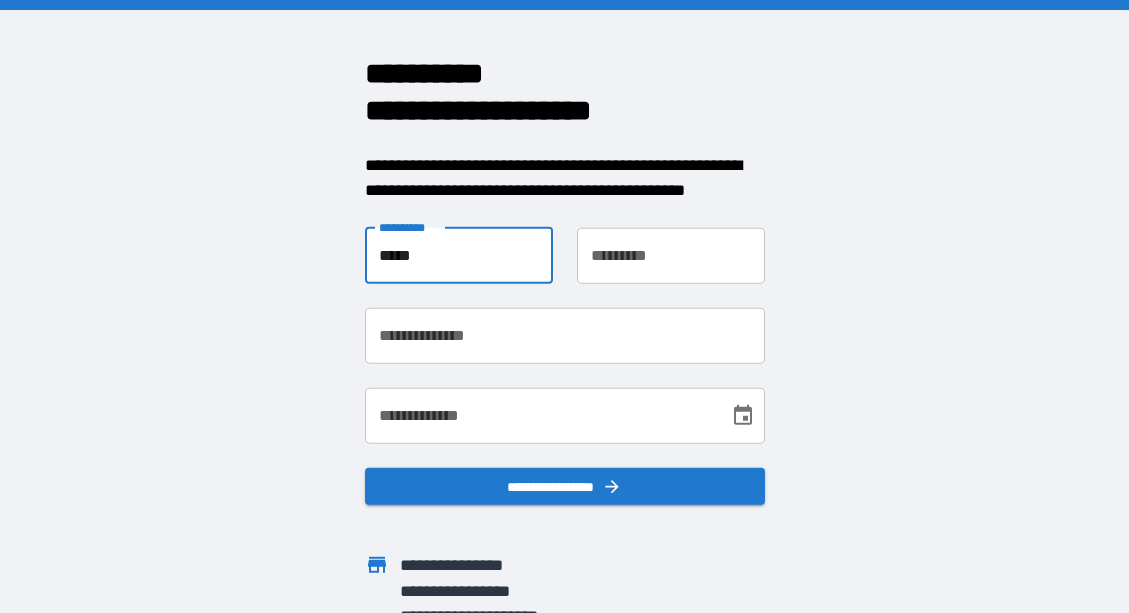 type on "*****" 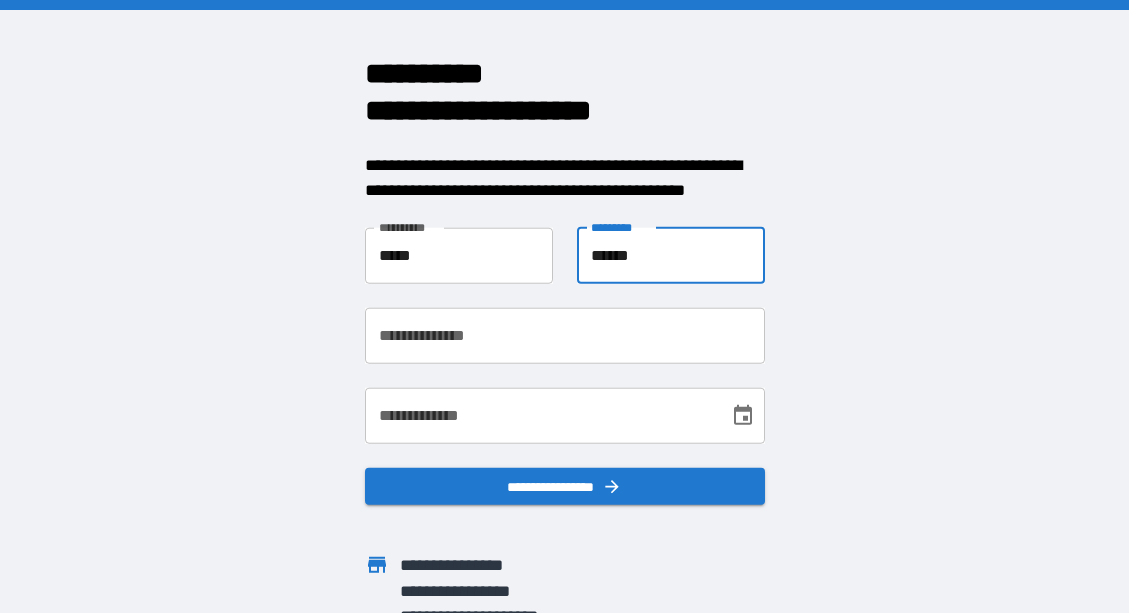 type on "******" 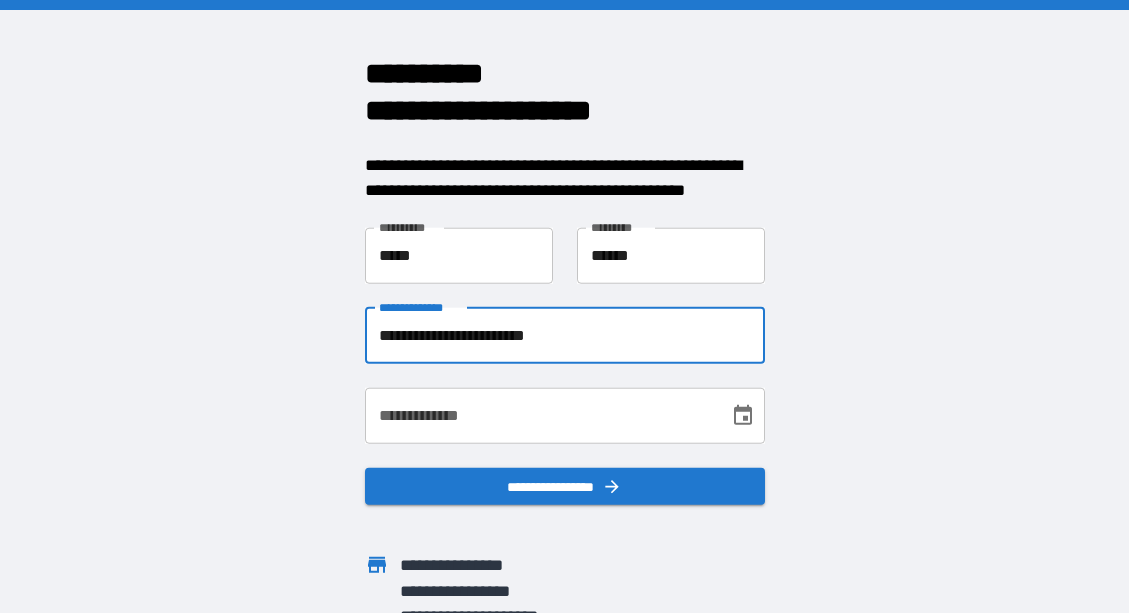 type on "**********" 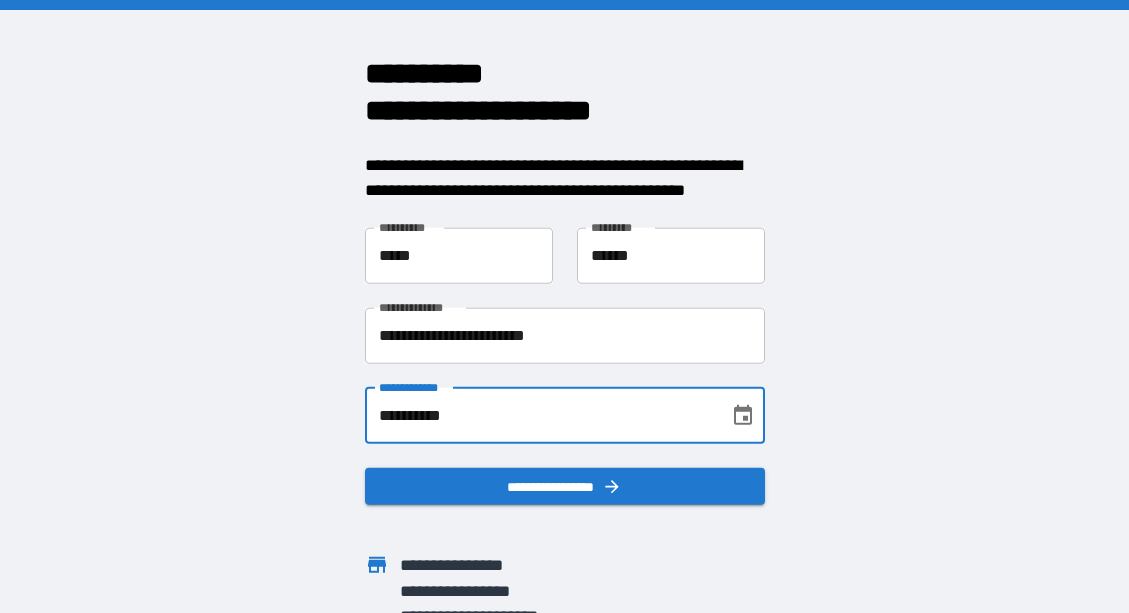type on "**********" 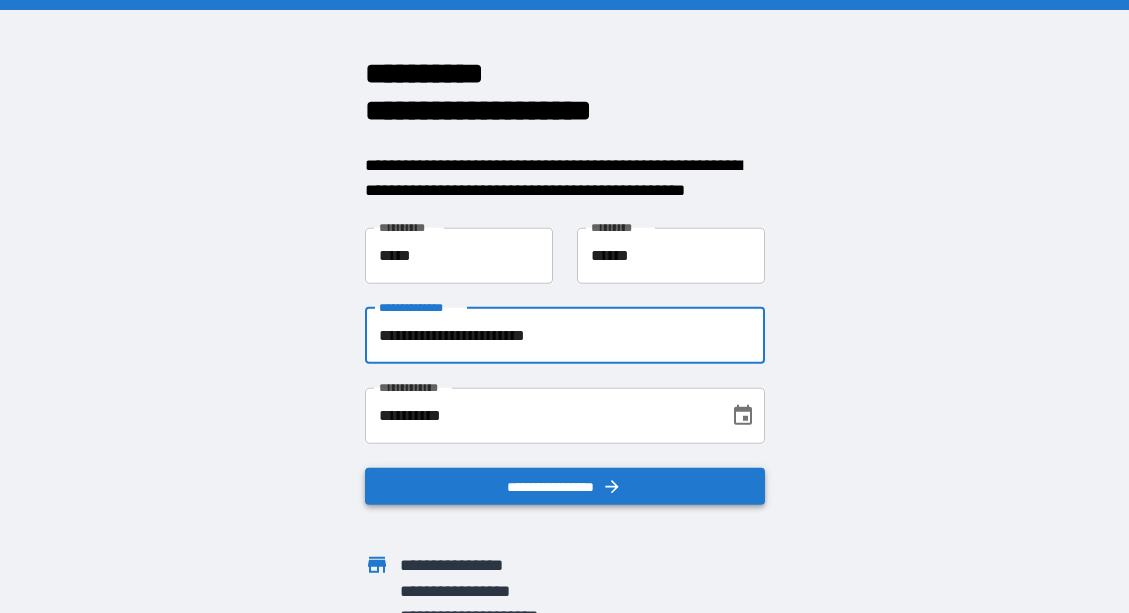 type on "**********" 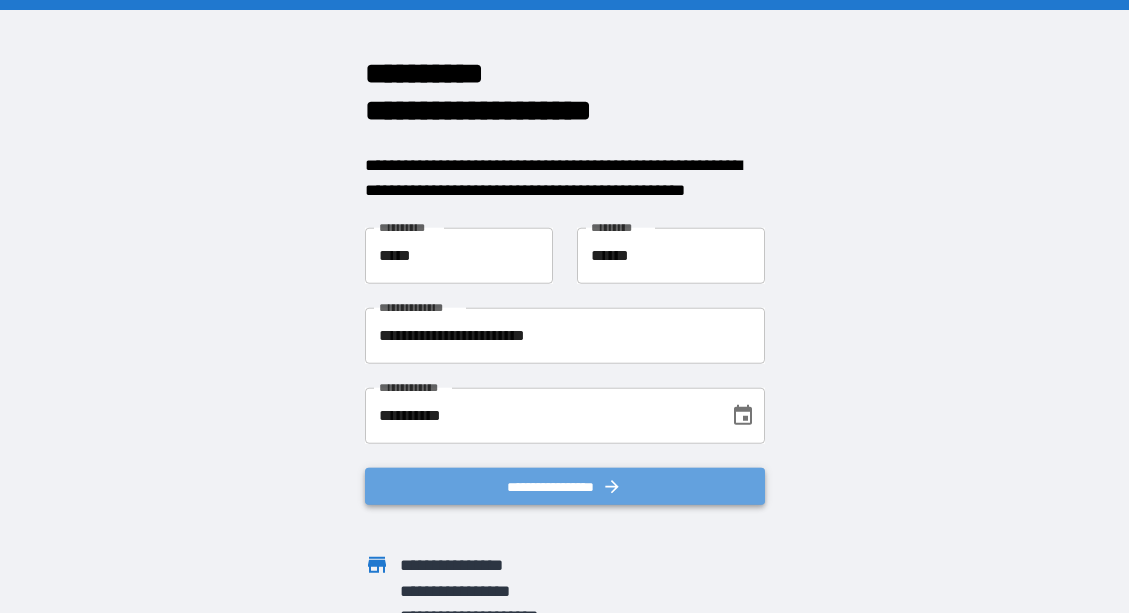 click on "**********" at bounding box center [565, 486] 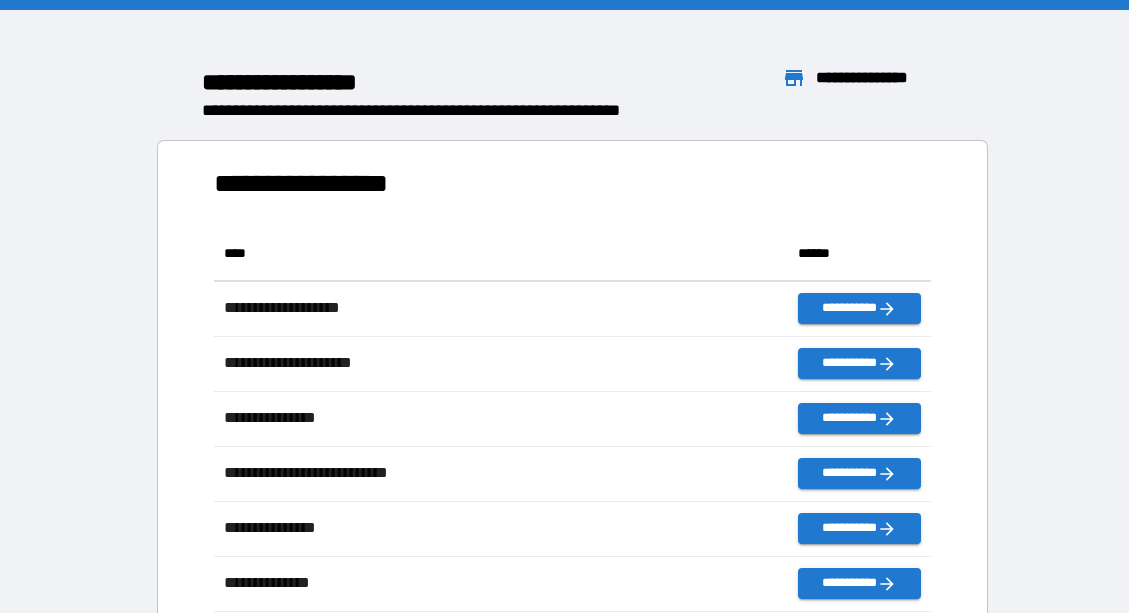 scroll, scrollTop: 1, scrollLeft: 1, axis: both 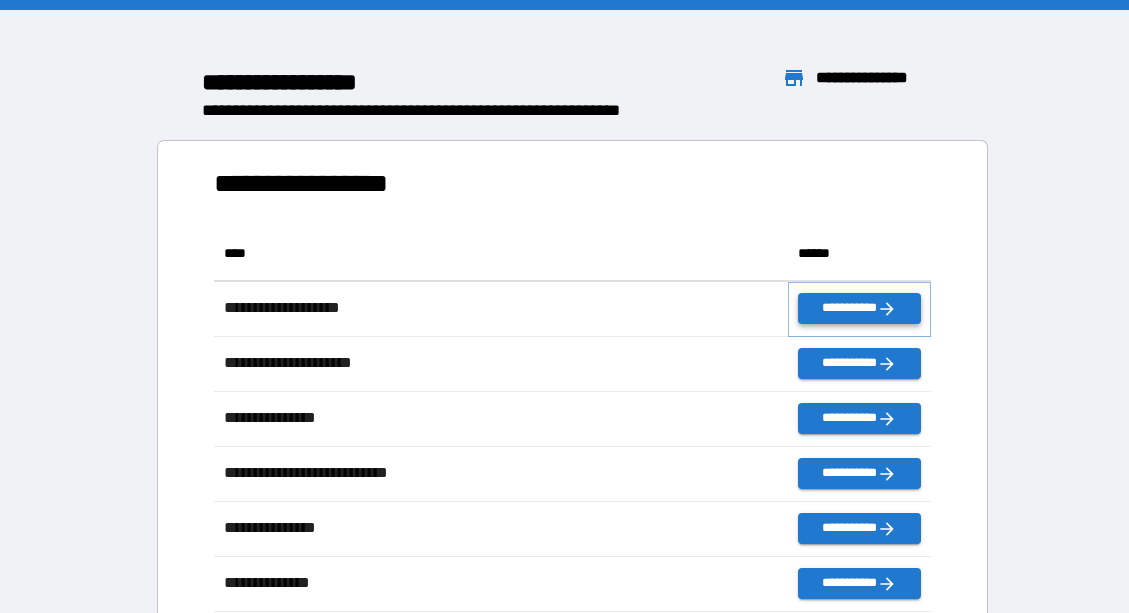 click on "**********" at bounding box center (859, 308) 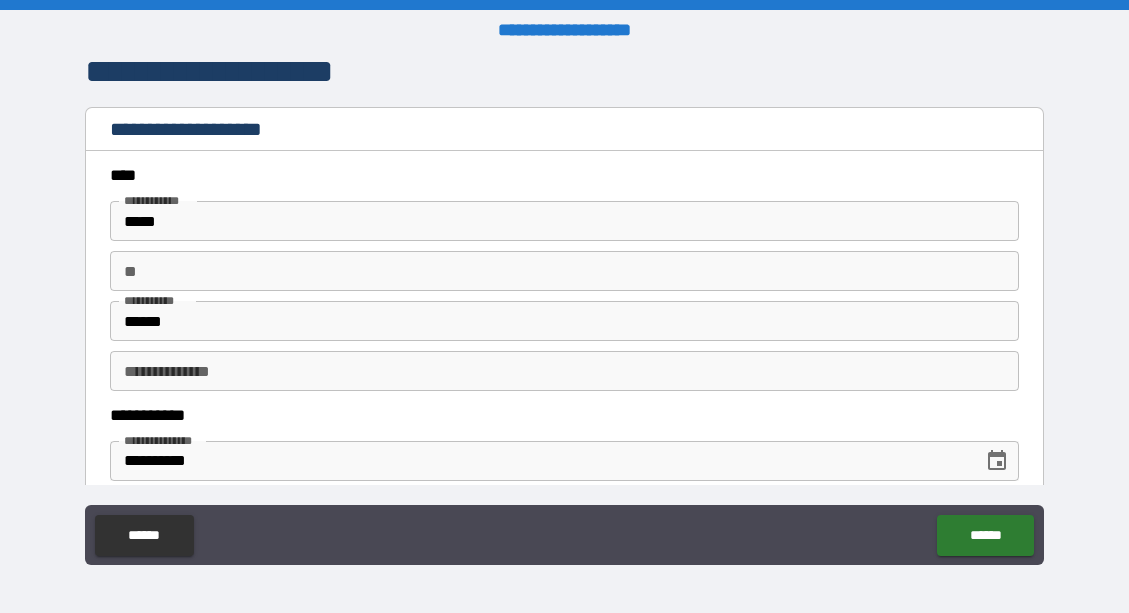 scroll, scrollTop: 380, scrollLeft: 0, axis: vertical 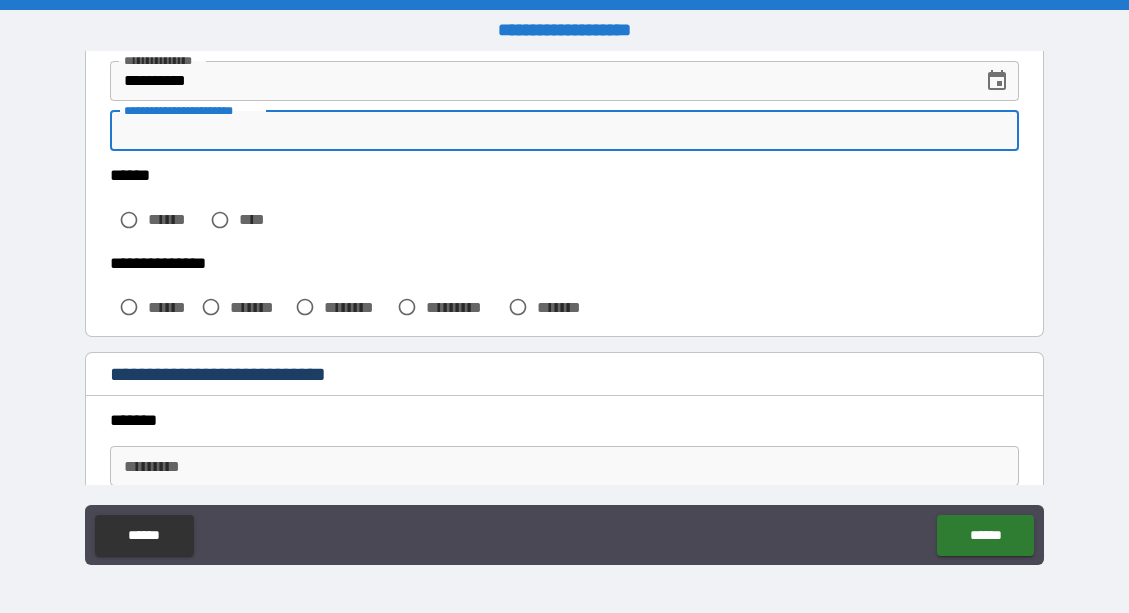 click on "**********" at bounding box center (565, 131) 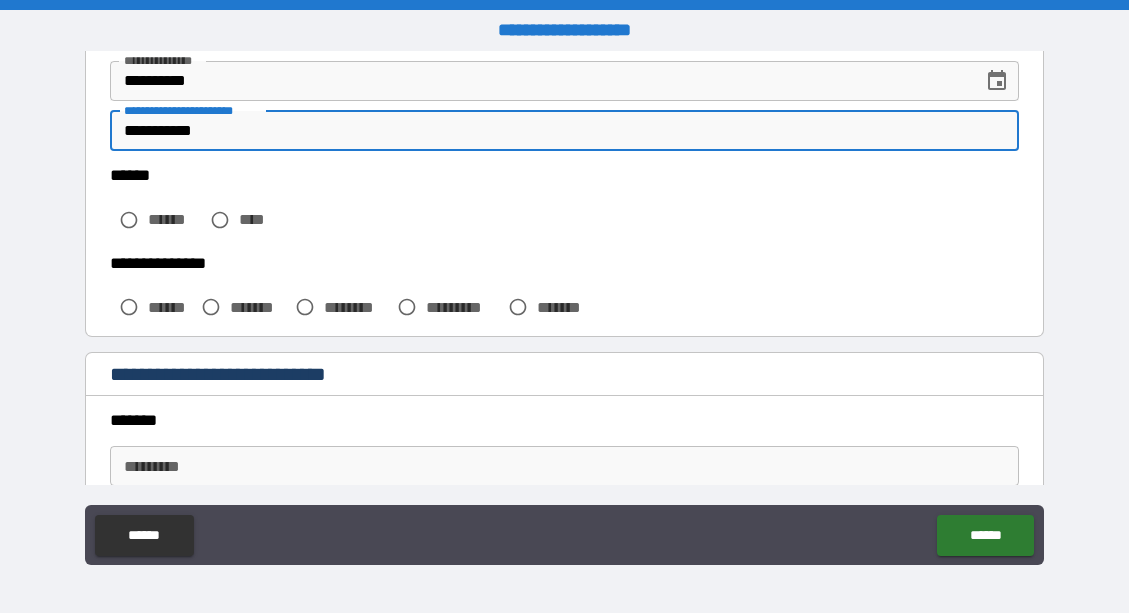 type on "**********" 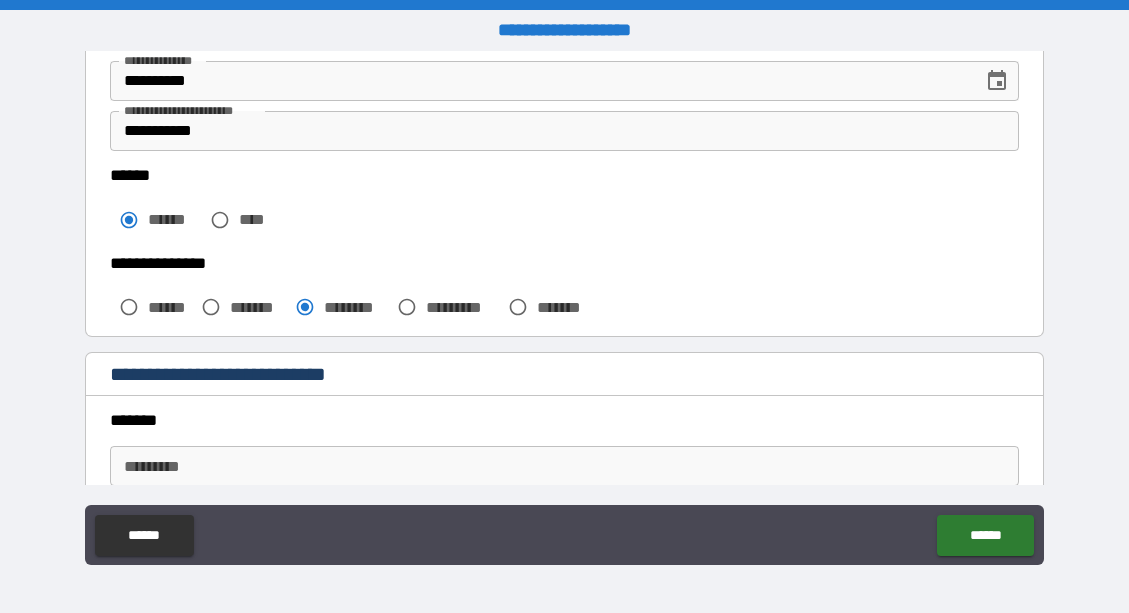 click on "*******   *" at bounding box center [565, 466] 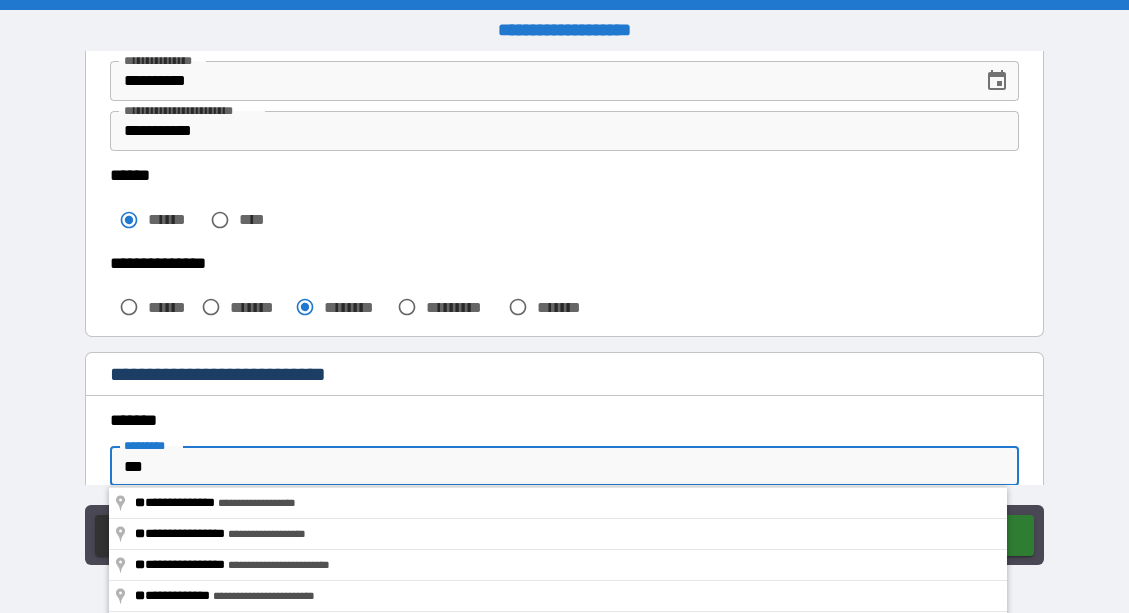 type on "**********" 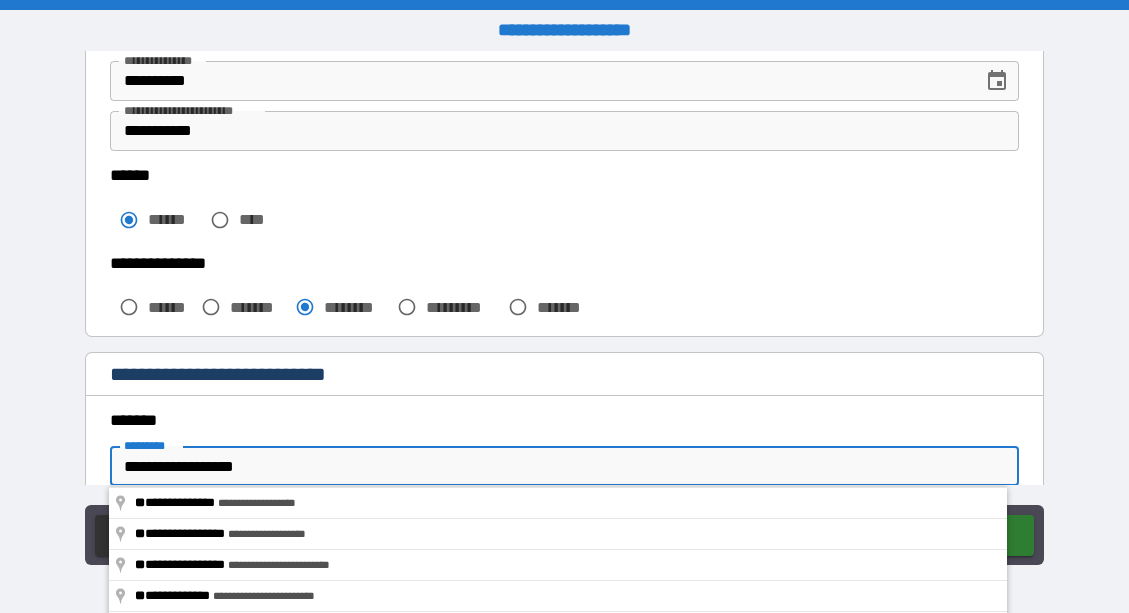 type on "*******" 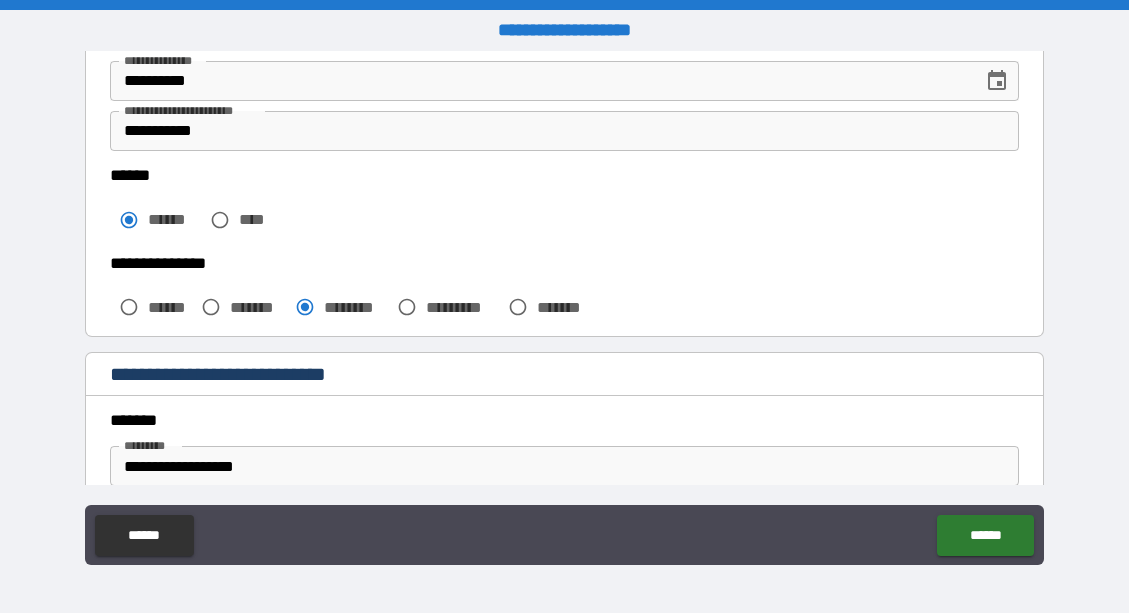 scroll, scrollTop: 626, scrollLeft: 0, axis: vertical 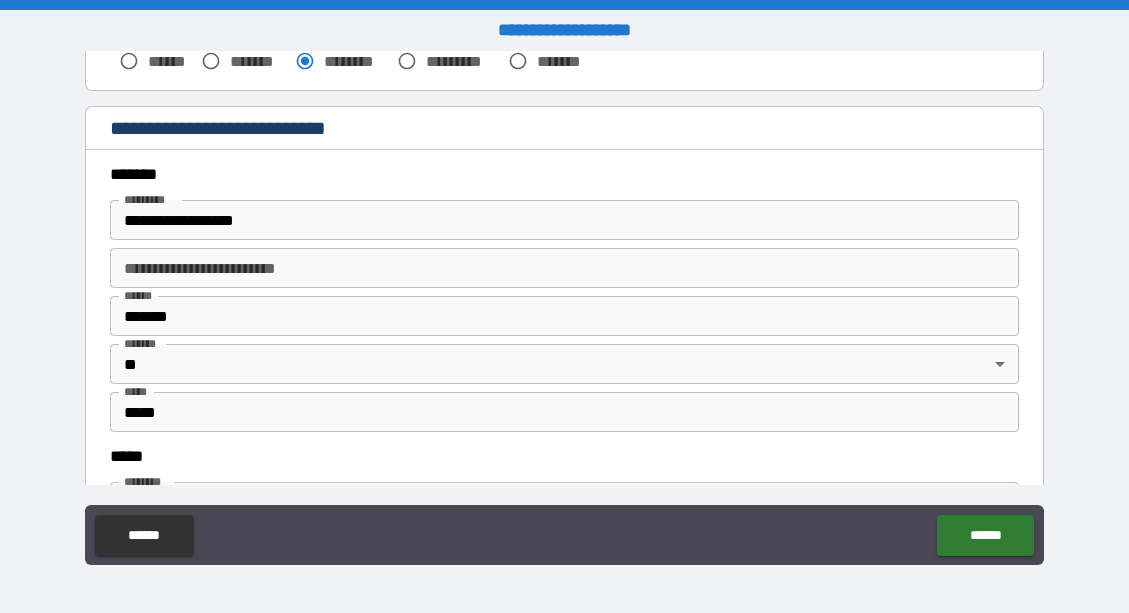 click on "**********" at bounding box center (565, 537) 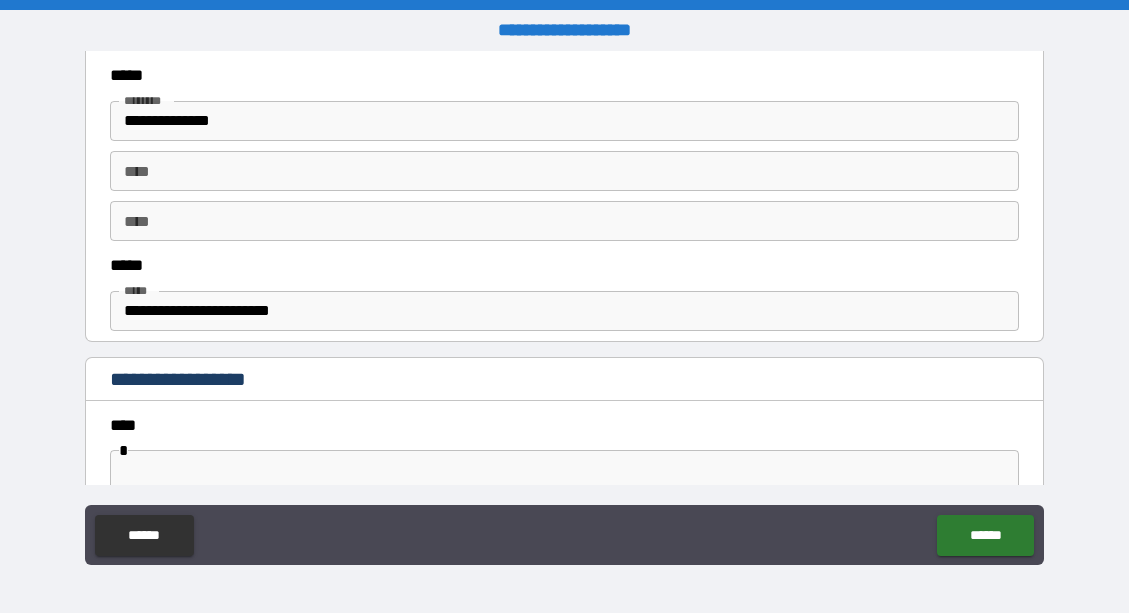 scroll, scrollTop: 1387, scrollLeft: 0, axis: vertical 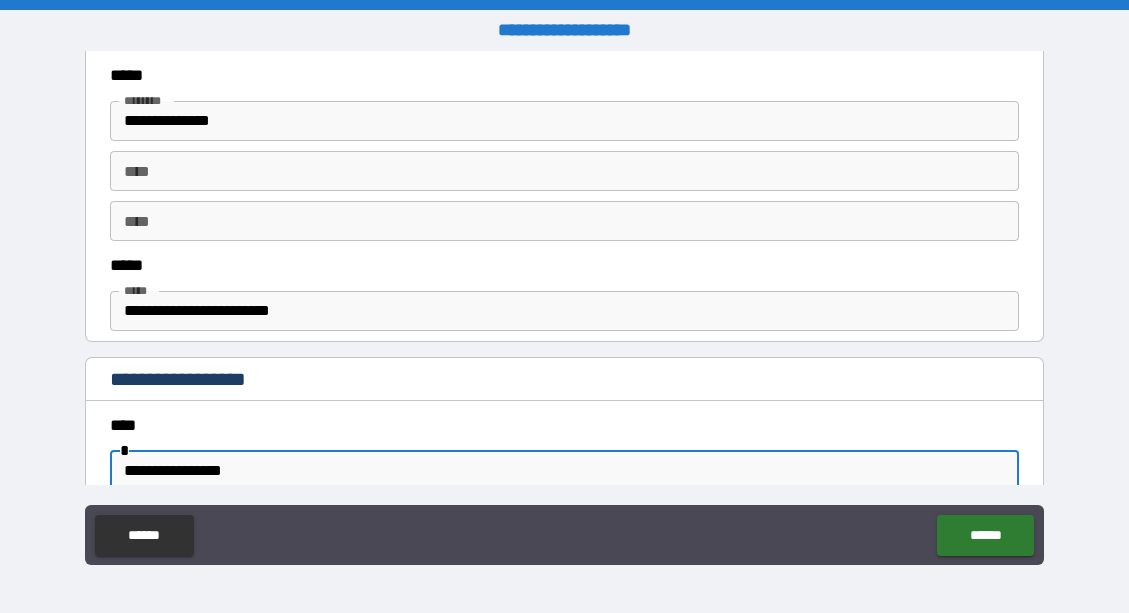 type on "**********" 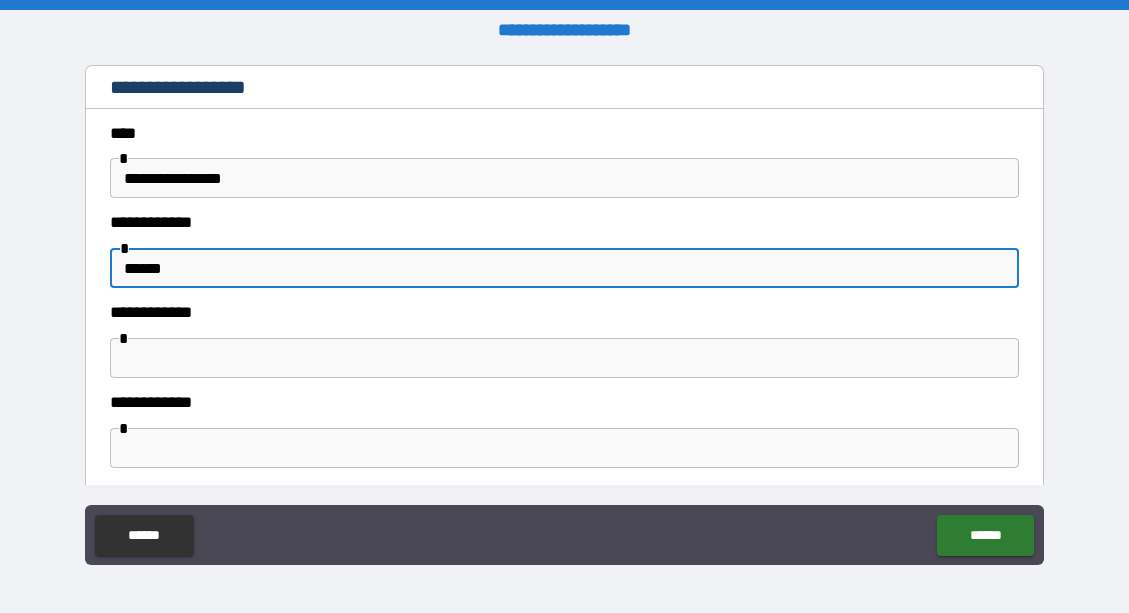 type on "******" 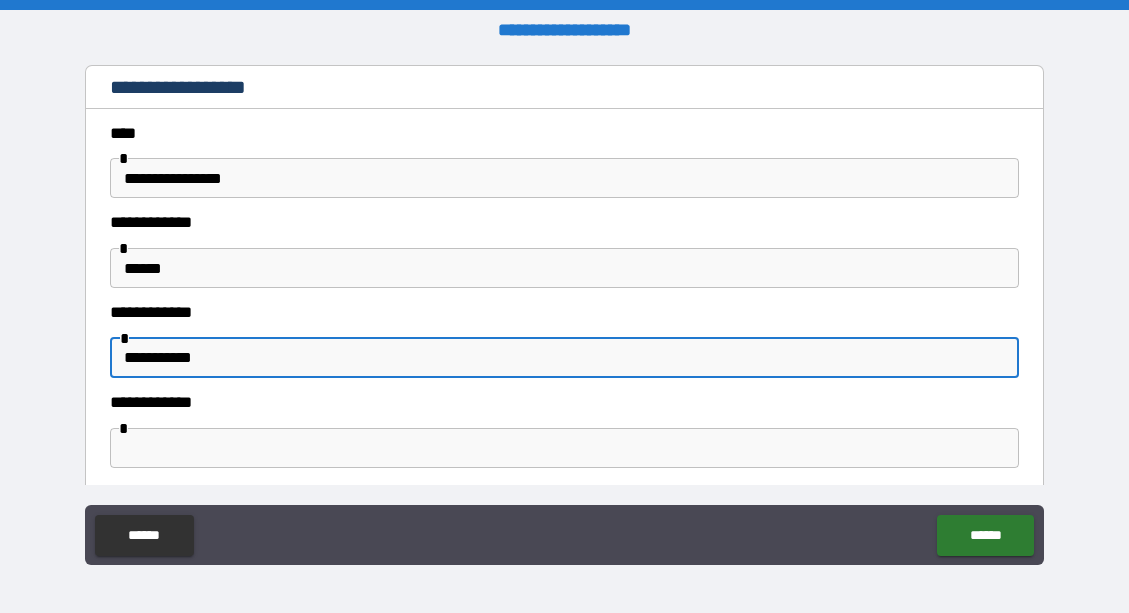 scroll, scrollTop: 1679, scrollLeft: 0, axis: vertical 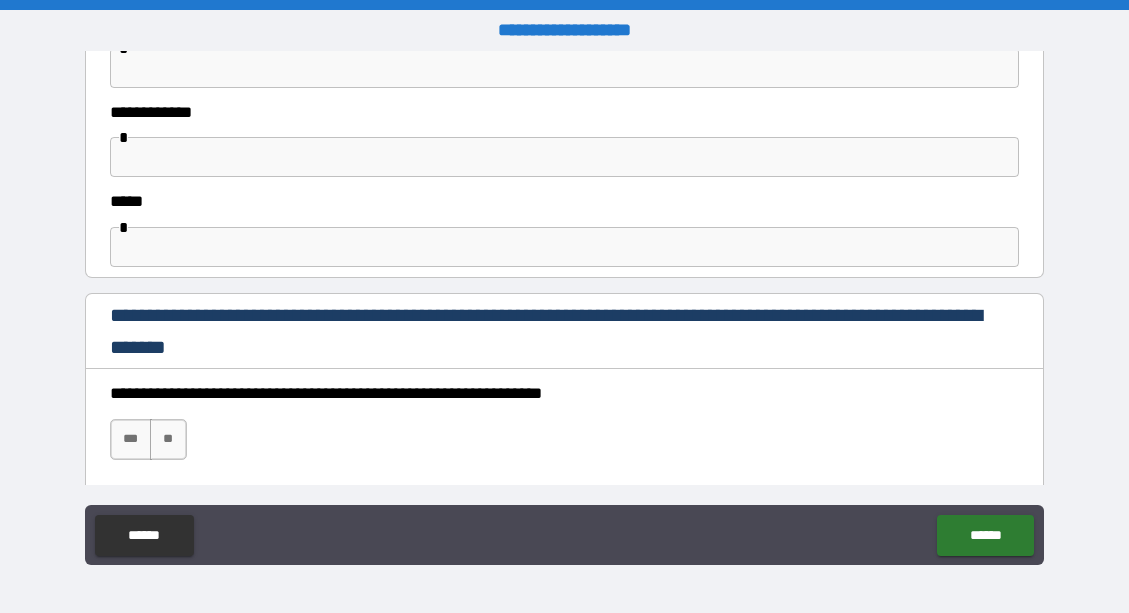 type on "**********" 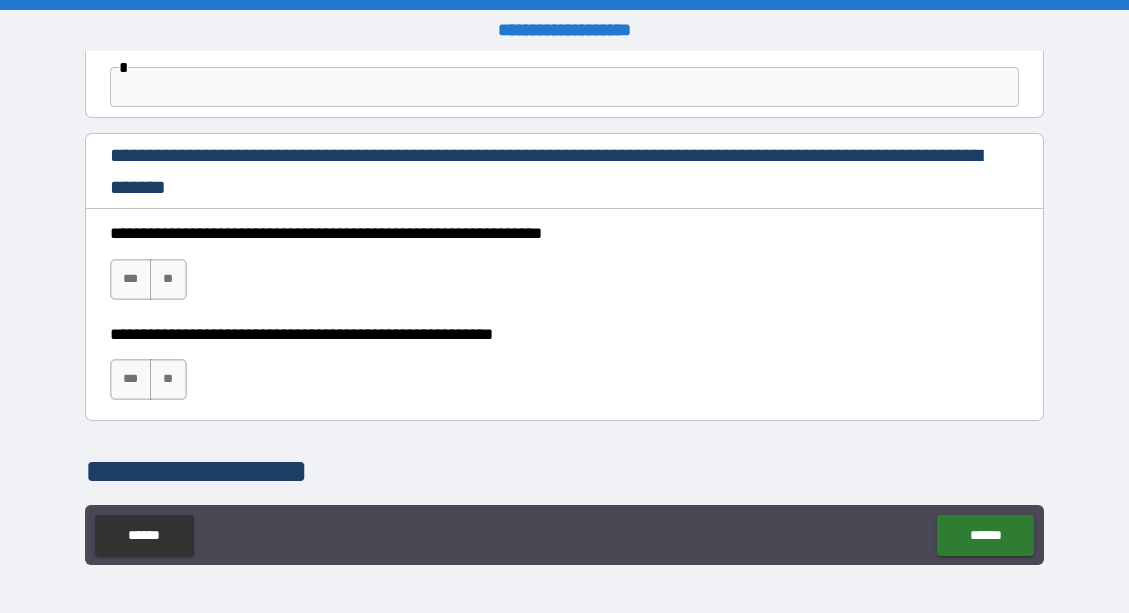 scroll, scrollTop: 1879, scrollLeft: 0, axis: vertical 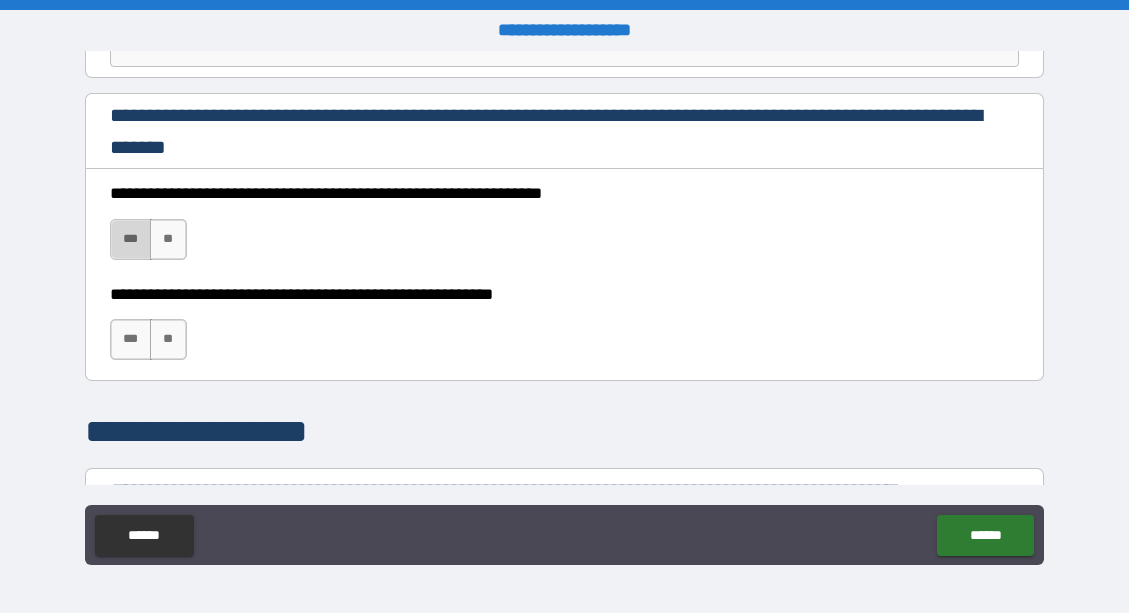 click on "***" at bounding box center [131, 239] 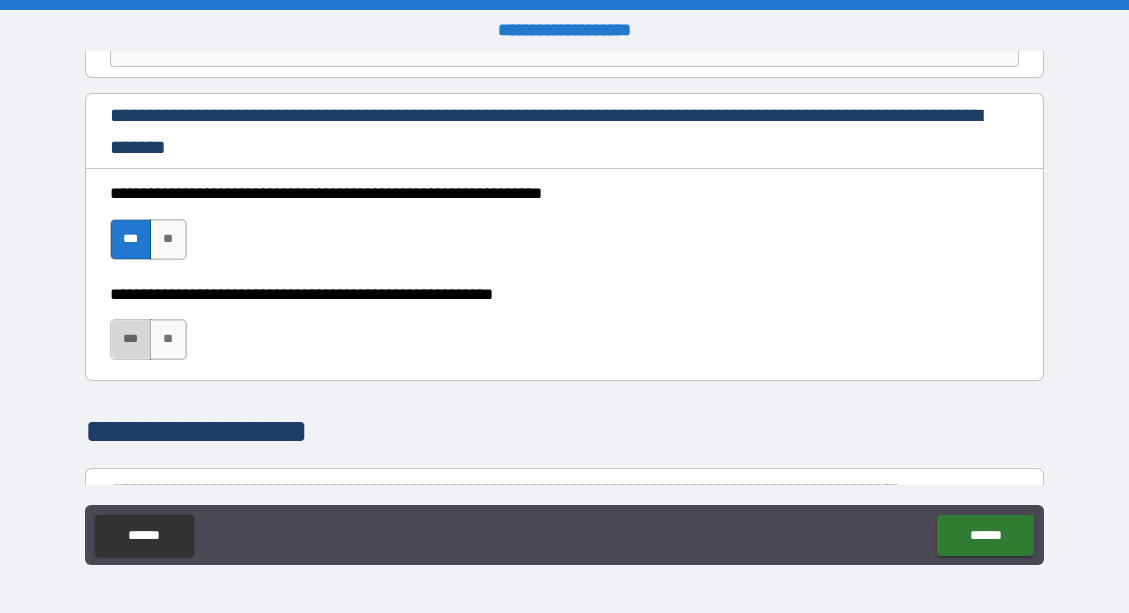 click on "***" at bounding box center (131, 339) 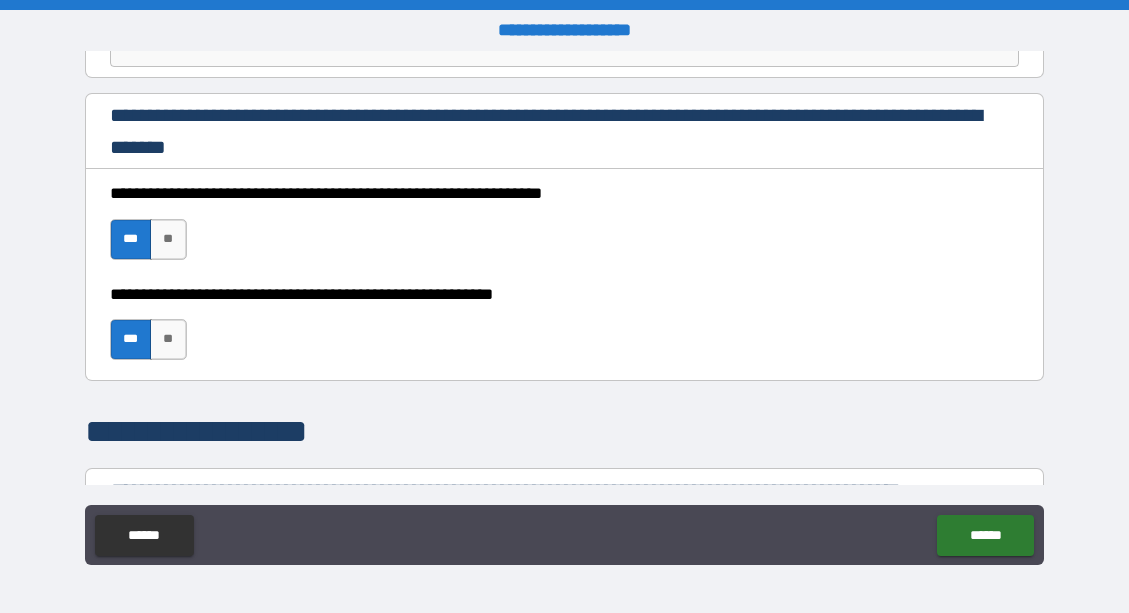 click on "**********" at bounding box center [565, 432] 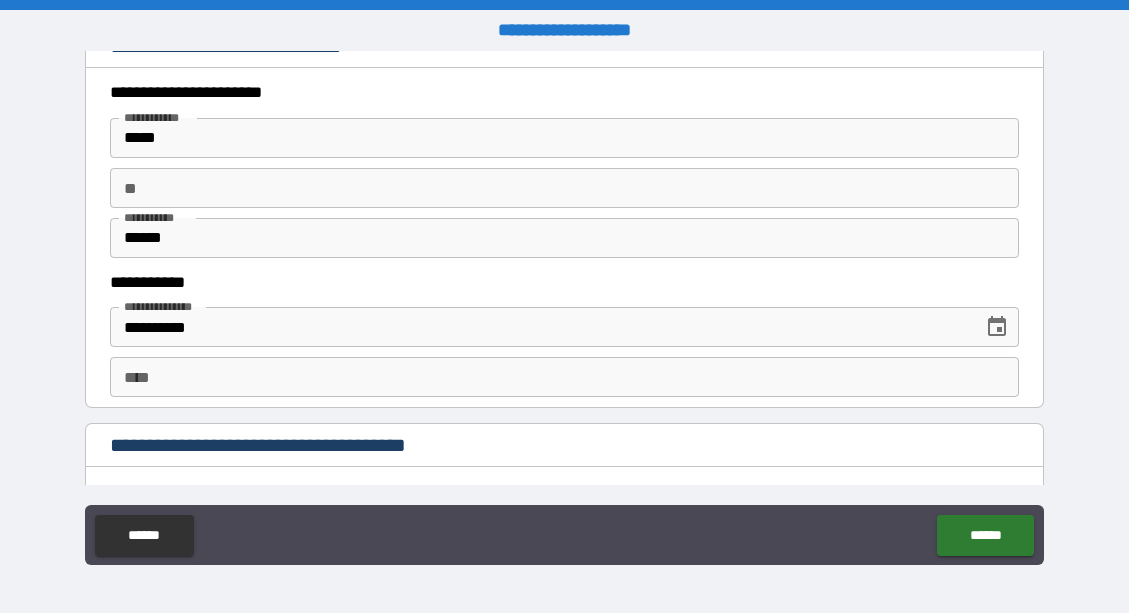 scroll, scrollTop: 2519, scrollLeft: 0, axis: vertical 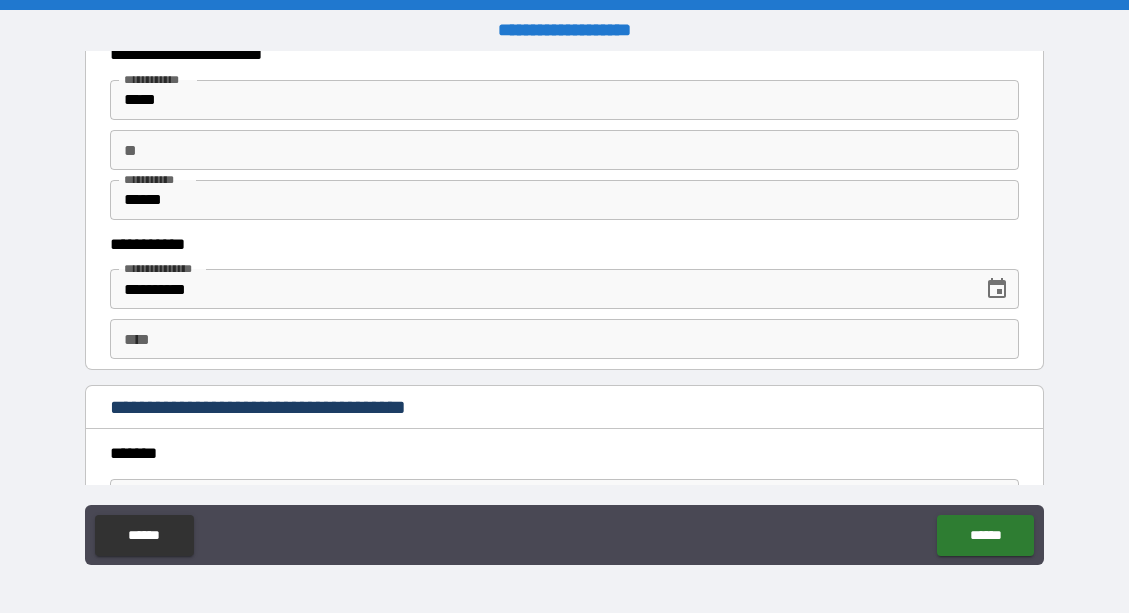 click on "****" at bounding box center (565, 339) 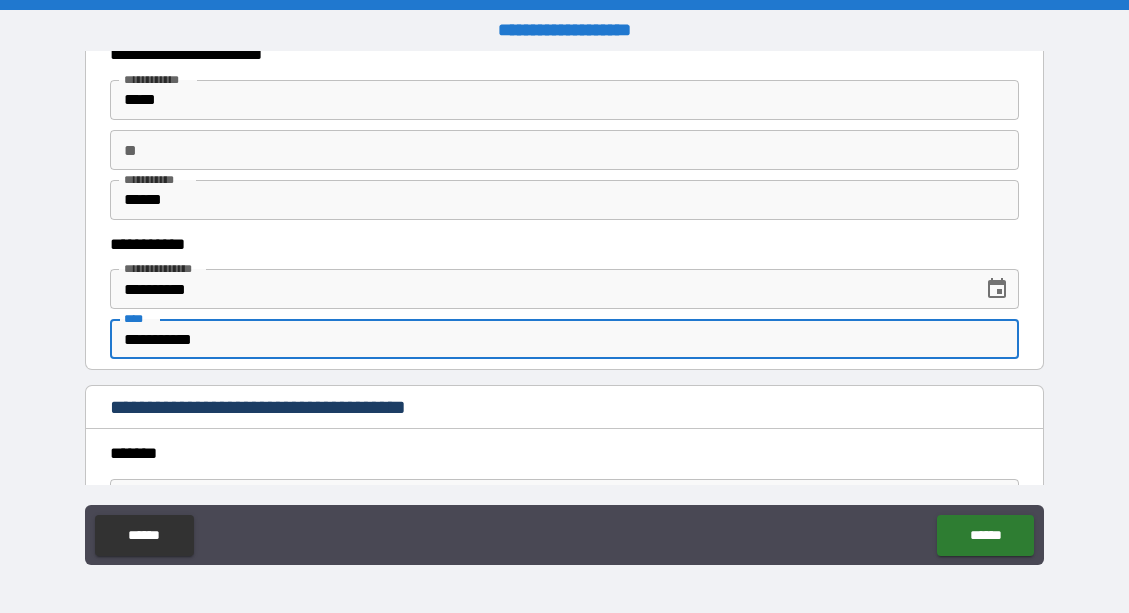 type on "**********" 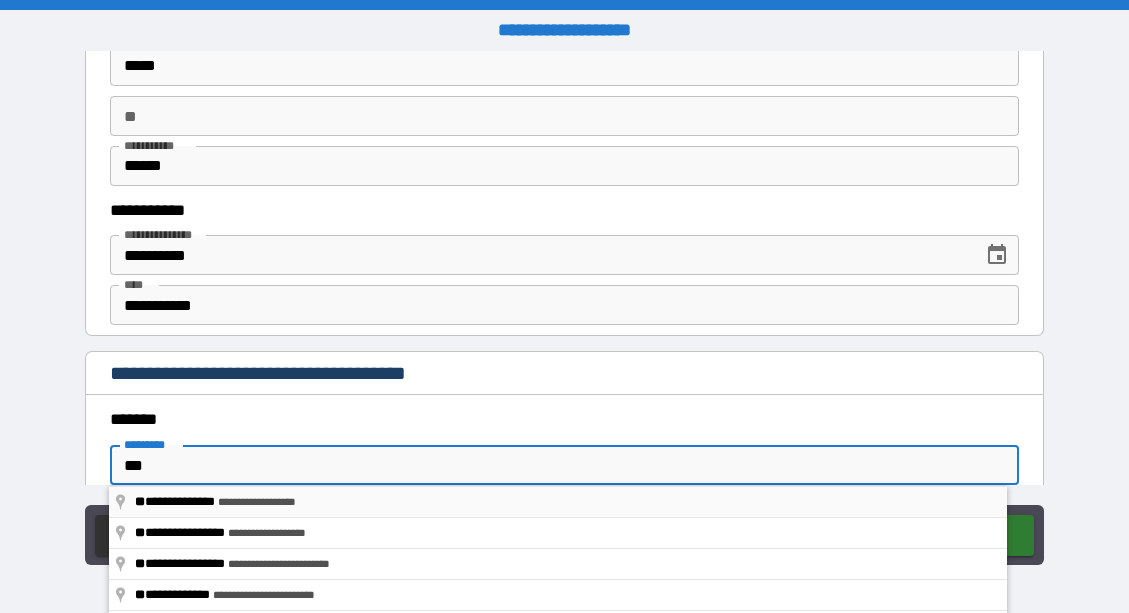 type on "**********" 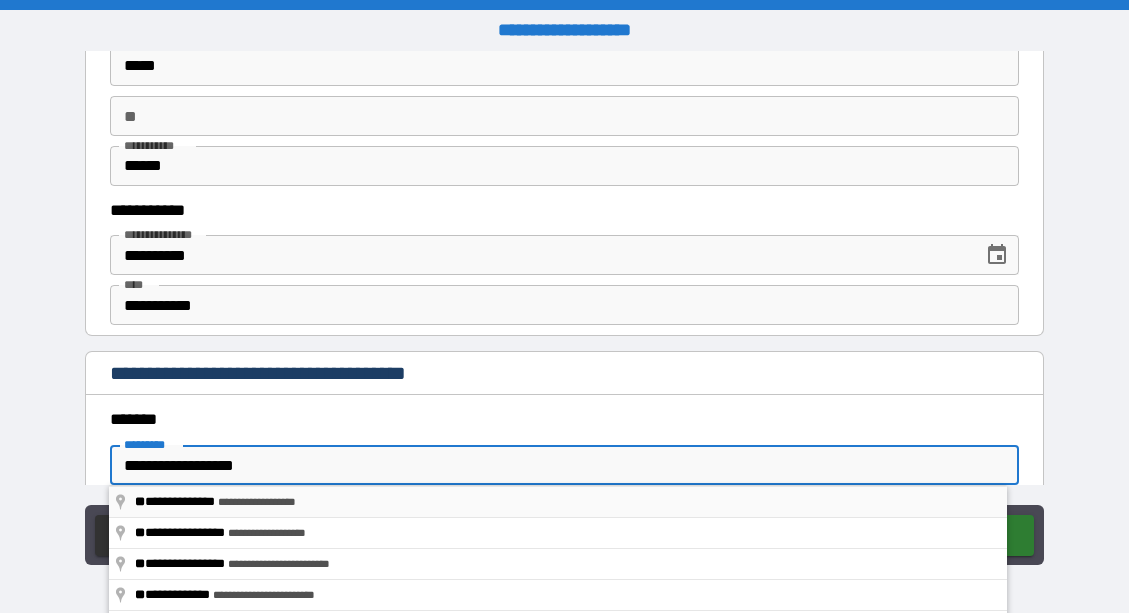 type on "*******" 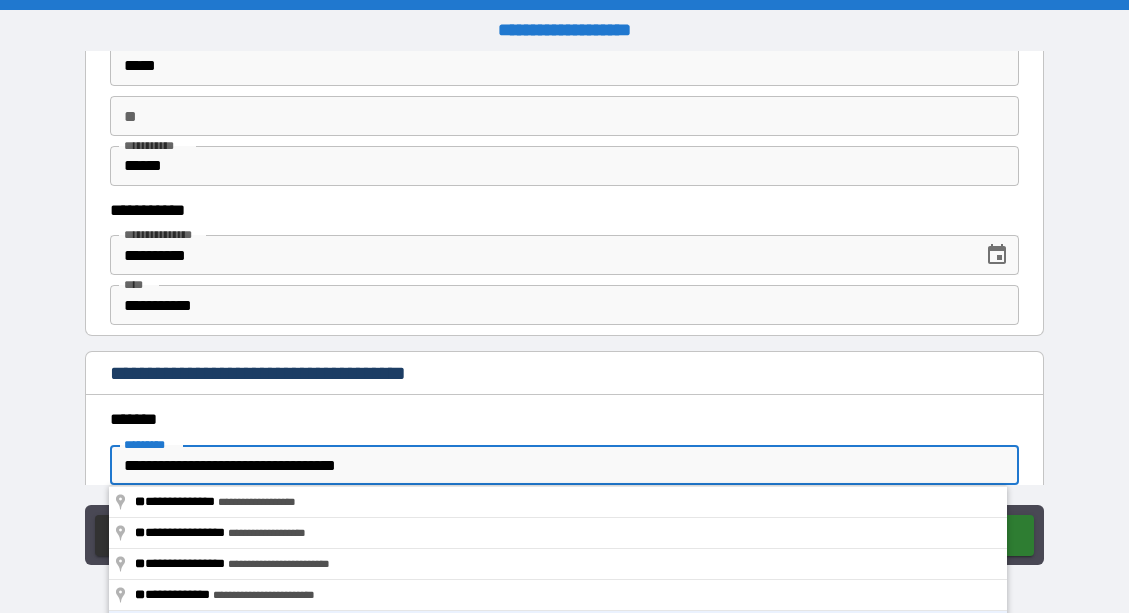 type on "**********" 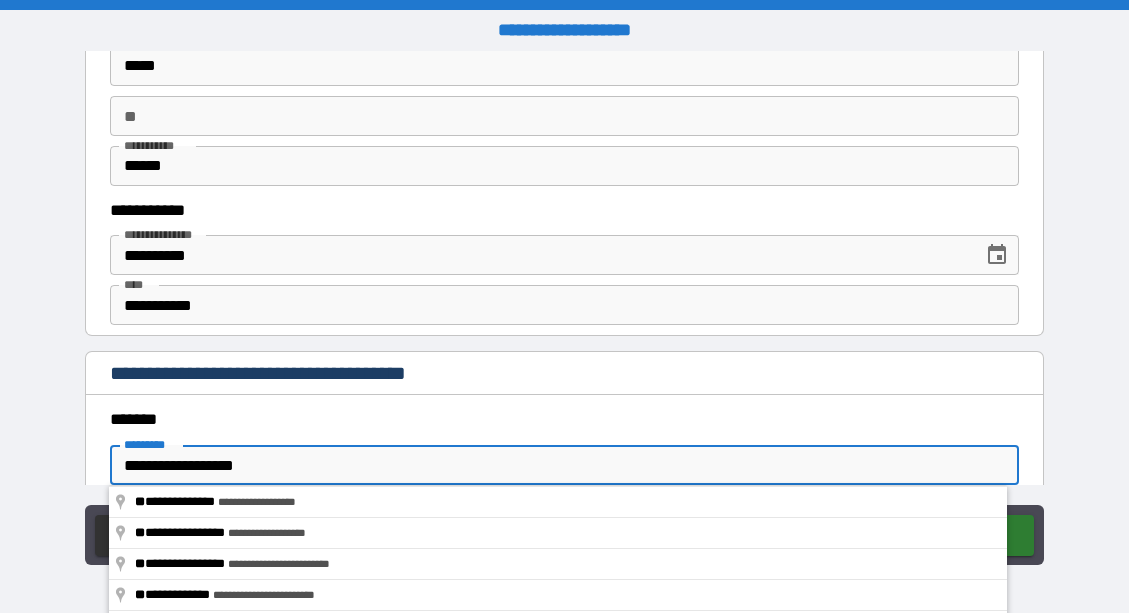 scroll, scrollTop: 2798, scrollLeft: 0, axis: vertical 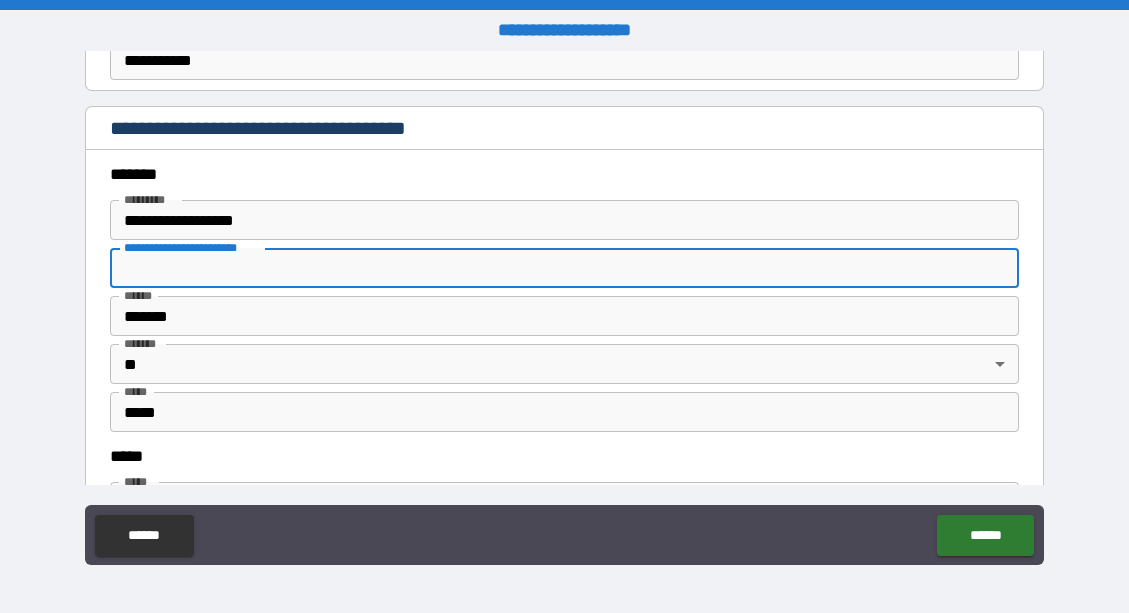 click on "*****" at bounding box center (559, 457) 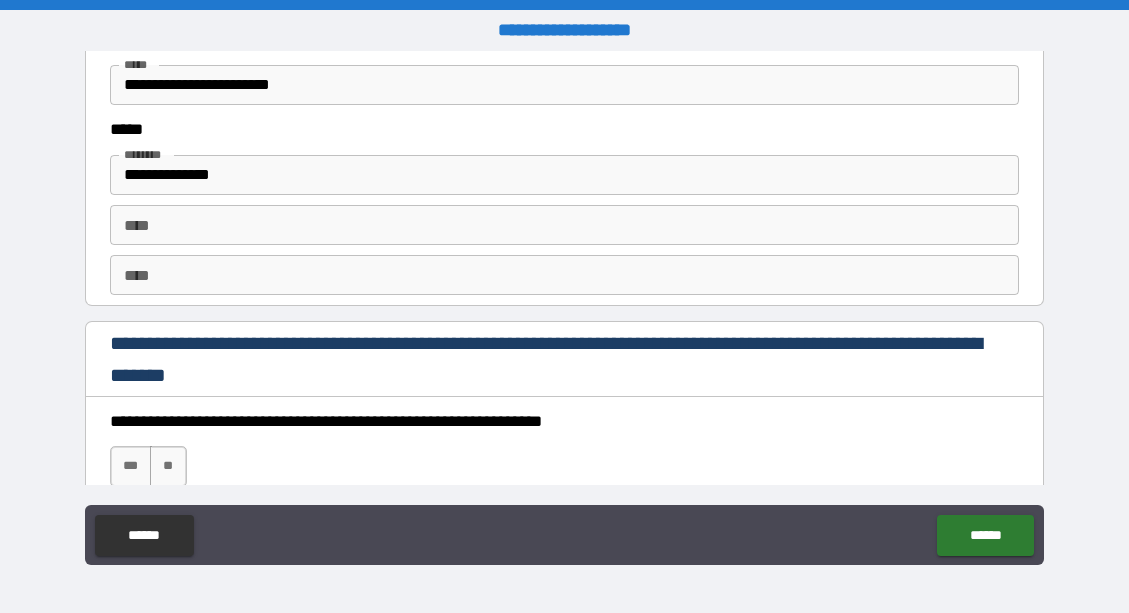 scroll, scrollTop: 3238, scrollLeft: 0, axis: vertical 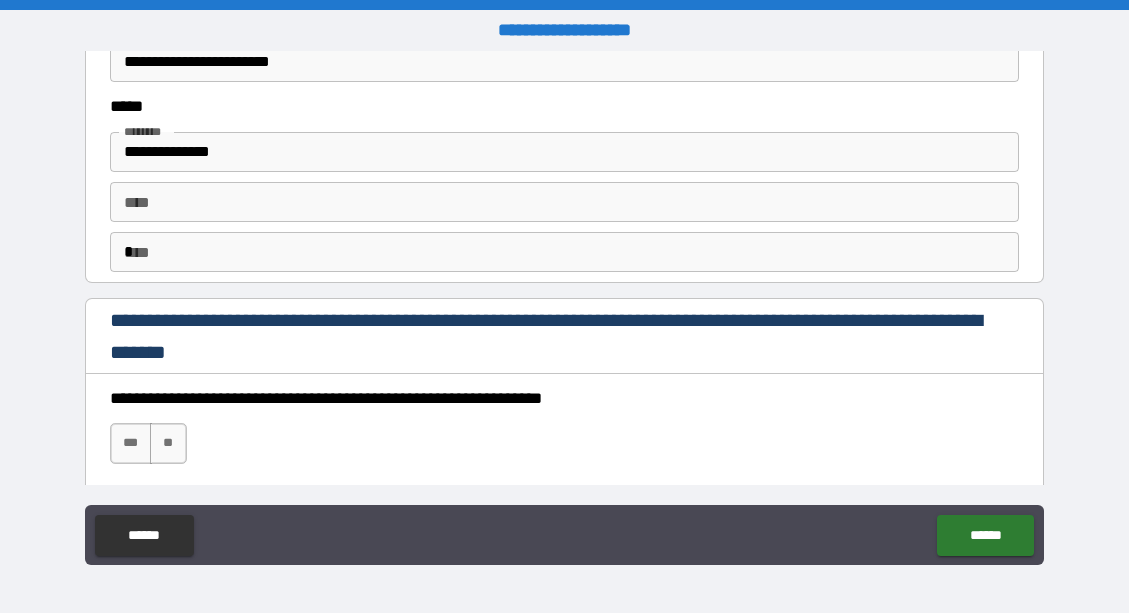 click on "*" at bounding box center (565, 252) 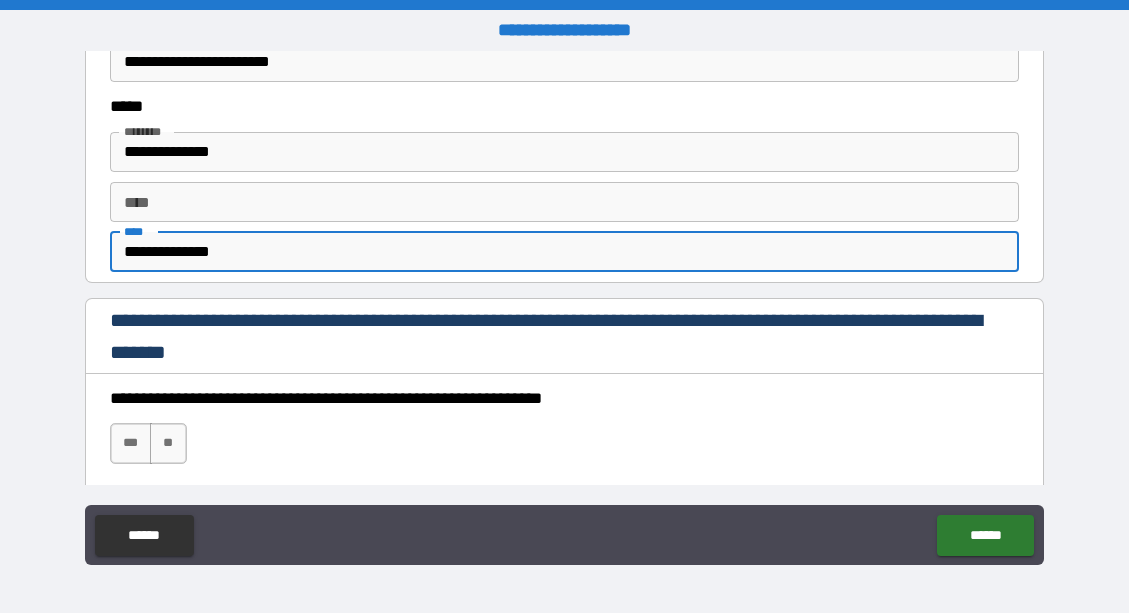 type on "**********" 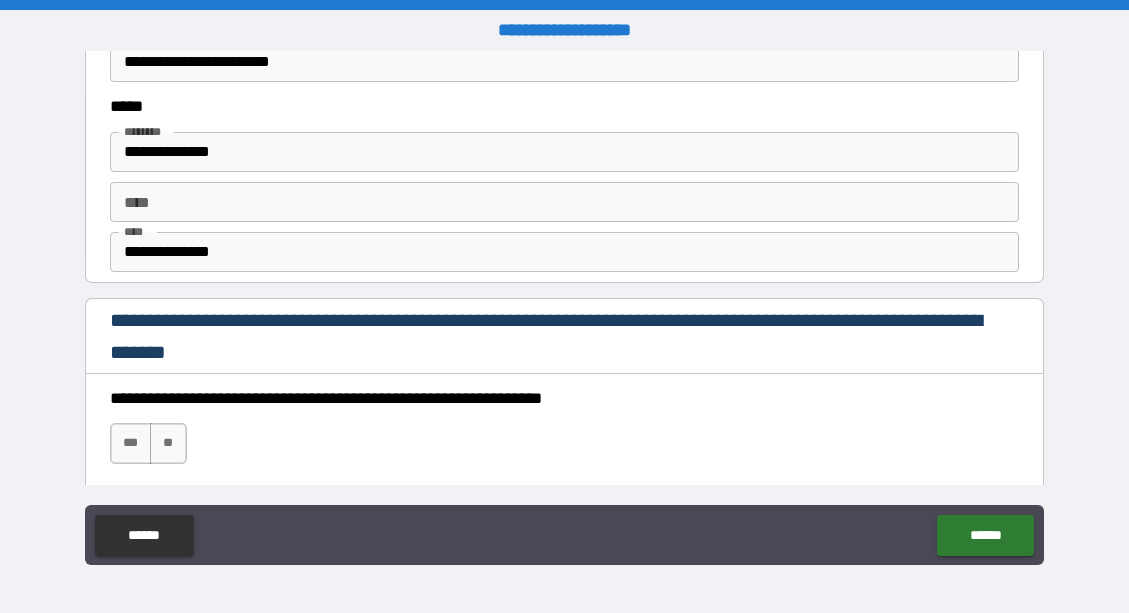 click on "**********" at bounding box center [559, 336] 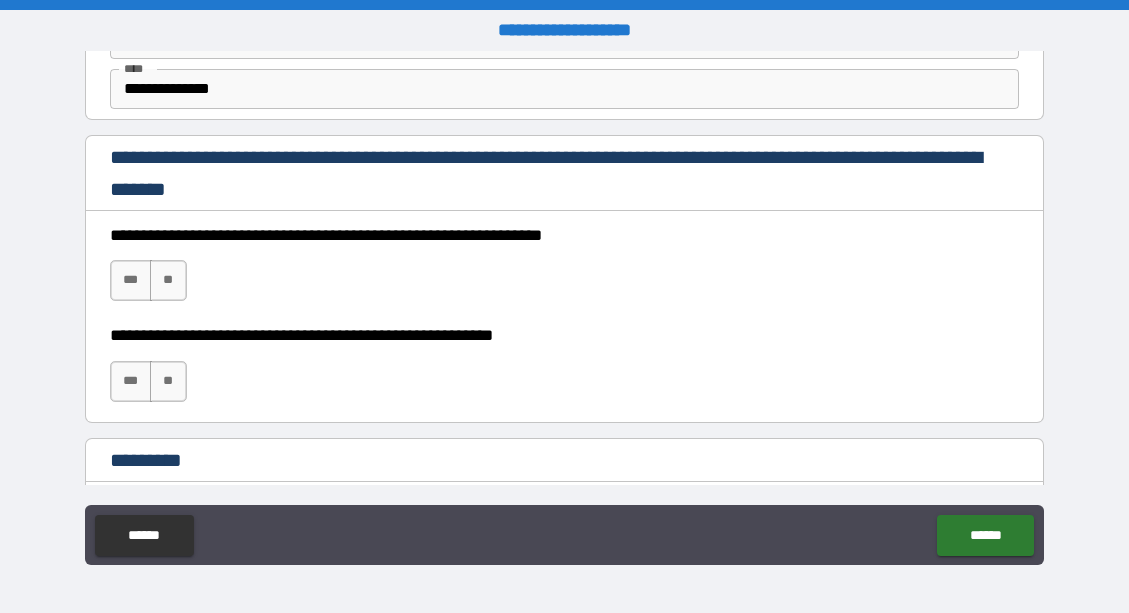 scroll, scrollTop: 3438, scrollLeft: 0, axis: vertical 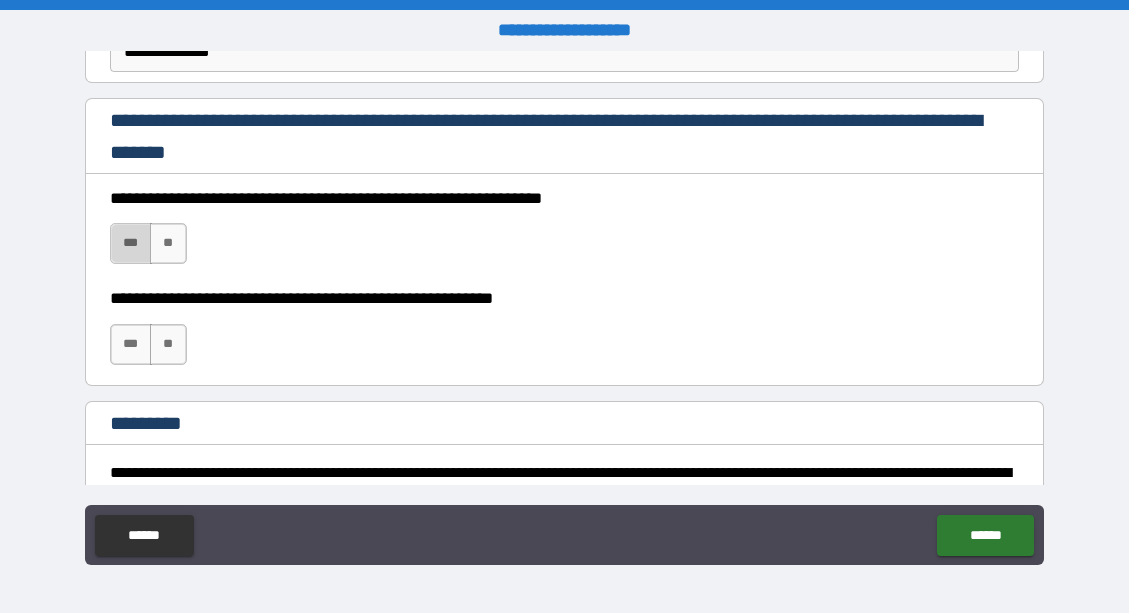 click on "***" at bounding box center [131, 243] 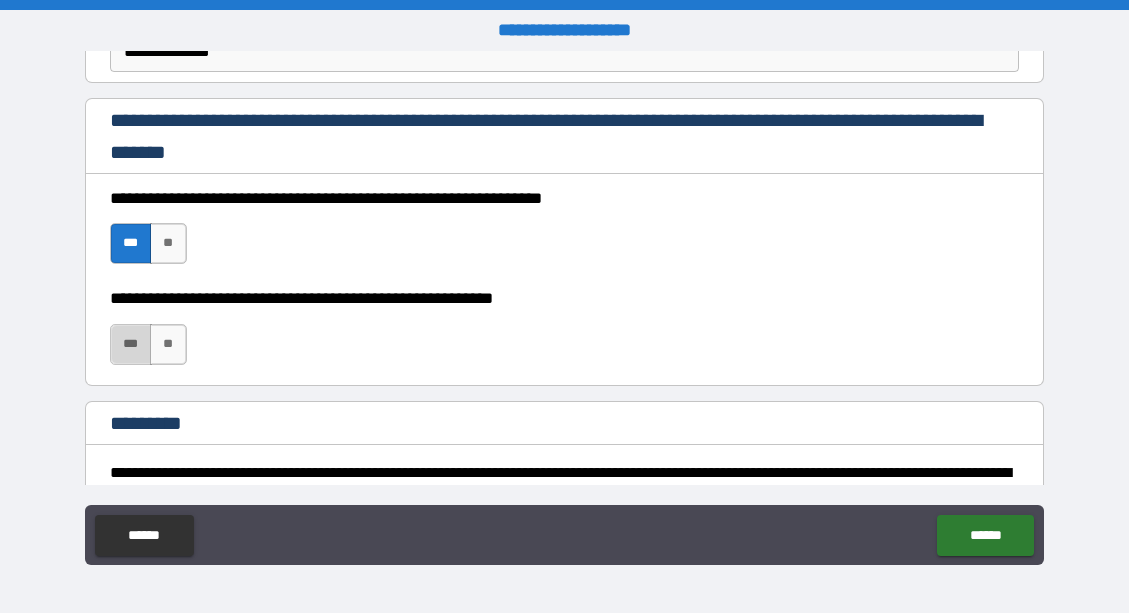 click on "***" at bounding box center (131, 344) 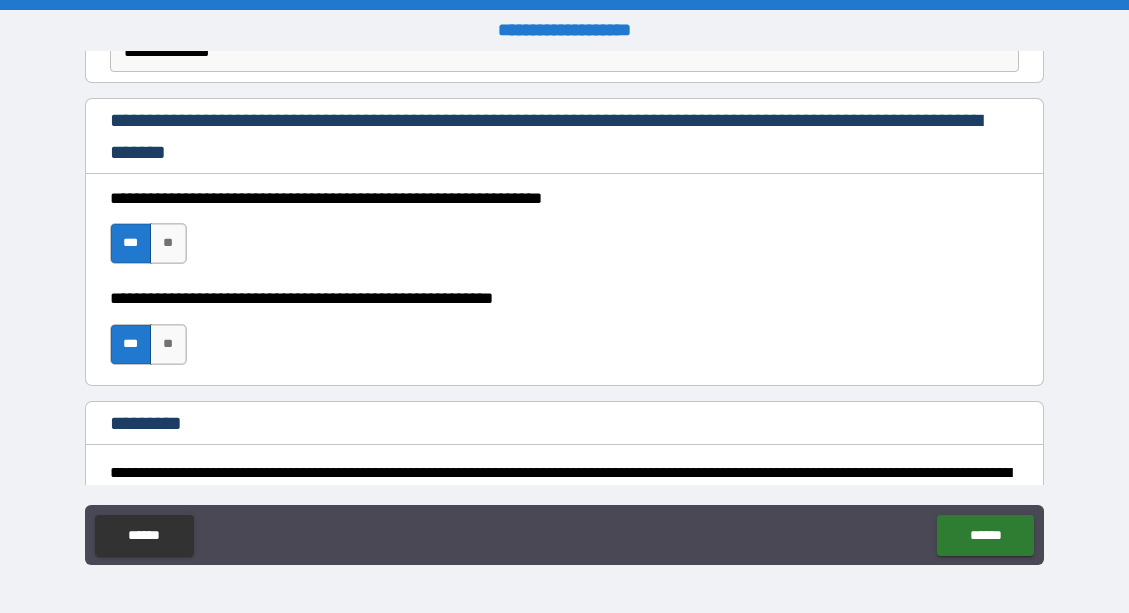 click on "**********" at bounding box center [565, 268] 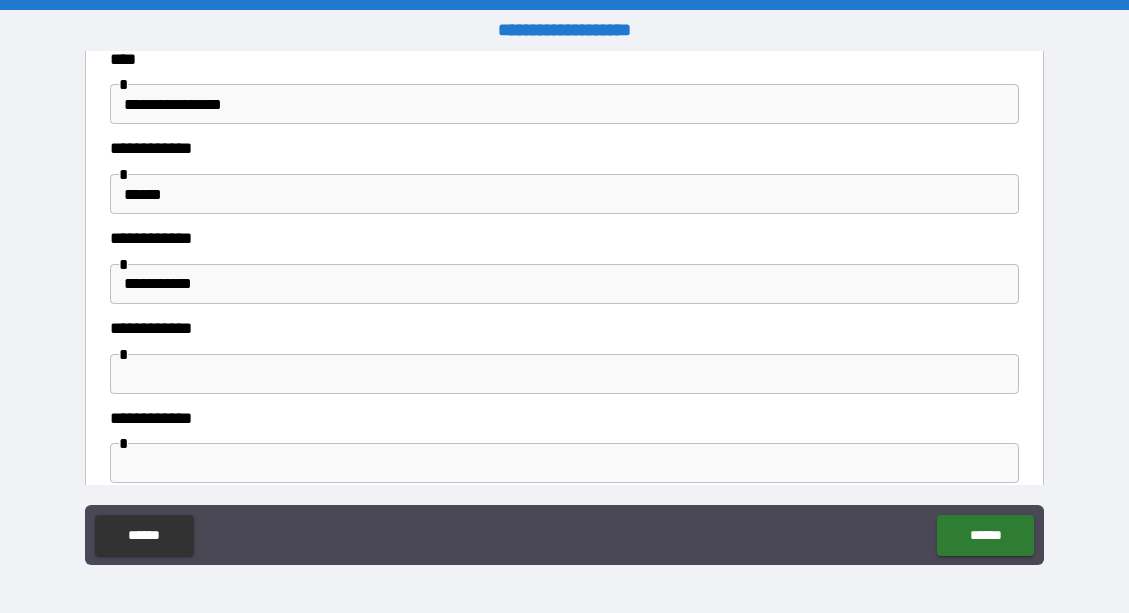 scroll, scrollTop: 1326, scrollLeft: 0, axis: vertical 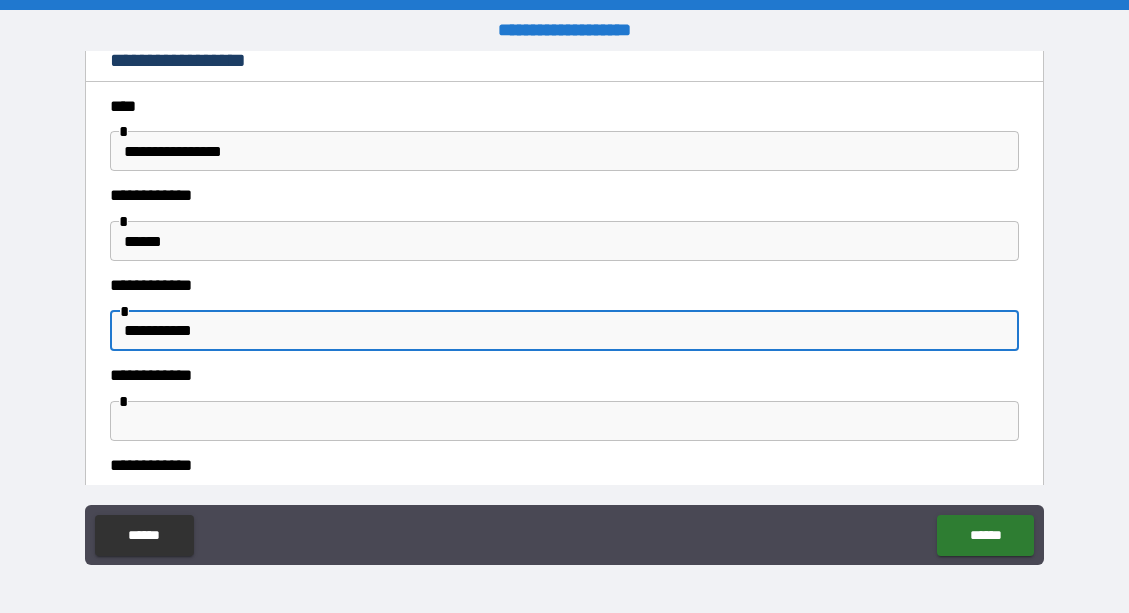 click on "**********" at bounding box center [565, 331] 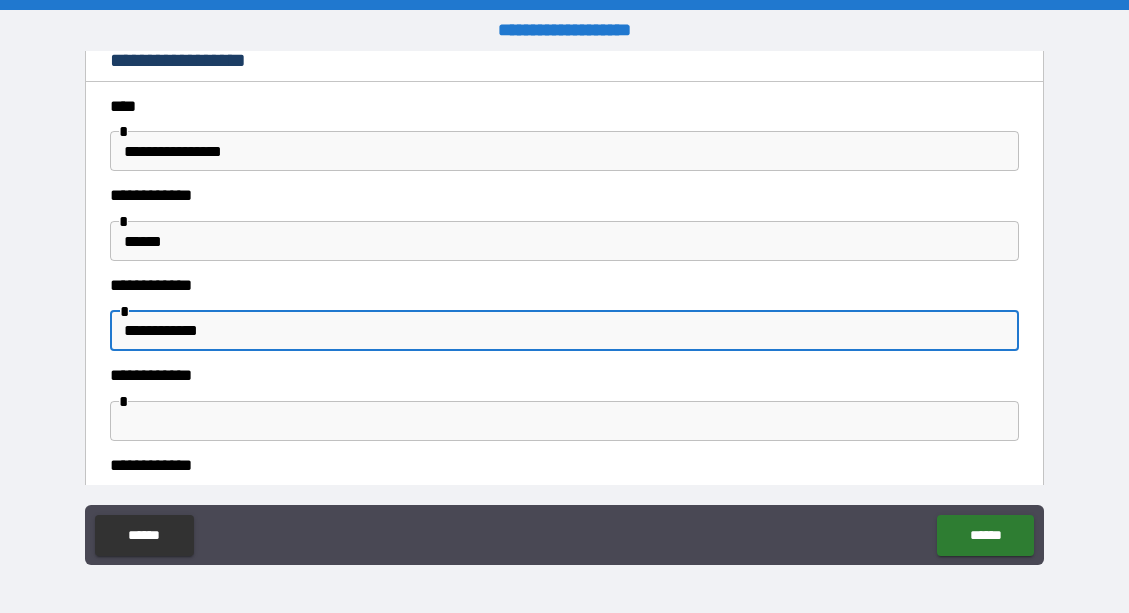 type on "**********" 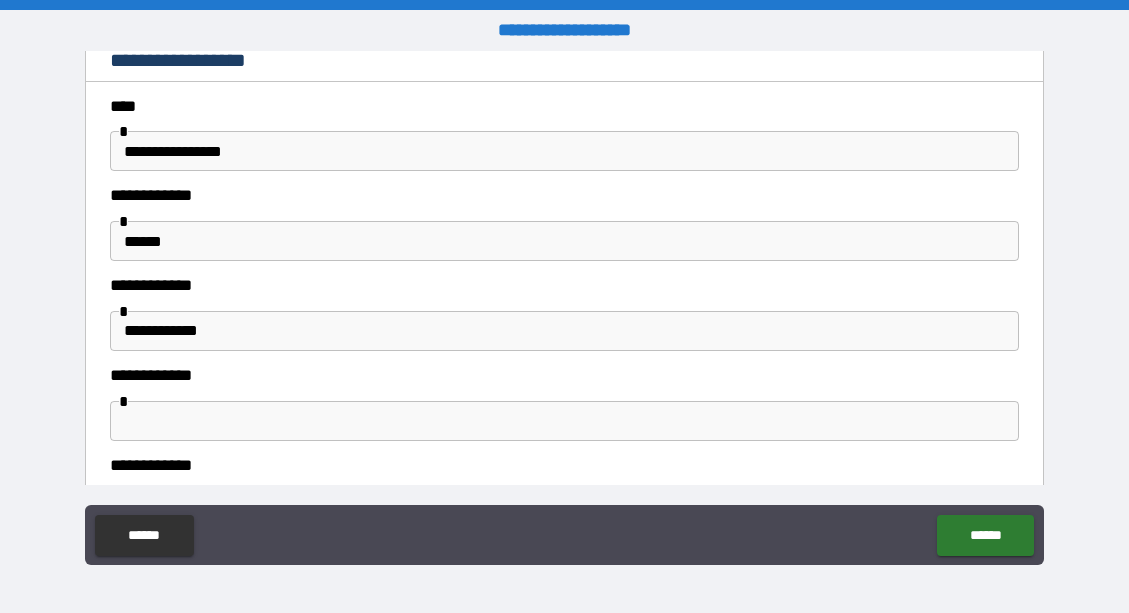click on "**********" at bounding box center (565, 361) 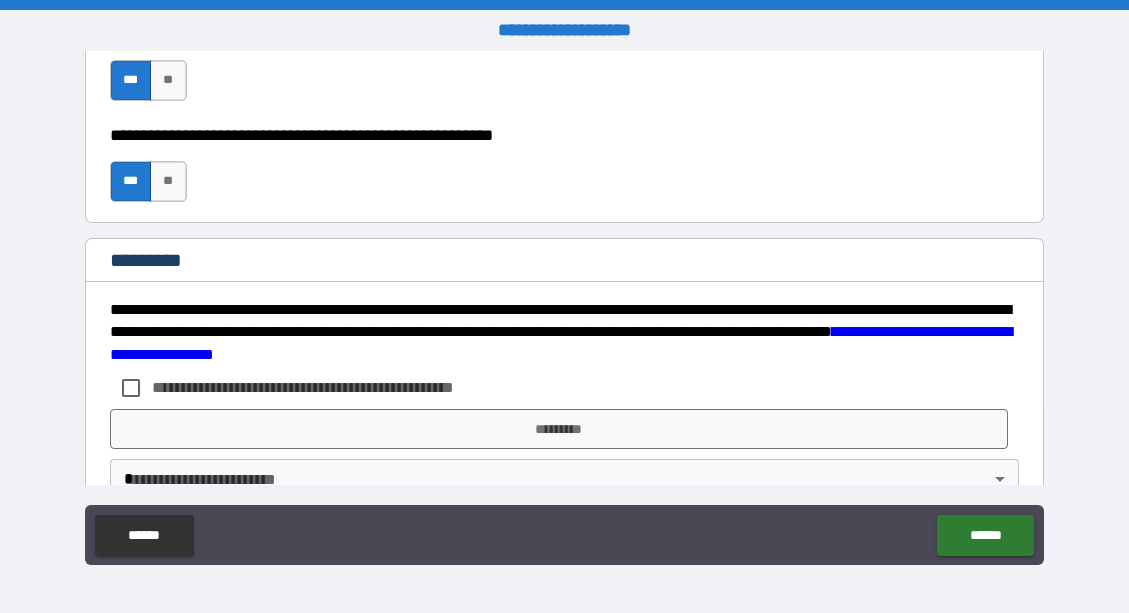 scroll, scrollTop: 3646, scrollLeft: 0, axis: vertical 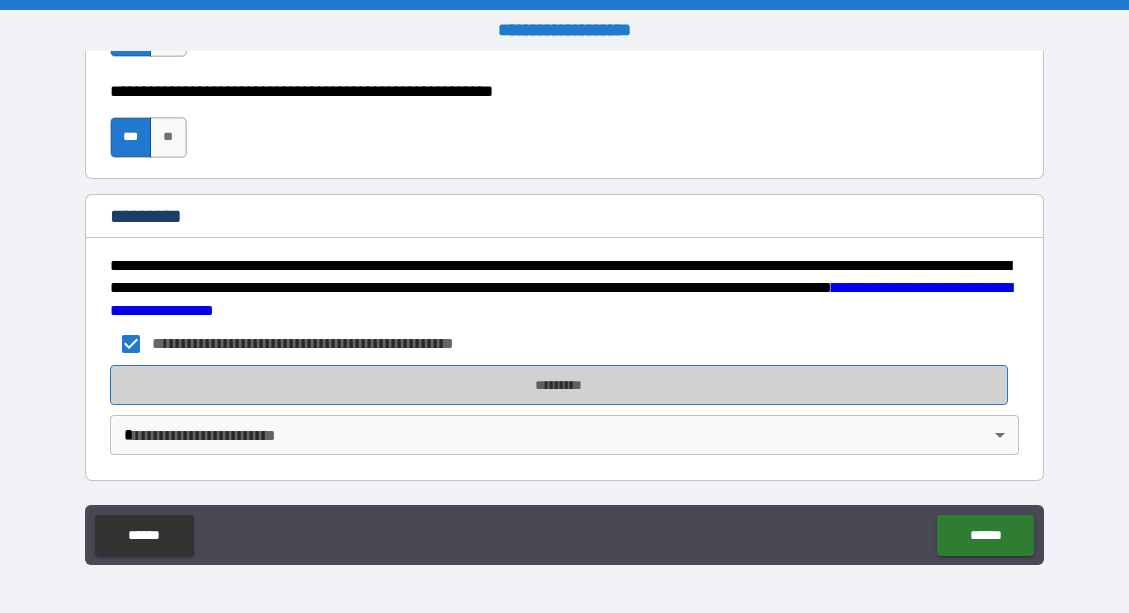 click on "*********" at bounding box center [559, 385] 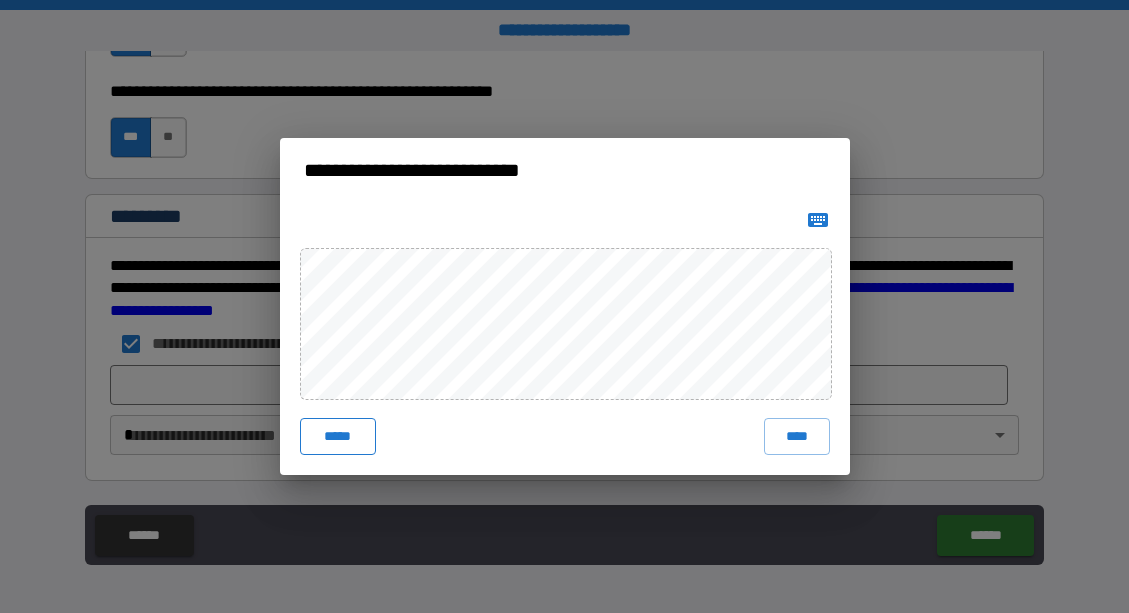 click on "*****" at bounding box center [338, 436] 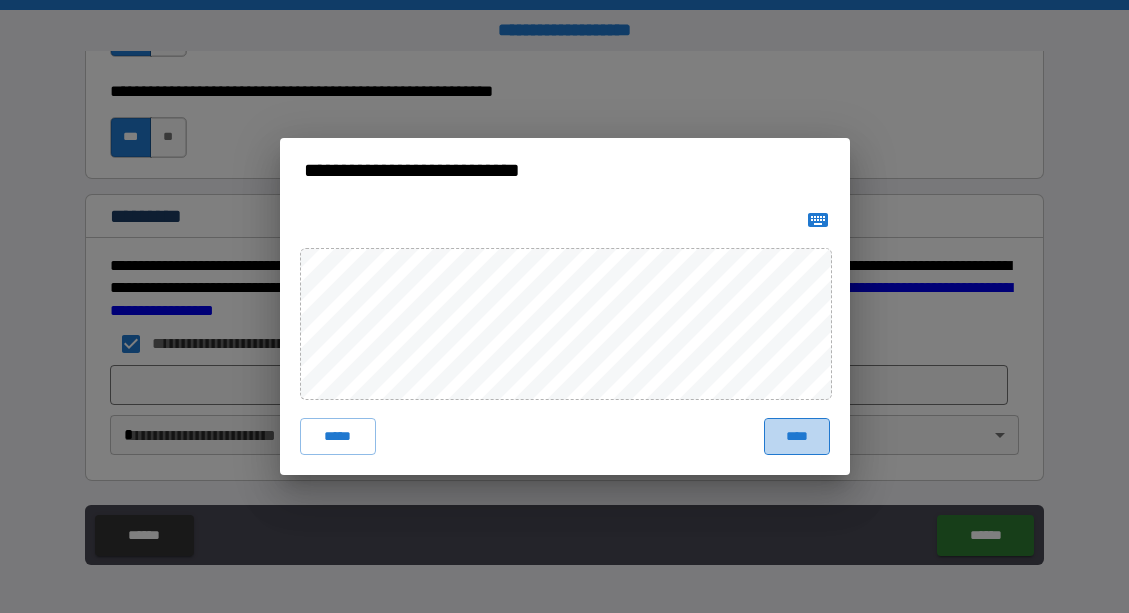 click on "****" at bounding box center (797, 436) 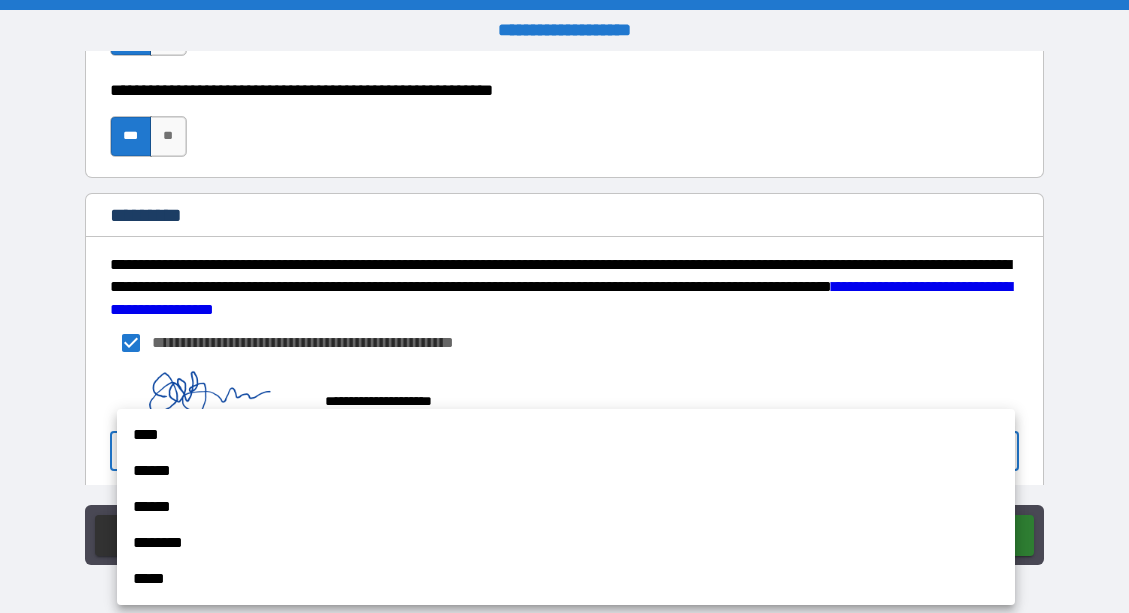 click on "**********" at bounding box center (564, 306) 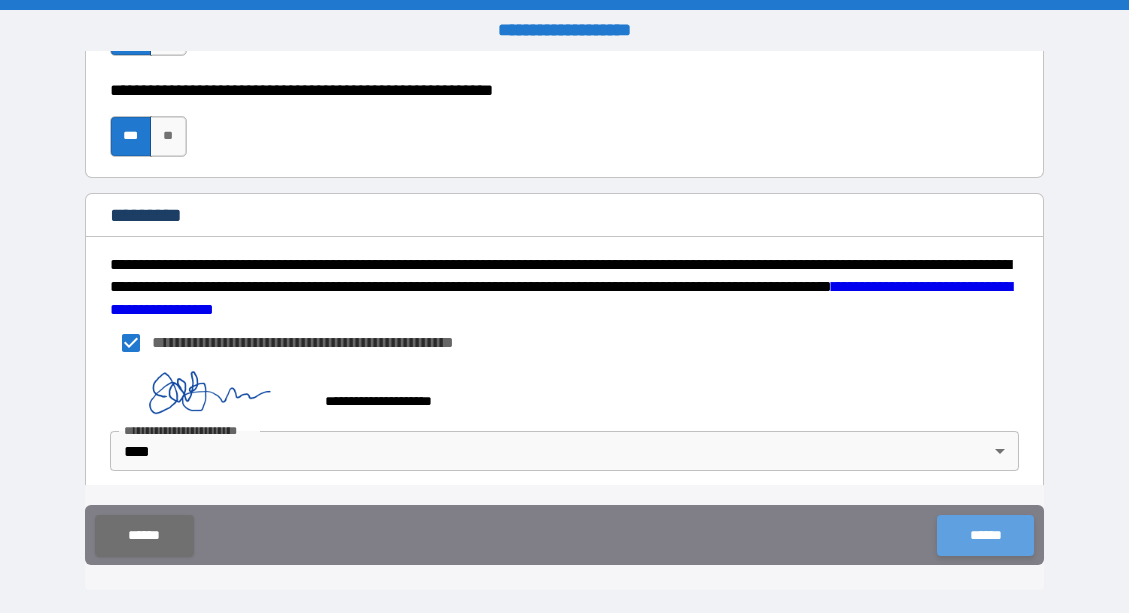 click on "******" at bounding box center [985, 535] 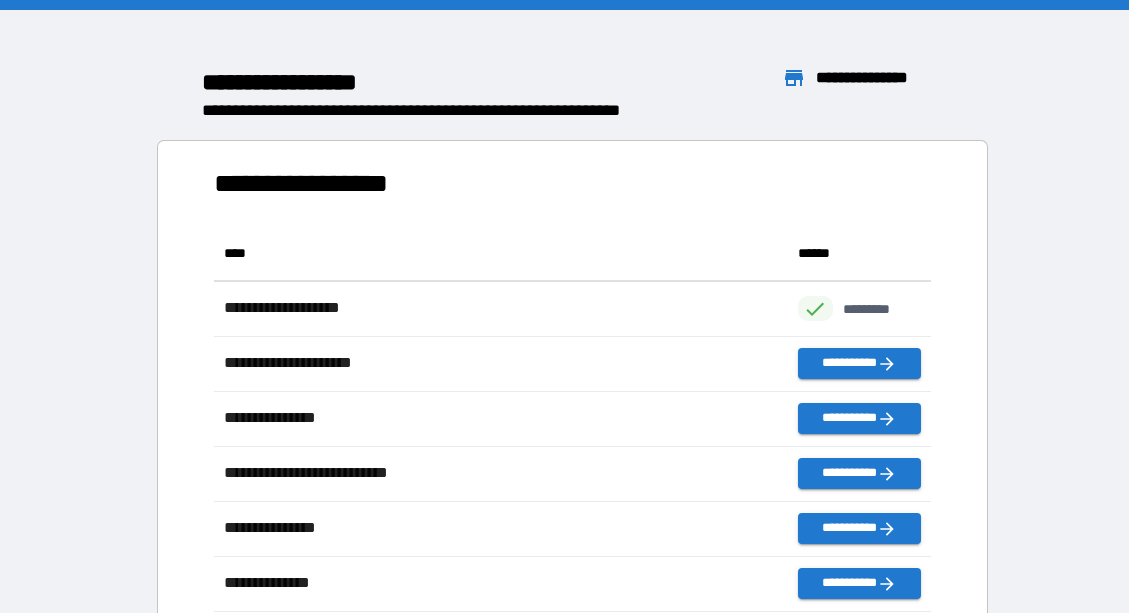 scroll, scrollTop: 1, scrollLeft: 1, axis: both 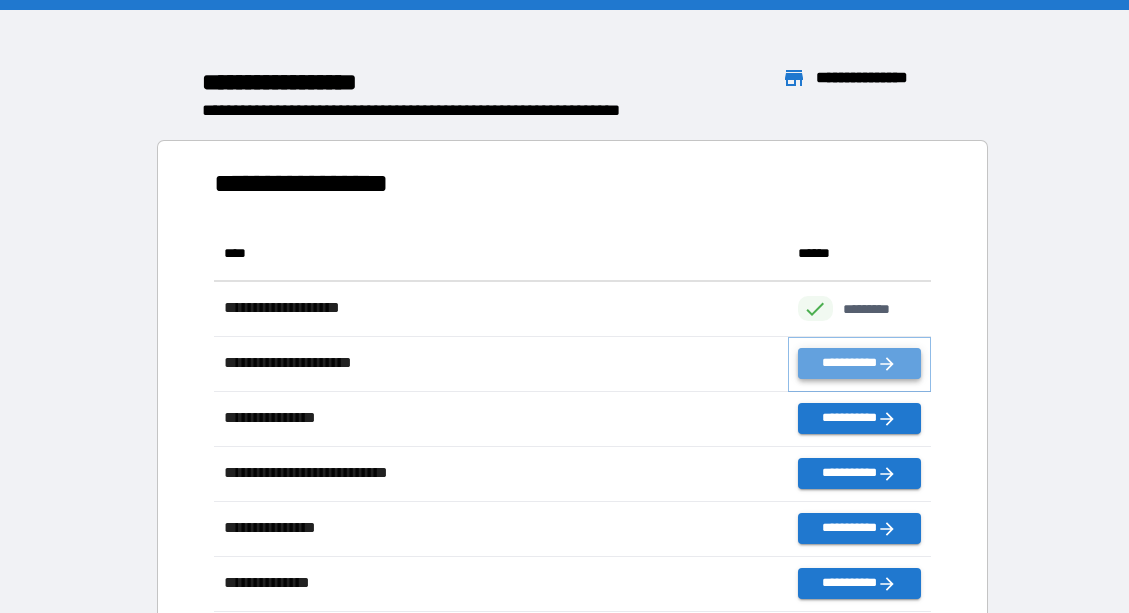 click on "**********" at bounding box center [859, 363] 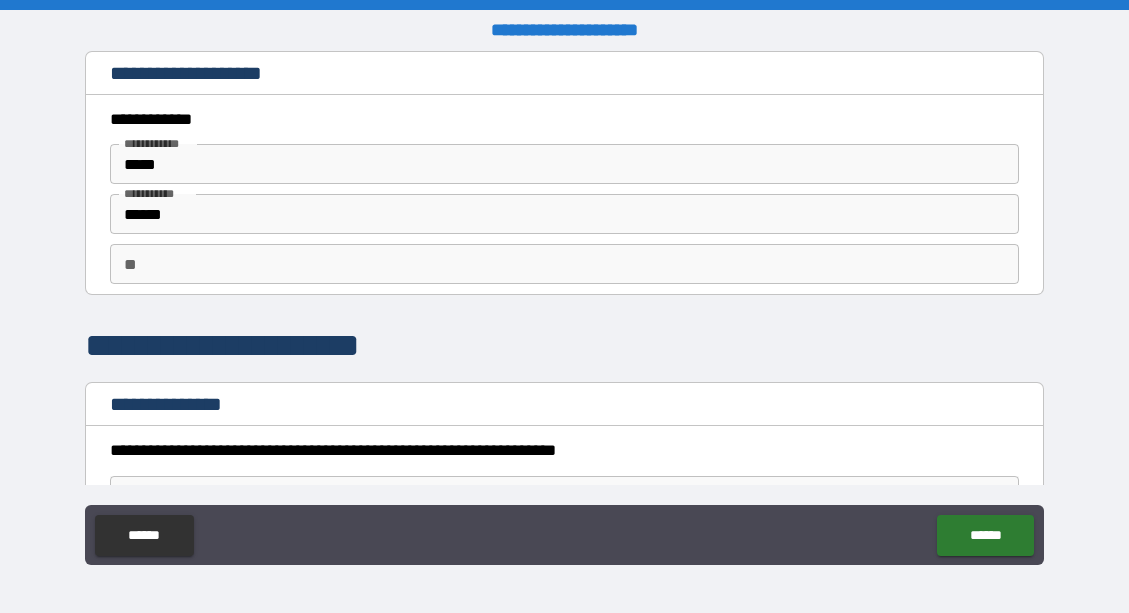 click on "**********" at bounding box center [565, 268] 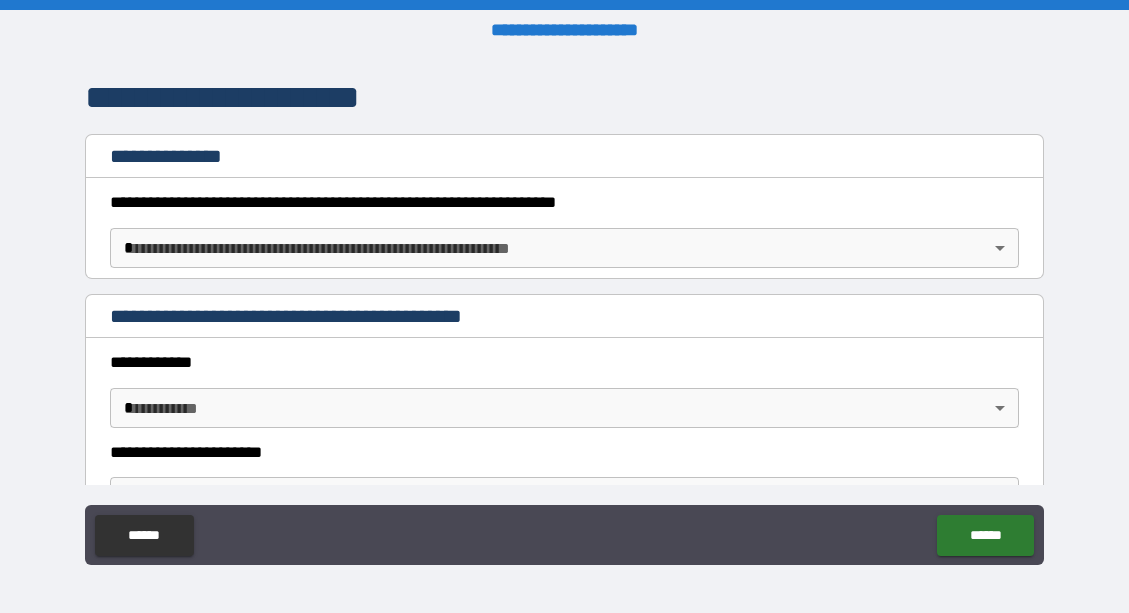 scroll, scrollTop: 280, scrollLeft: 0, axis: vertical 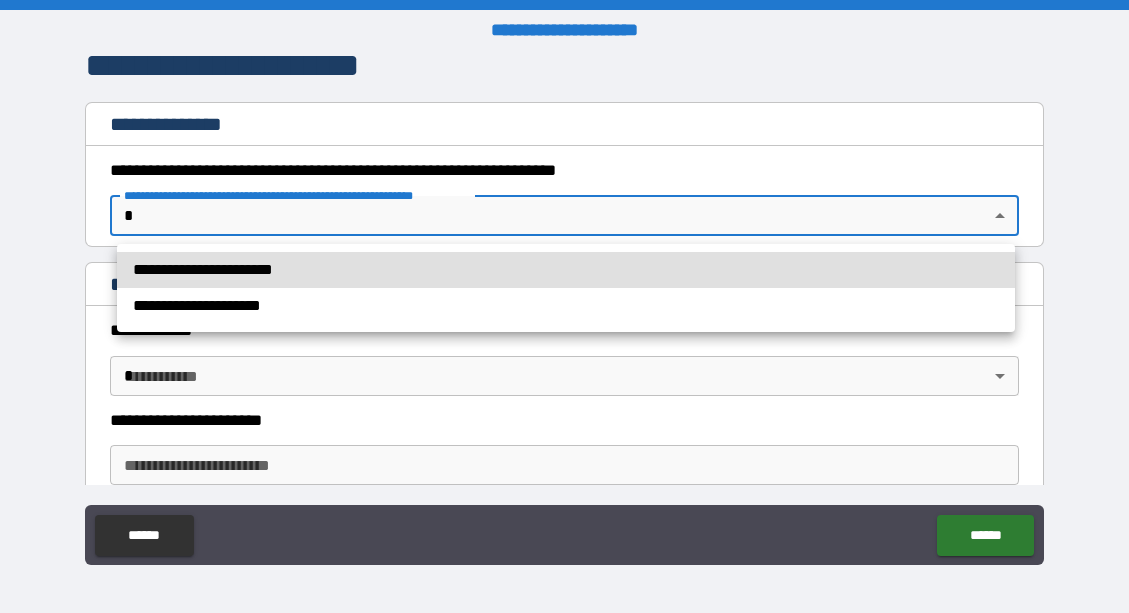 click on "**********" at bounding box center [564, 306] 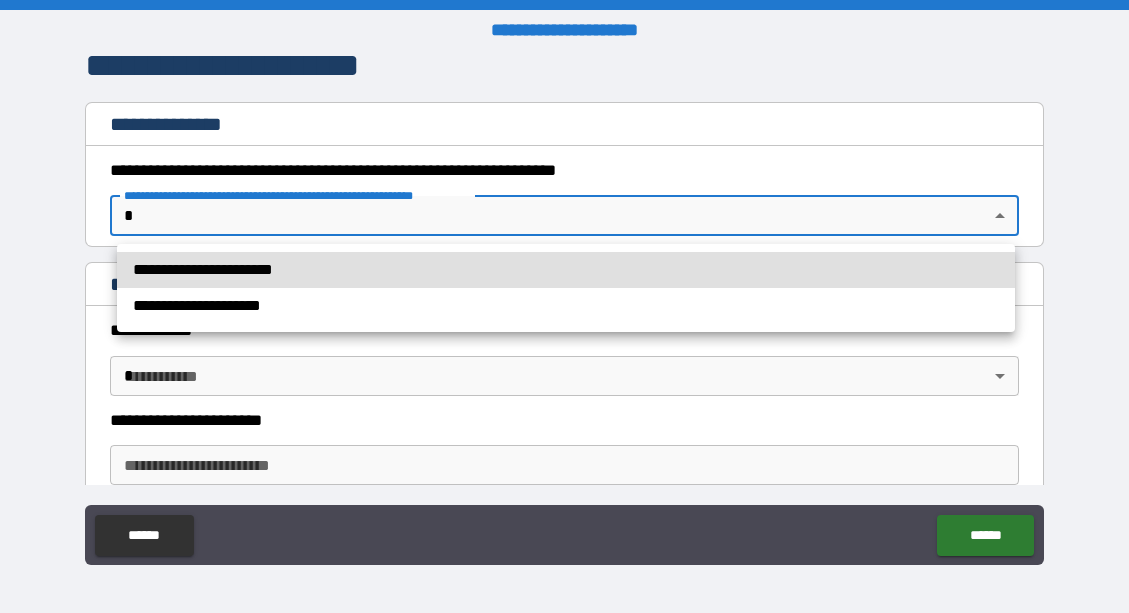 click on "**********" at bounding box center [566, 270] 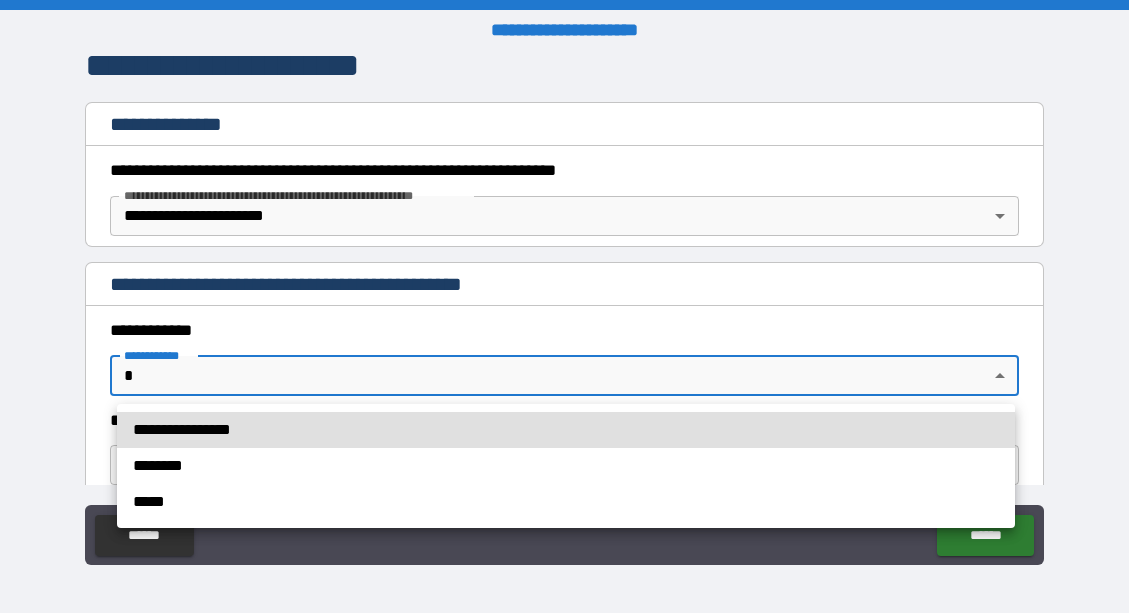 click on "**********" at bounding box center [564, 306] 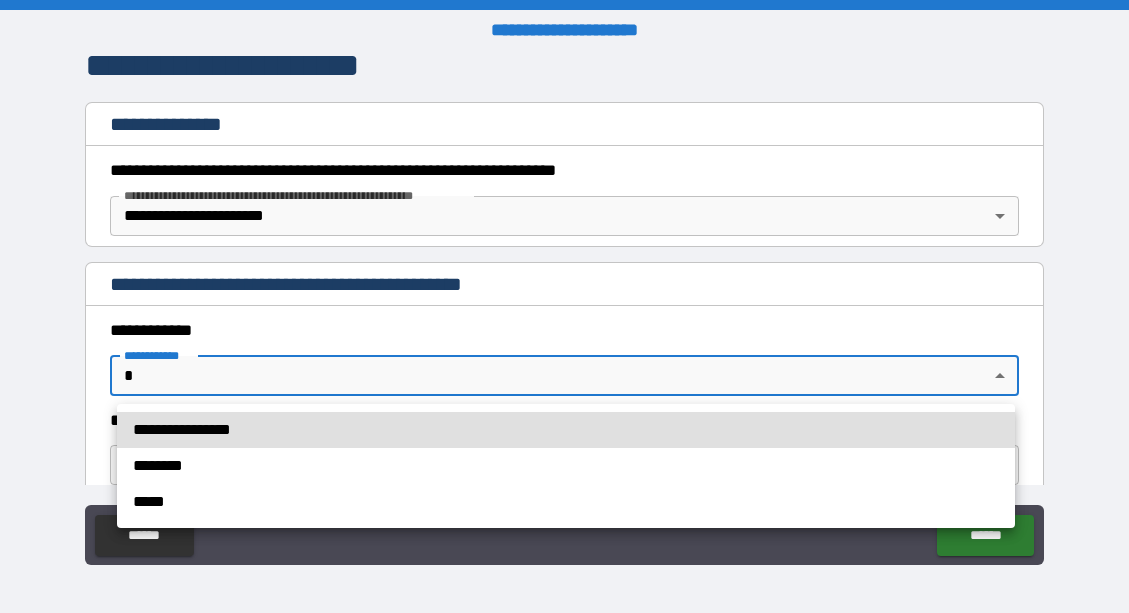 click on "**********" at bounding box center (566, 430) 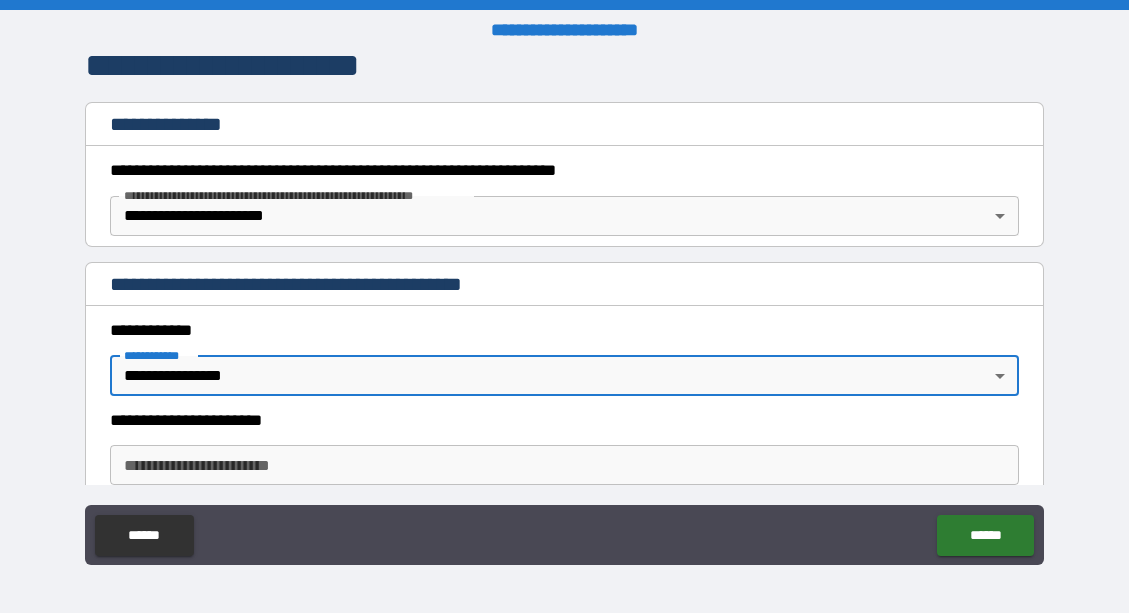 click on "**********" at bounding box center [565, 356] 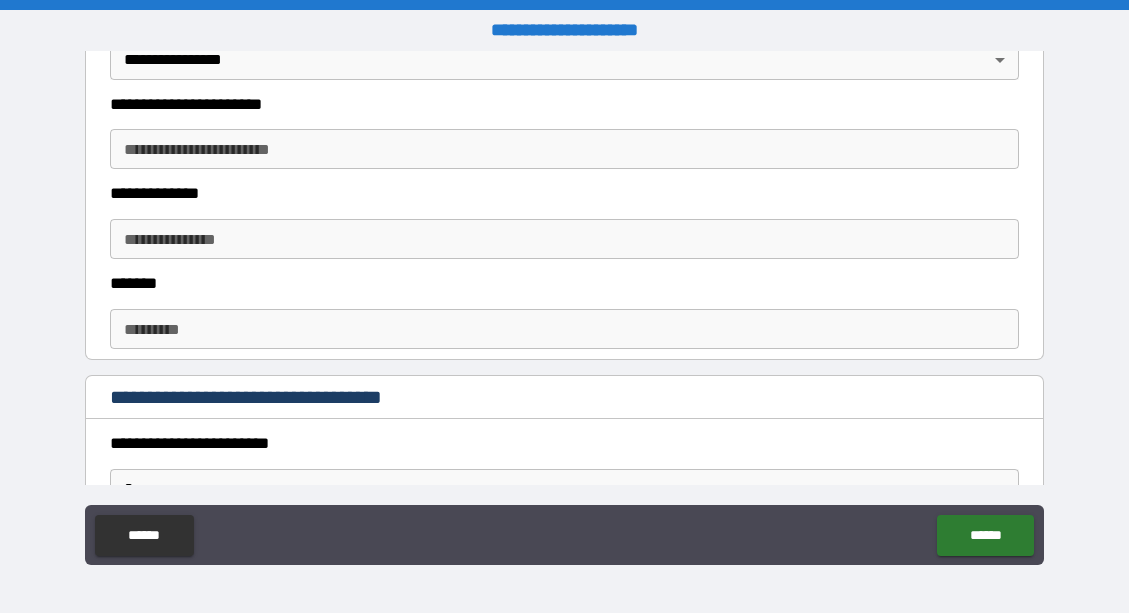 scroll, scrollTop: 600, scrollLeft: 0, axis: vertical 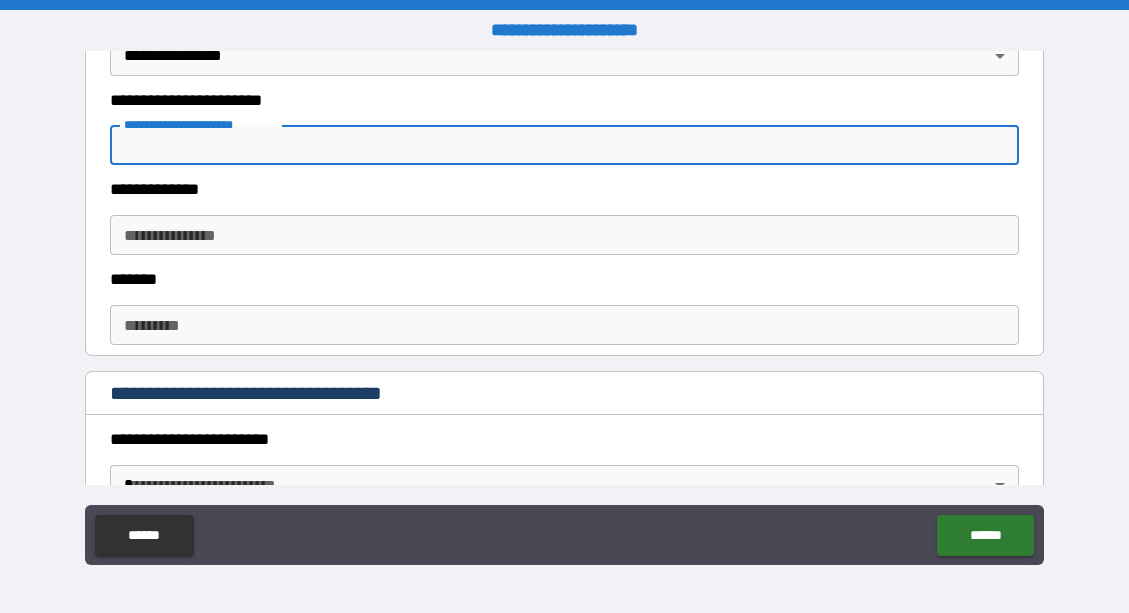 click on "**********" at bounding box center [565, 145] 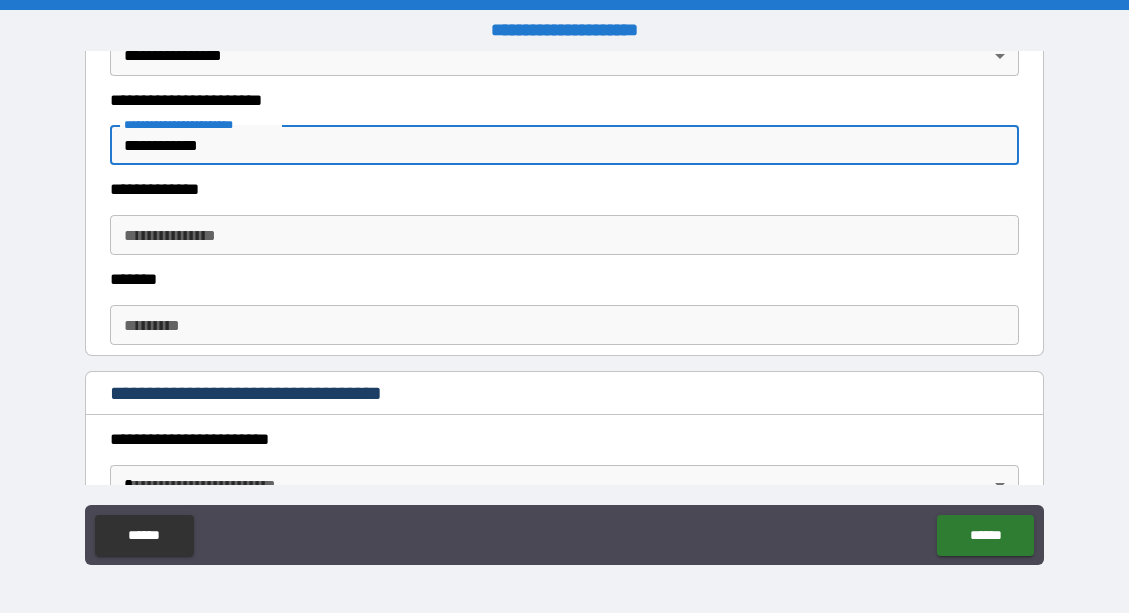 type on "**********" 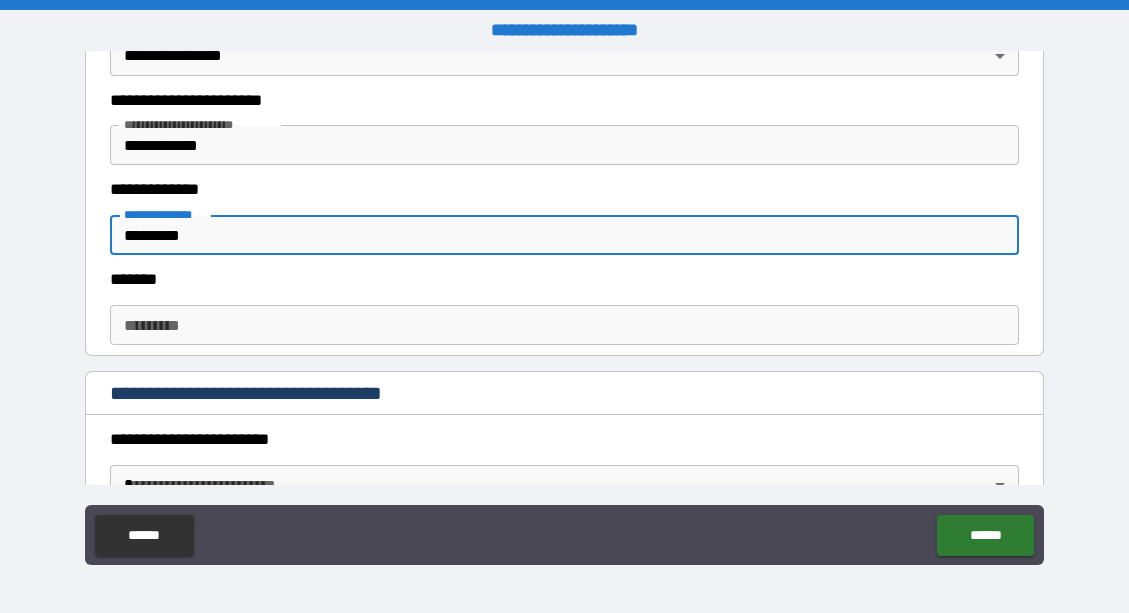 type on "*********" 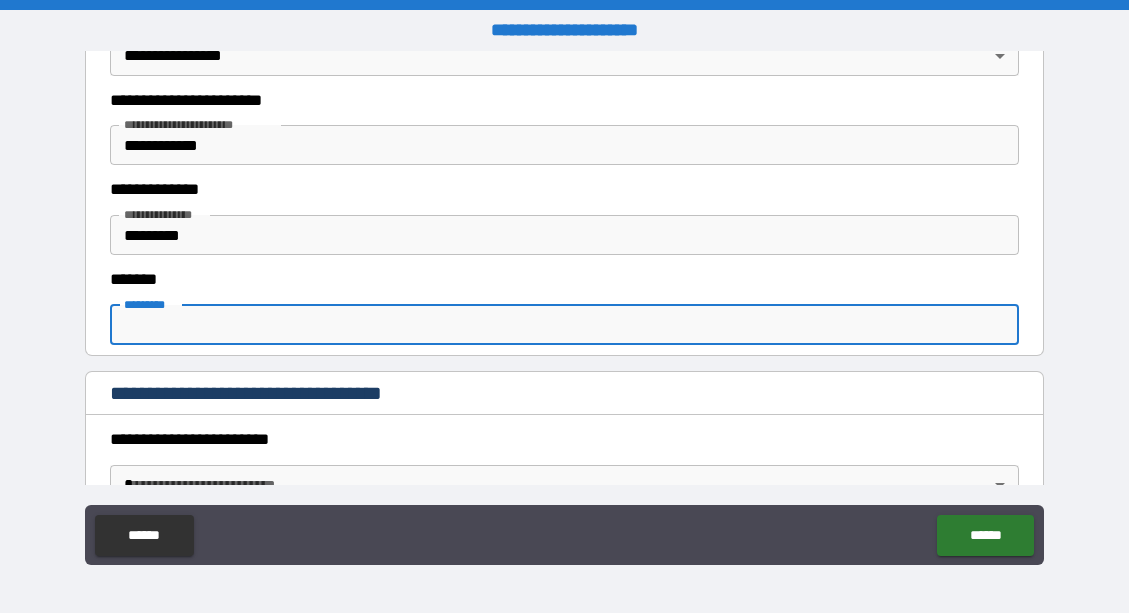 click on "*******   *" at bounding box center (565, 325) 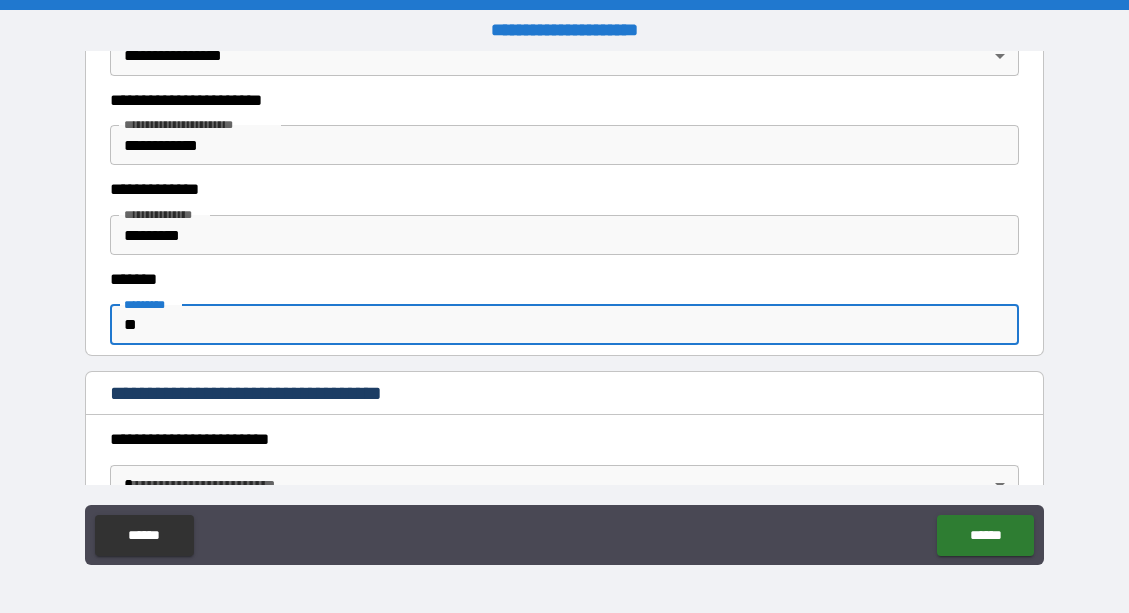 type on "*" 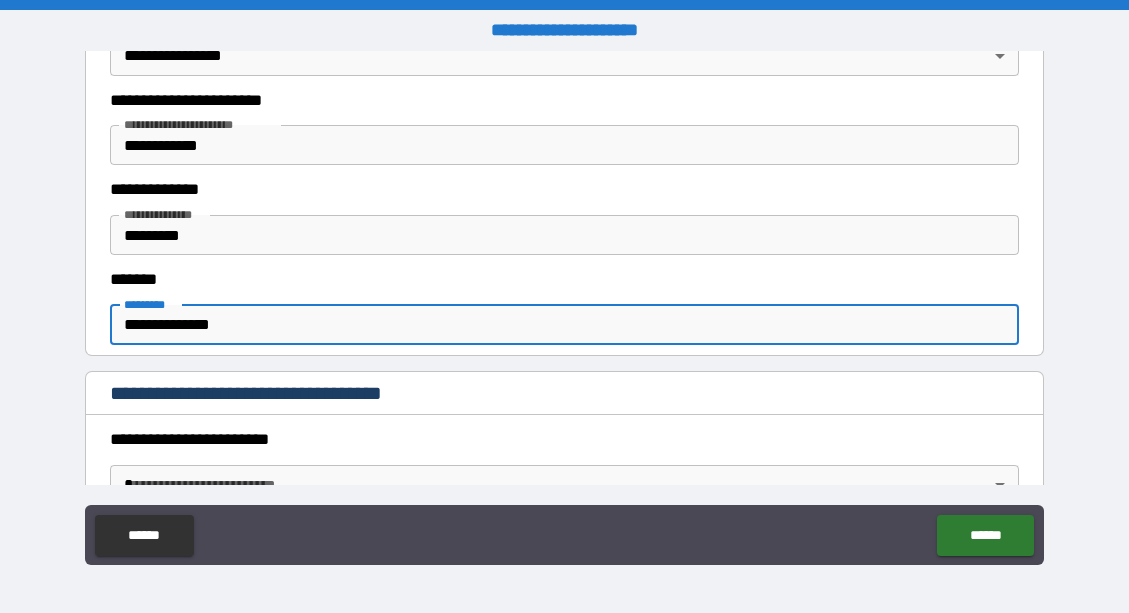 type on "**********" 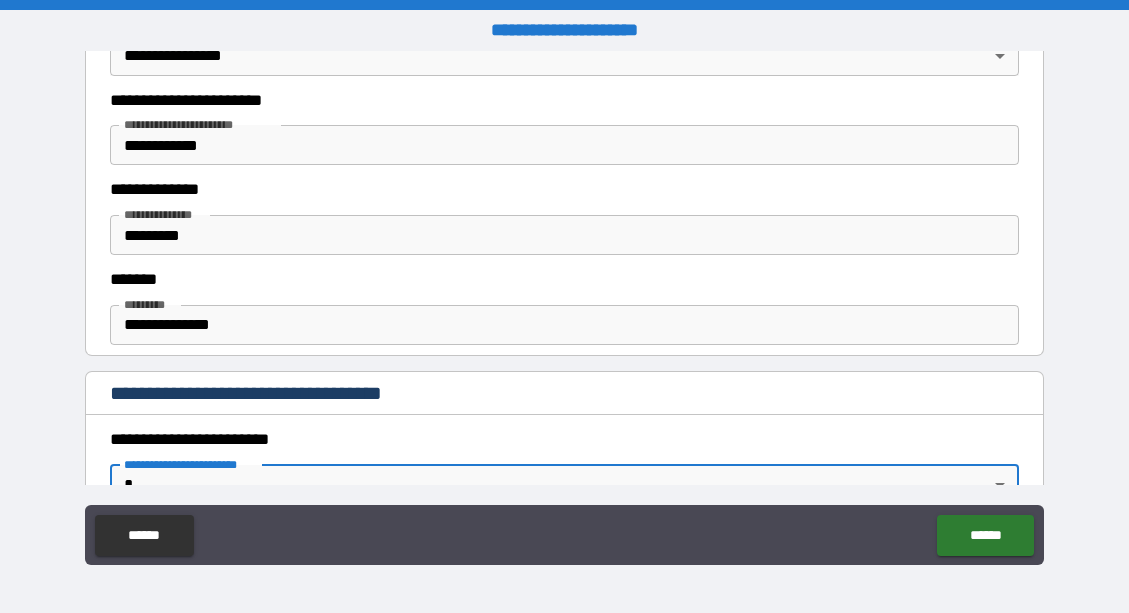 scroll, scrollTop: 619, scrollLeft: 0, axis: vertical 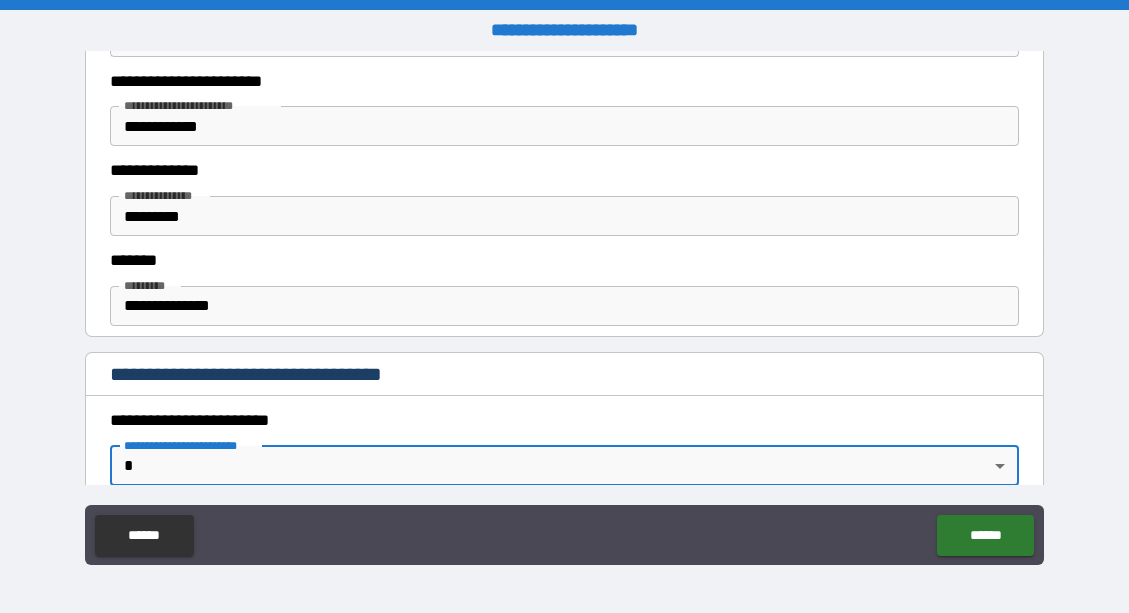 click on "**********" at bounding box center [564, 306] 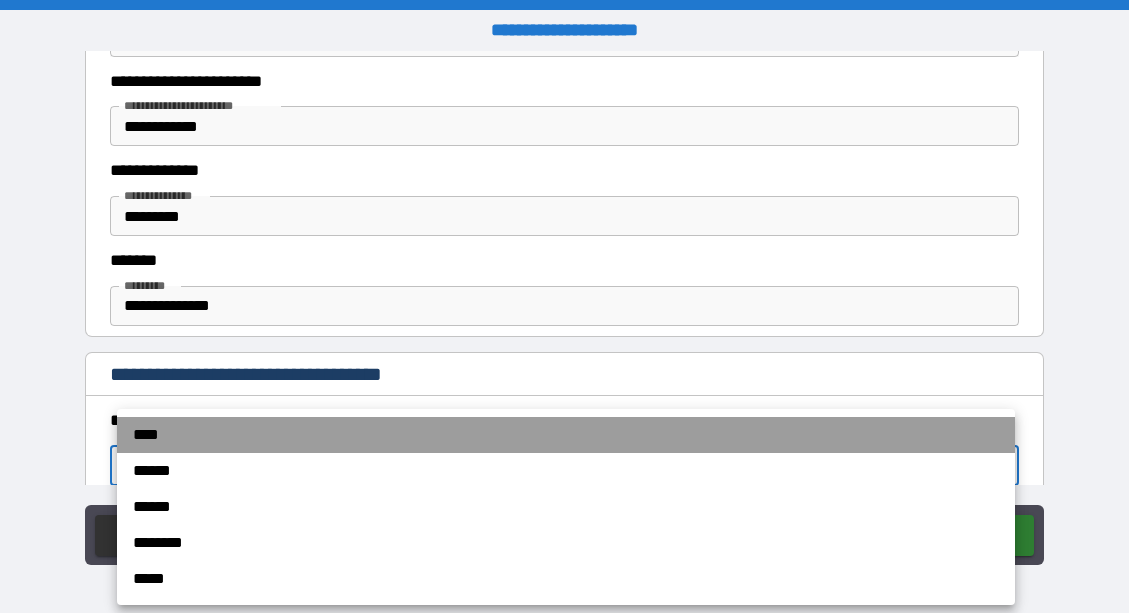 click on "****" at bounding box center [566, 435] 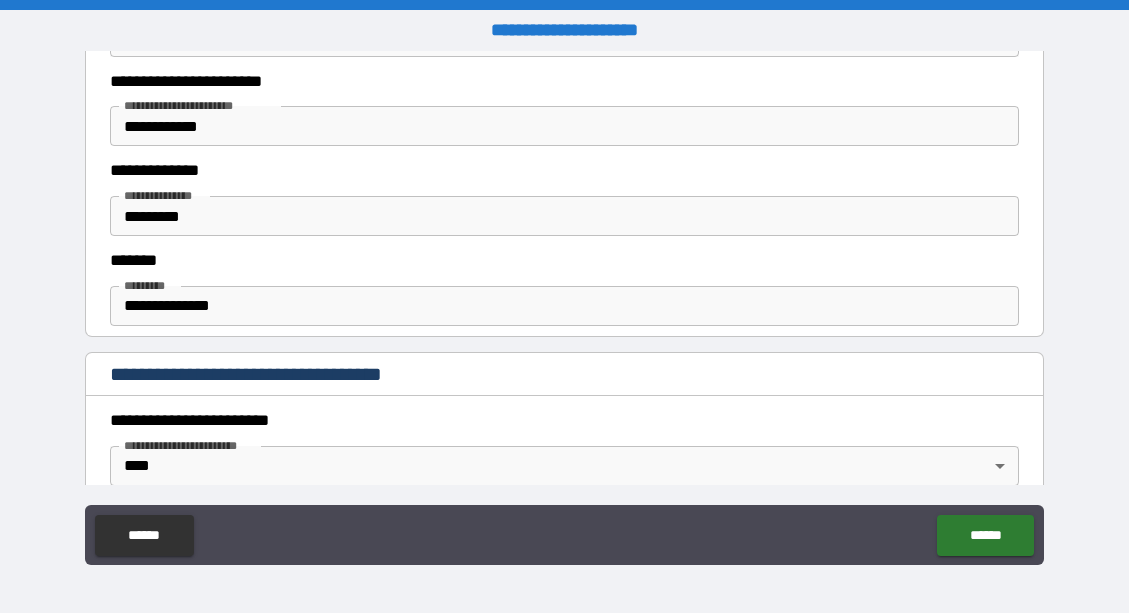 click on "**********" at bounding box center [565, 374] 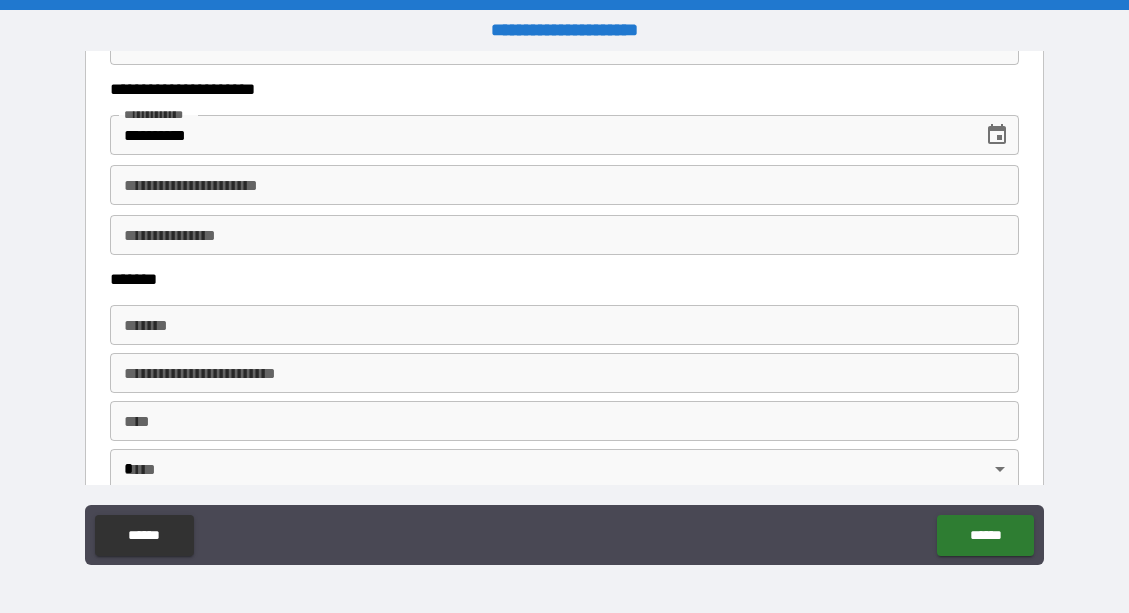 scroll, scrollTop: 1219, scrollLeft: 0, axis: vertical 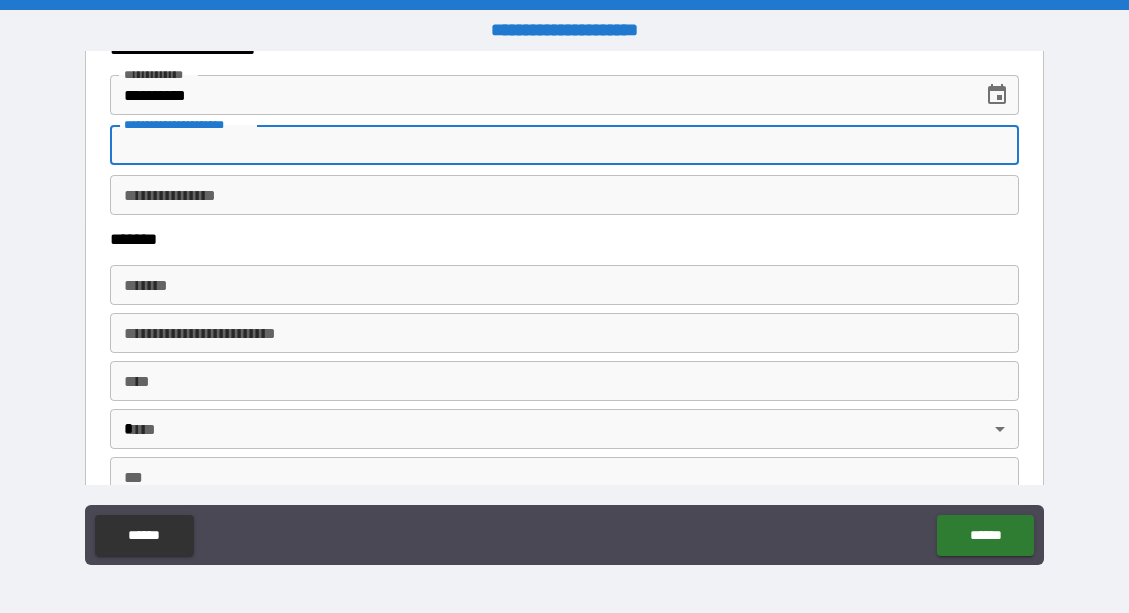 click on "**********" at bounding box center (565, 145) 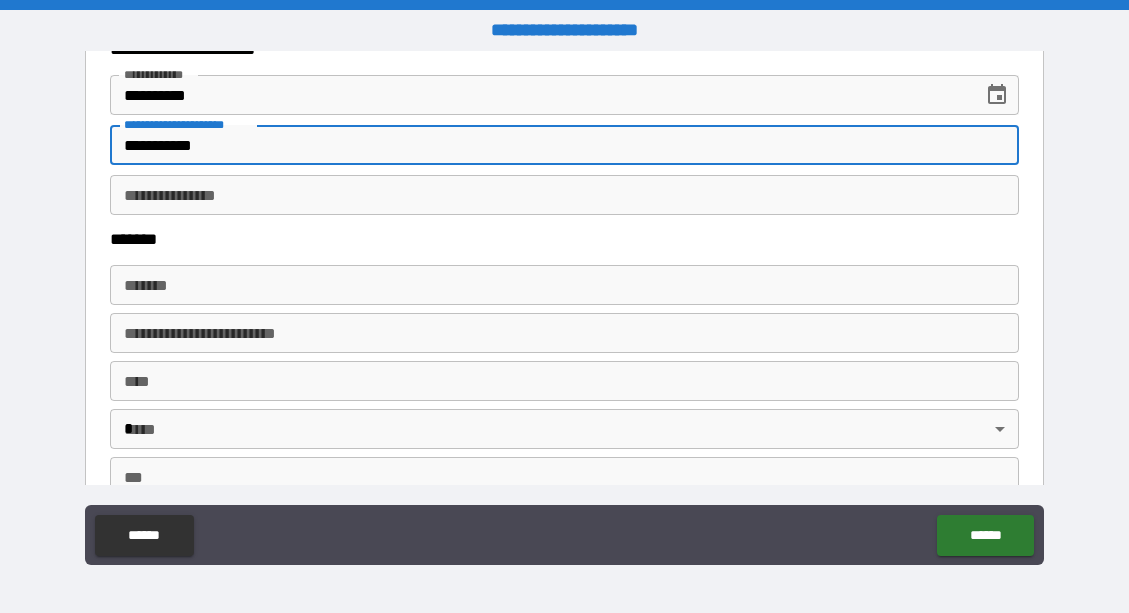 type on "**********" 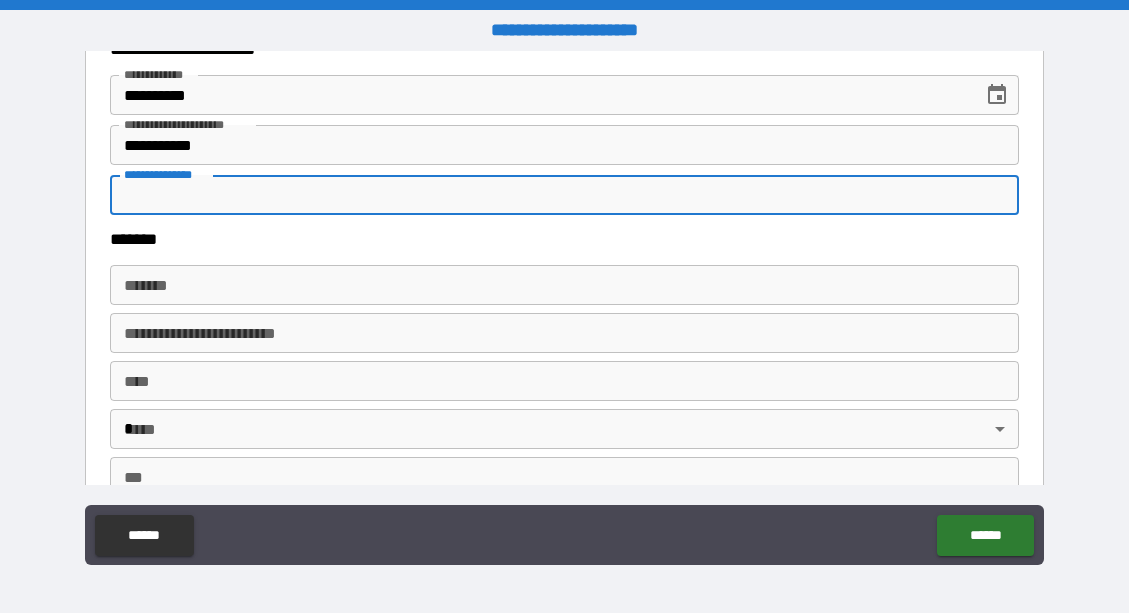 click on "**********" at bounding box center (565, 195) 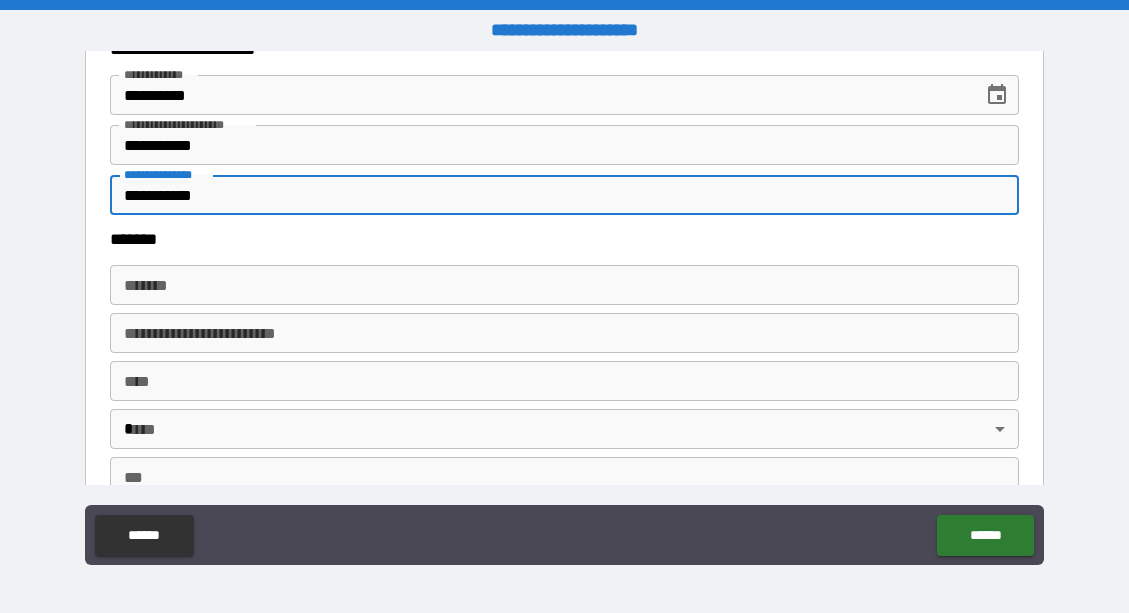 type on "**********" 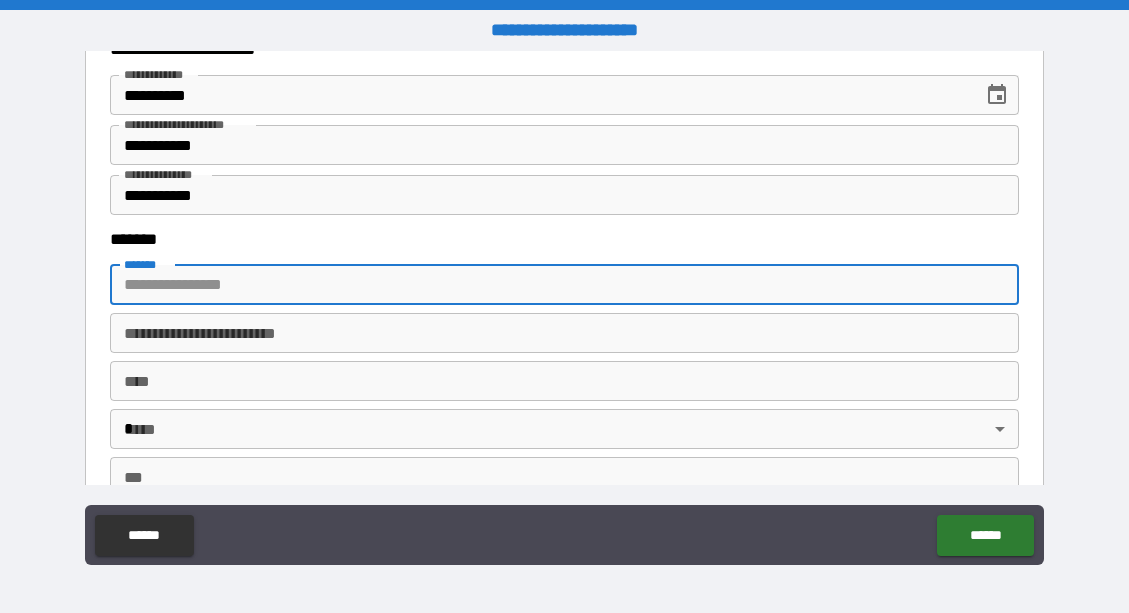 click on "*******" at bounding box center (565, 285) 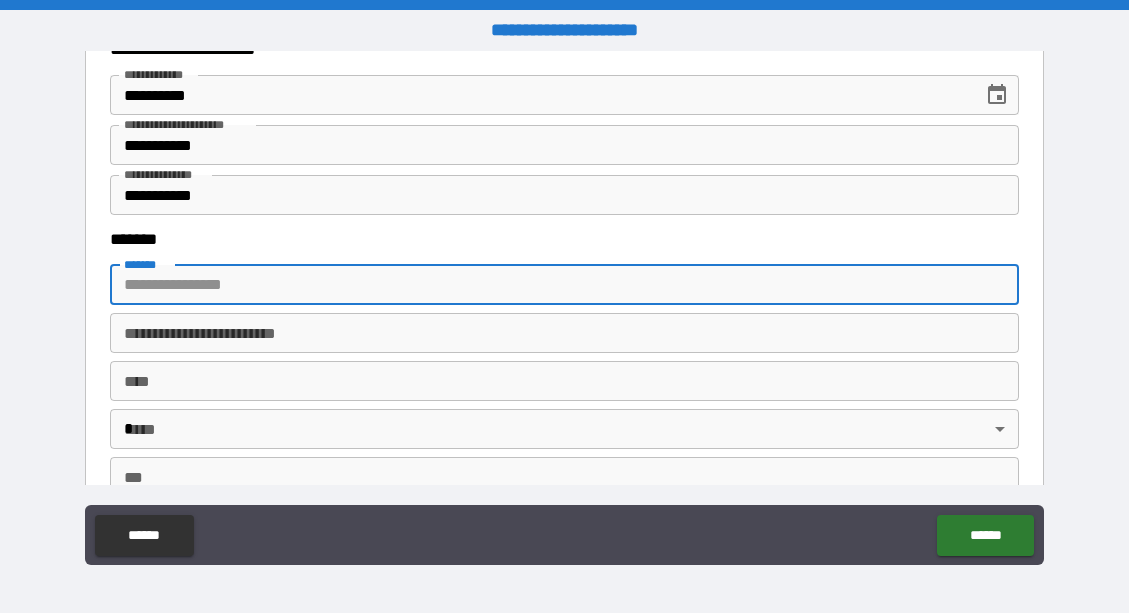 type on "**********" 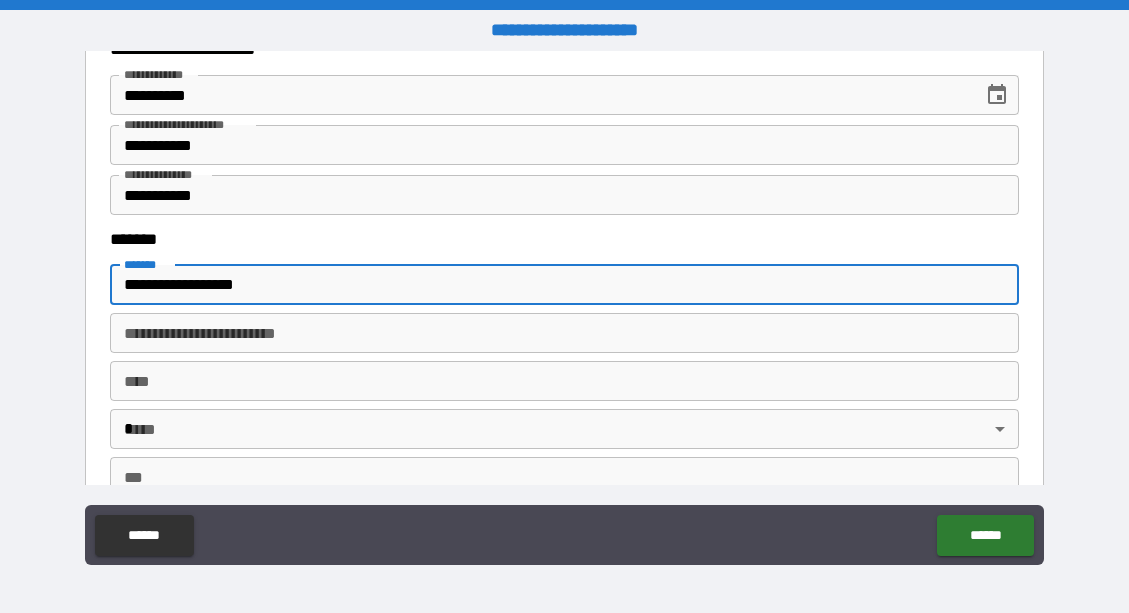type on "*******" 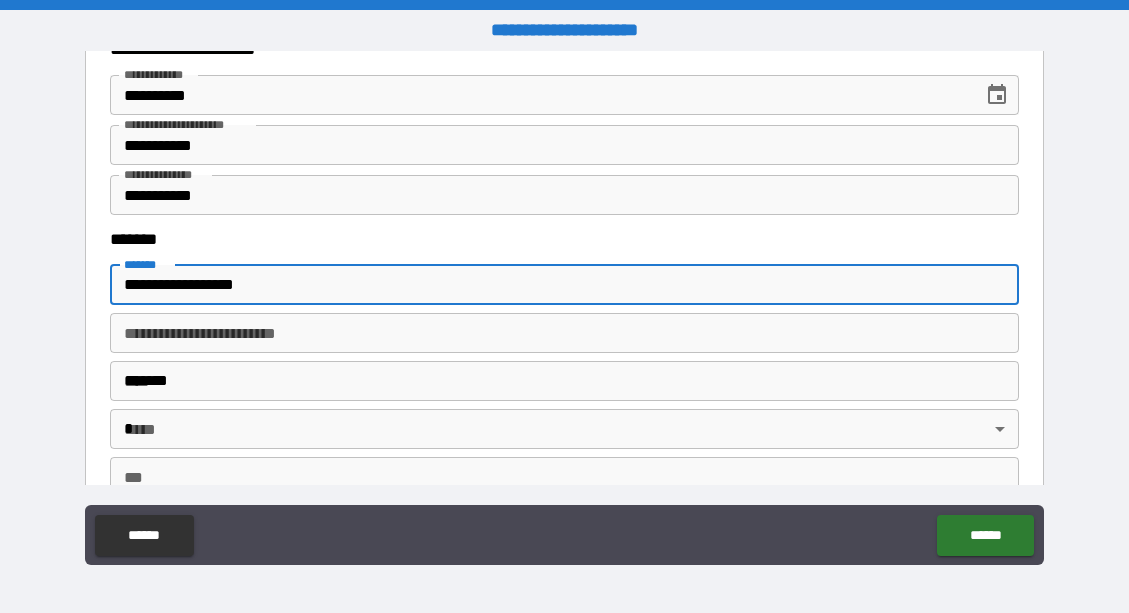 type on "**" 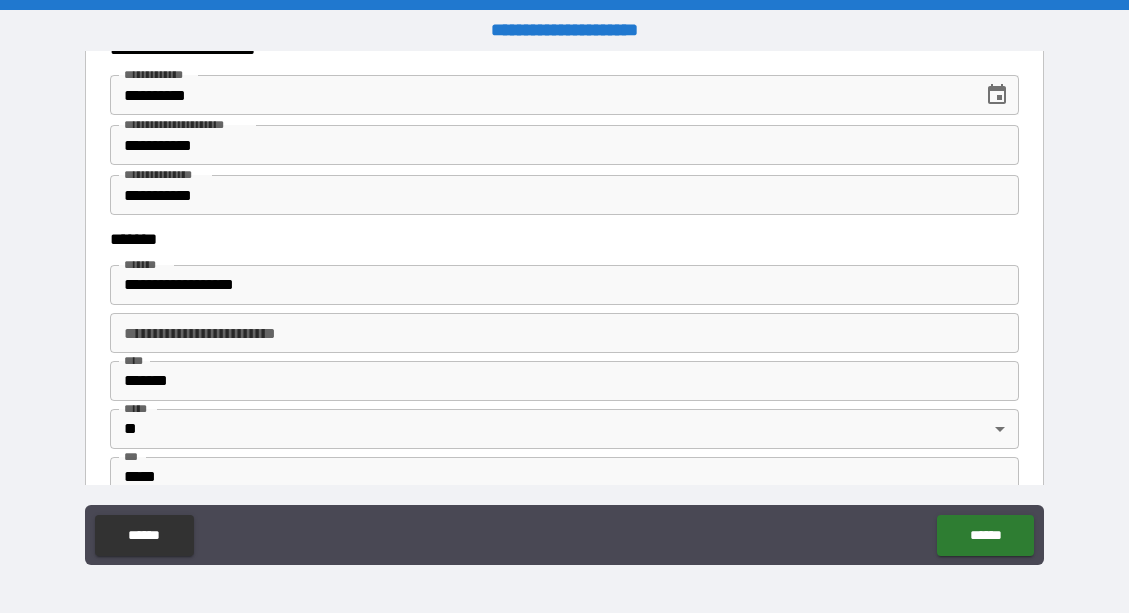 click on "**********" at bounding box center (565, 366) 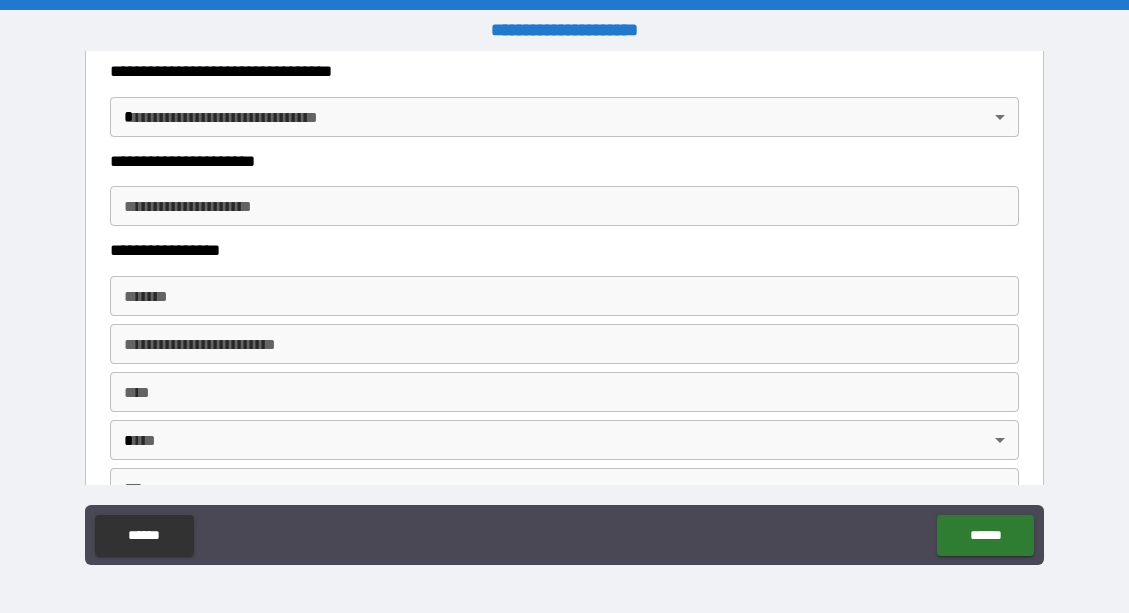 scroll, scrollTop: 1739, scrollLeft: 0, axis: vertical 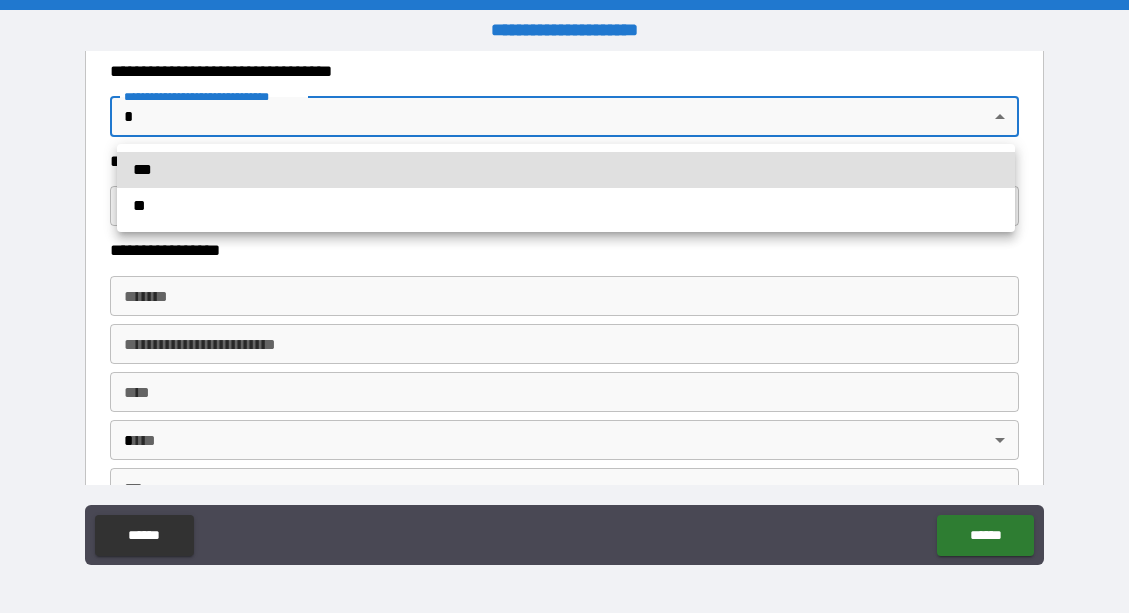 click on "***" at bounding box center [566, 170] 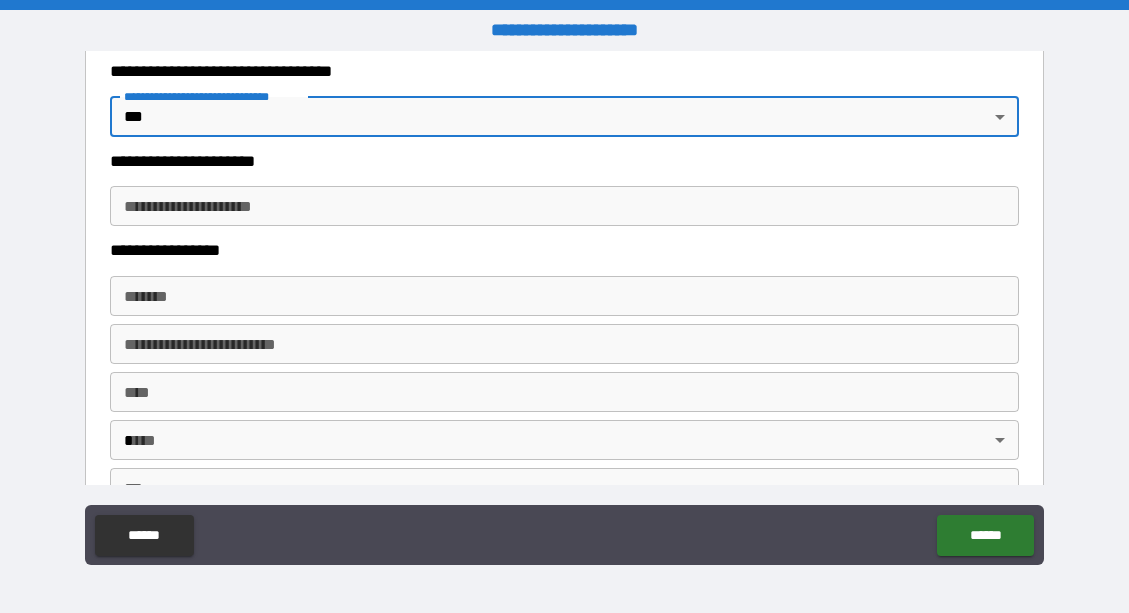 click on "**********" at bounding box center [565, 206] 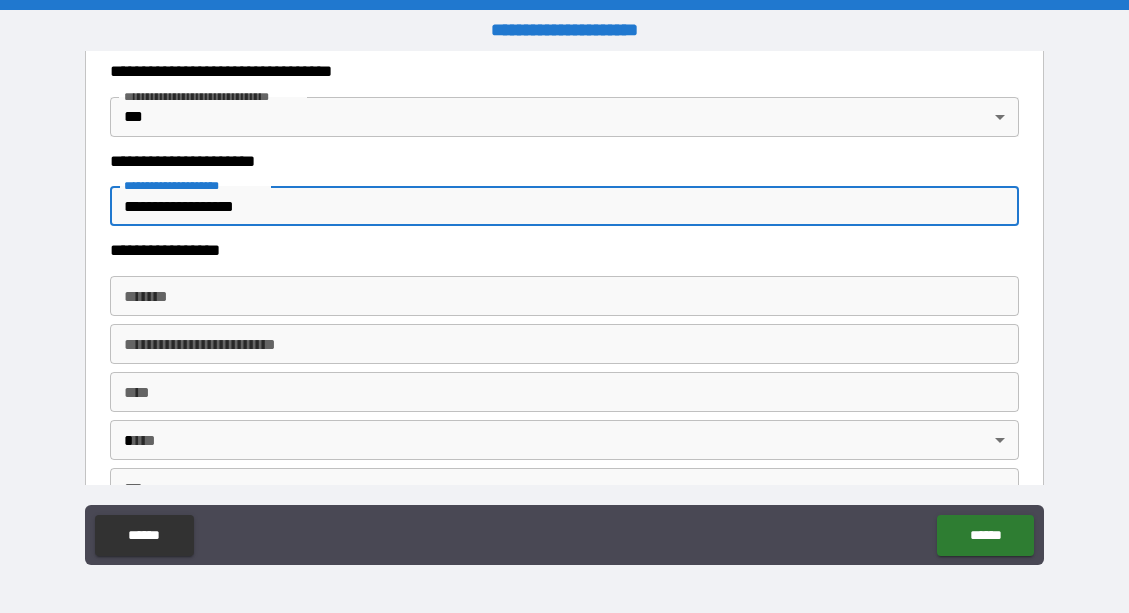 type on "**********" 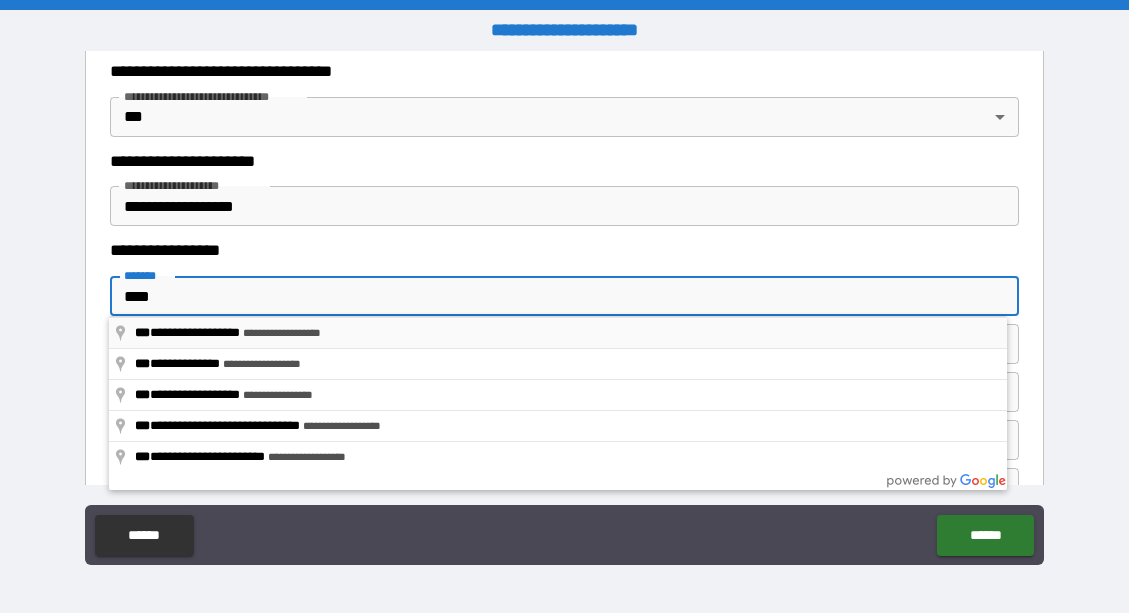 type on "**********" 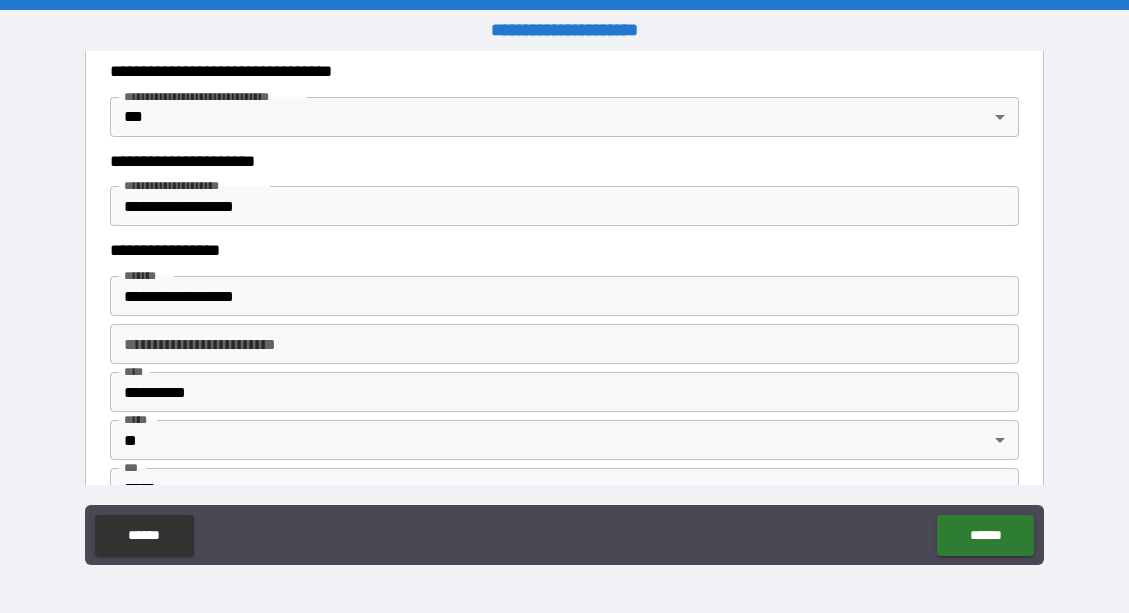 click on "**********" at bounding box center (565, 377) 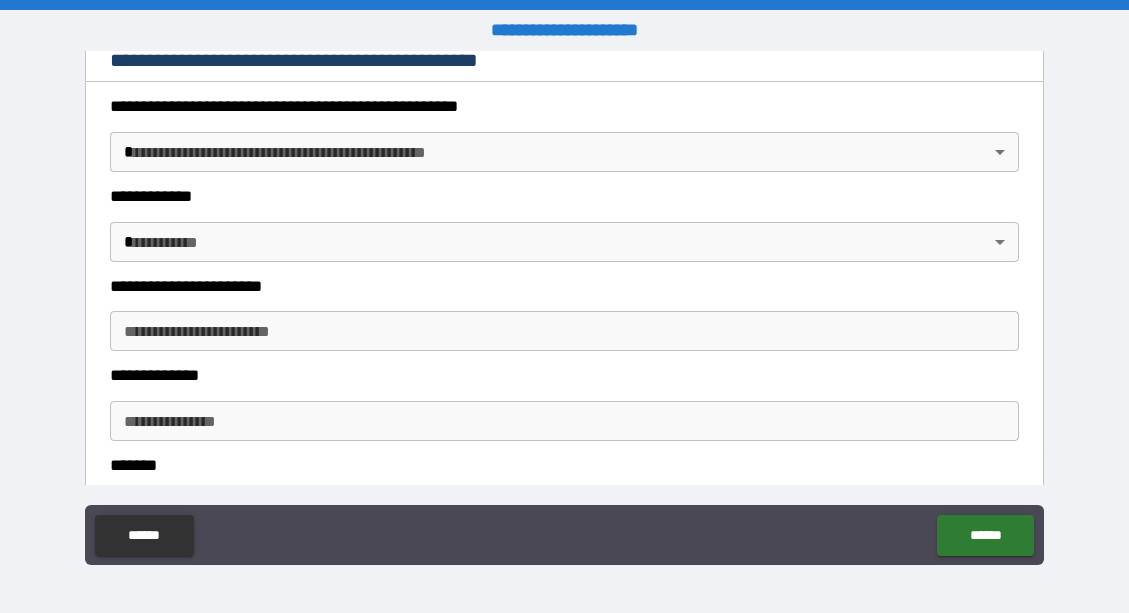 scroll, scrollTop: 2259, scrollLeft: 0, axis: vertical 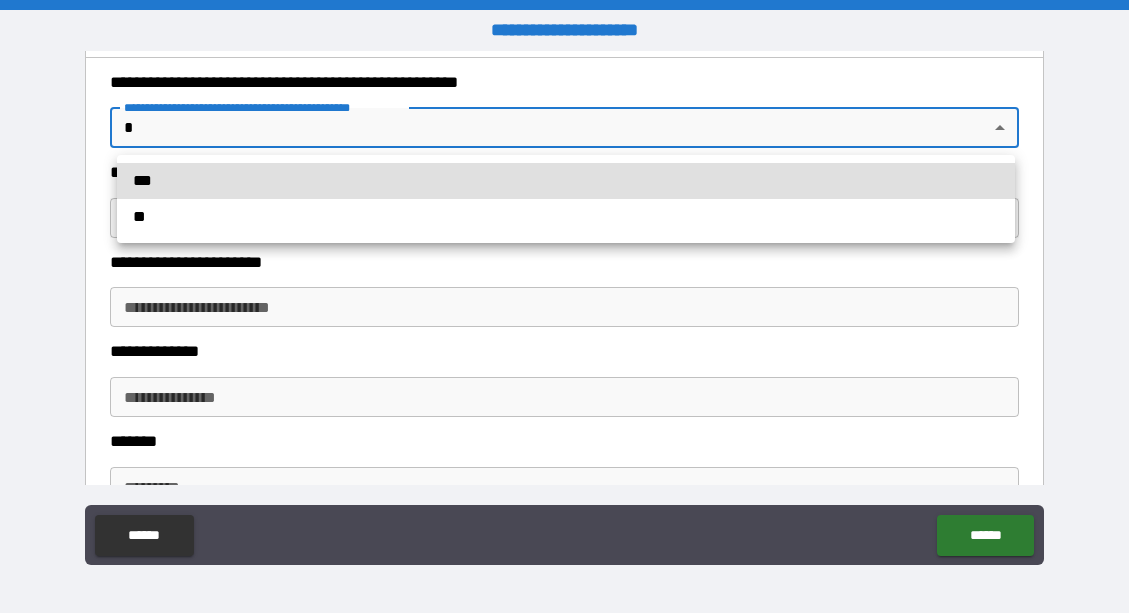 click on "**********" at bounding box center (564, 306) 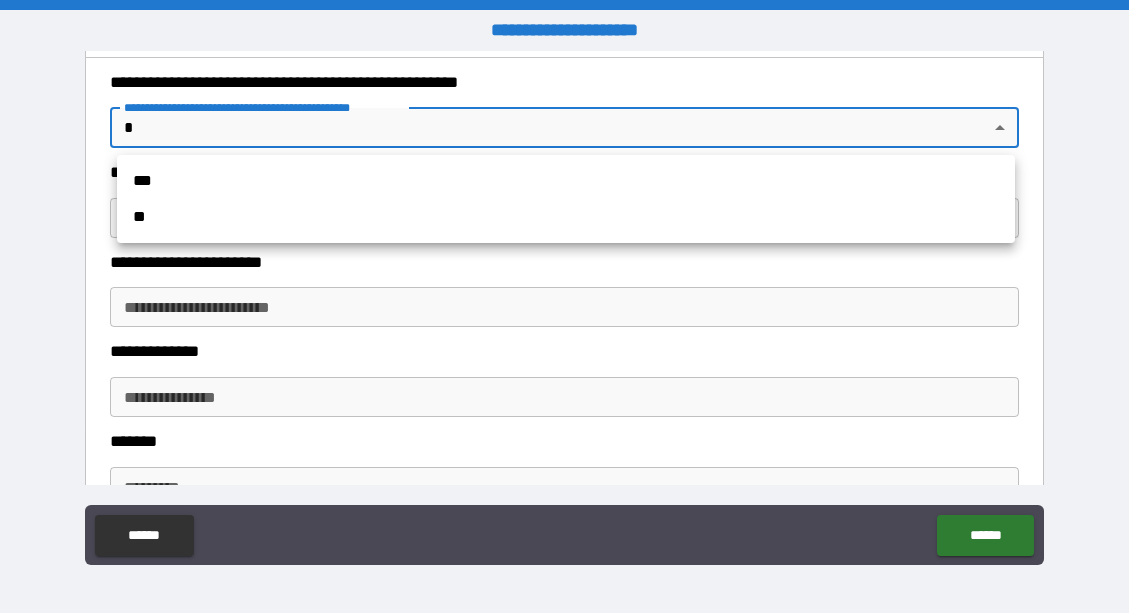 click at bounding box center (564, 306) 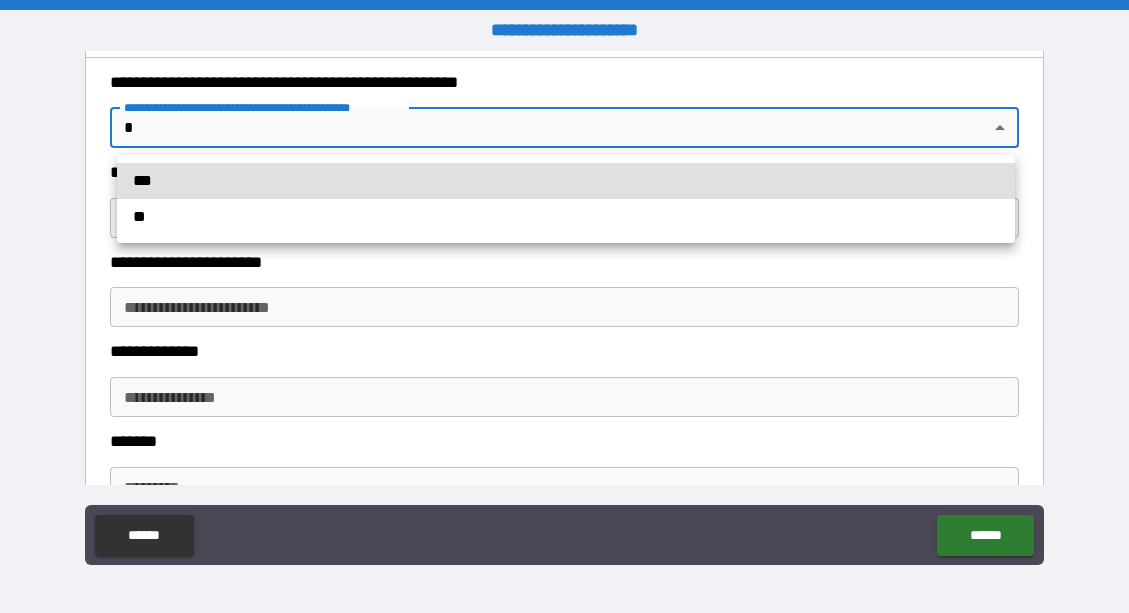 type 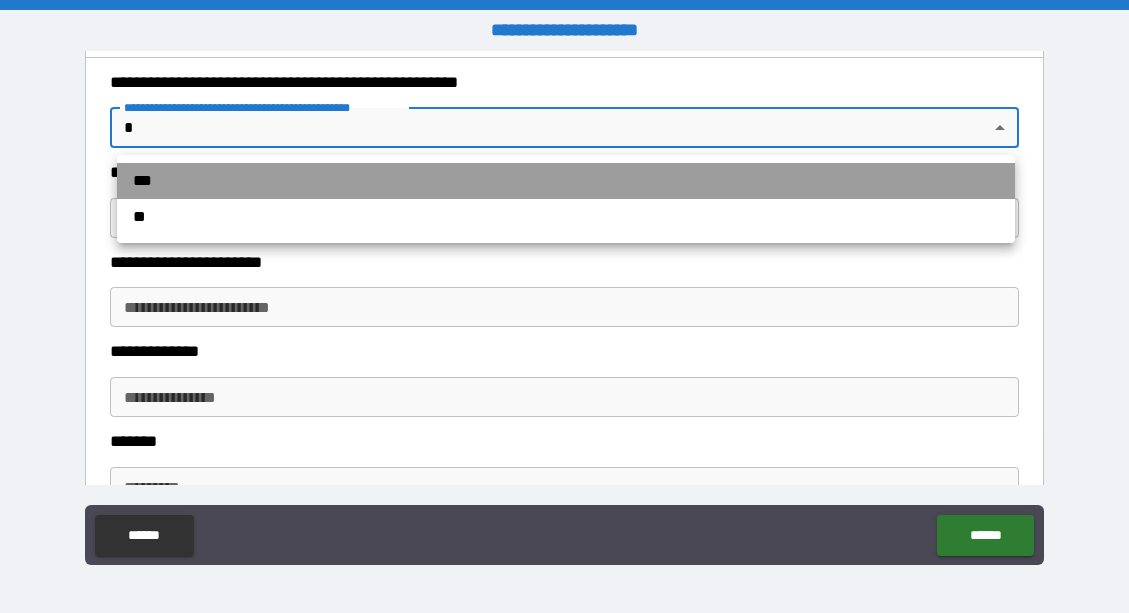 click on "***" at bounding box center (566, 181) 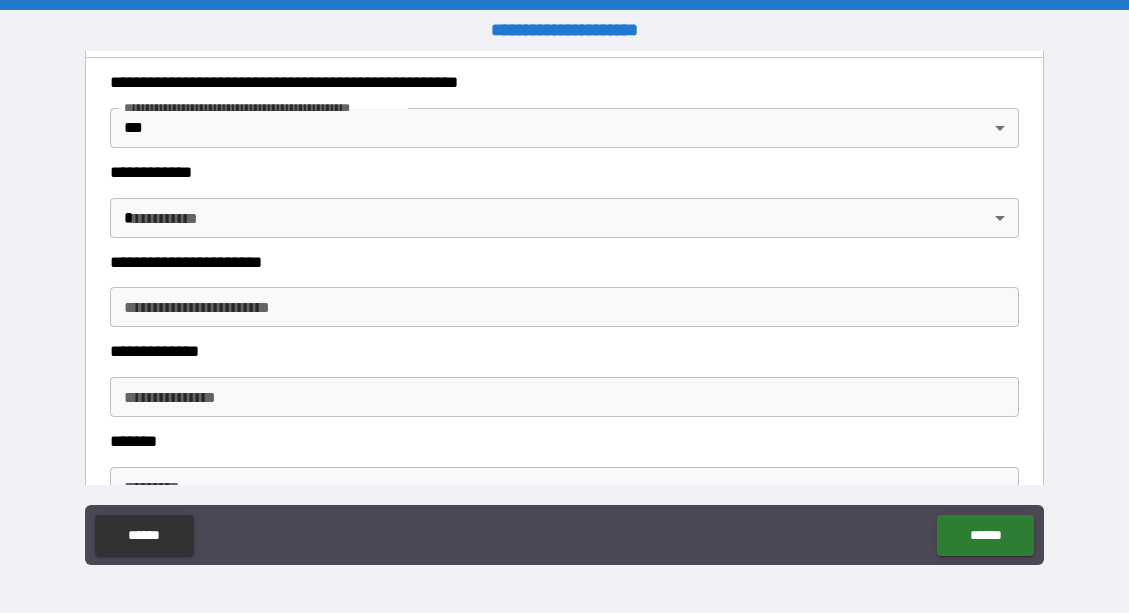 click on "**********" at bounding box center [565, 108] 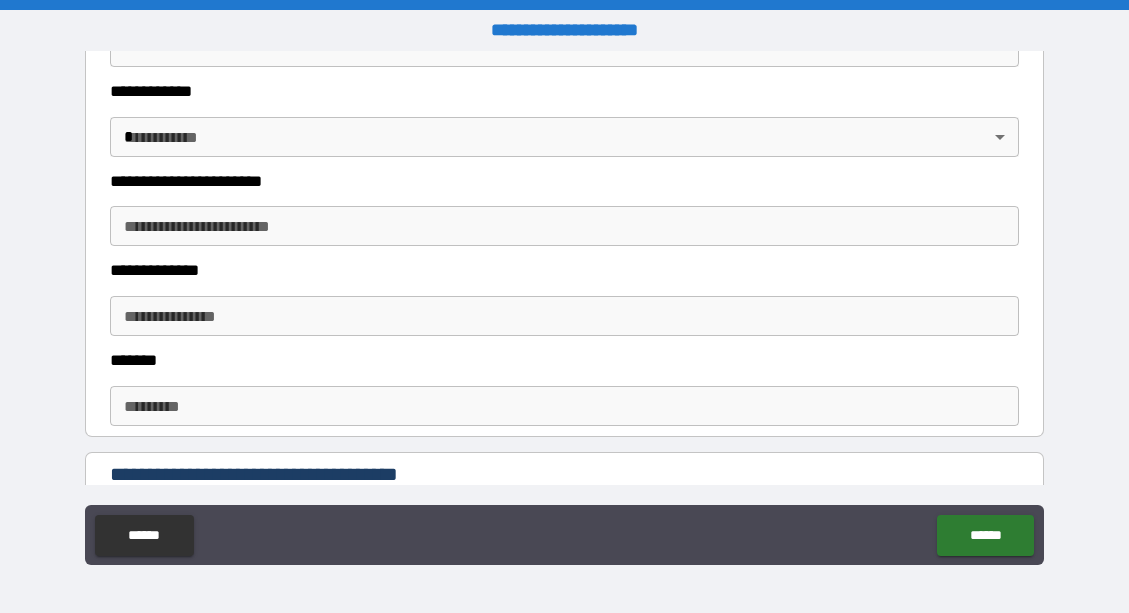 scroll, scrollTop: 2379, scrollLeft: 0, axis: vertical 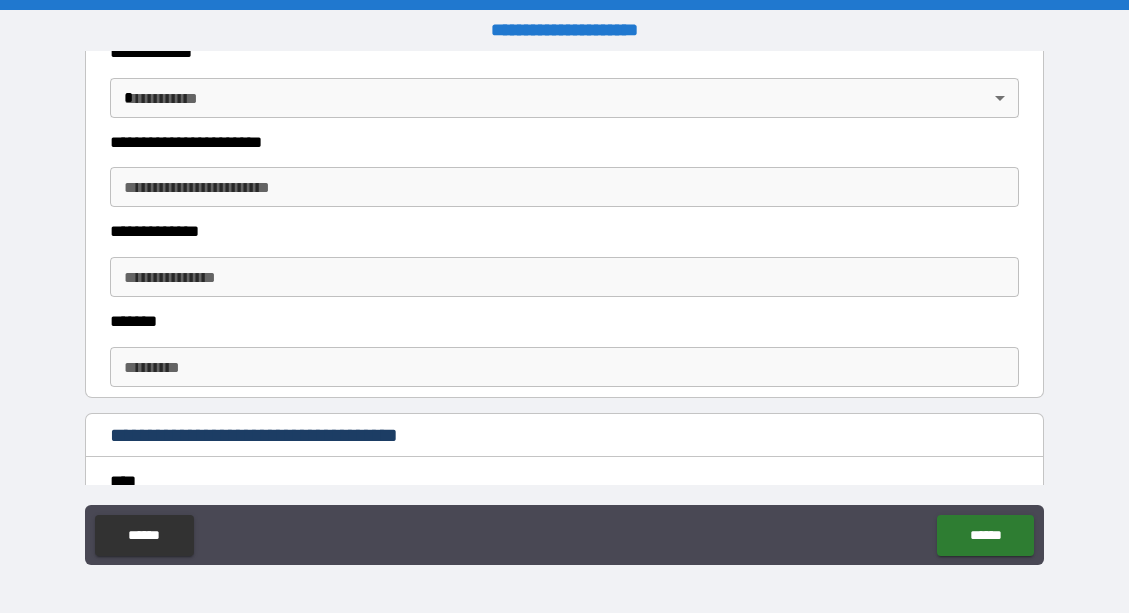 click on "**********" at bounding box center [564, 306] 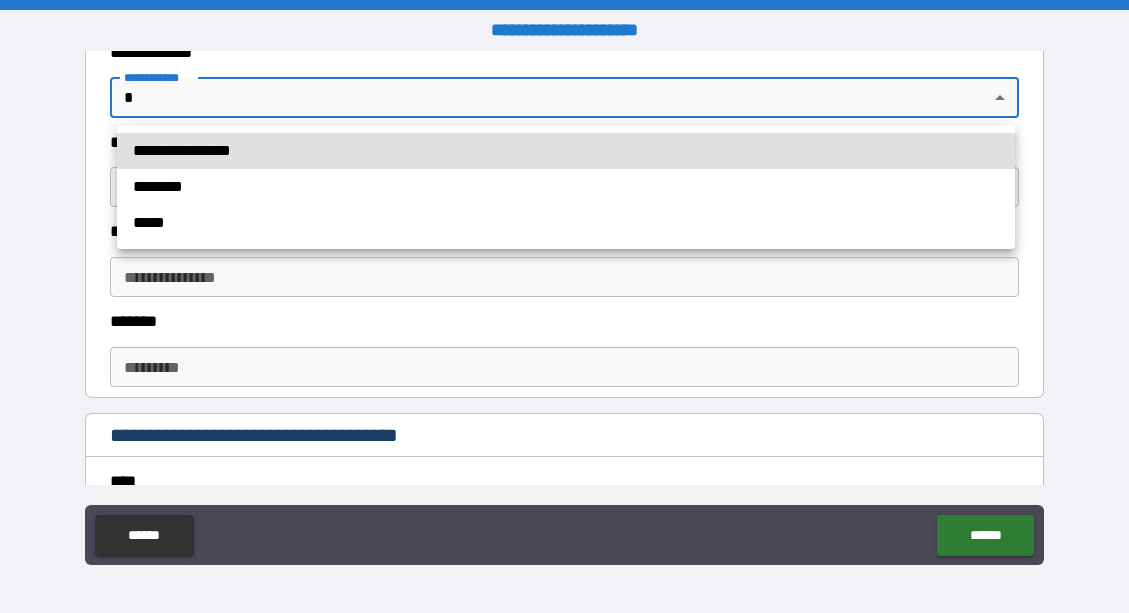 click on "********" at bounding box center [566, 187] 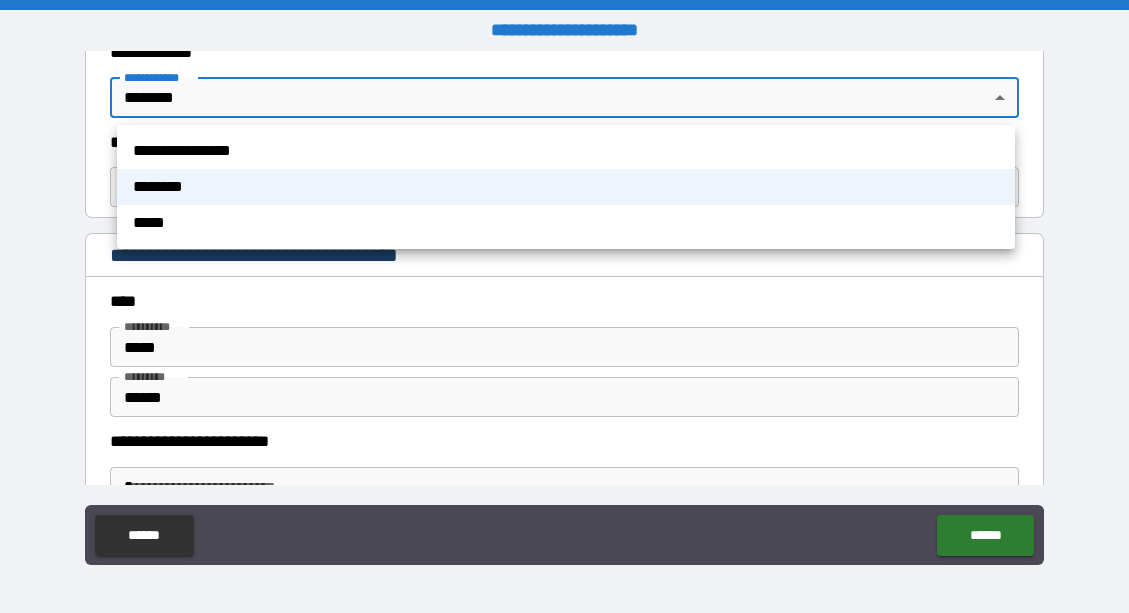 click on "**********" at bounding box center [564, 306] 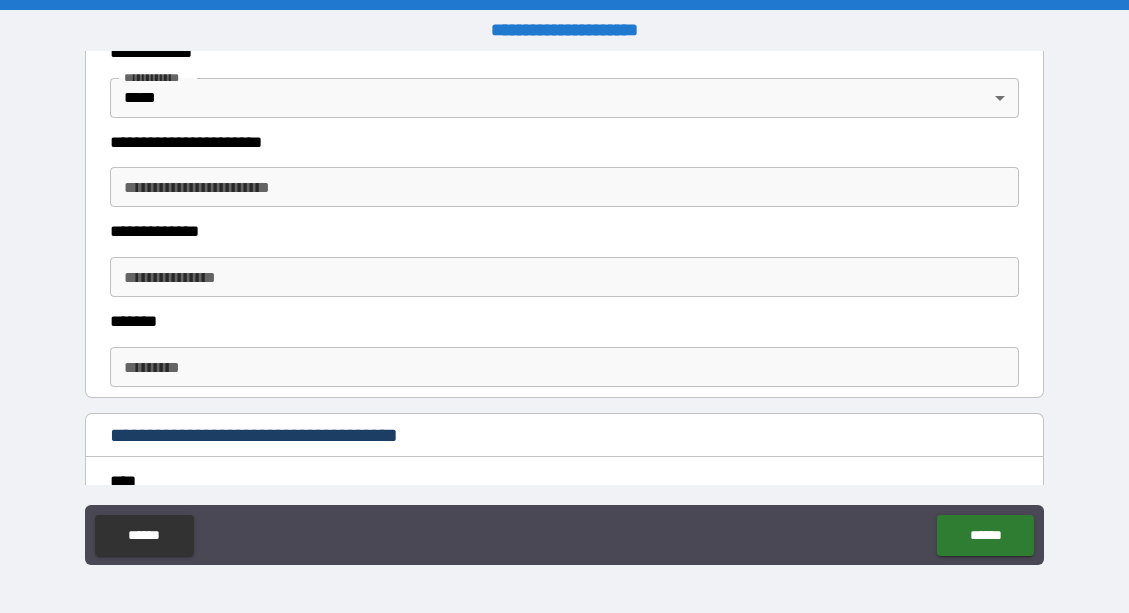 click on "**********" at bounding box center [565, 173] 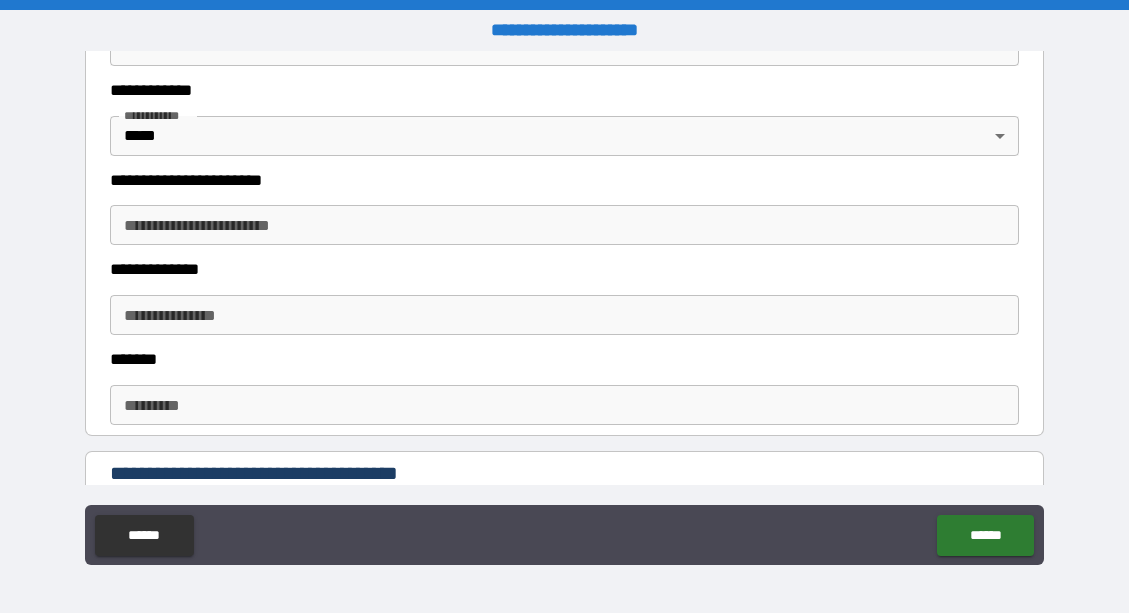 scroll, scrollTop: 2301, scrollLeft: 0, axis: vertical 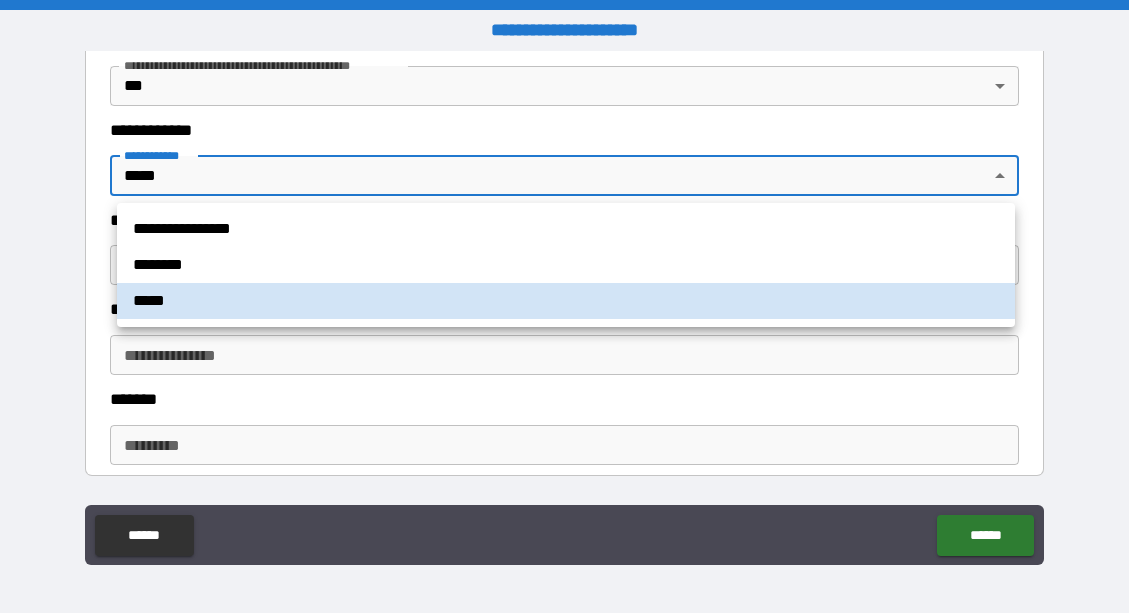 click on "**********" at bounding box center [564, 306] 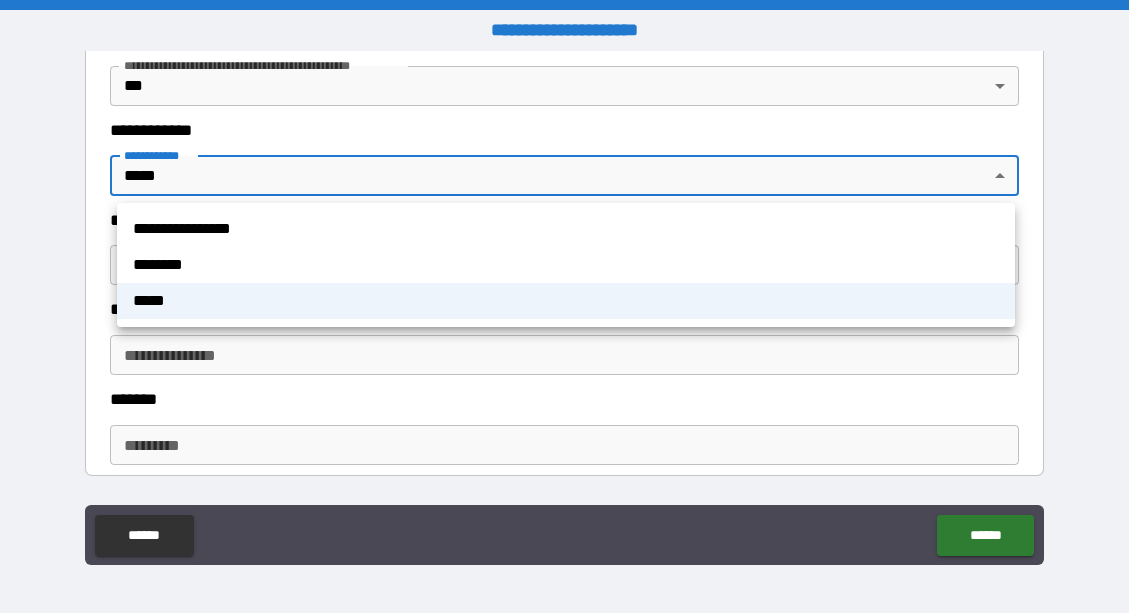 click at bounding box center (564, 306) 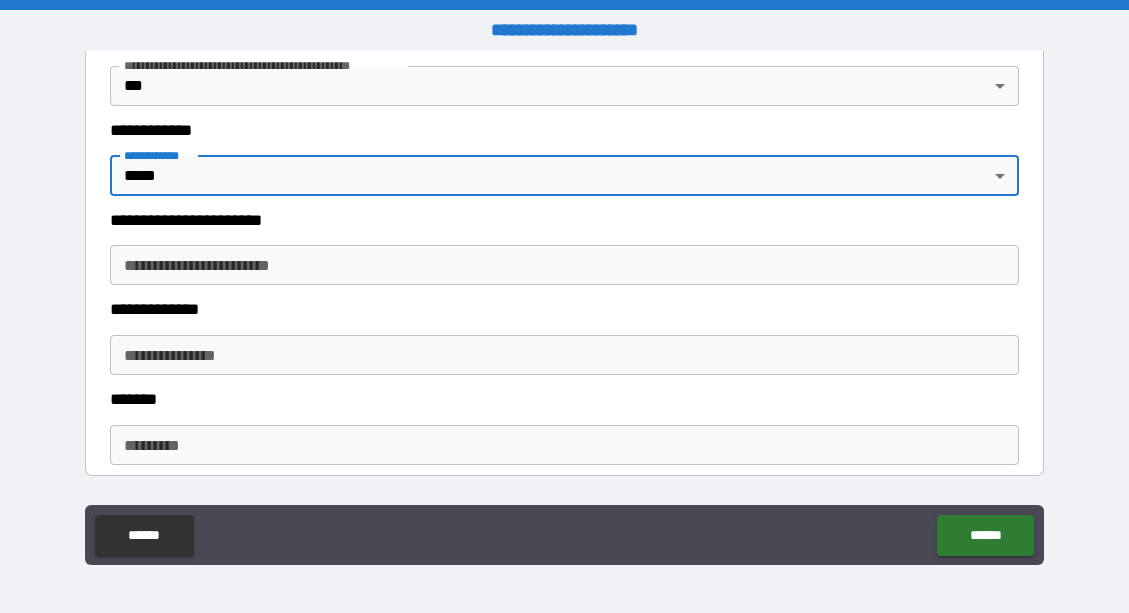 click on "**********" at bounding box center (564, 306) 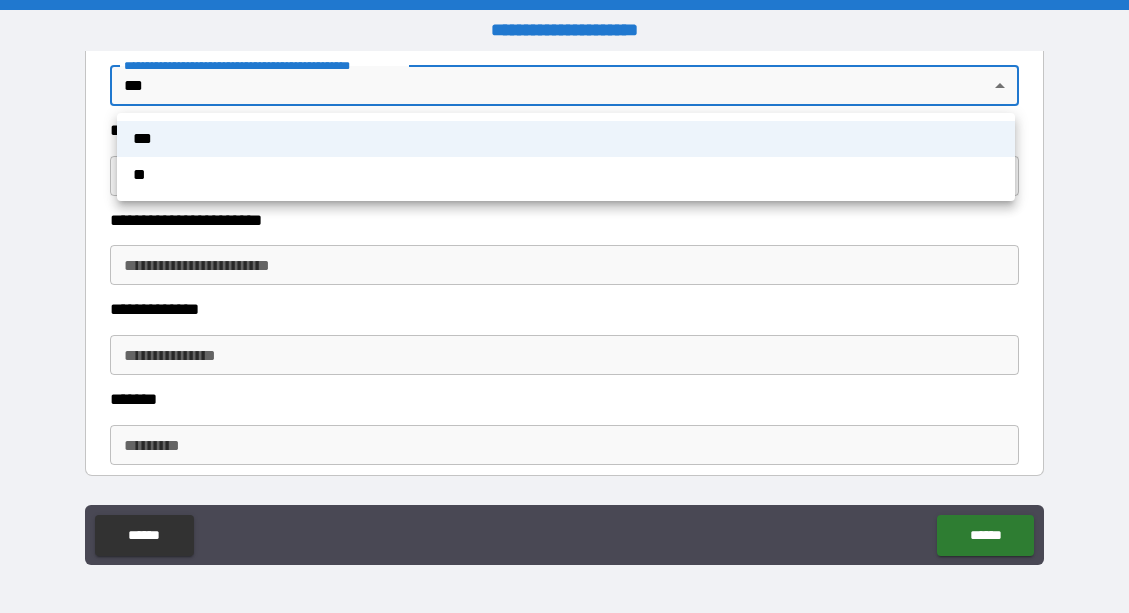 click on "**" at bounding box center (566, 175) 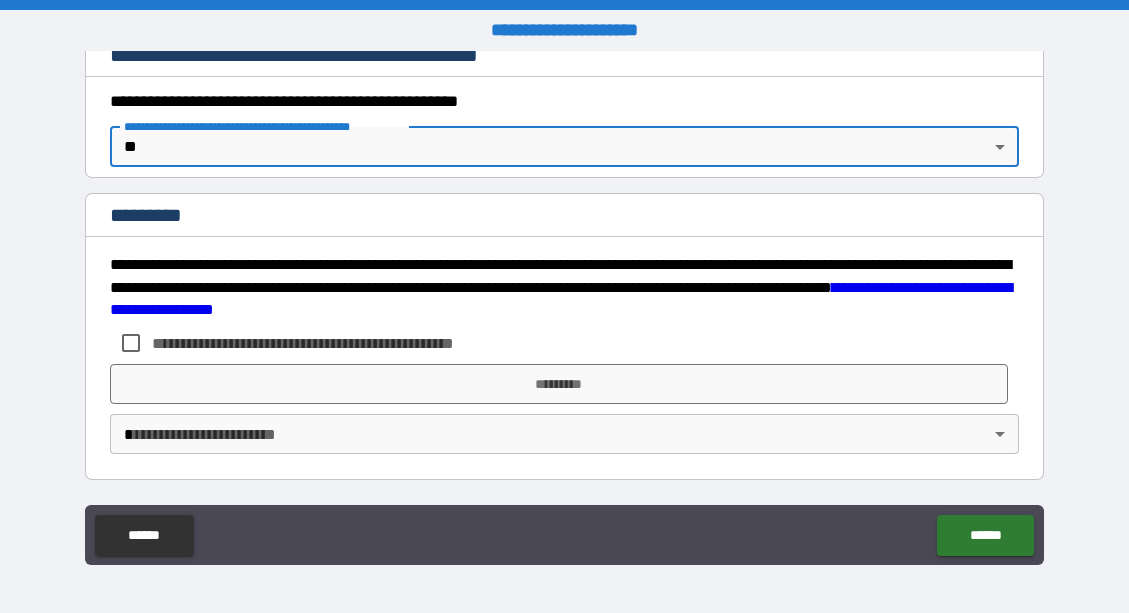 scroll, scrollTop: 2240, scrollLeft: 0, axis: vertical 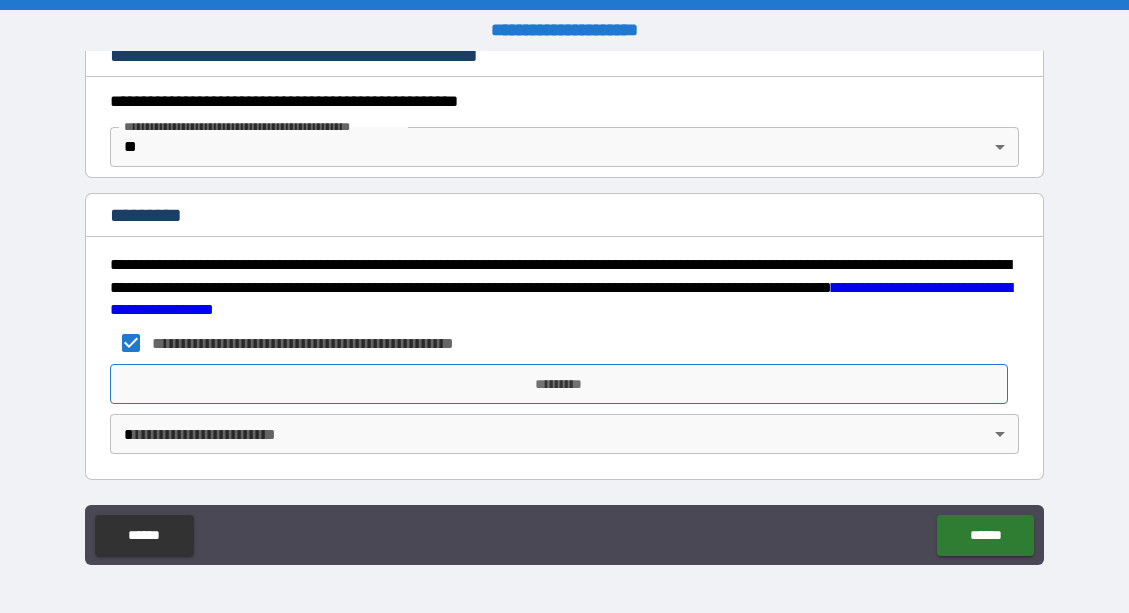 click on "*********" at bounding box center [559, 384] 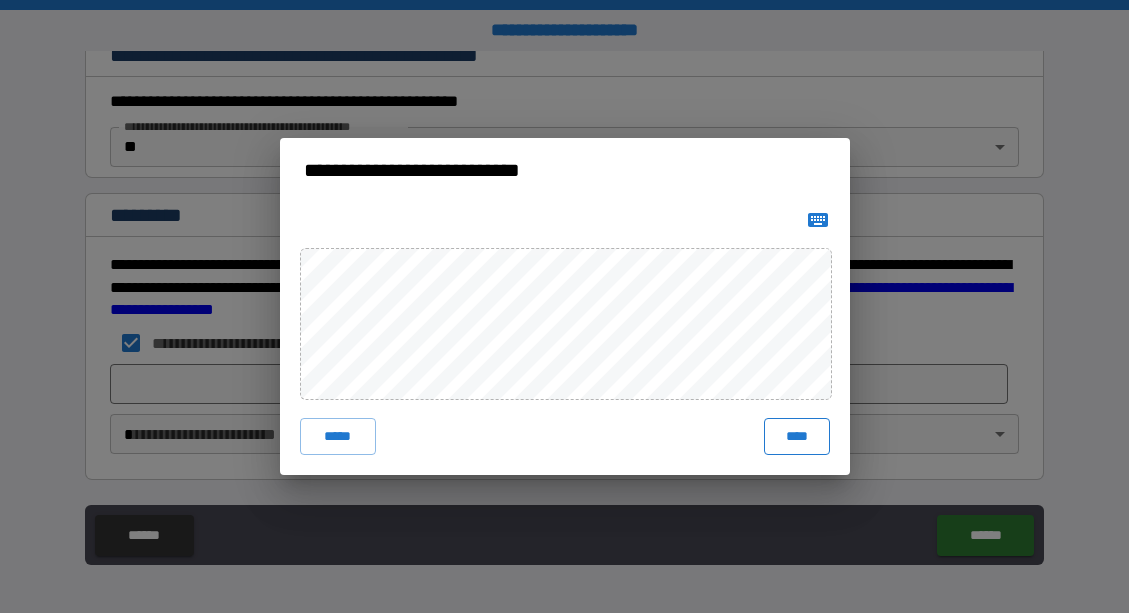 click on "****" at bounding box center (797, 436) 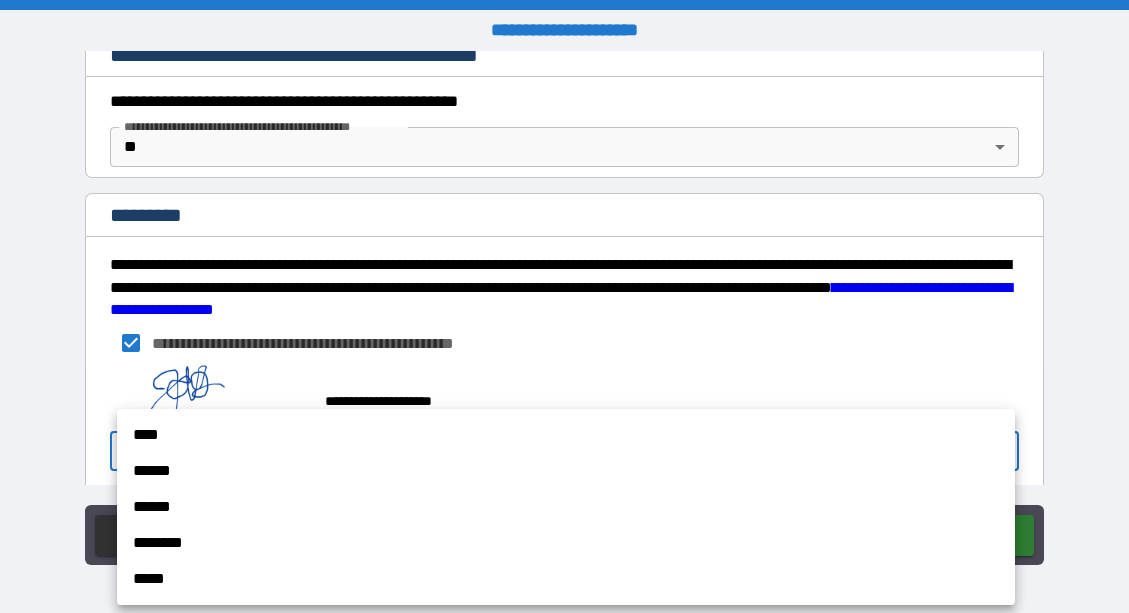 click on "**********" at bounding box center (564, 306) 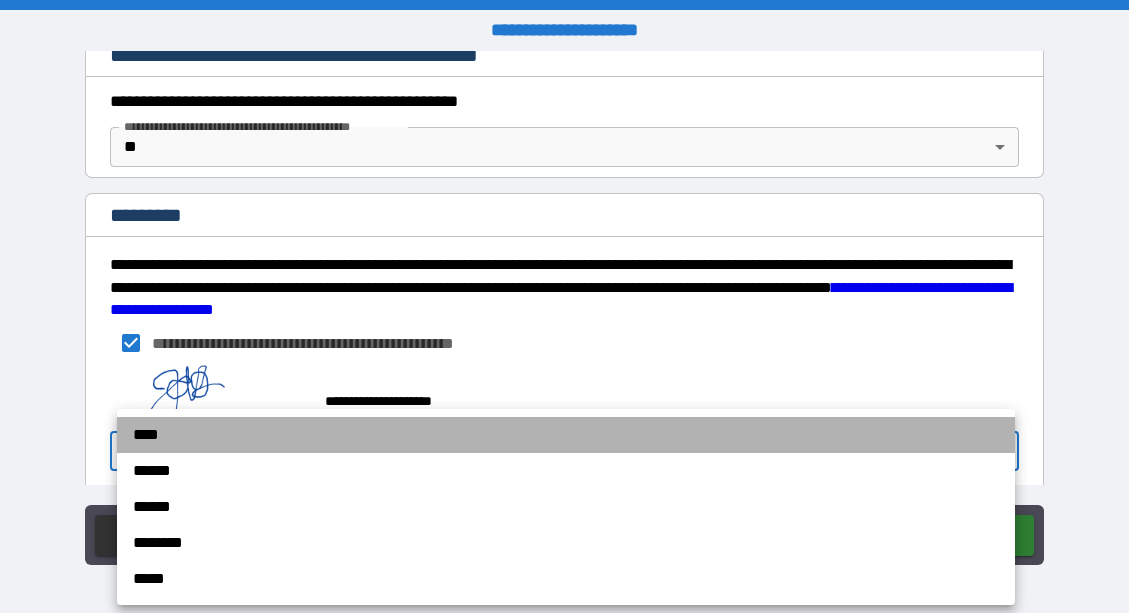 click on "****" at bounding box center [566, 435] 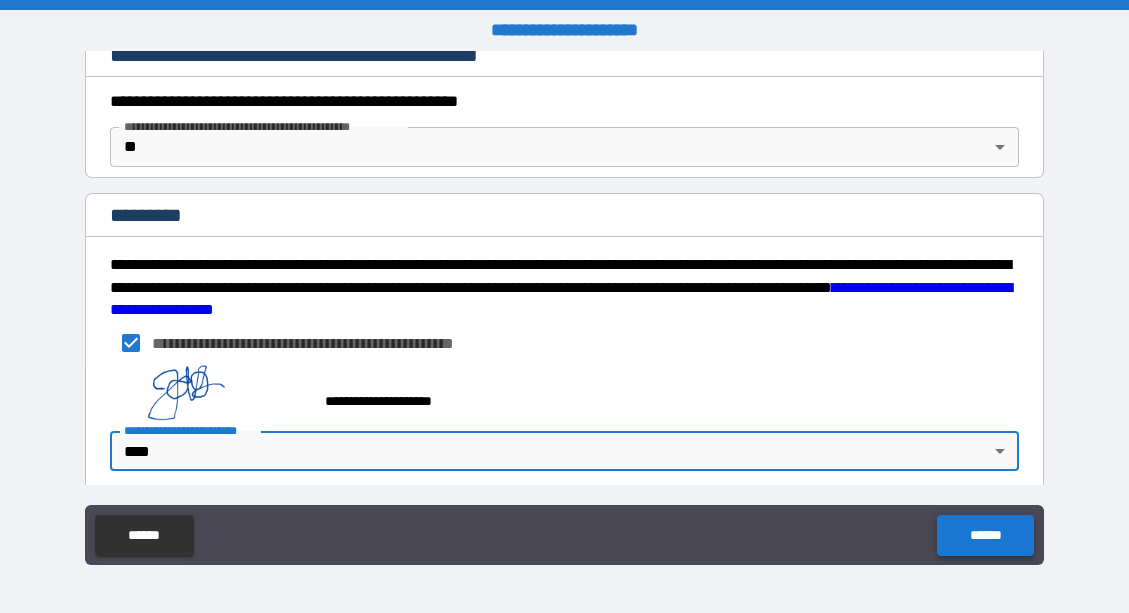 click on "******" at bounding box center [985, 535] 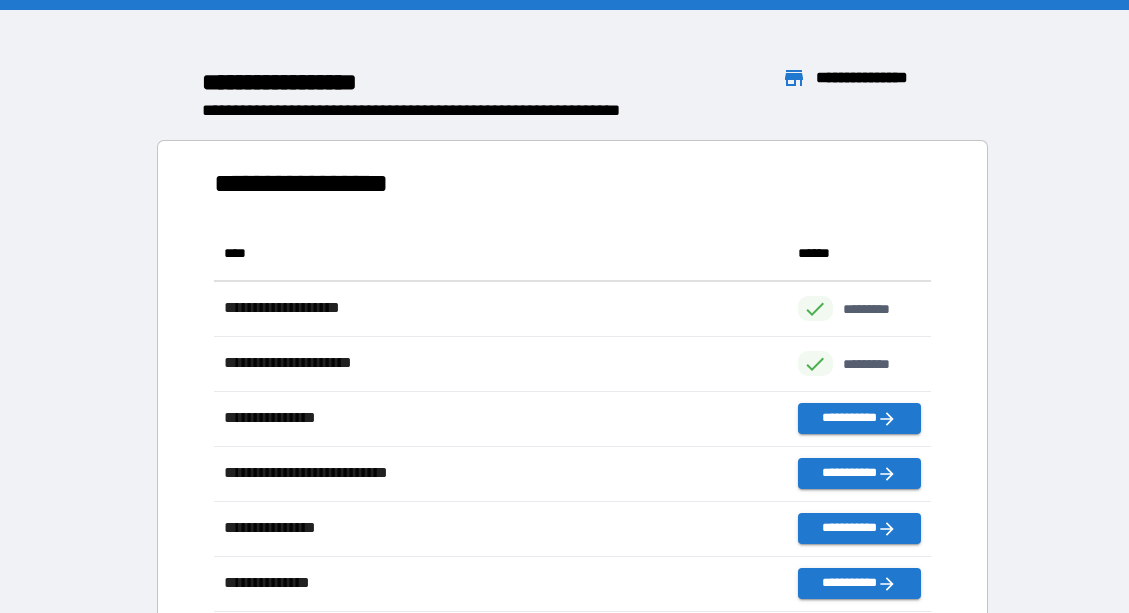scroll, scrollTop: 1, scrollLeft: 1, axis: both 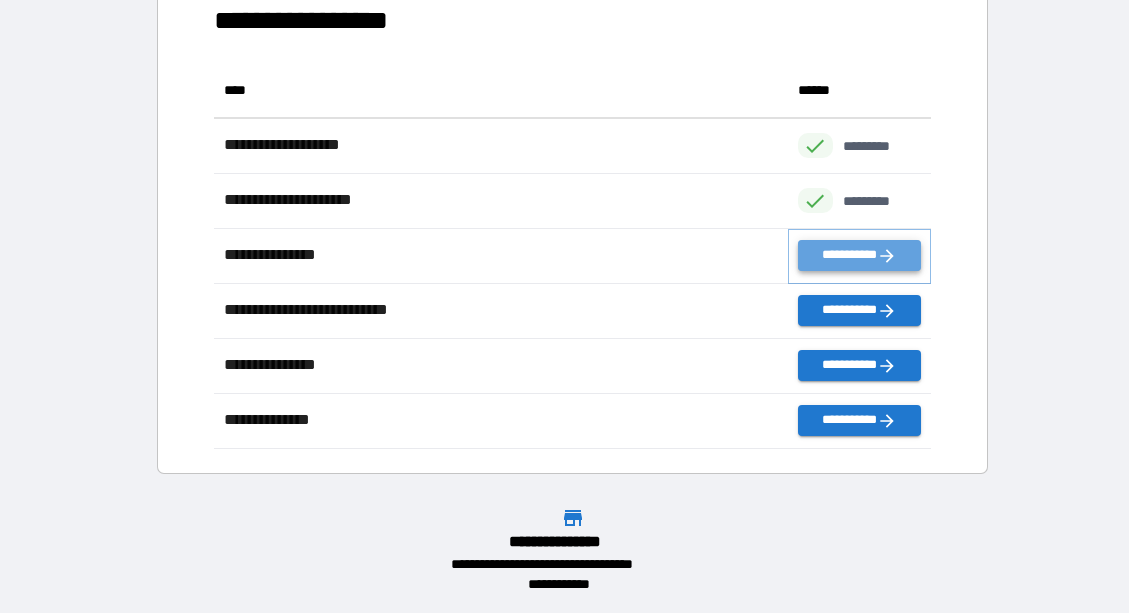 click on "**********" at bounding box center [859, 255] 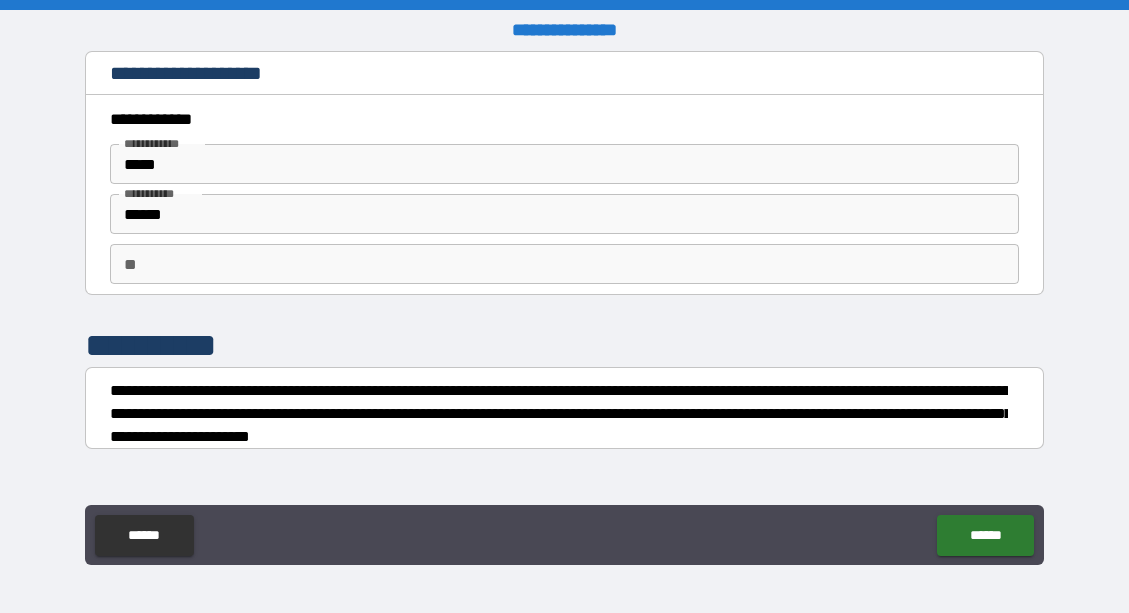 click on "**********" at bounding box center [559, 414] 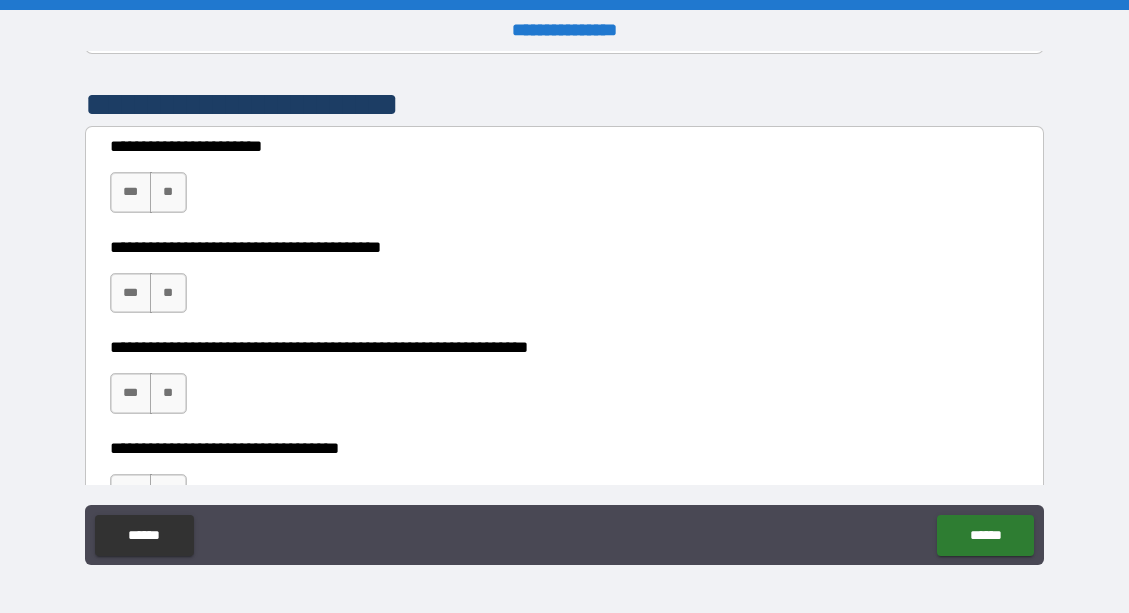 scroll, scrollTop: 400, scrollLeft: 0, axis: vertical 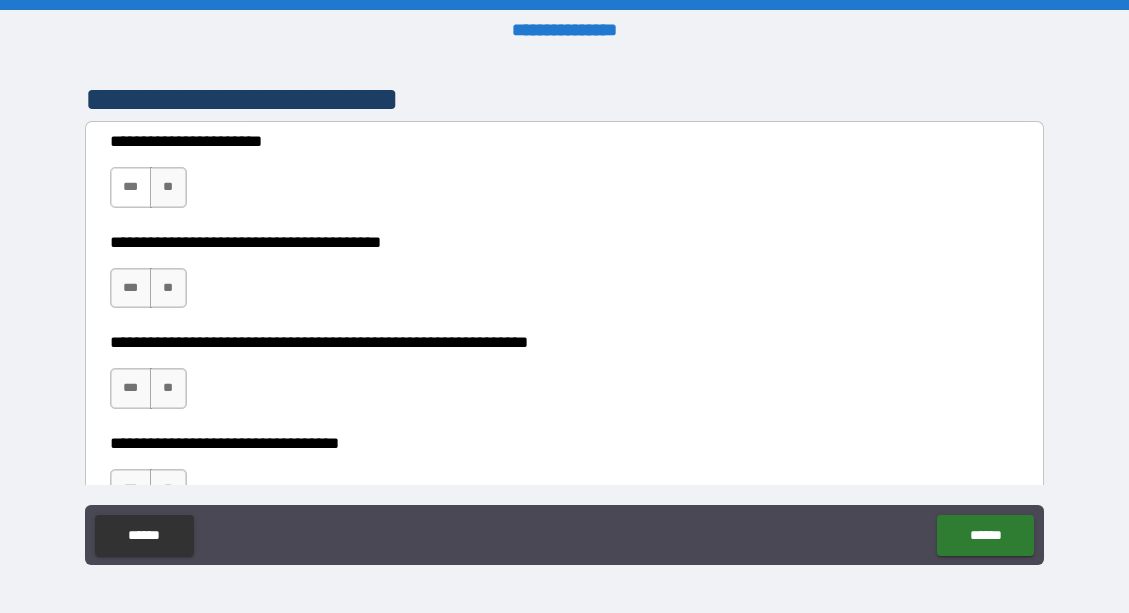 click on "***" at bounding box center [131, 187] 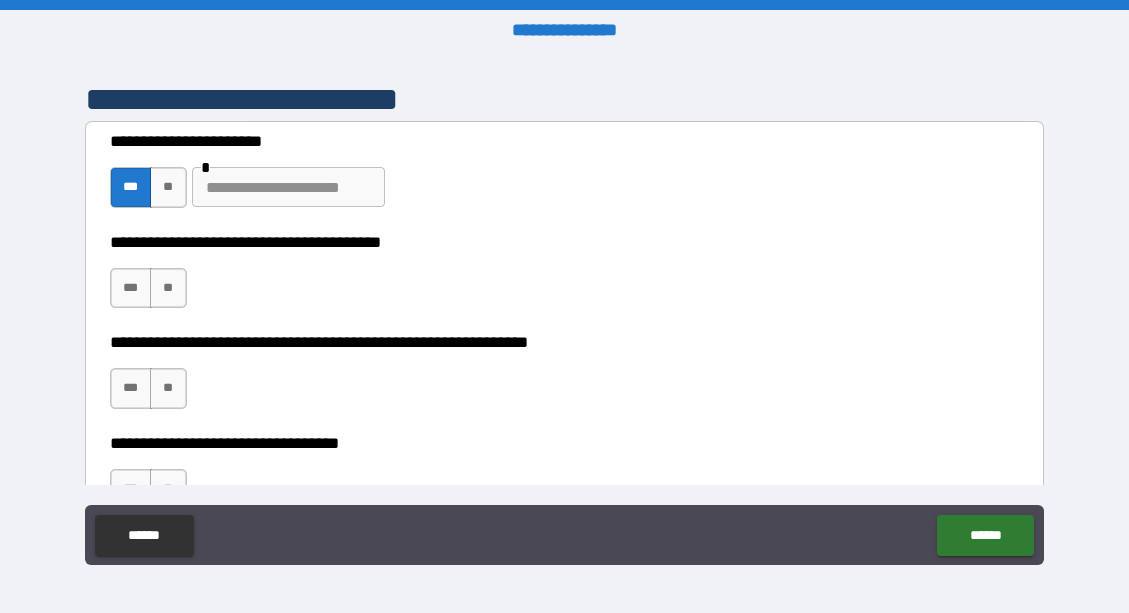 click on "***" at bounding box center (131, 187) 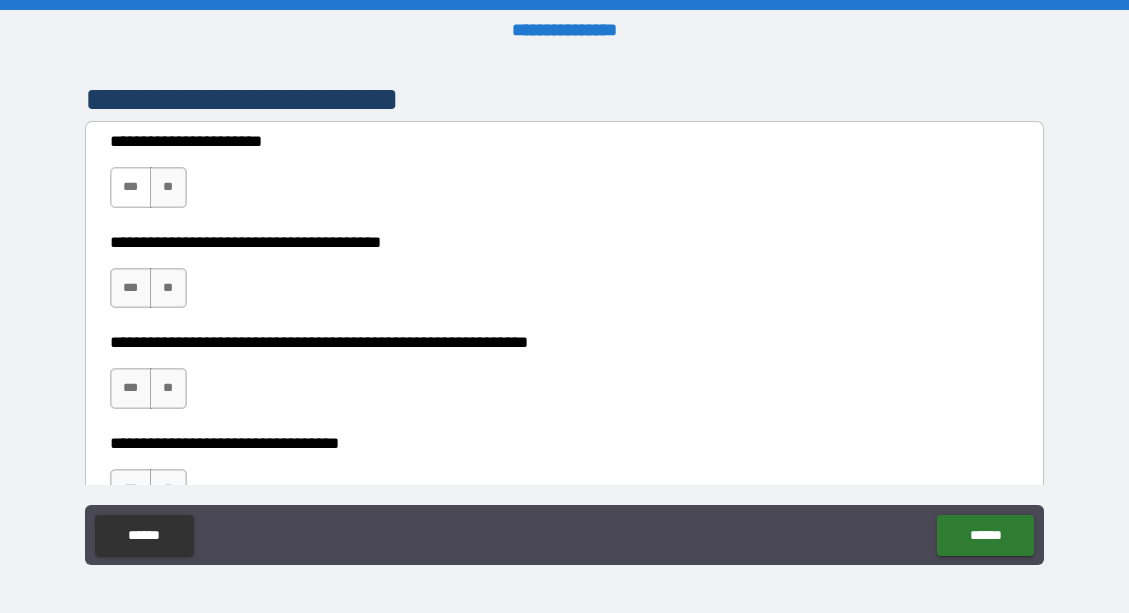 click on "***" at bounding box center [131, 187] 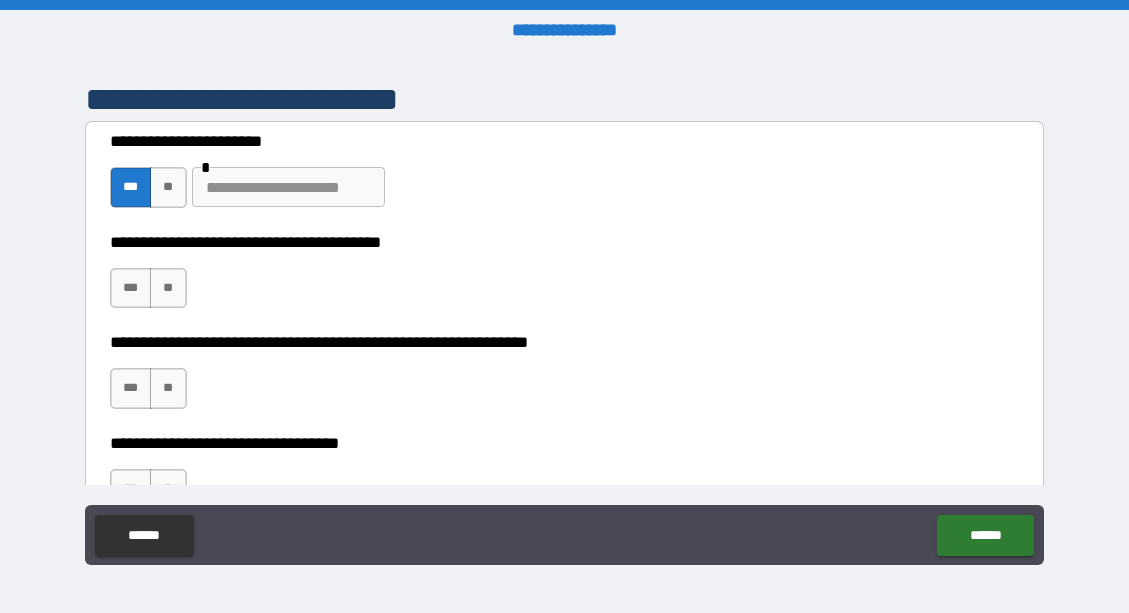 click at bounding box center (288, 187) 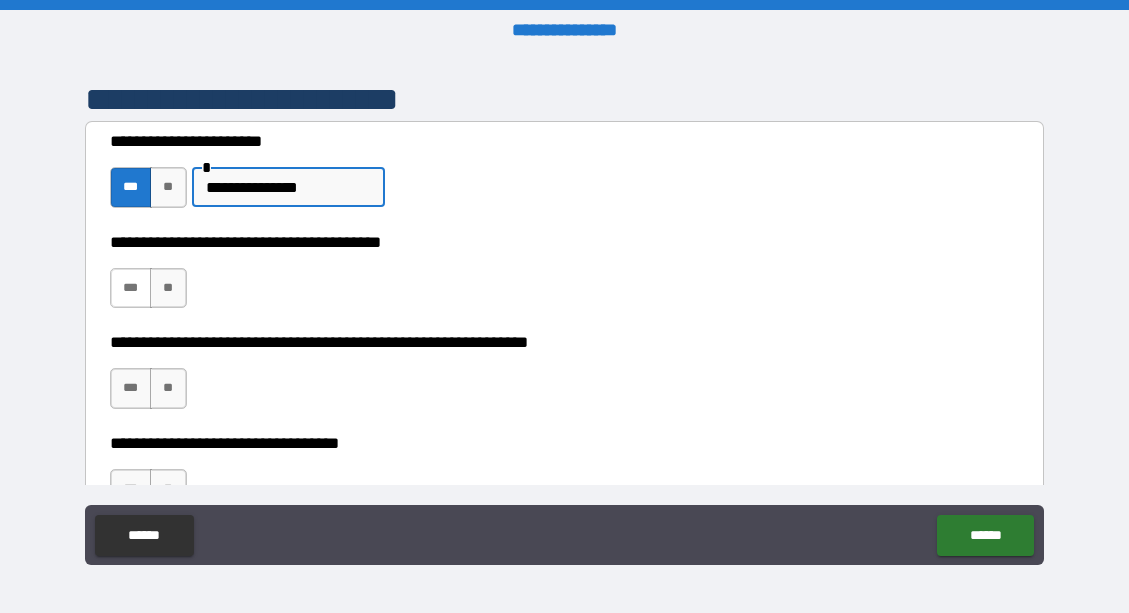 type on "**********" 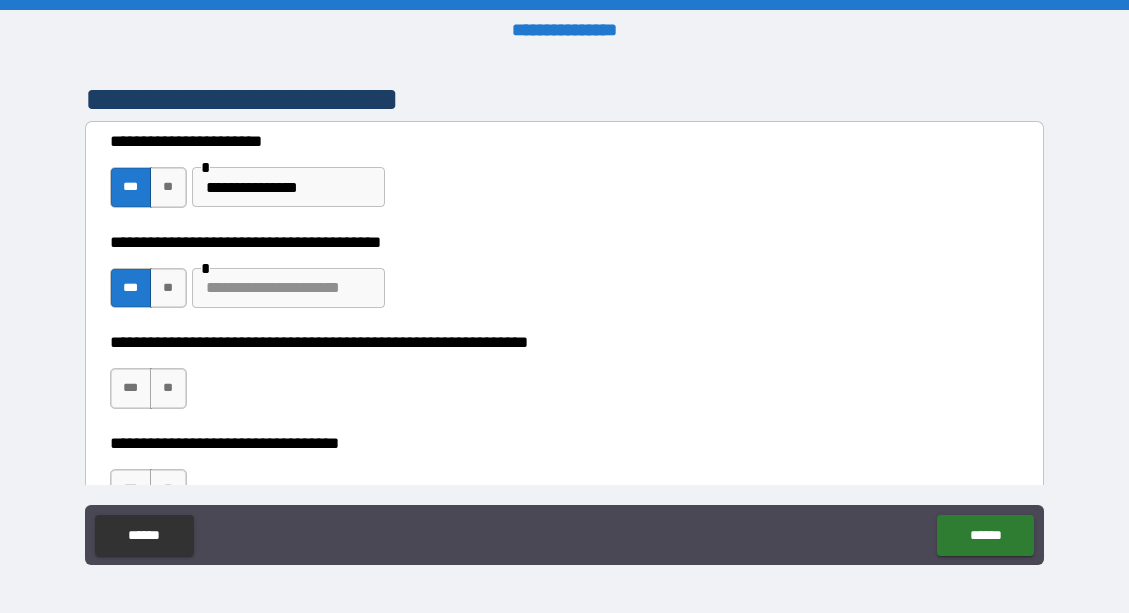 click on "**********" at bounding box center [565, 378] 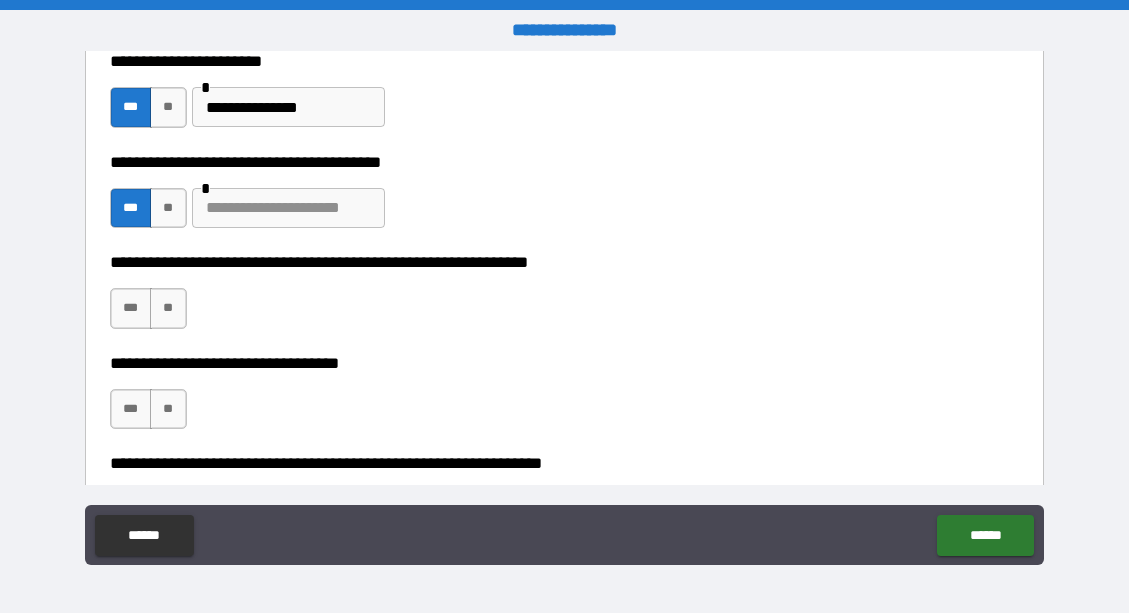 scroll, scrollTop: 520, scrollLeft: 0, axis: vertical 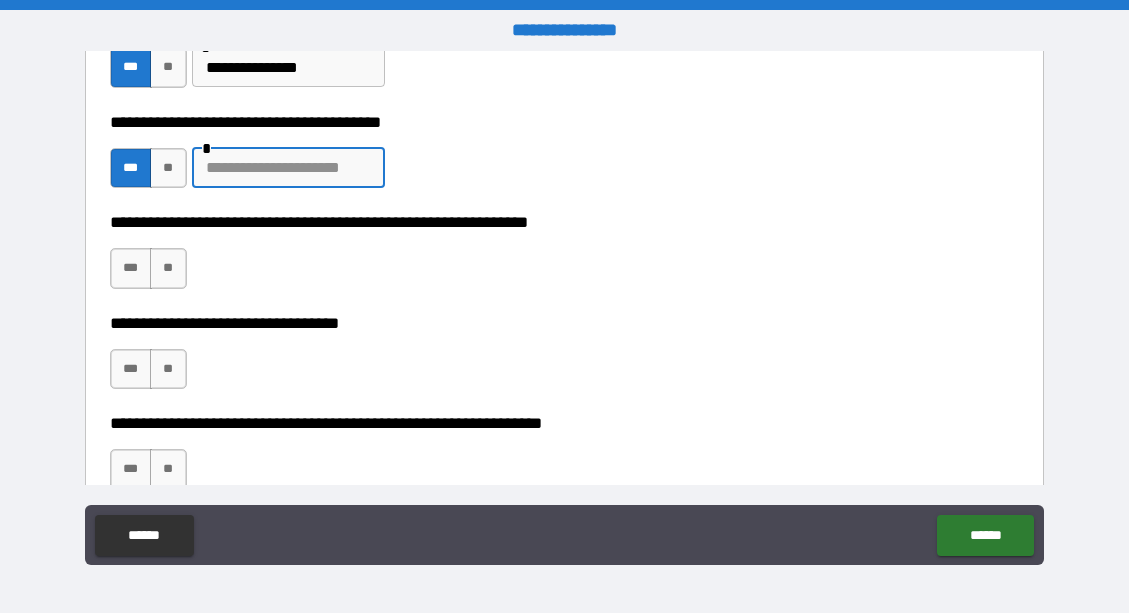 click at bounding box center (288, 168) 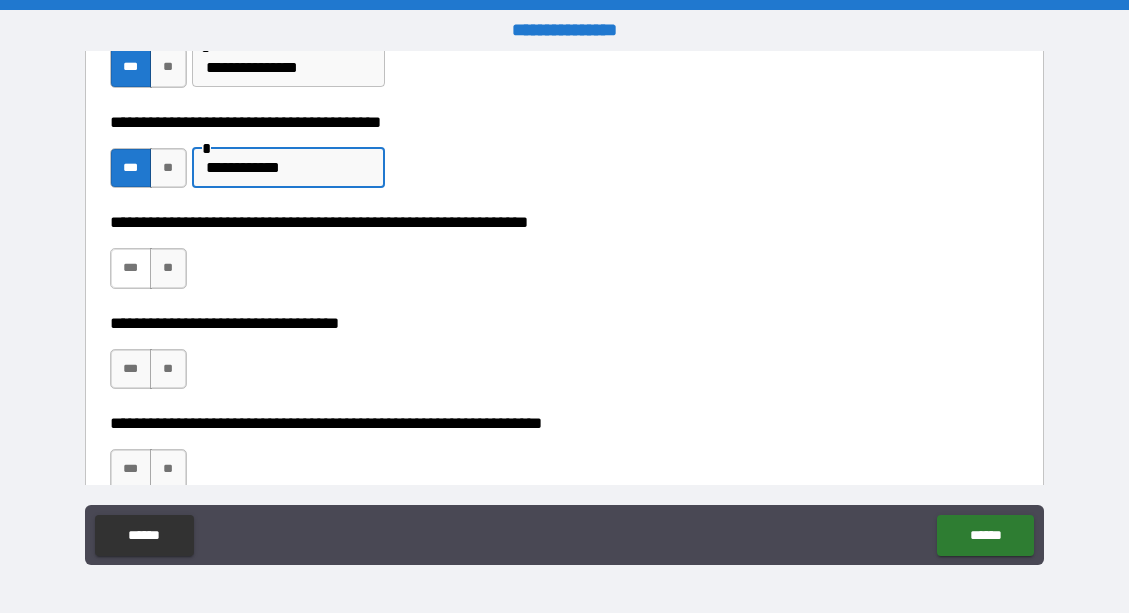 type on "**********" 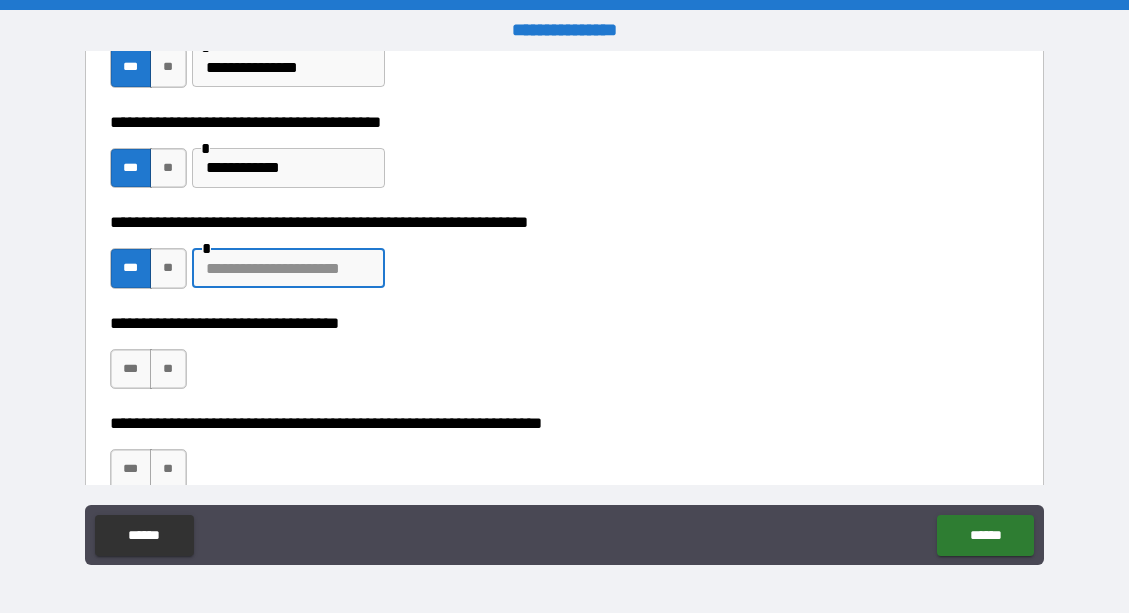 click at bounding box center [288, 268] 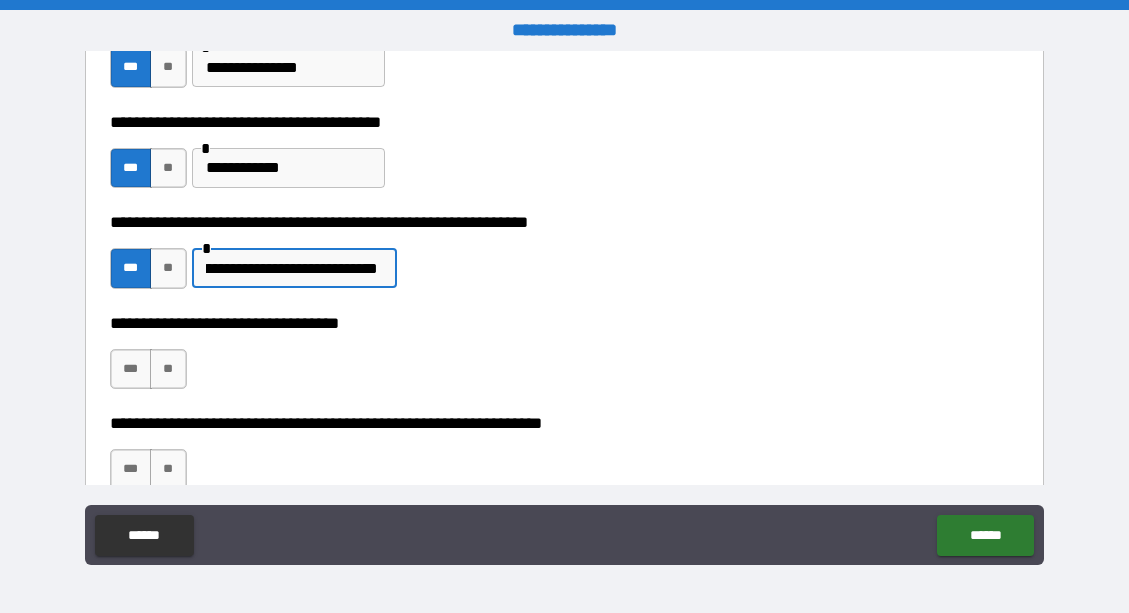 scroll, scrollTop: 0, scrollLeft: 193, axis: horizontal 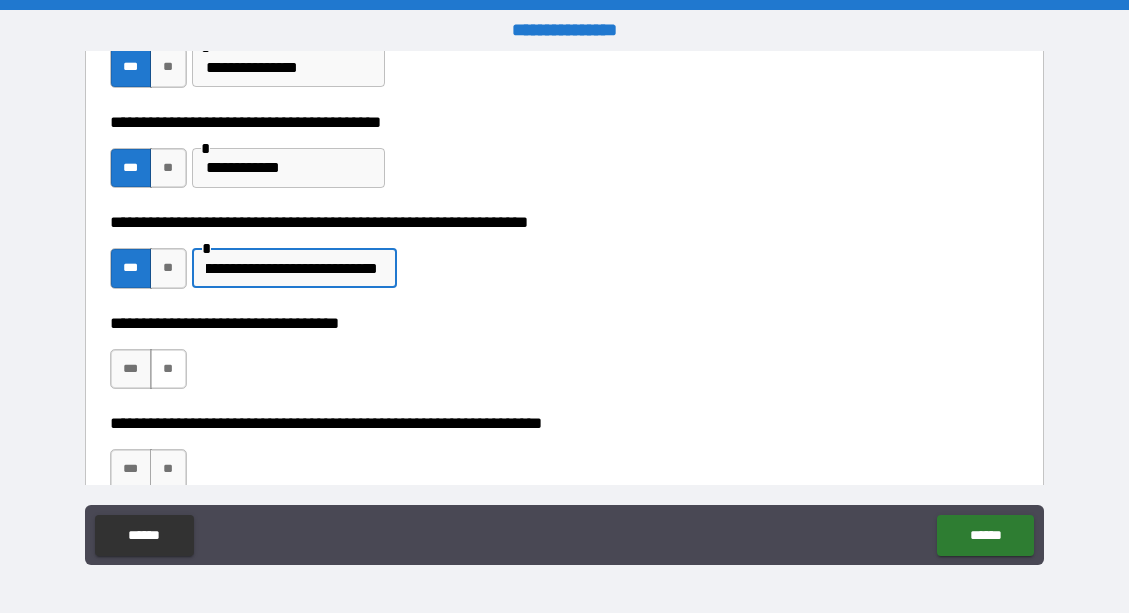 type on "**********" 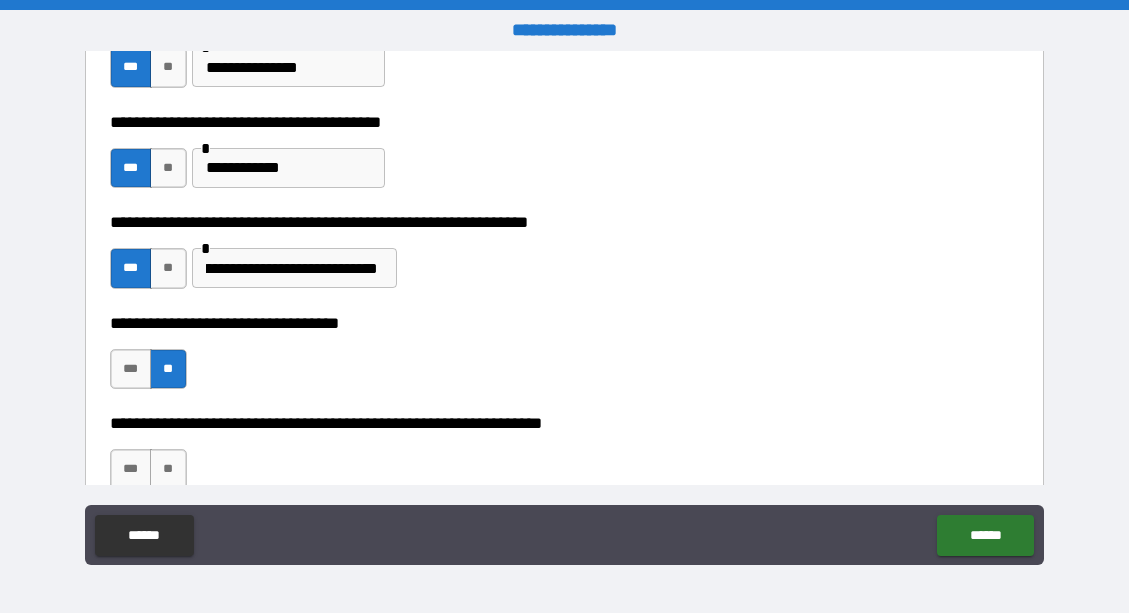 scroll, scrollTop: 0, scrollLeft: 0, axis: both 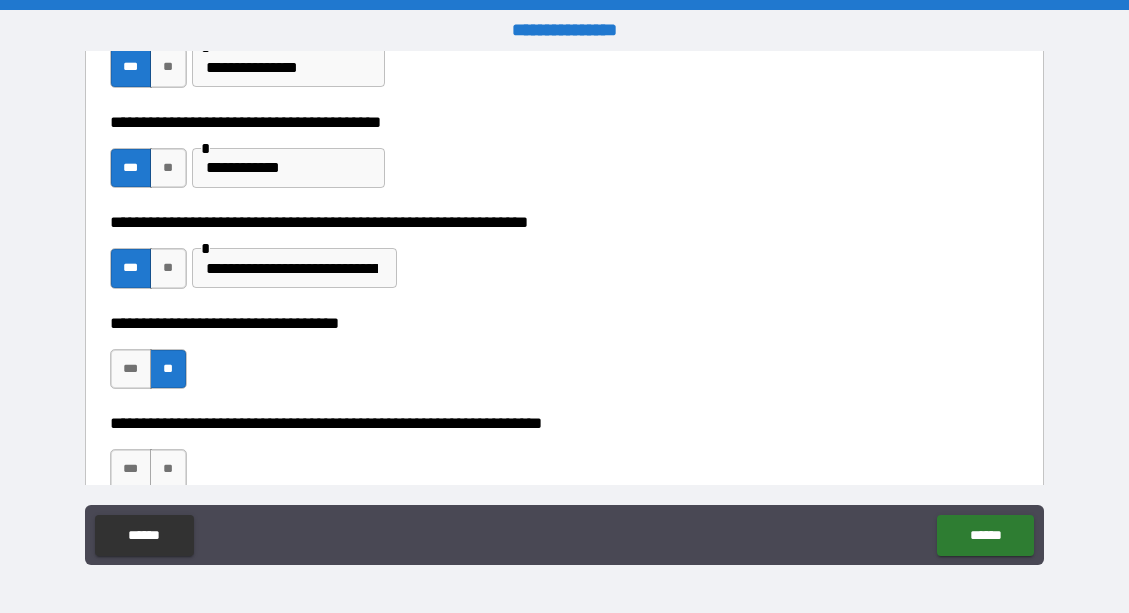 click on "**********" at bounding box center [565, 359] 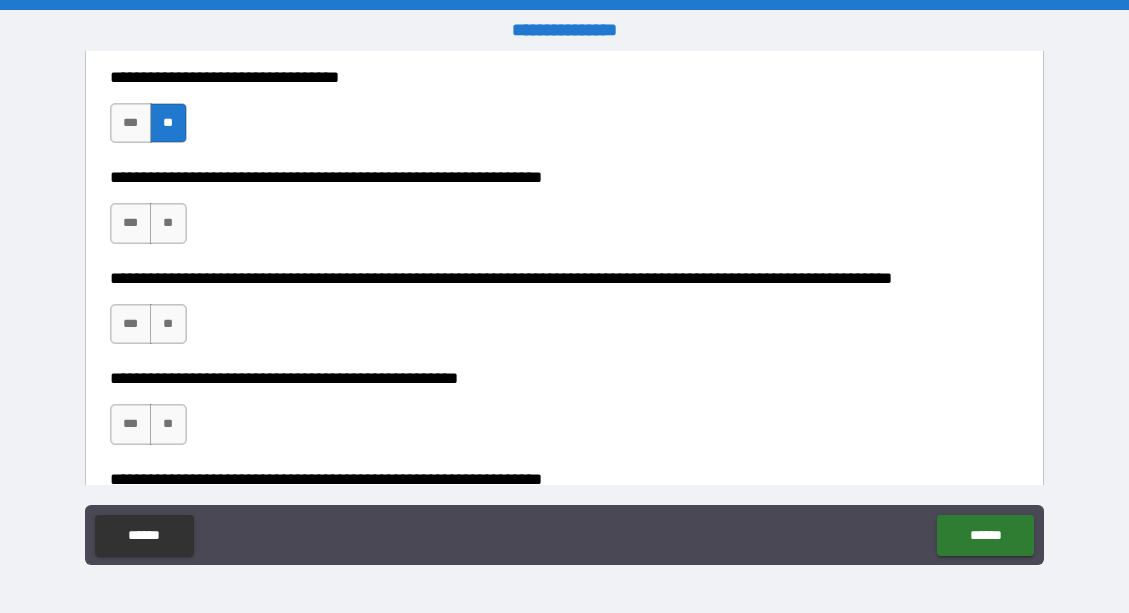 scroll, scrollTop: 800, scrollLeft: 0, axis: vertical 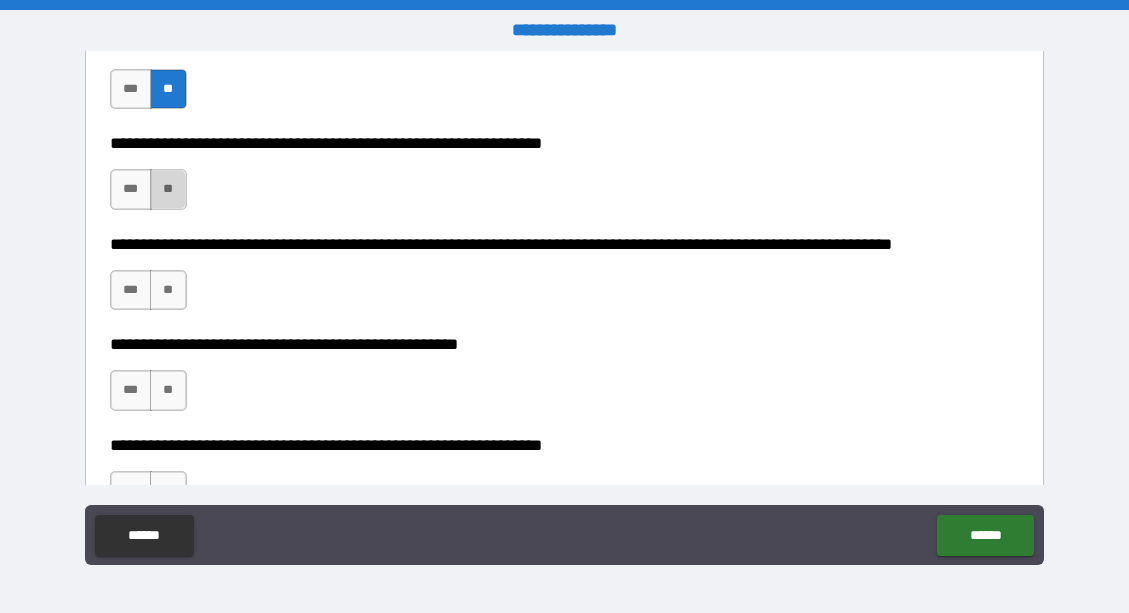 click on "**" at bounding box center (168, 189) 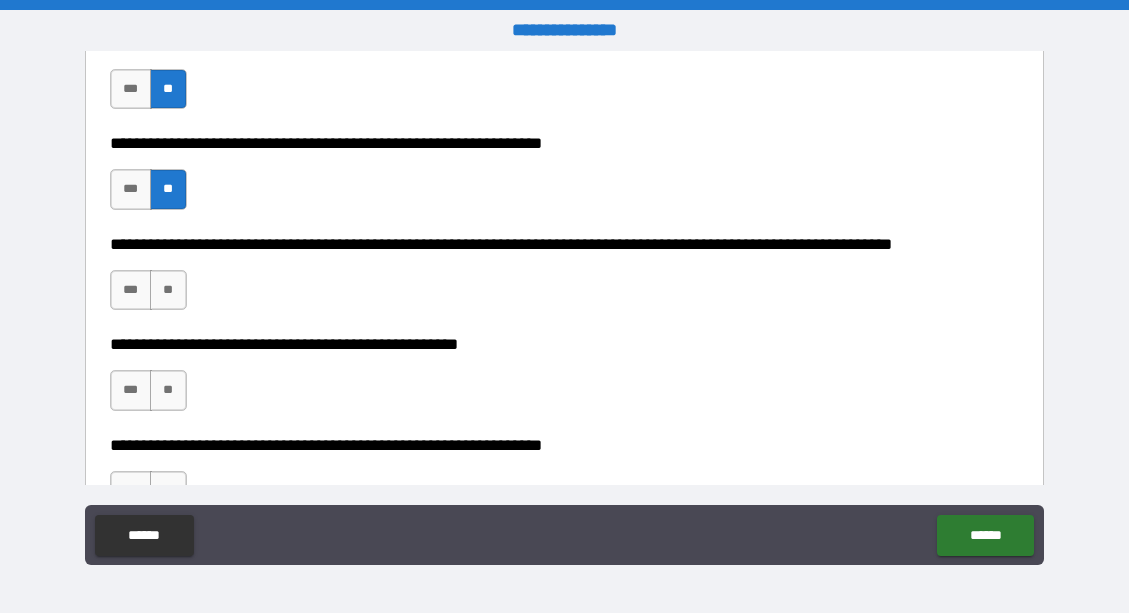 click on "**********" at bounding box center (559, 245) 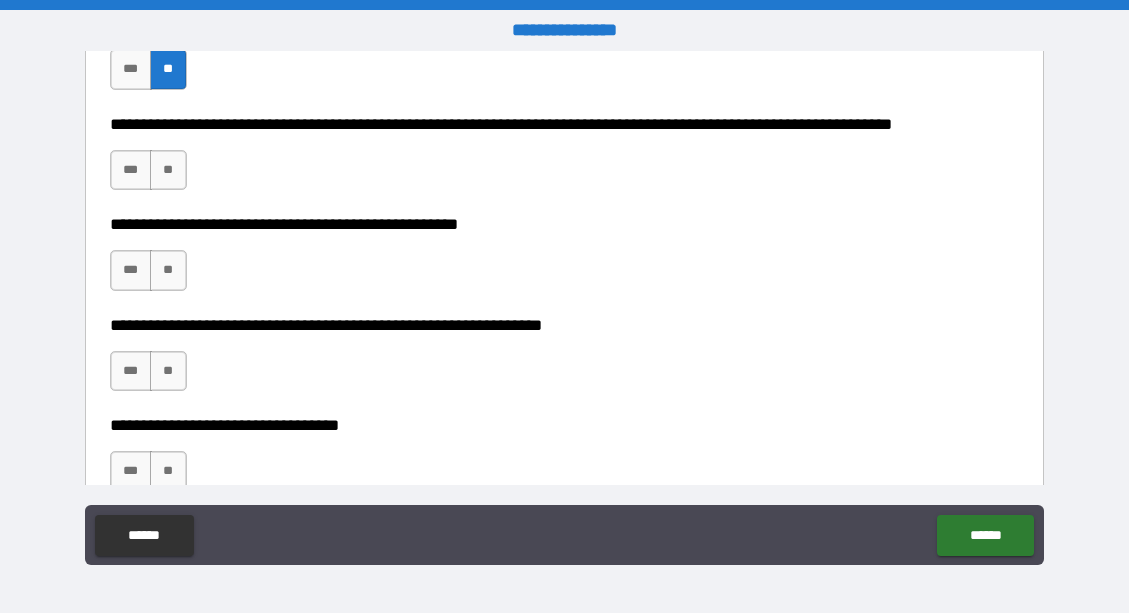 scroll, scrollTop: 960, scrollLeft: 0, axis: vertical 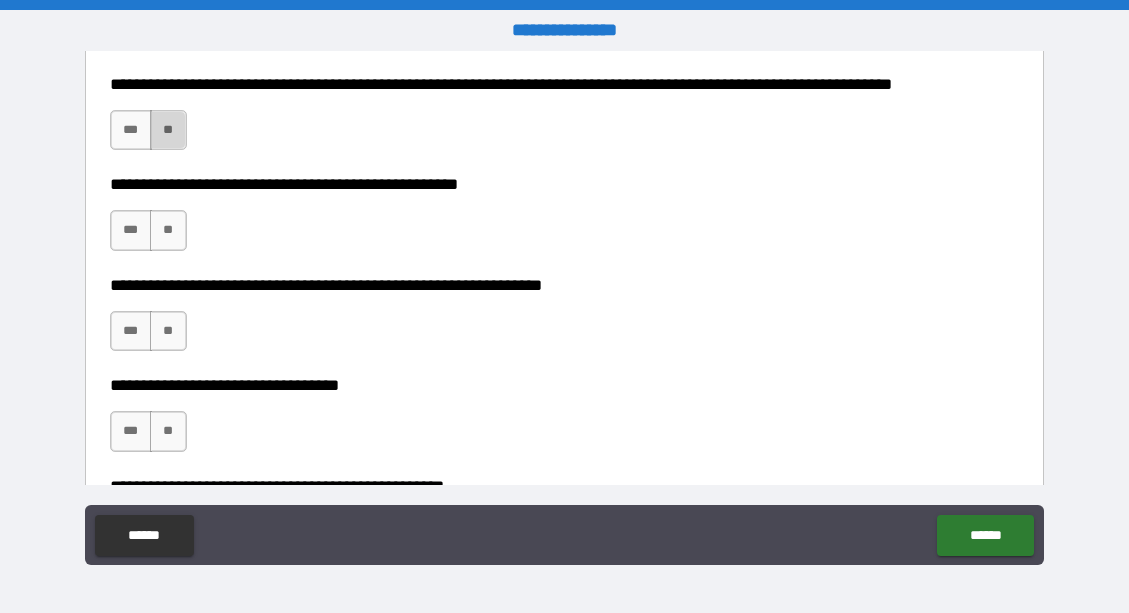 click on "**" at bounding box center [168, 130] 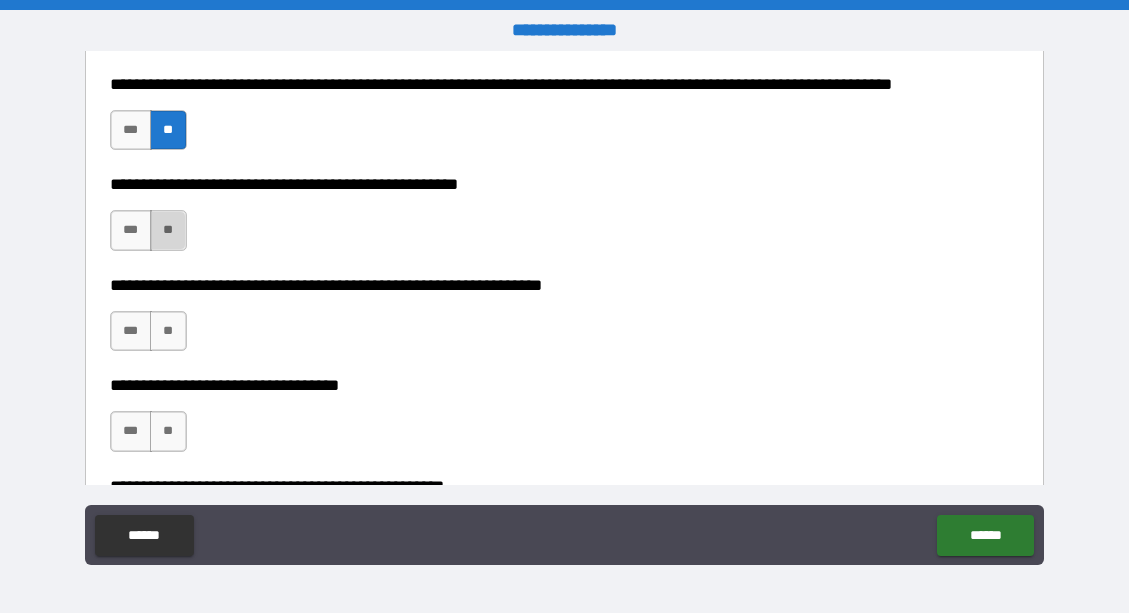 click on "**" at bounding box center (168, 230) 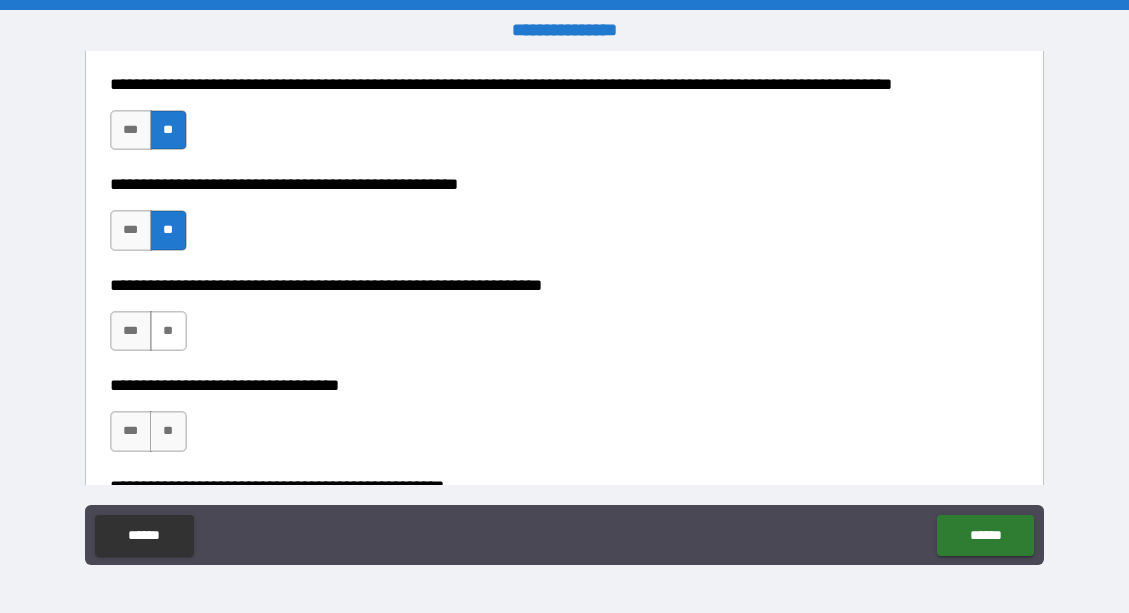 click on "**" at bounding box center (168, 331) 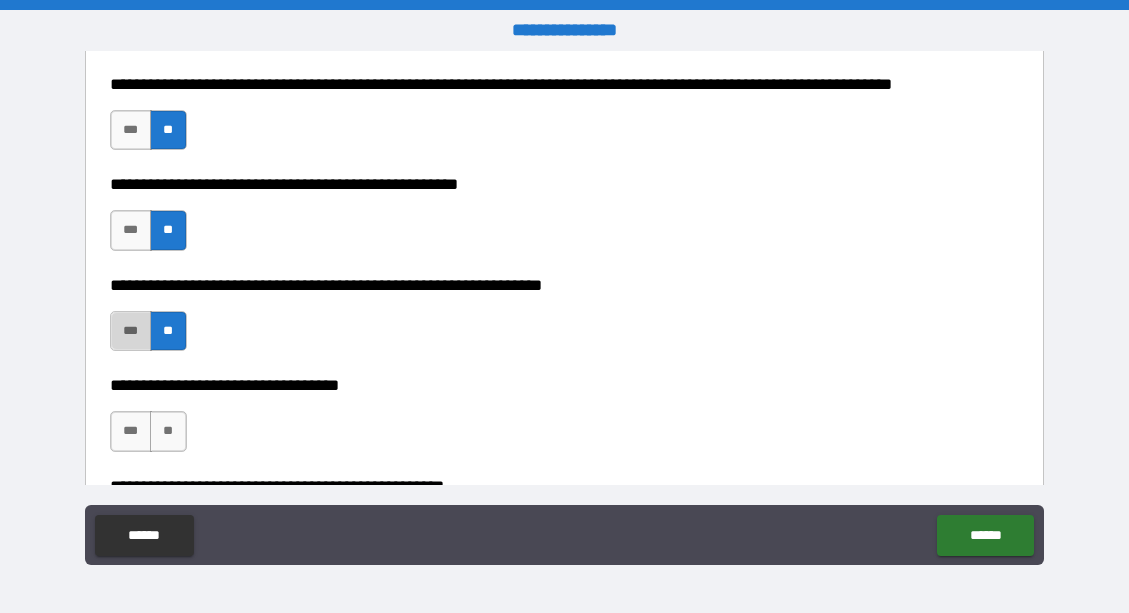click on "***" at bounding box center (131, 331) 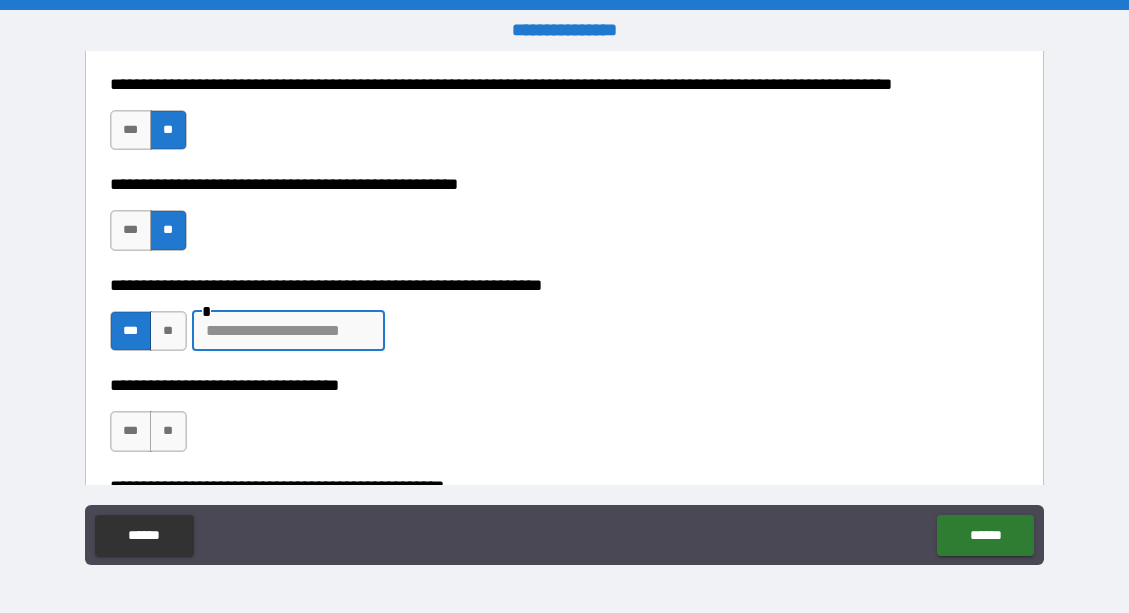 click at bounding box center [288, 331] 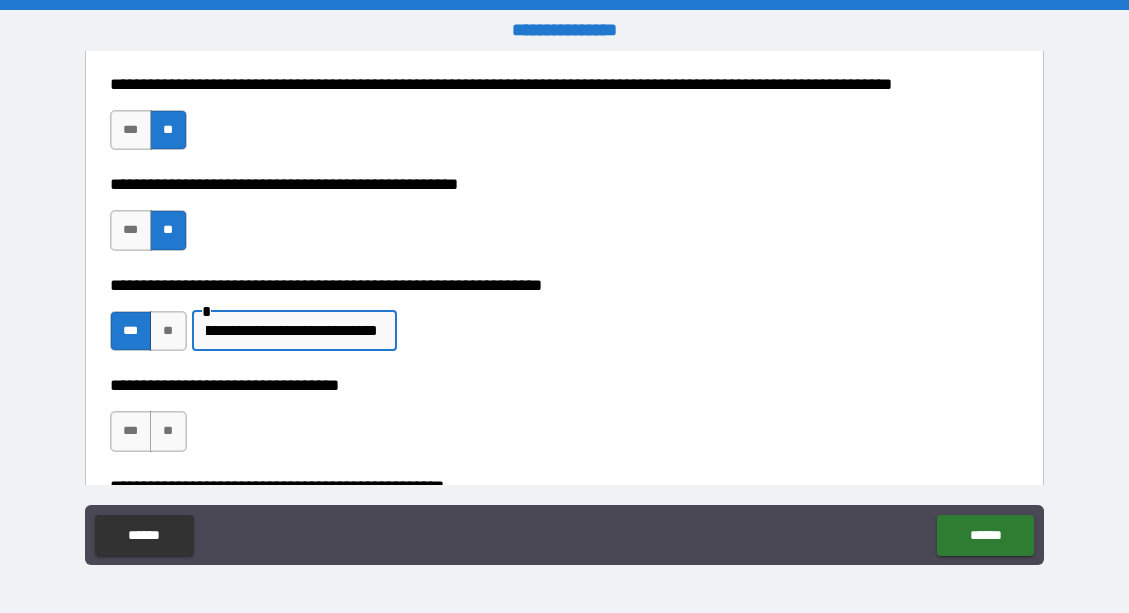 scroll, scrollTop: 0, scrollLeft: 550, axis: horizontal 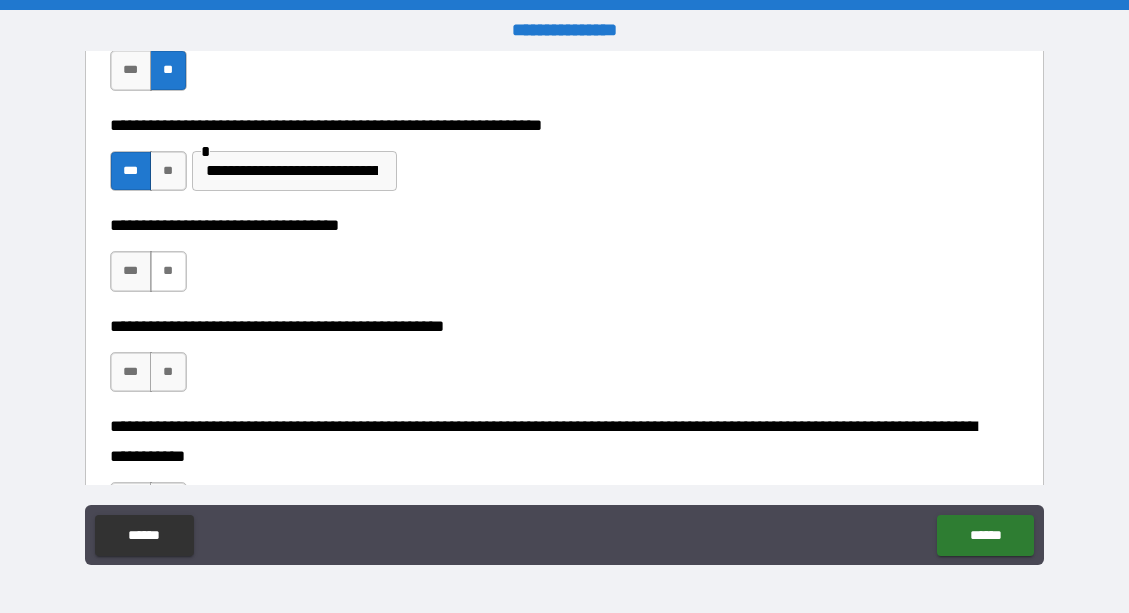 click on "**" at bounding box center (168, 271) 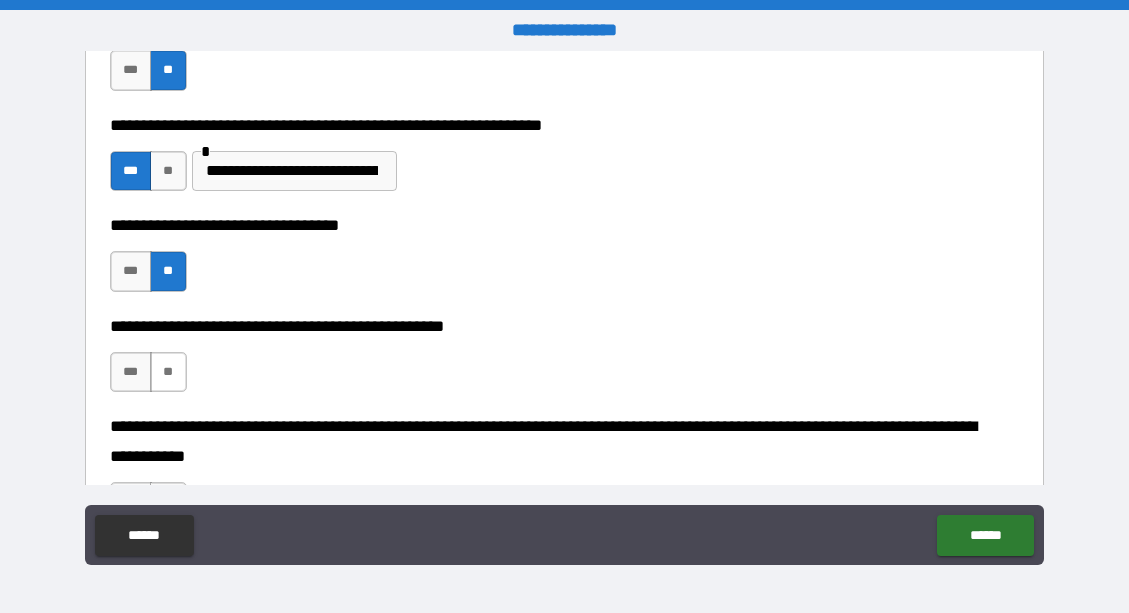 click on "**" at bounding box center [168, 372] 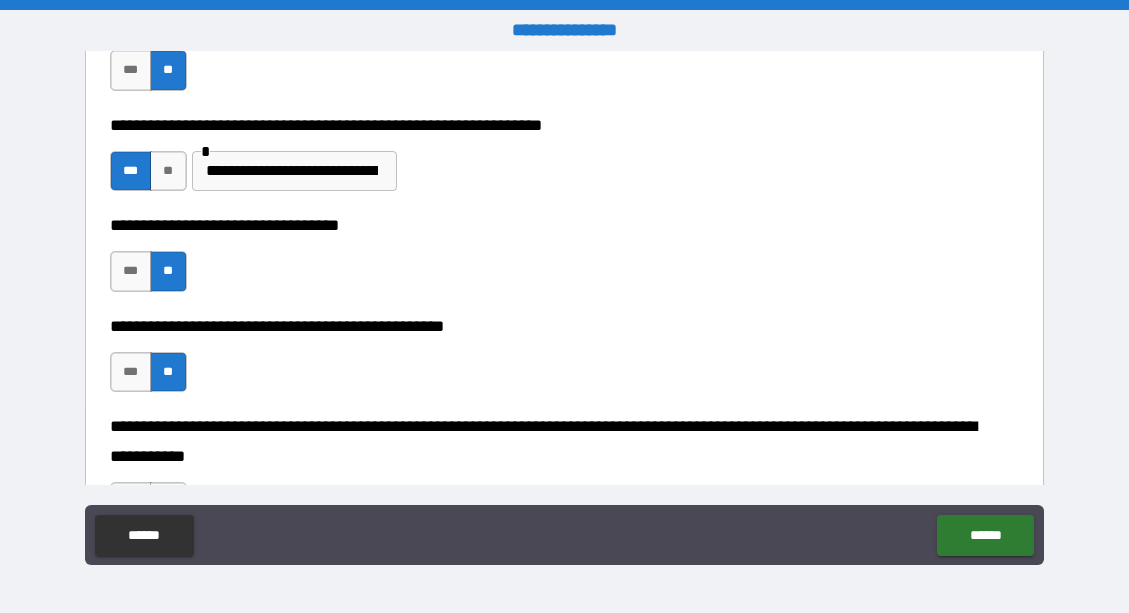 click on "**********" at bounding box center [559, 442] 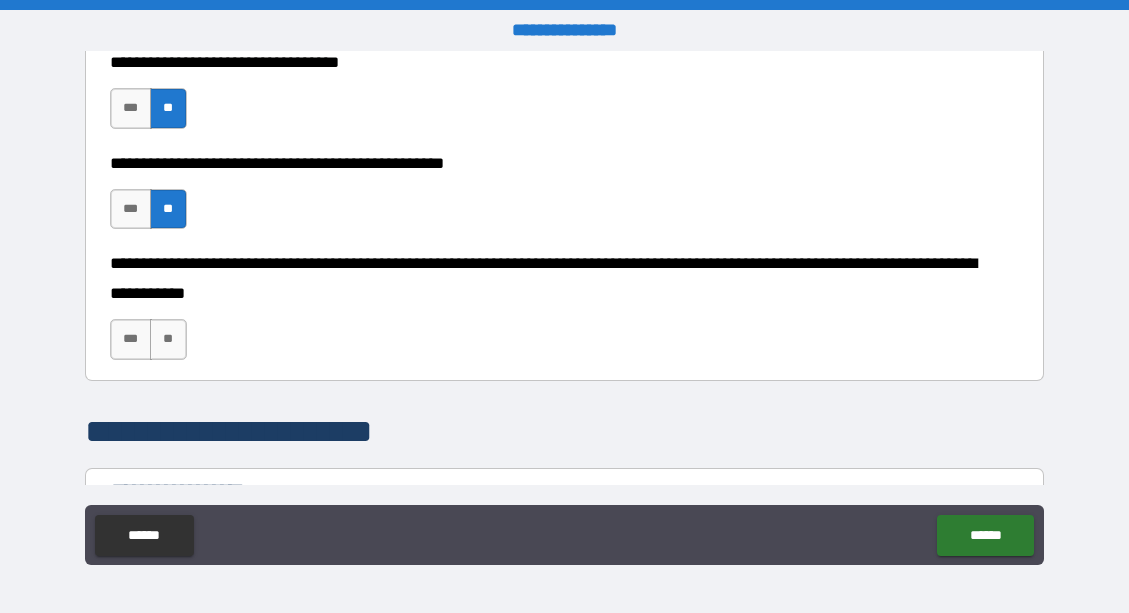 scroll, scrollTop: 1320, scrollLeft: 0, axis: vertical 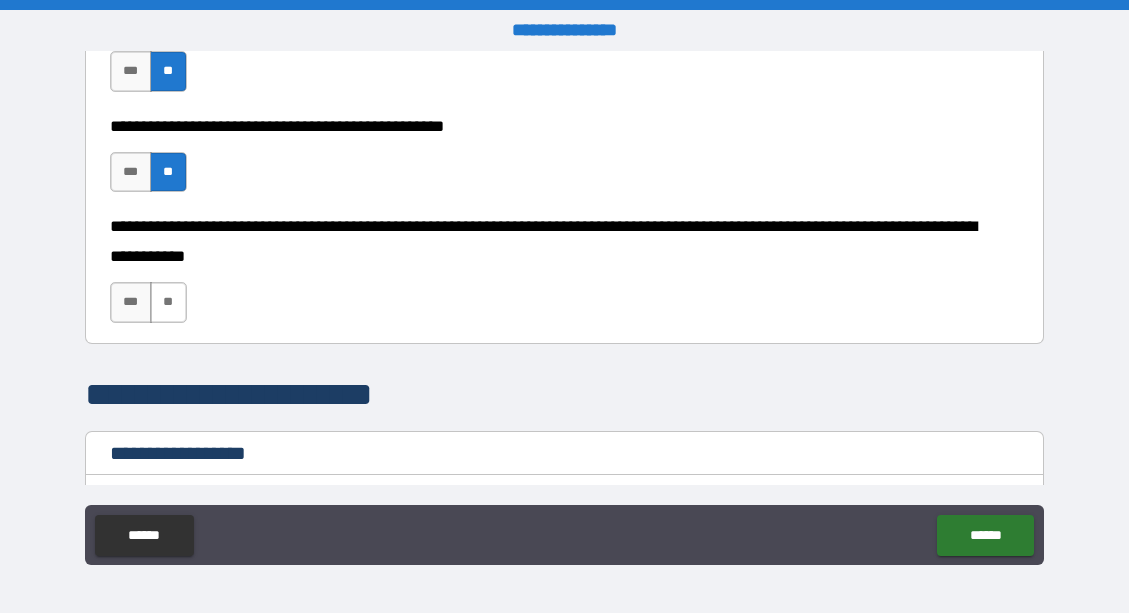 click on "**" at bounding box center [168, 302] 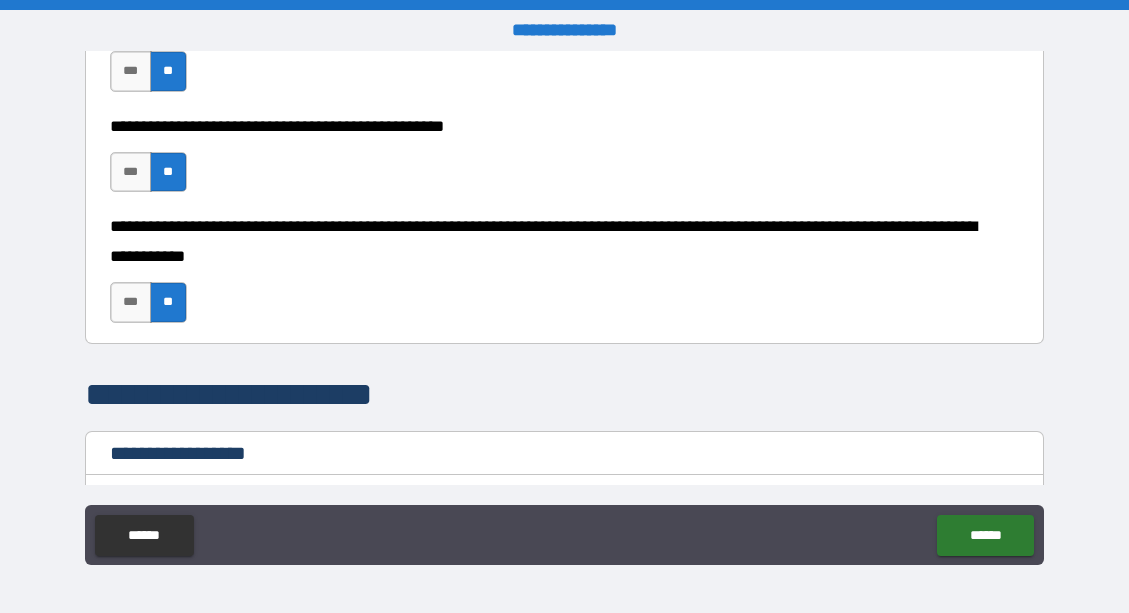 click on "**********" at bounding box center (565, 395) 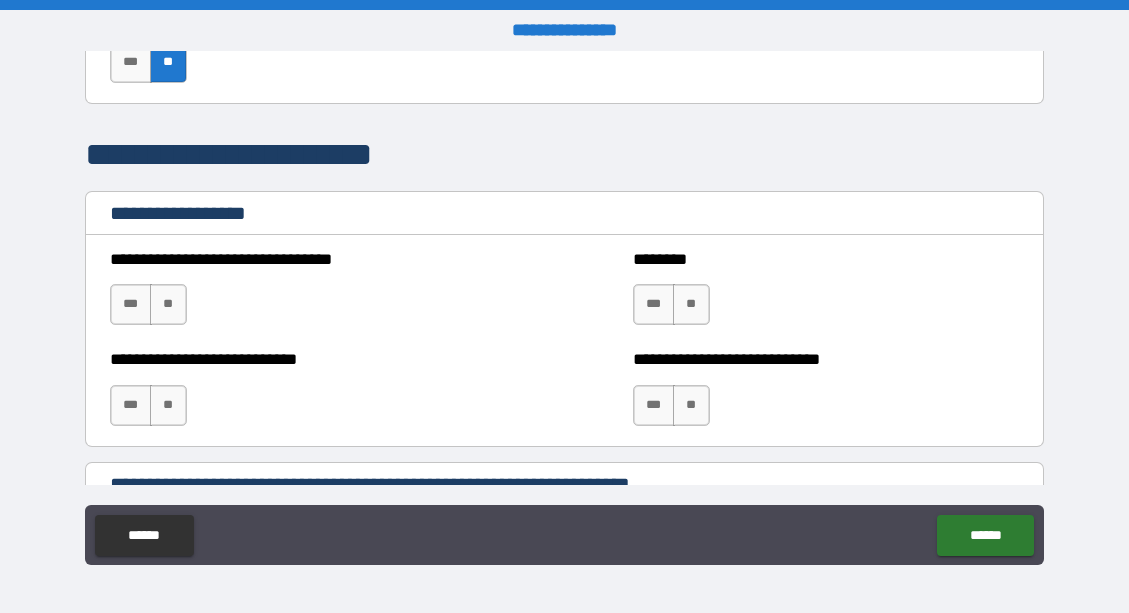 scroll, scrollTop: 1600, scrollLeft: 0, axis: vertical 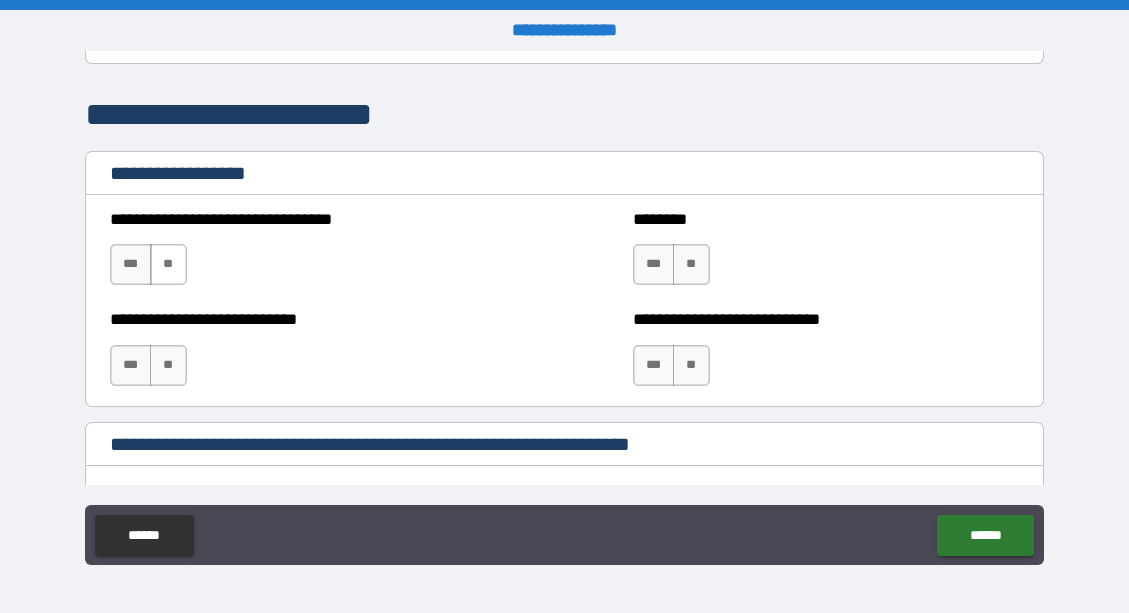 click on "**" at bounding box center (168, 264) 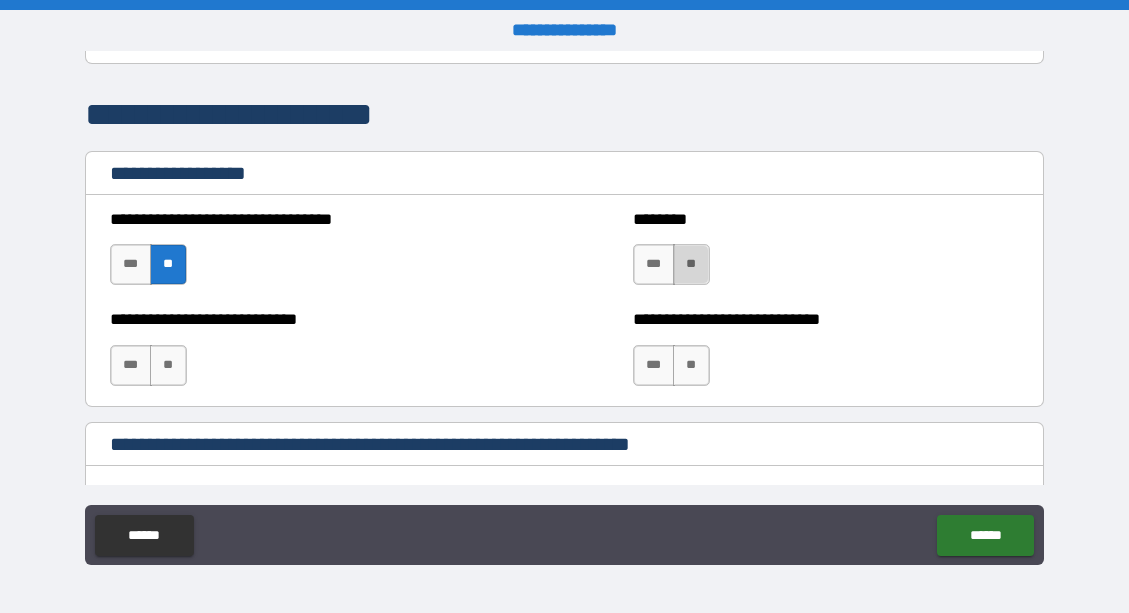 click on "**" at bounding box center (691, 264) 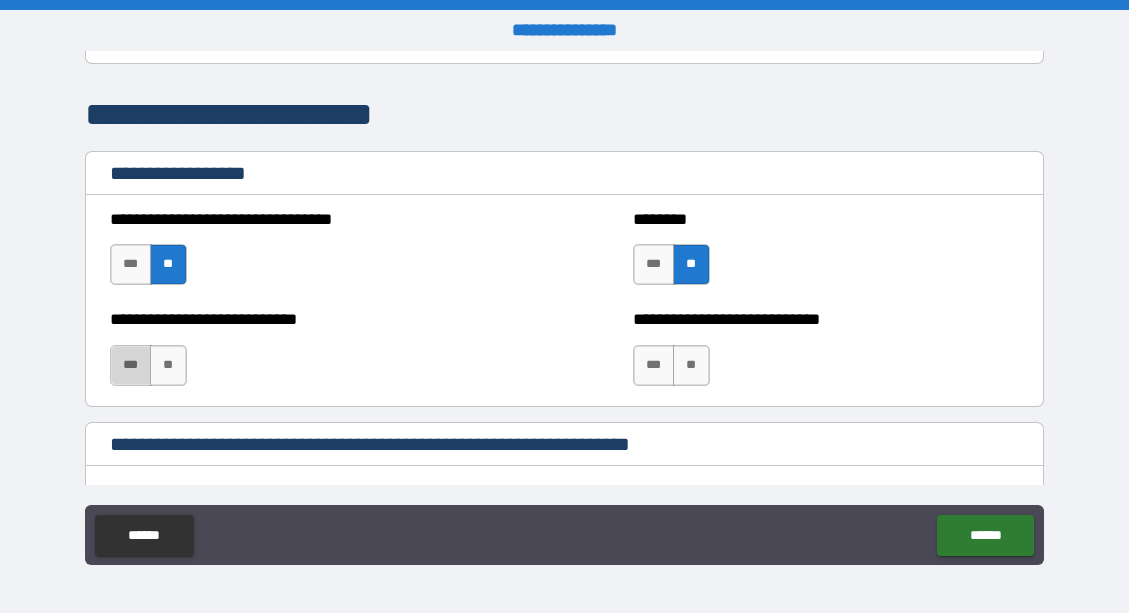 click on "***" at bounding box center [131, 365] 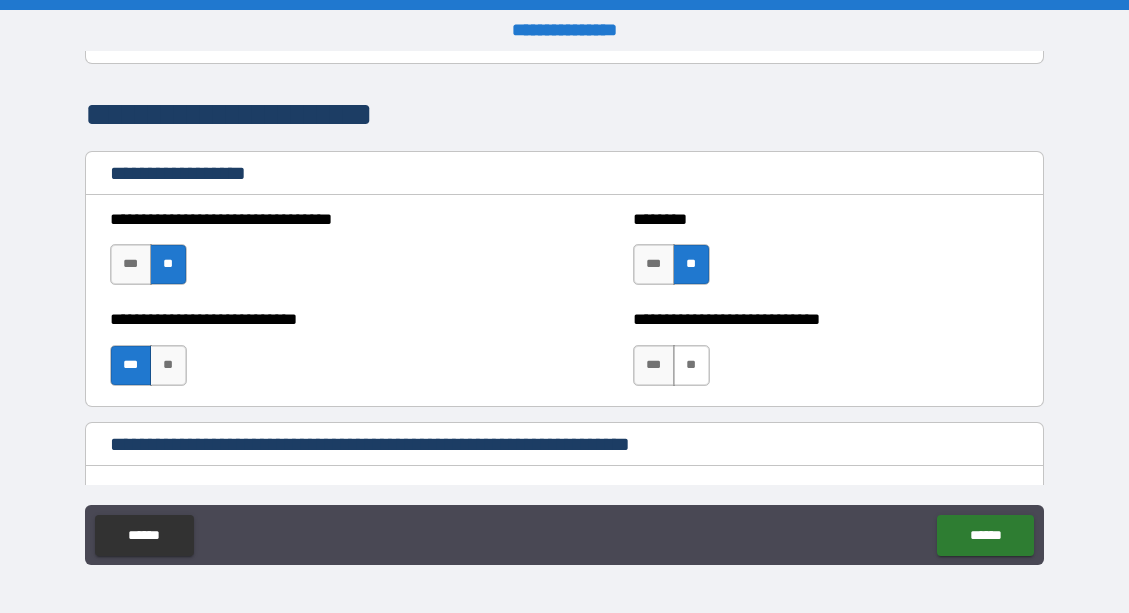 click on "**" at bounding box center (691, 365) 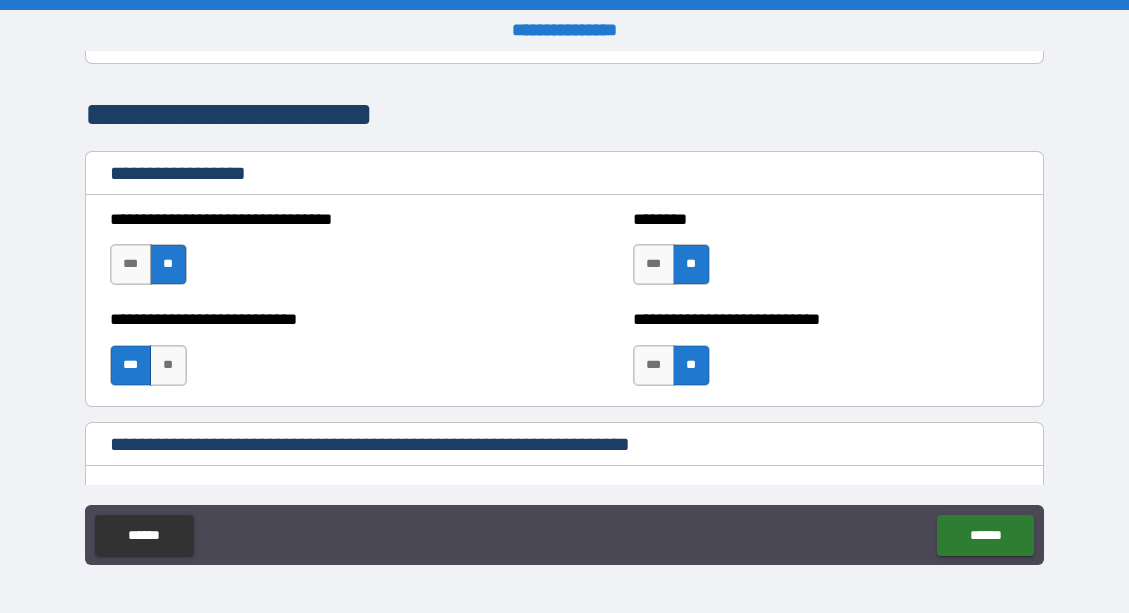 click on "**********" at bounding box center (565, 115) 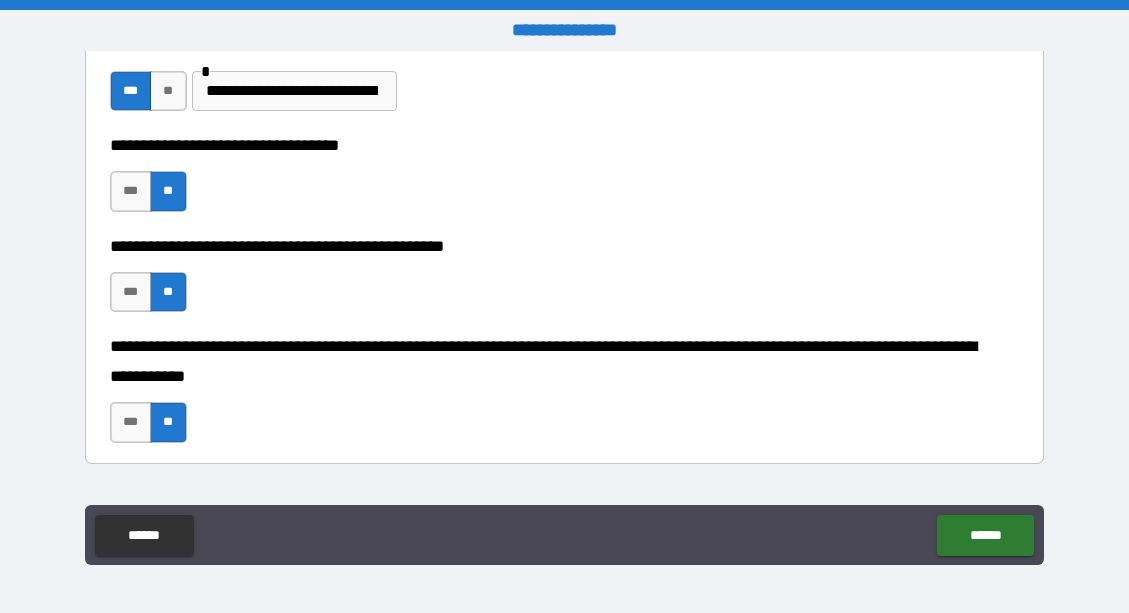 scroll, scrollTop: 1160, scrollLeft: 0, axis: vertical 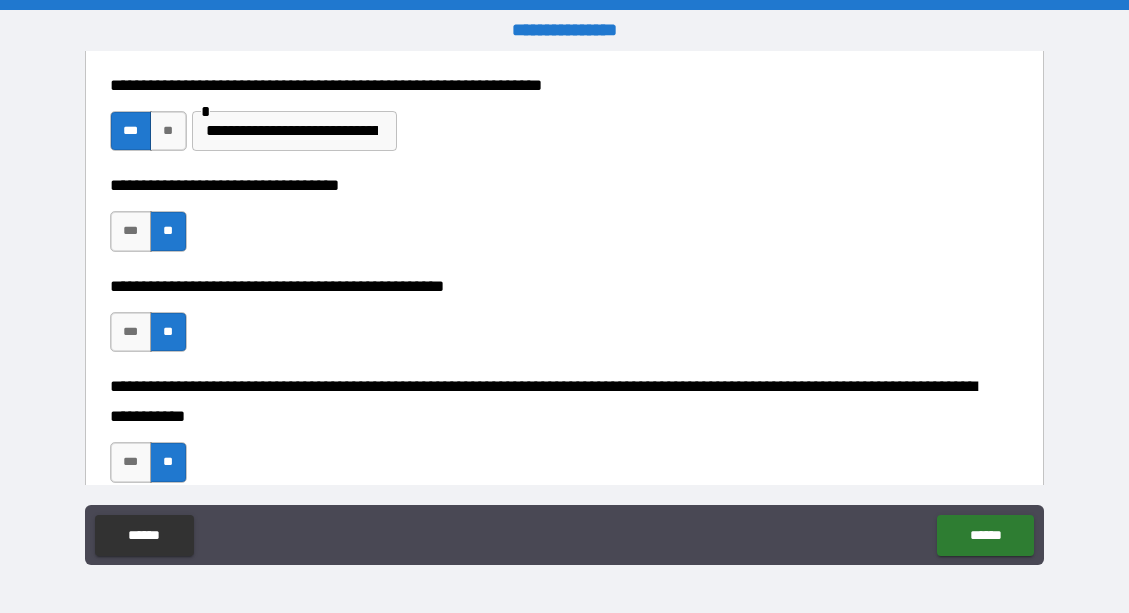 click on "**********" at bounding box center (292, 131) 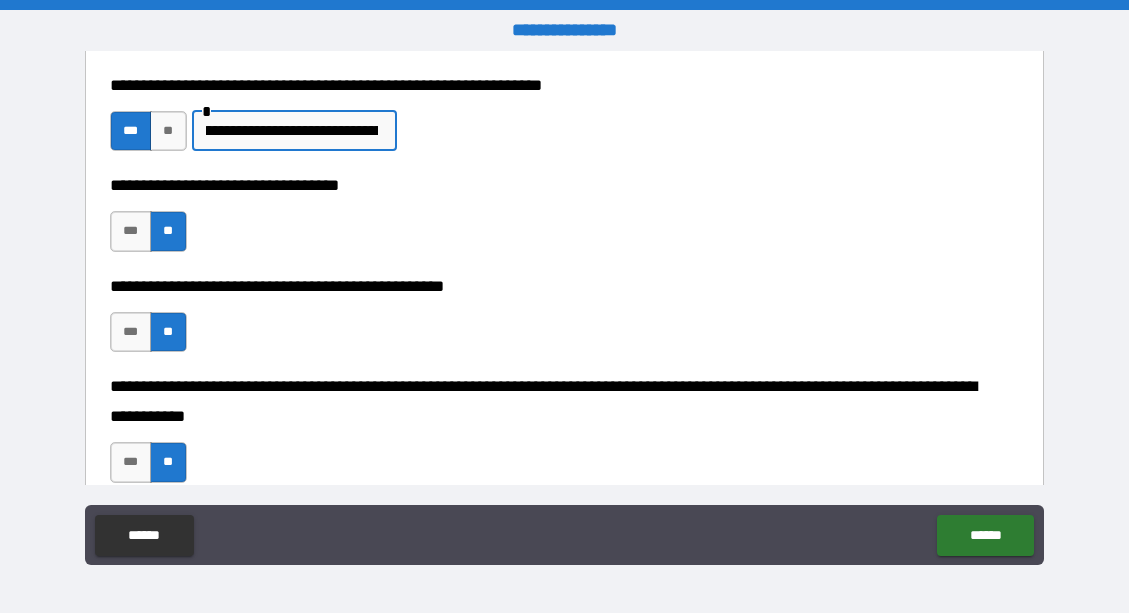 scroll, scrollTop: 0, scrollLeft: 477, axis: horizontal 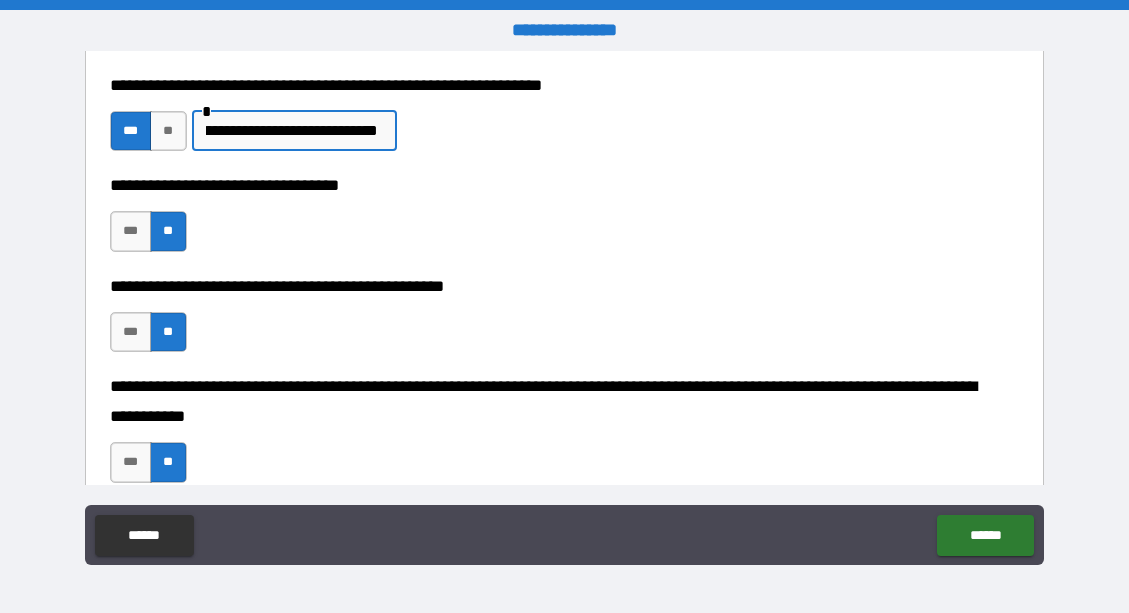 type on "**********" 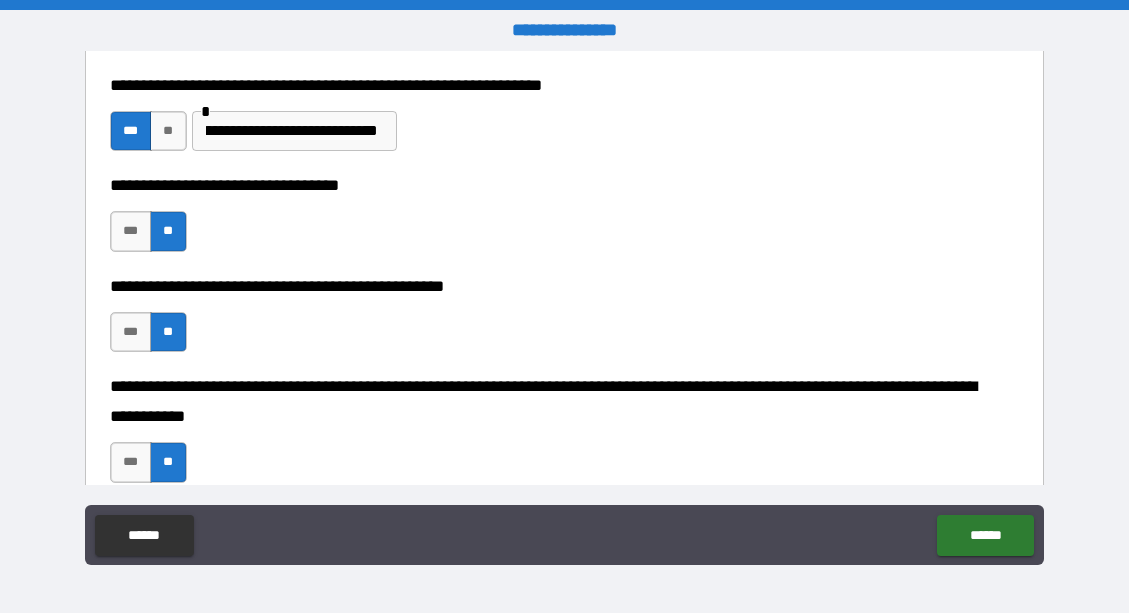 click on "**********" at bounding box center (559, 402) 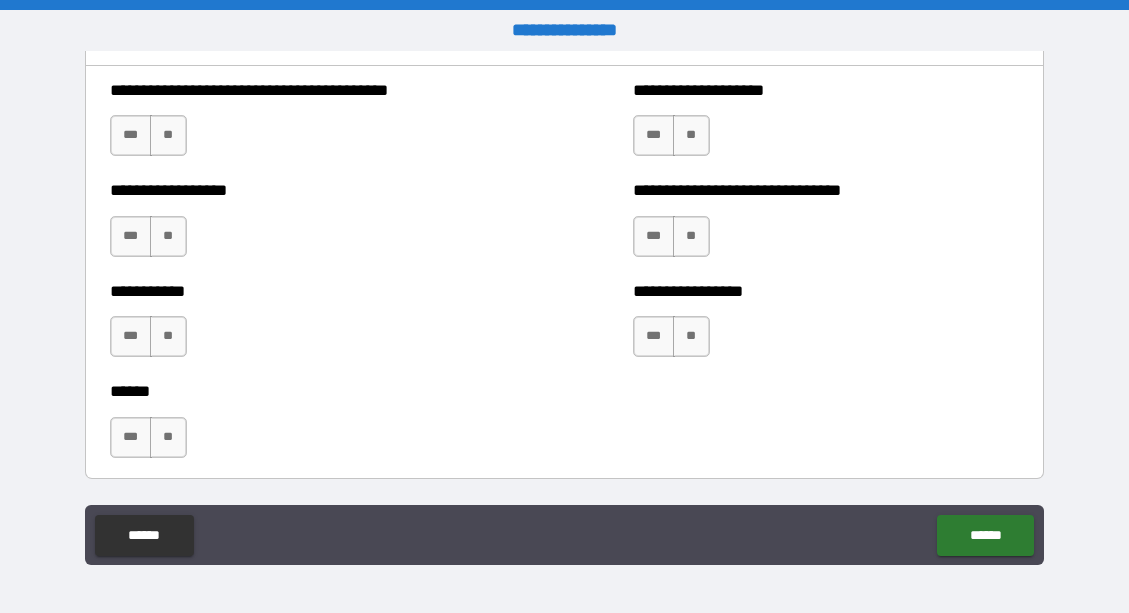 scroll, scrollTop: 1960, scrollLeft: 0, axis: vertical 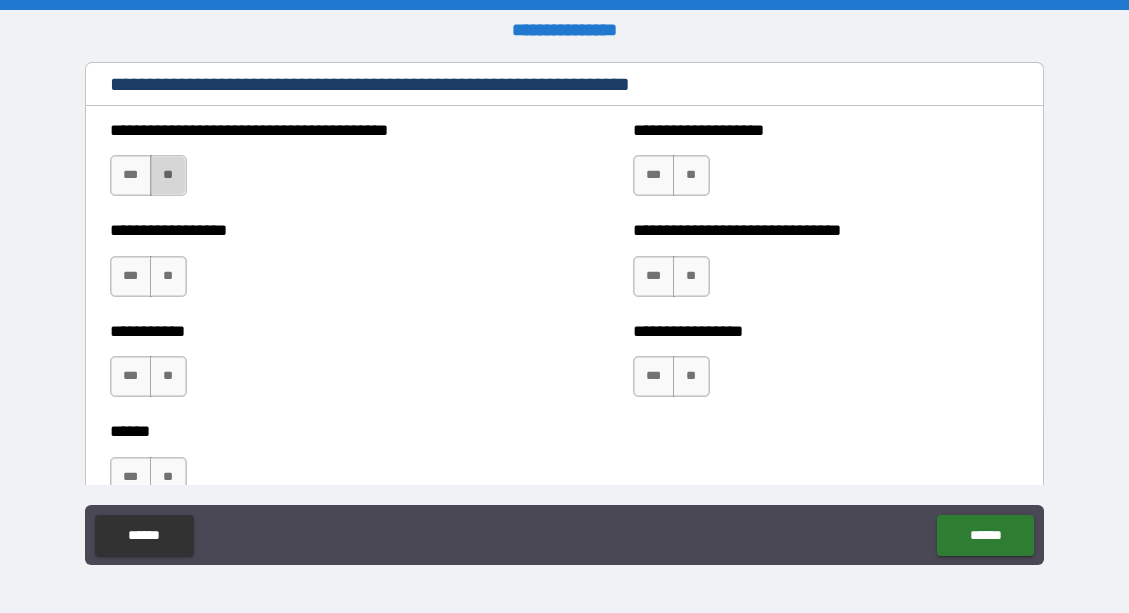click on "**" at bounding box center (168, 175) 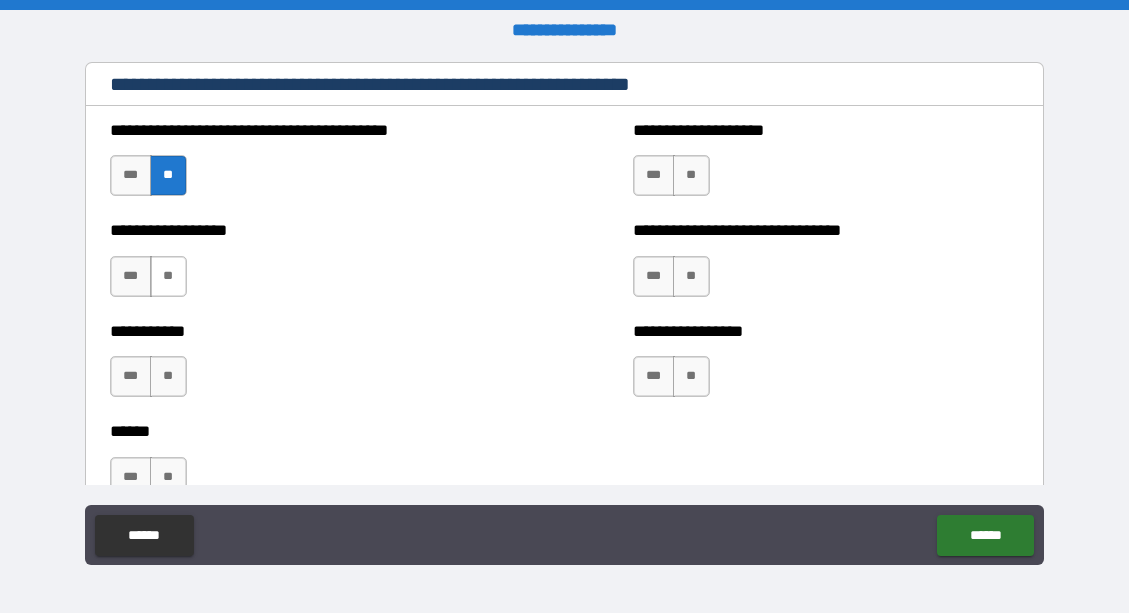 click on "**" at bounding box center (168, 276) 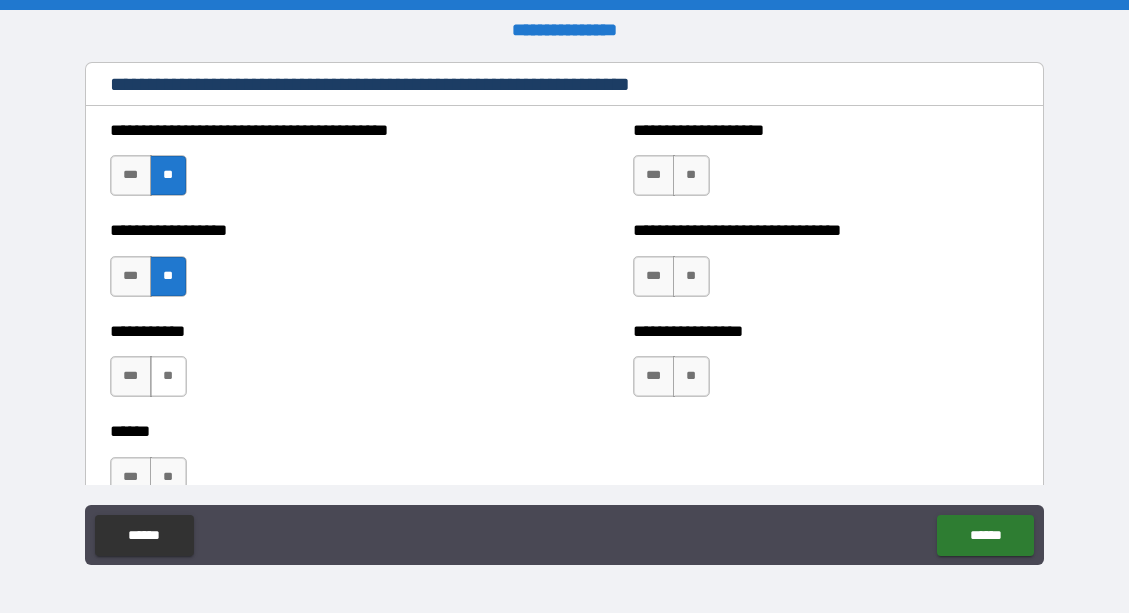 click on "**" at bounding box center (168, 376) 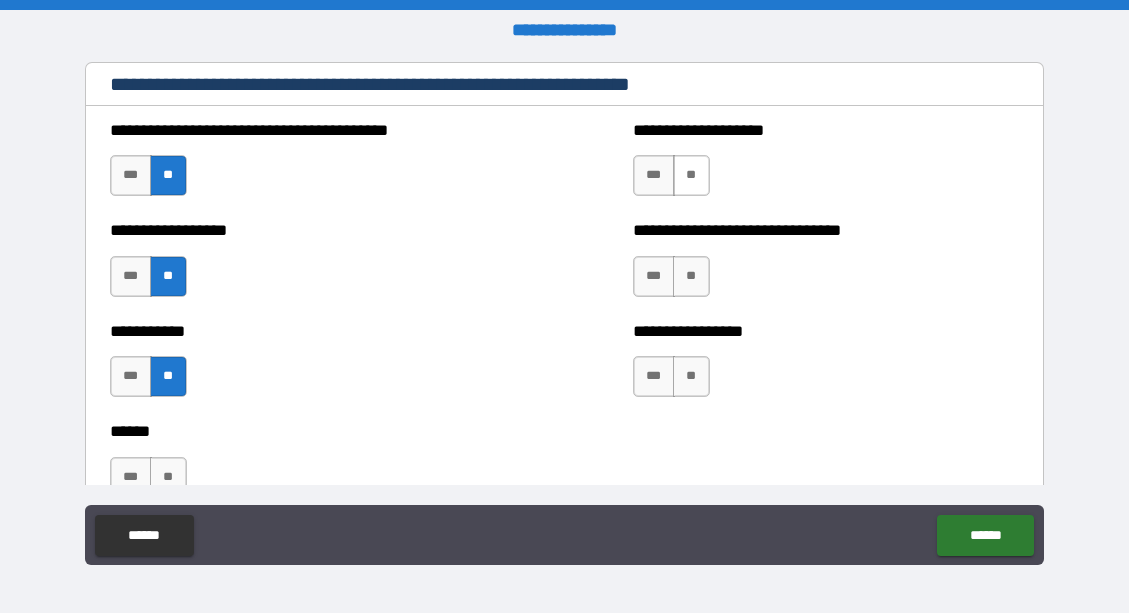 click on "**" at bounding box center (691, 175) 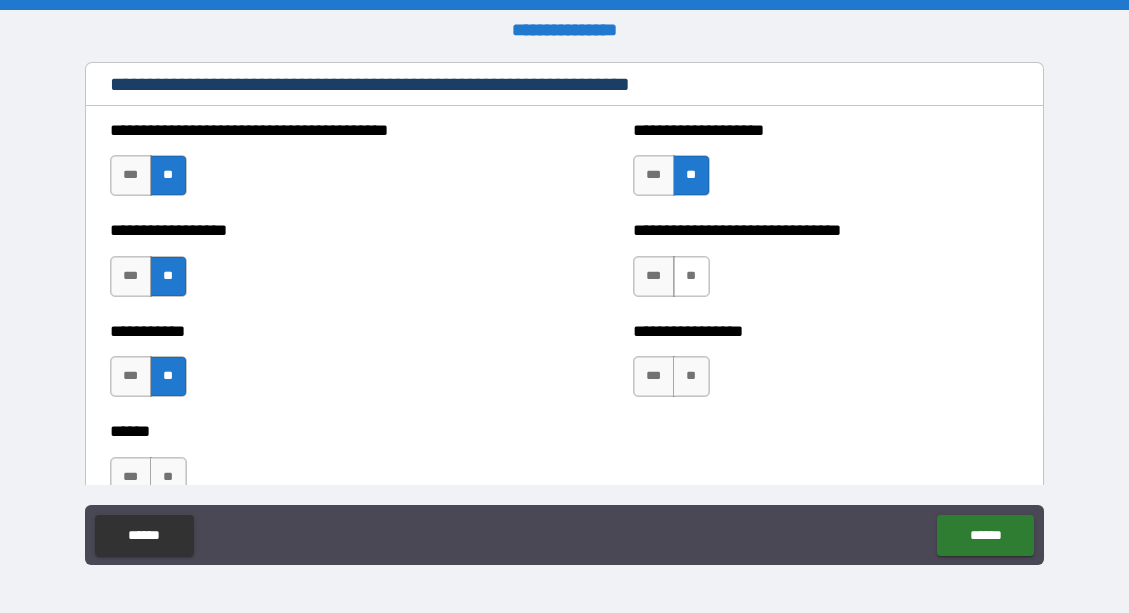 click on "**" at bounding box center [691, 276] 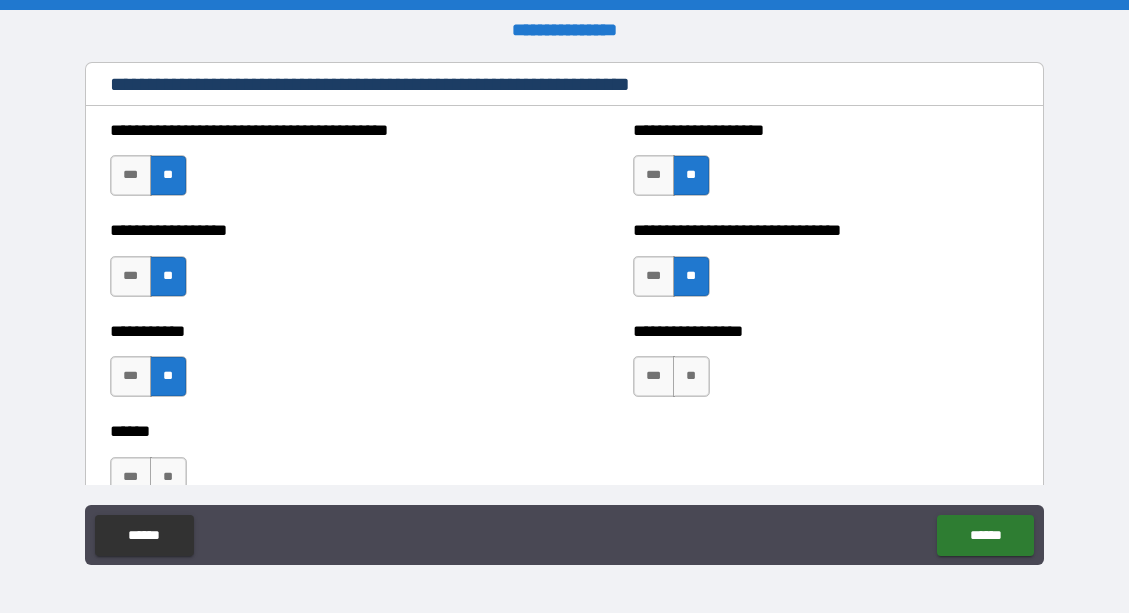 click on "**********" at bounding box center (826, 367) 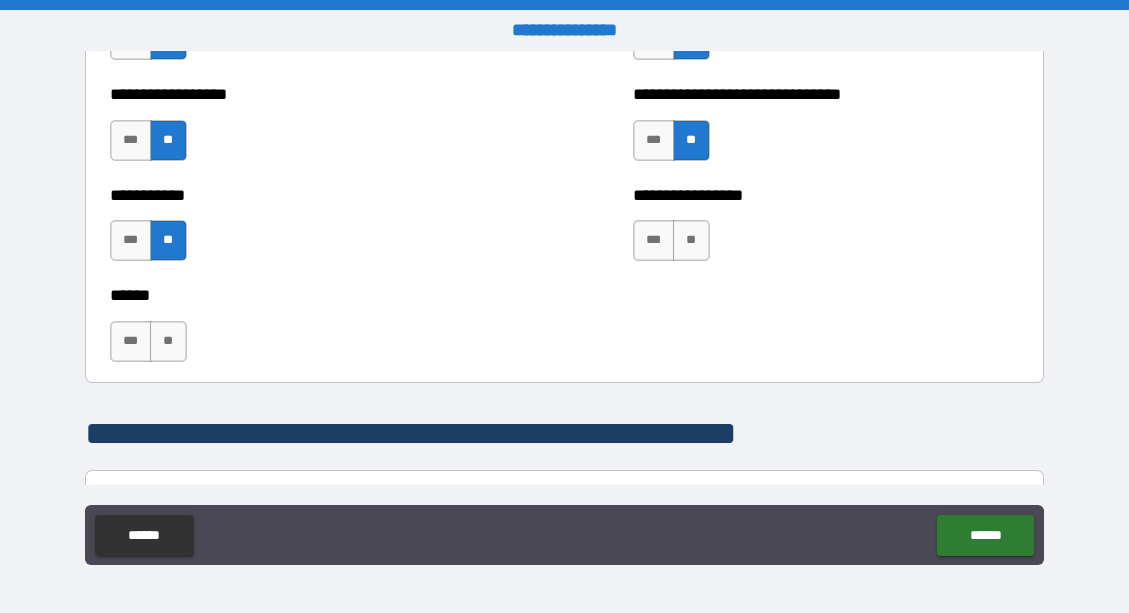 scroll, scrollTop: 2120, scrollLeft: 0, axis: vertical 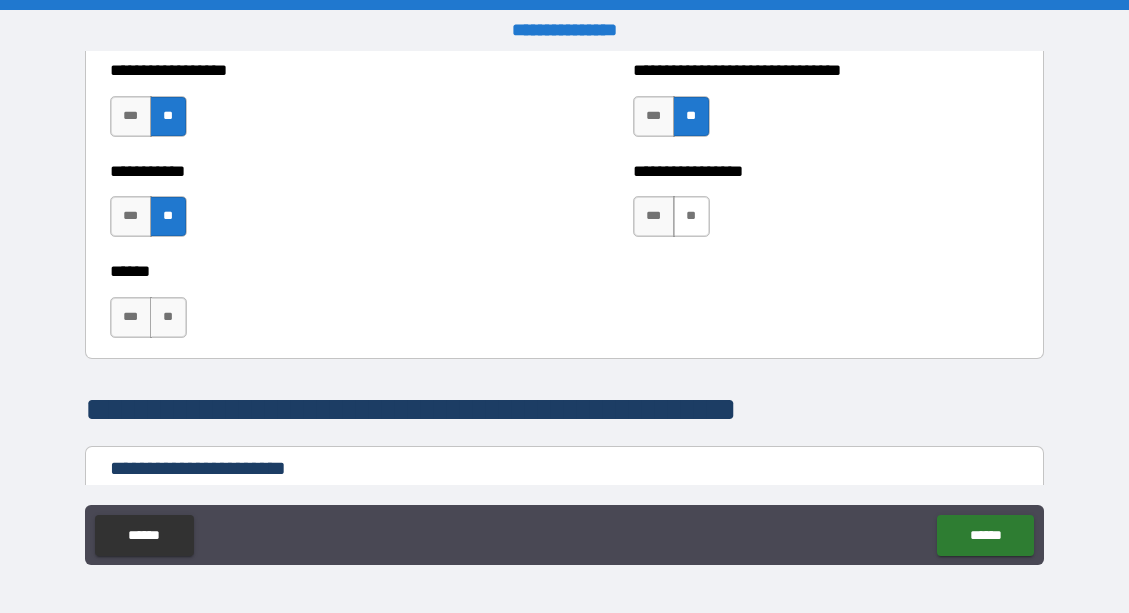 click on "**" at bounding box center (691, 216) 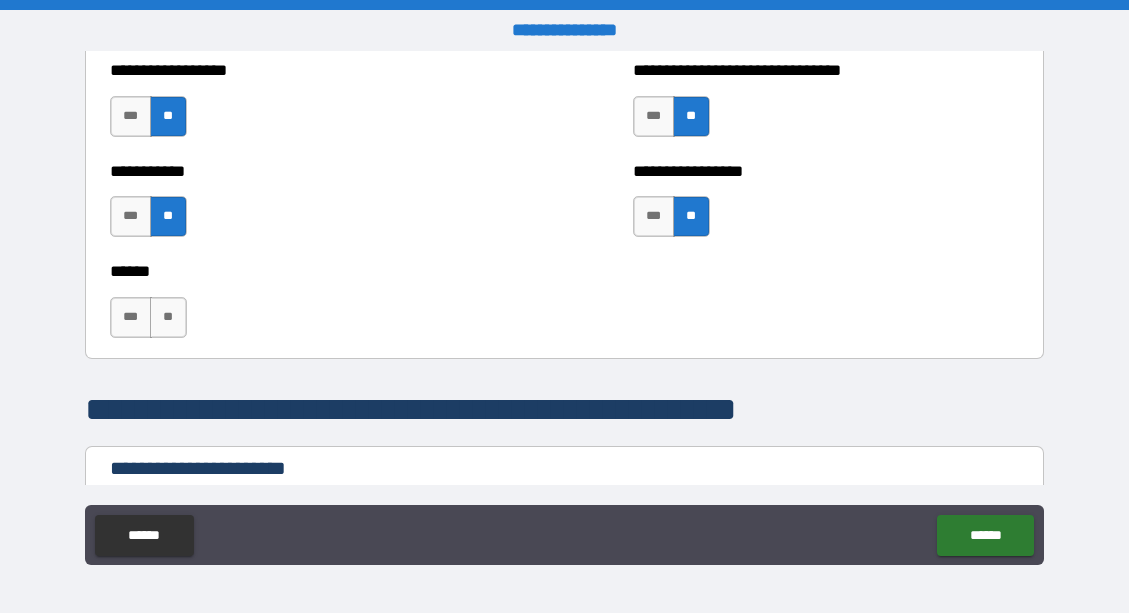 click on "**********" at bounding box center [565, 268] 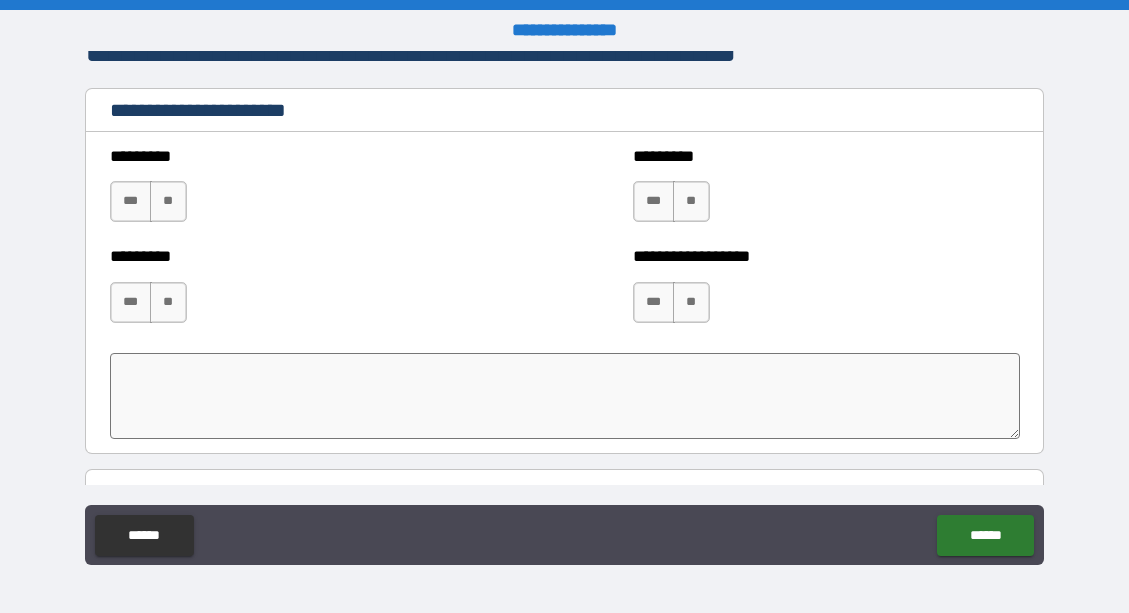 scroll, scrollTop: 2480, scrollLeft: 0, axis: vertical 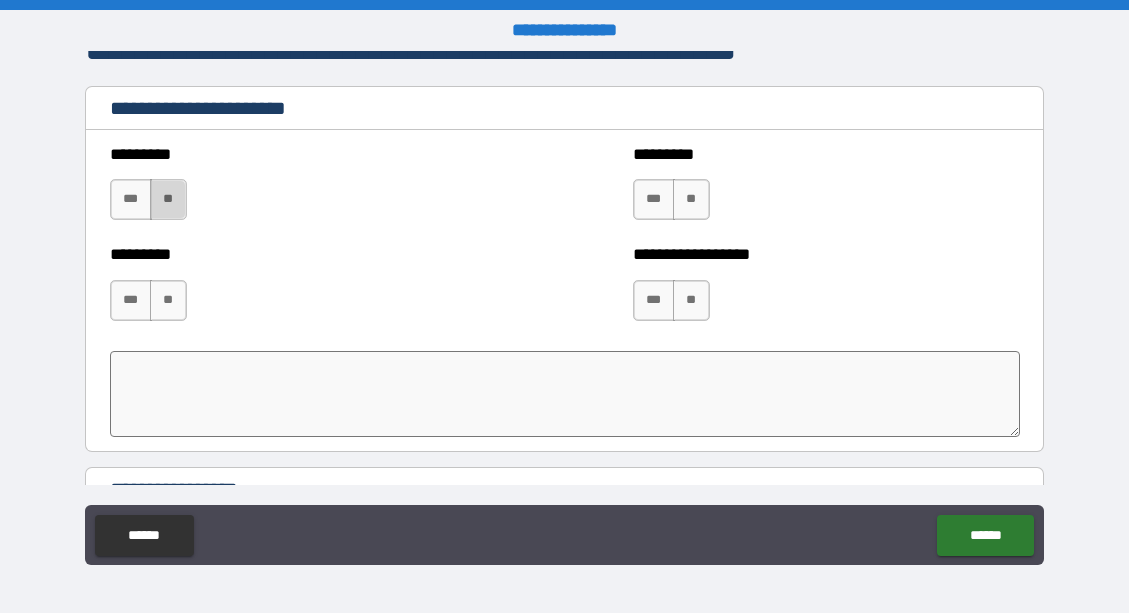 click on "**" at bounding box center (168, 199) 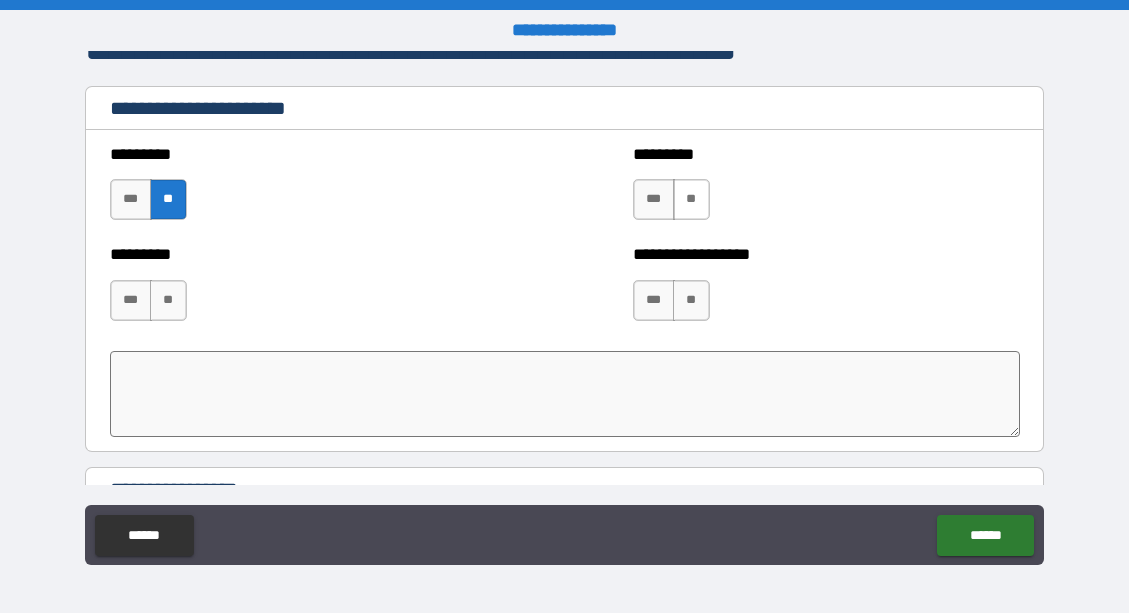 click on "**" at bounding box center [691, 199] 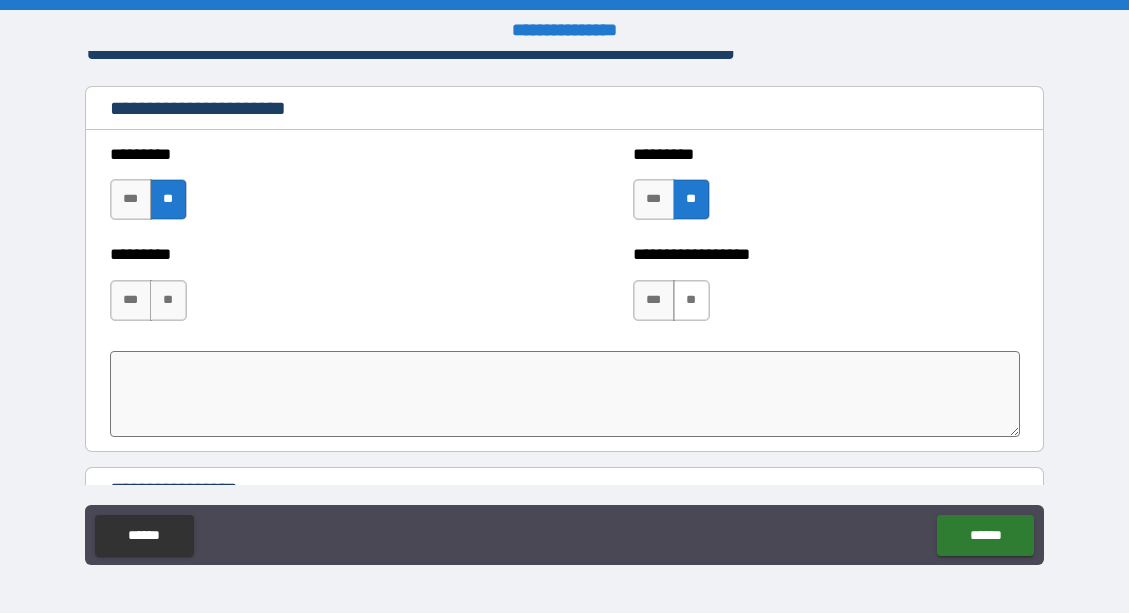 click on "**" at bounding box center [691, 300] 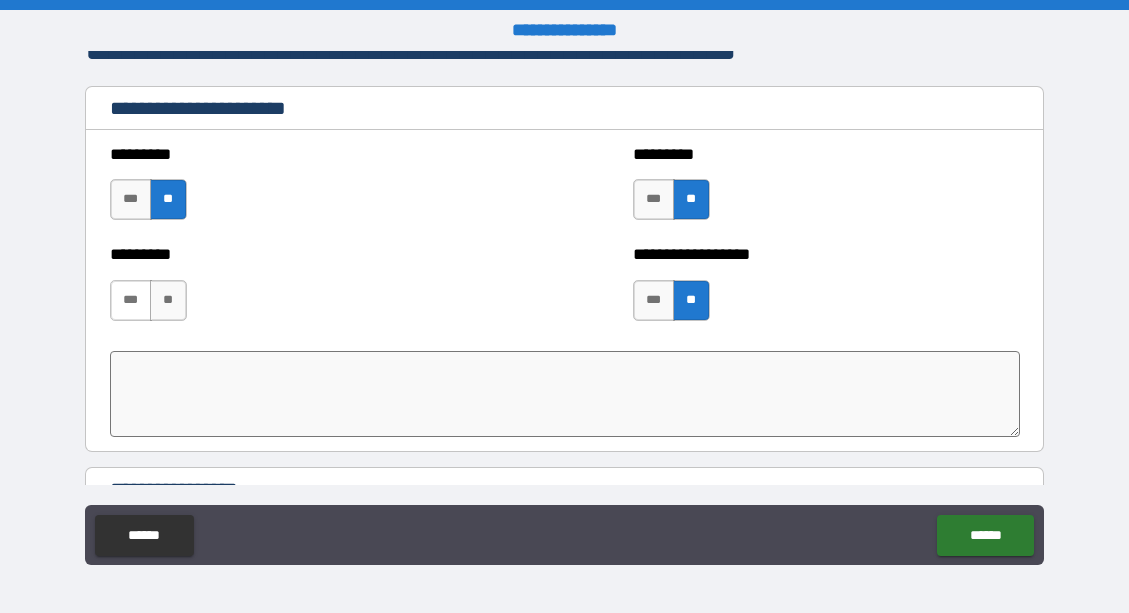 click on "***" at bounding box center (131, 300) 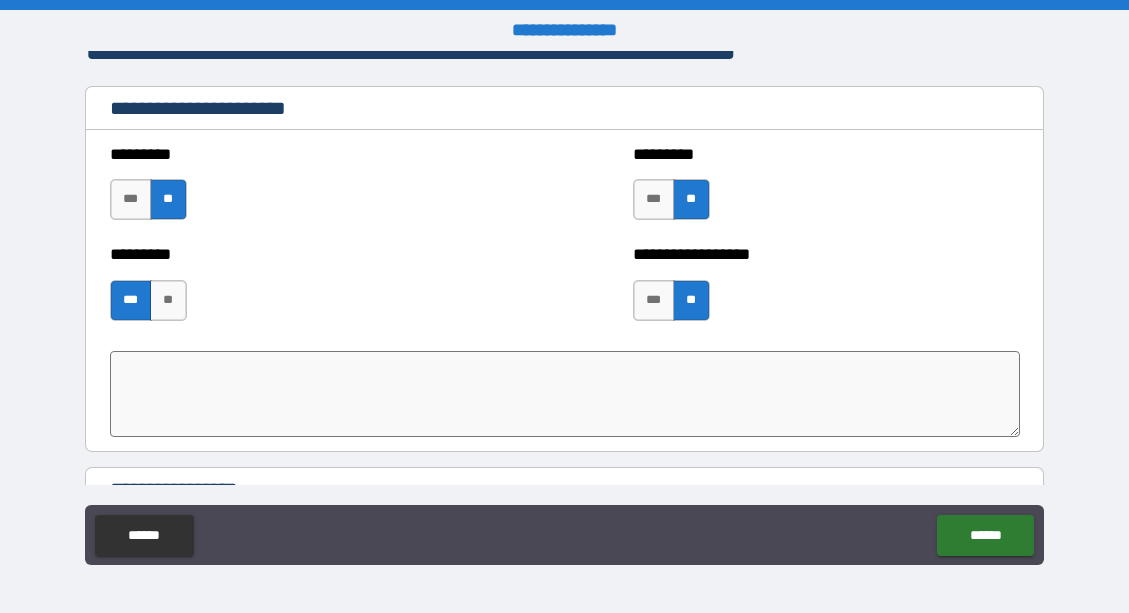 click at bounding box center [565, 394] 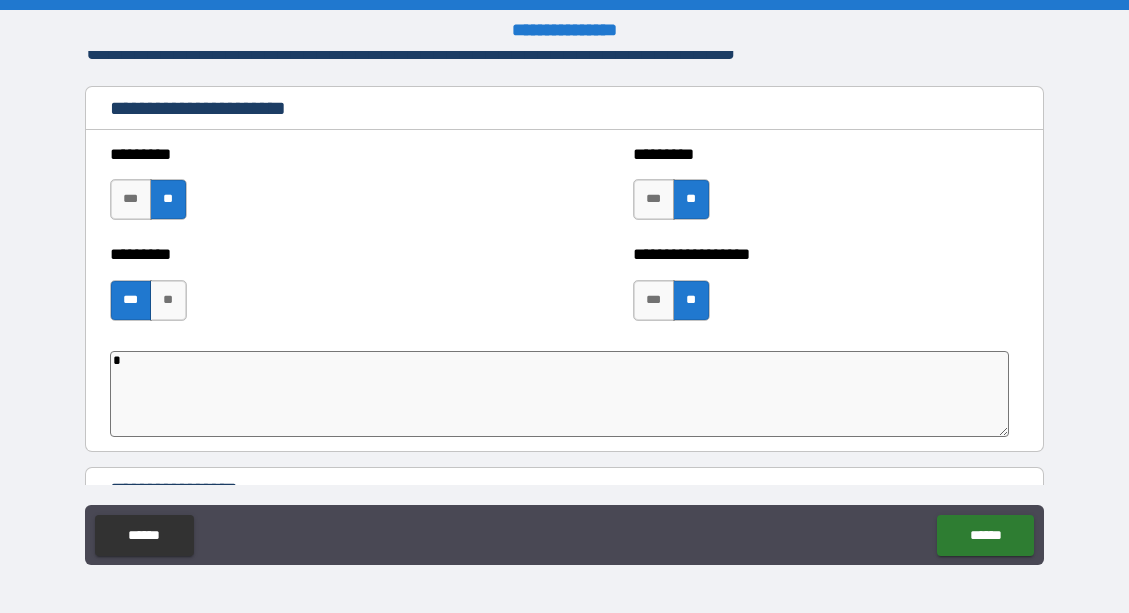 type on "*" 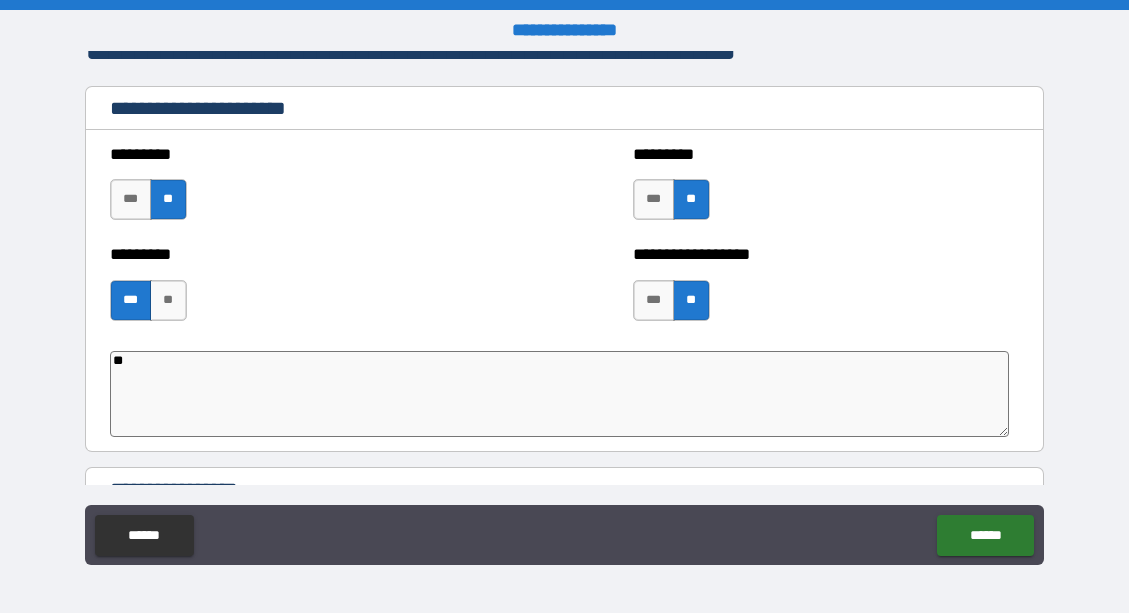 type on "*" 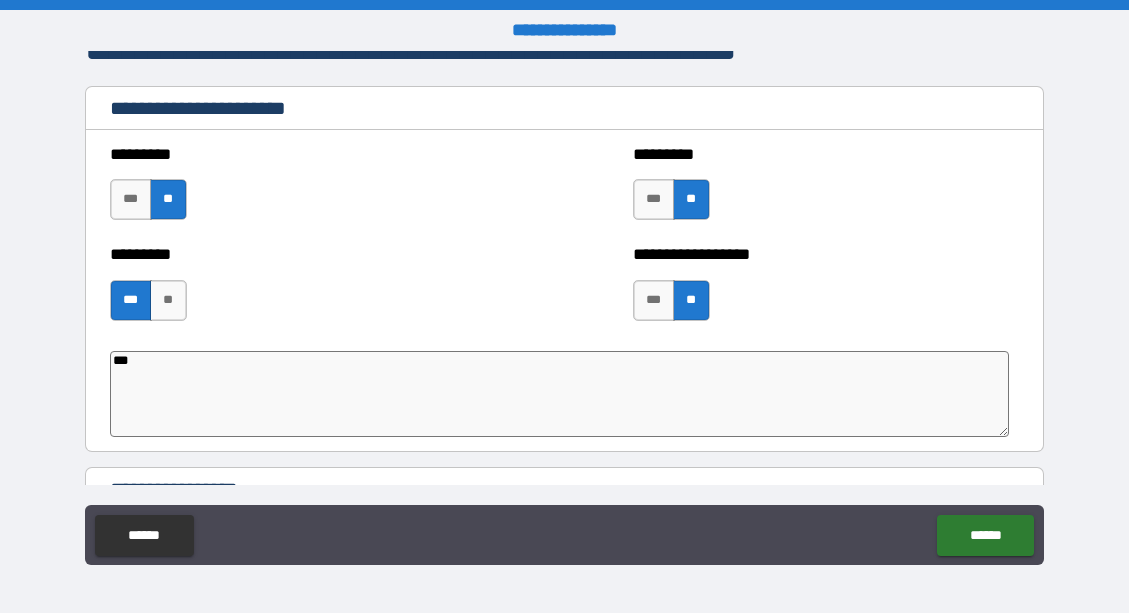 type on "*" 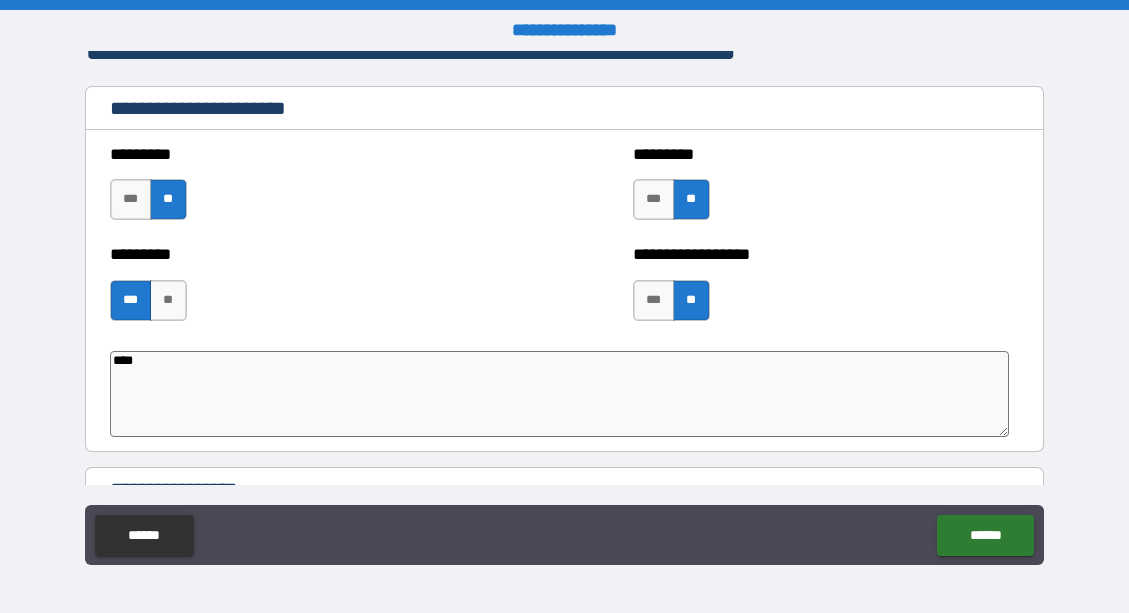 type on "*" 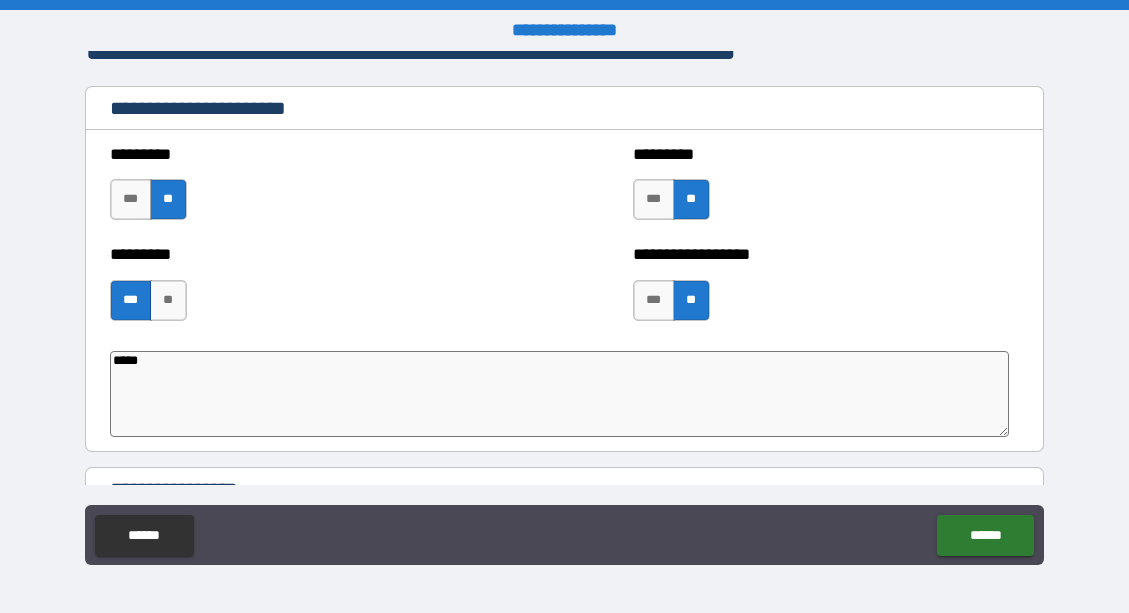 type on "*" 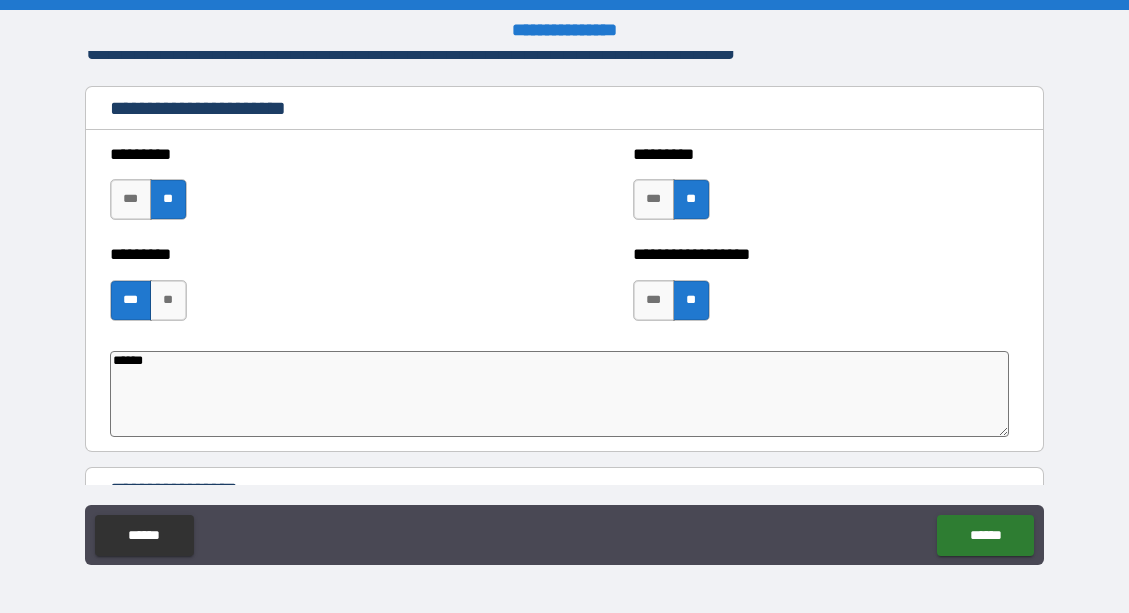 type on "*******" 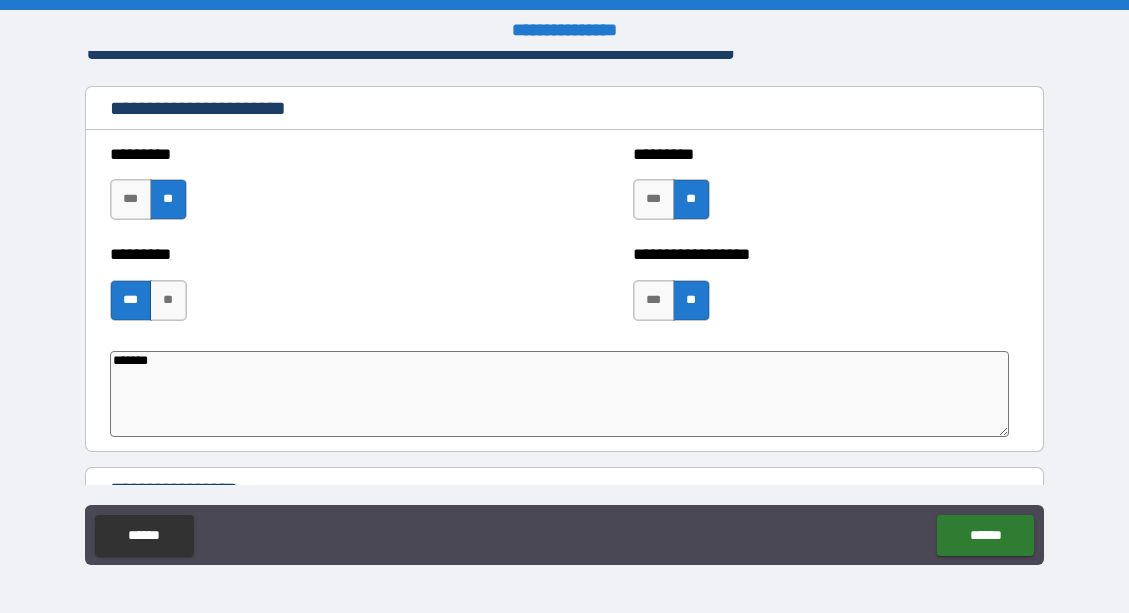 type on "*" 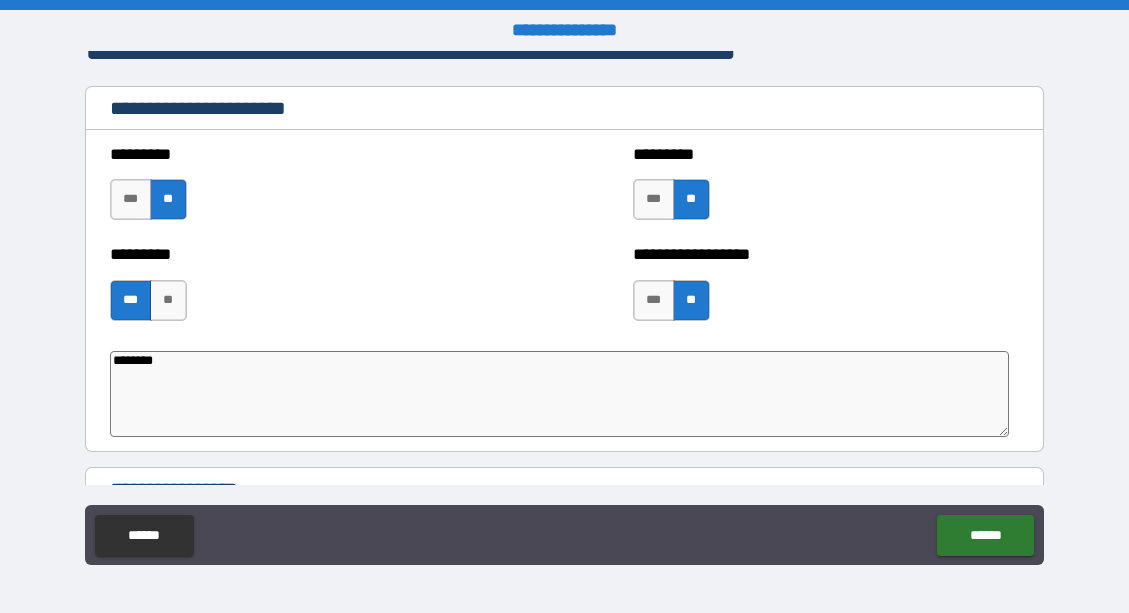 type on "*" 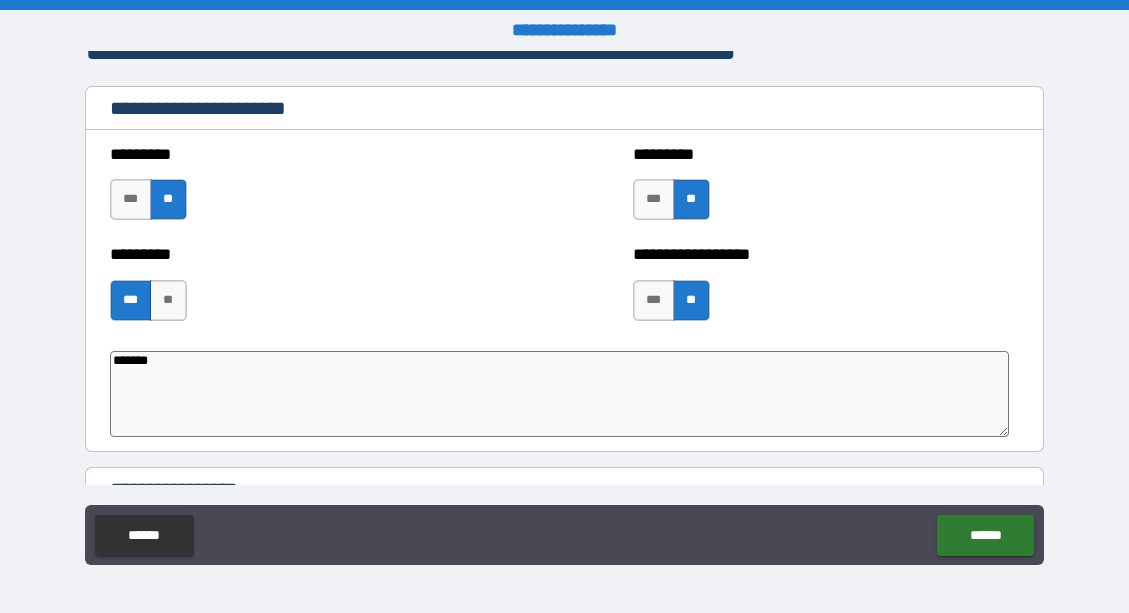 type on "*" 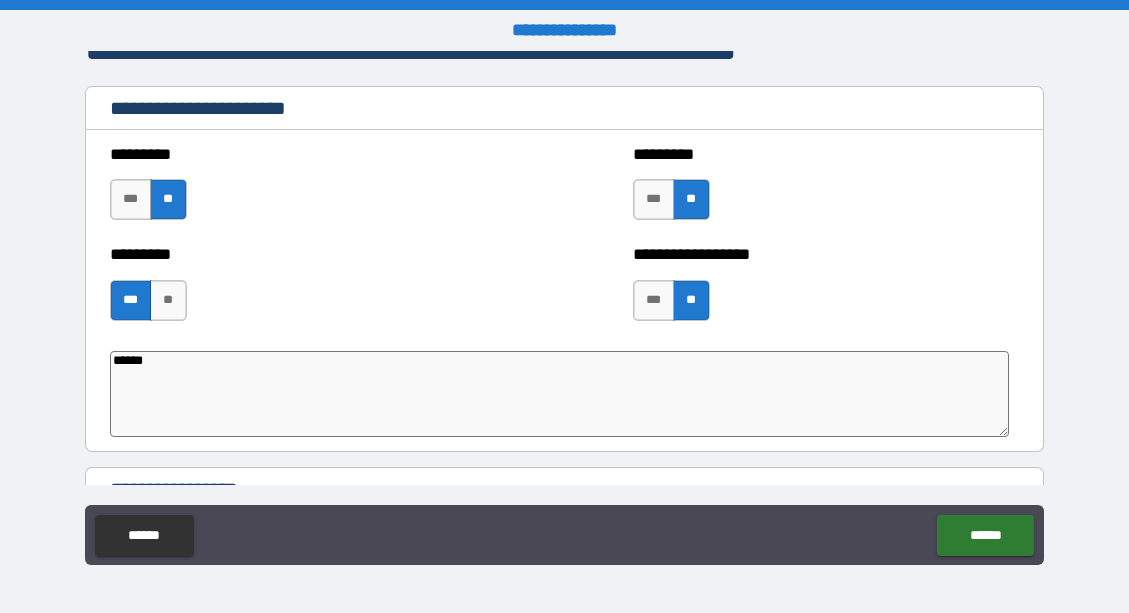 type on "*" 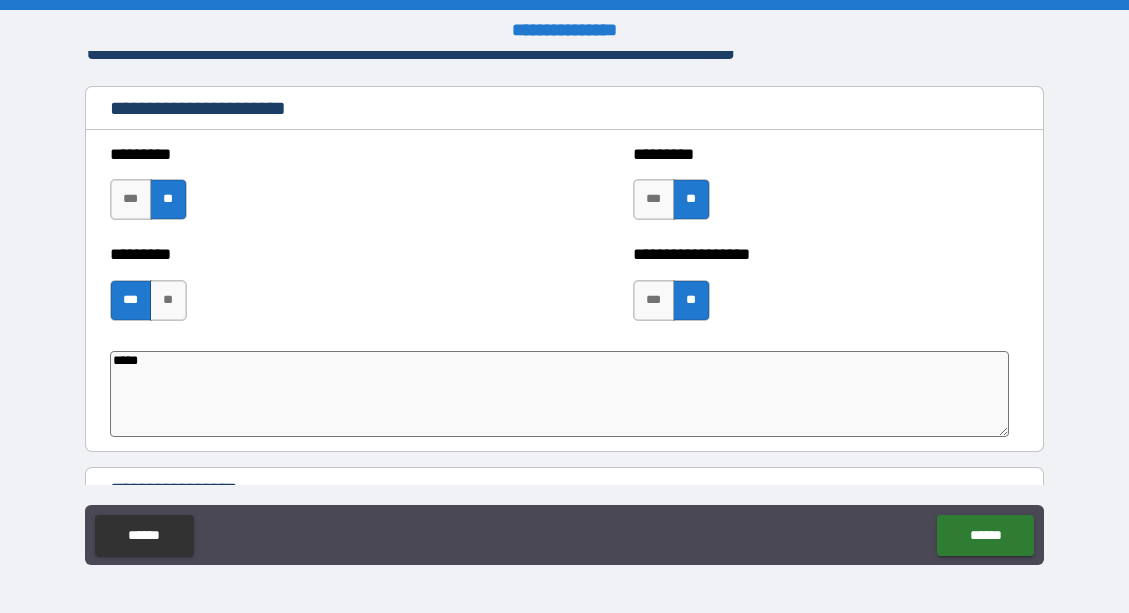 type on "*" 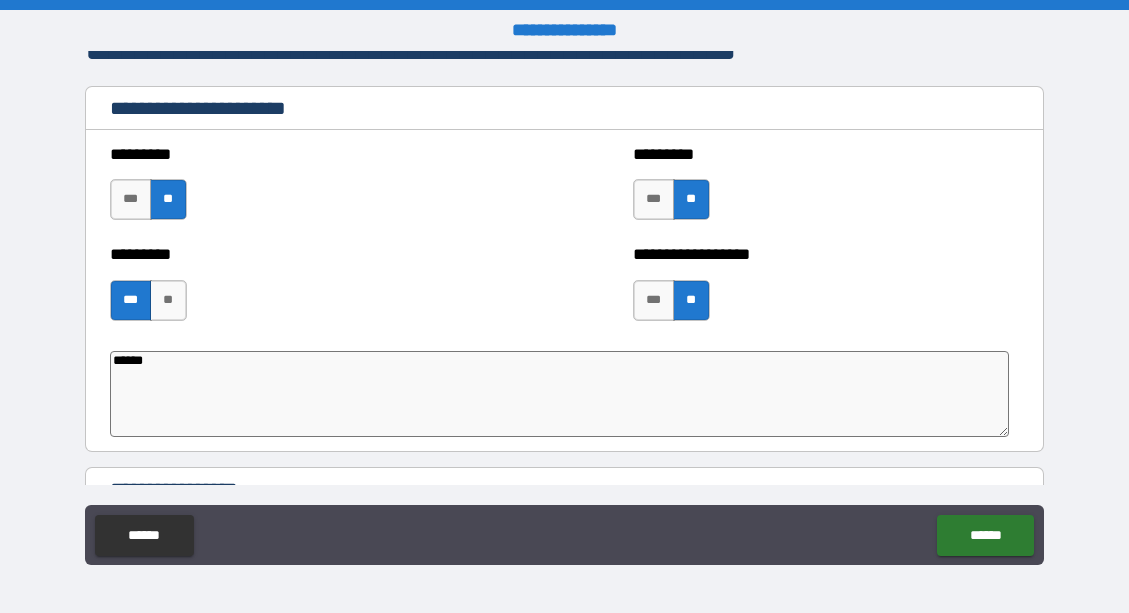 type on "*******" 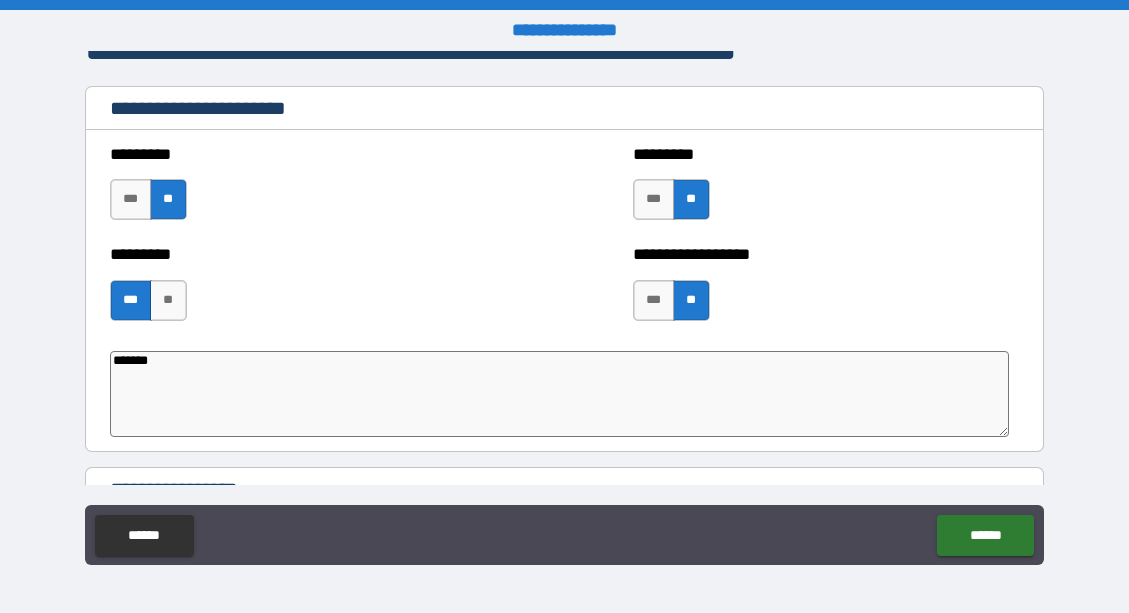 type on "********" 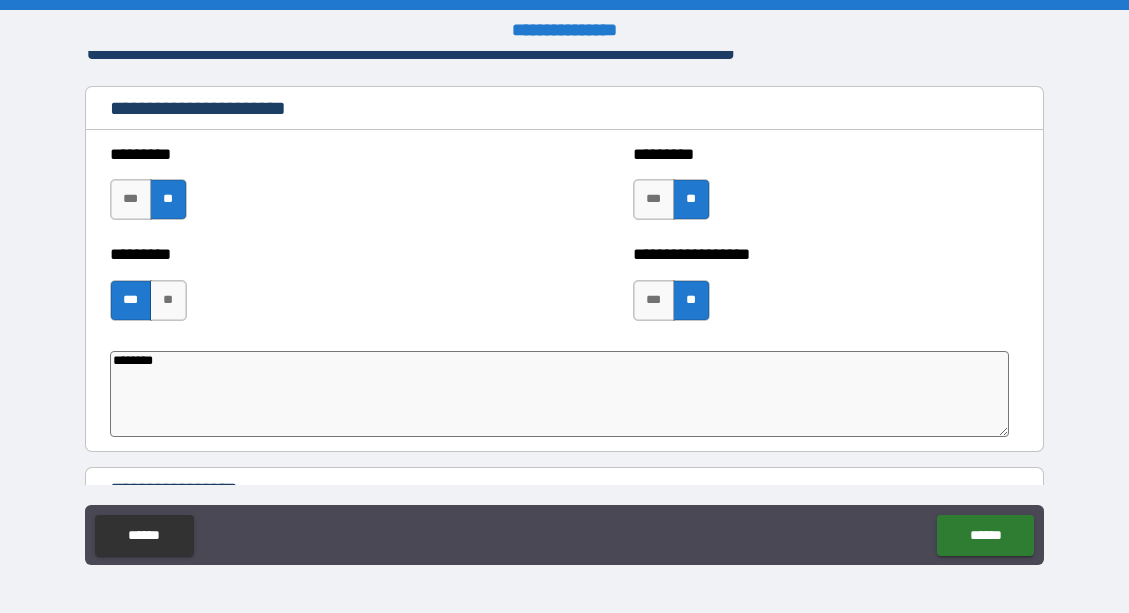 type on "*" 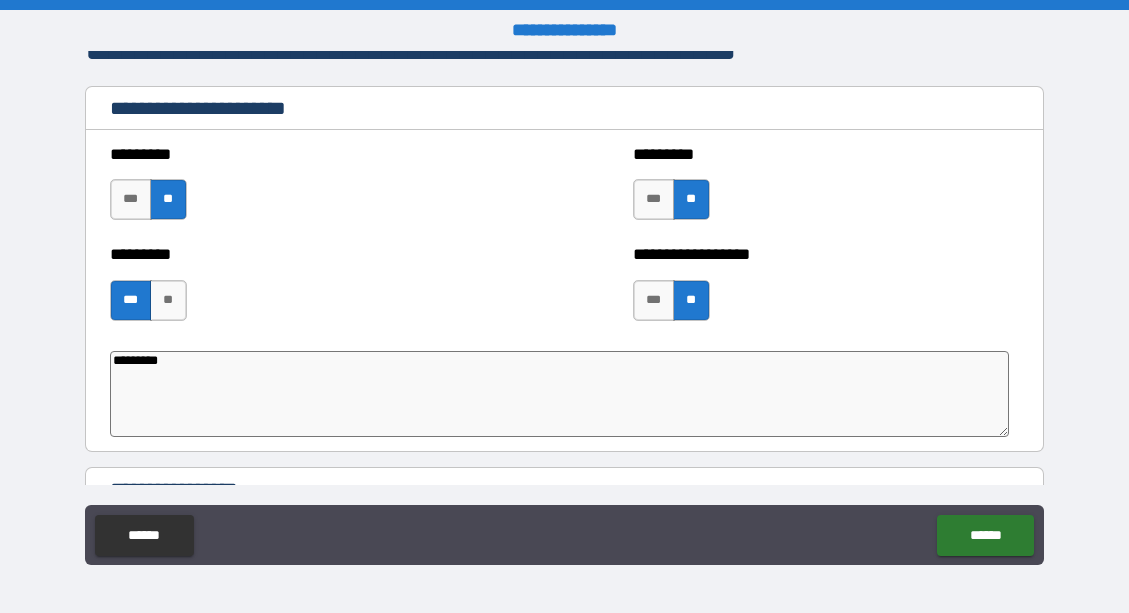 type on "**********" 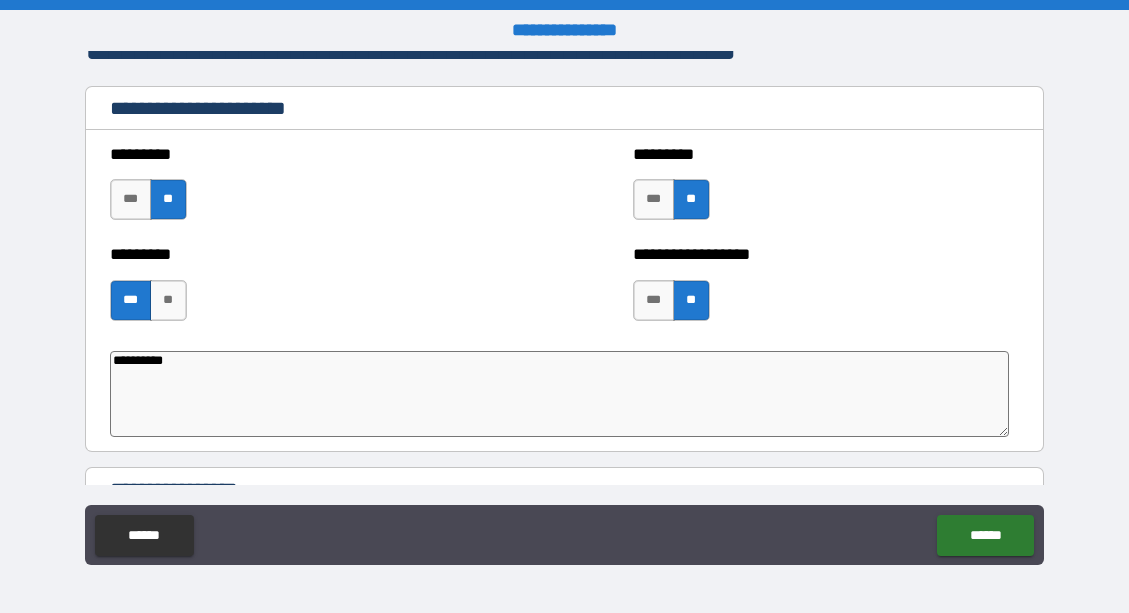 type on "*" 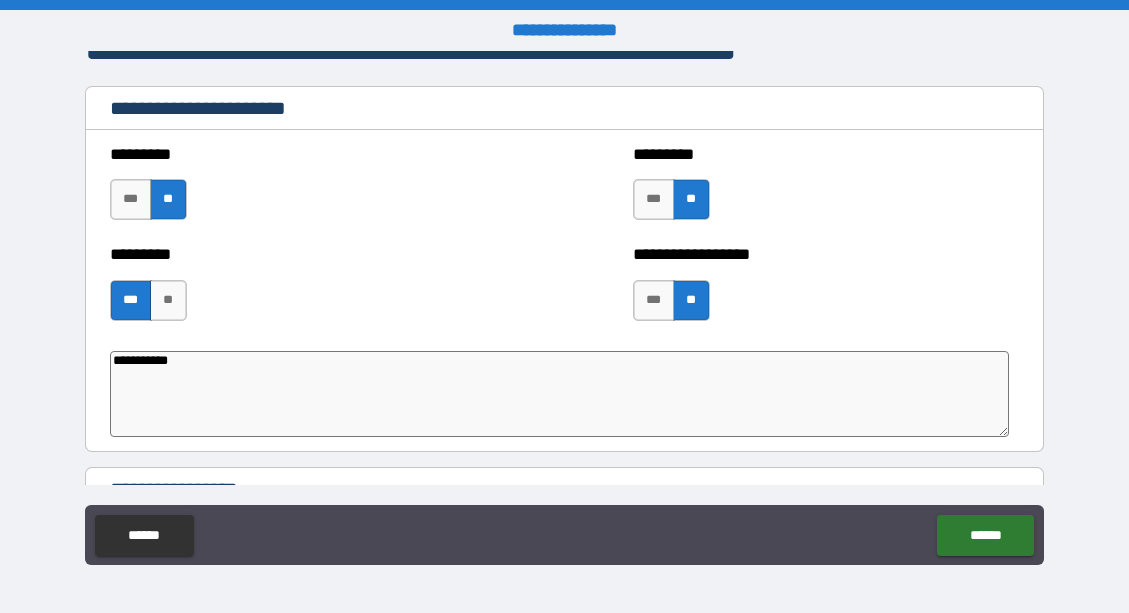 type on "*" 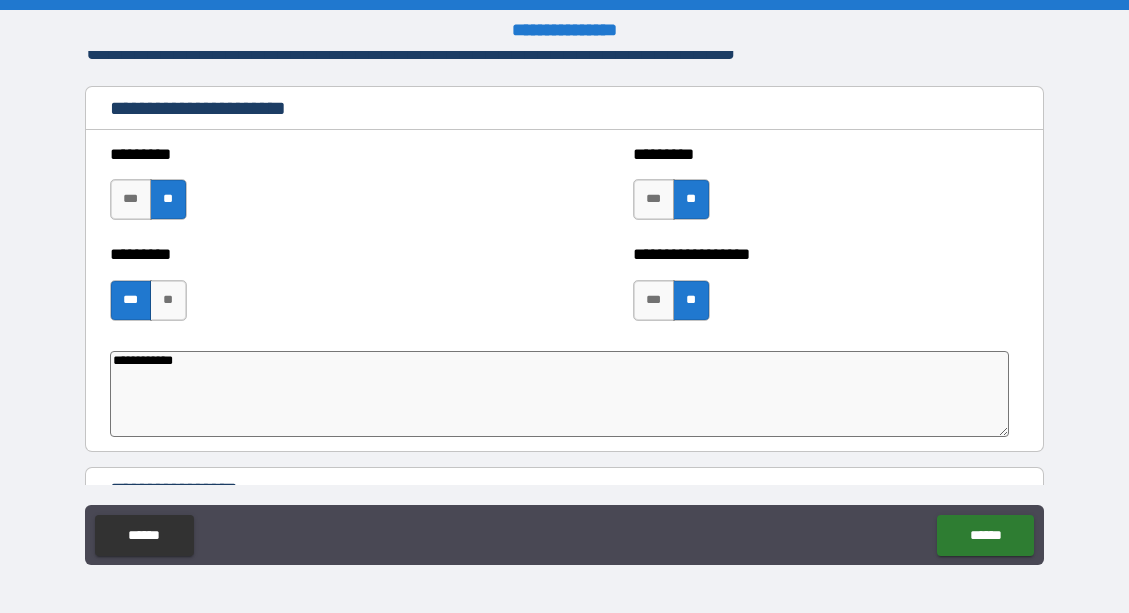 type on "*" 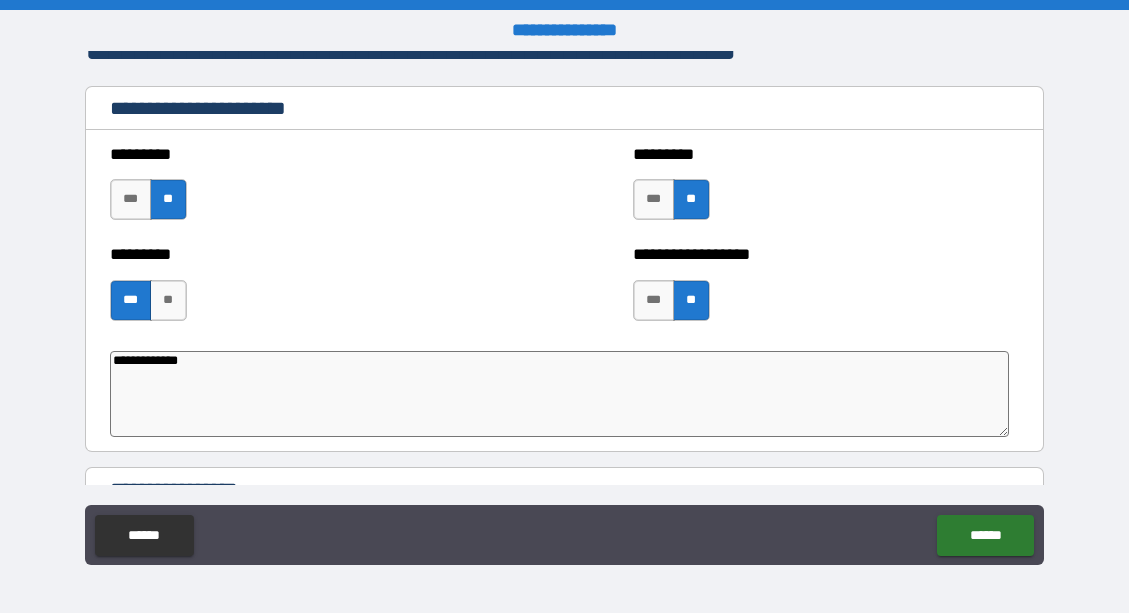 type on "*" 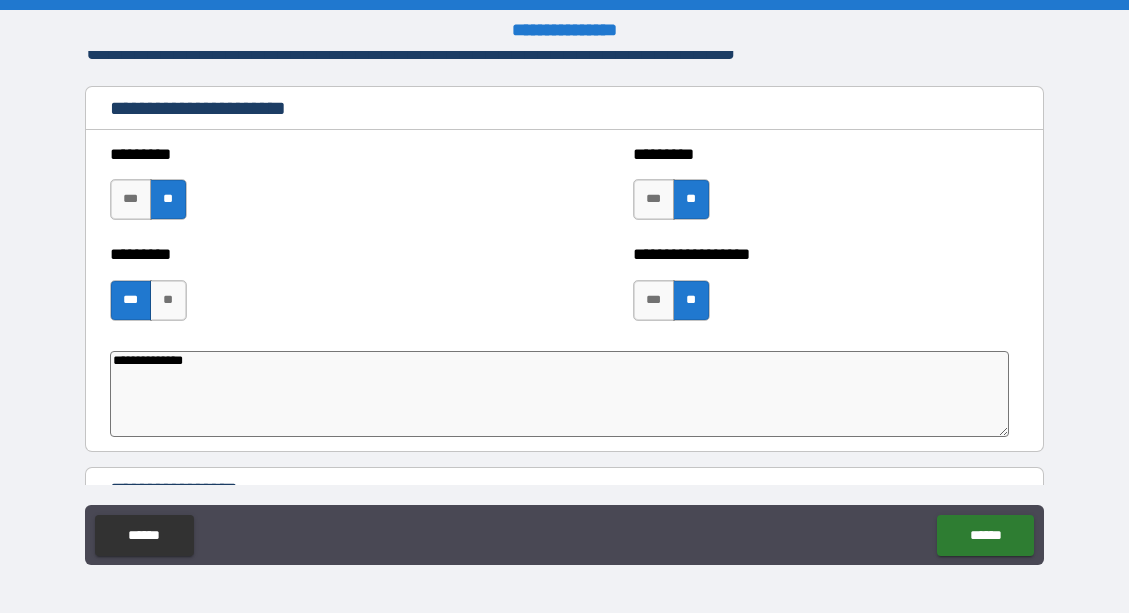 type on "**********" 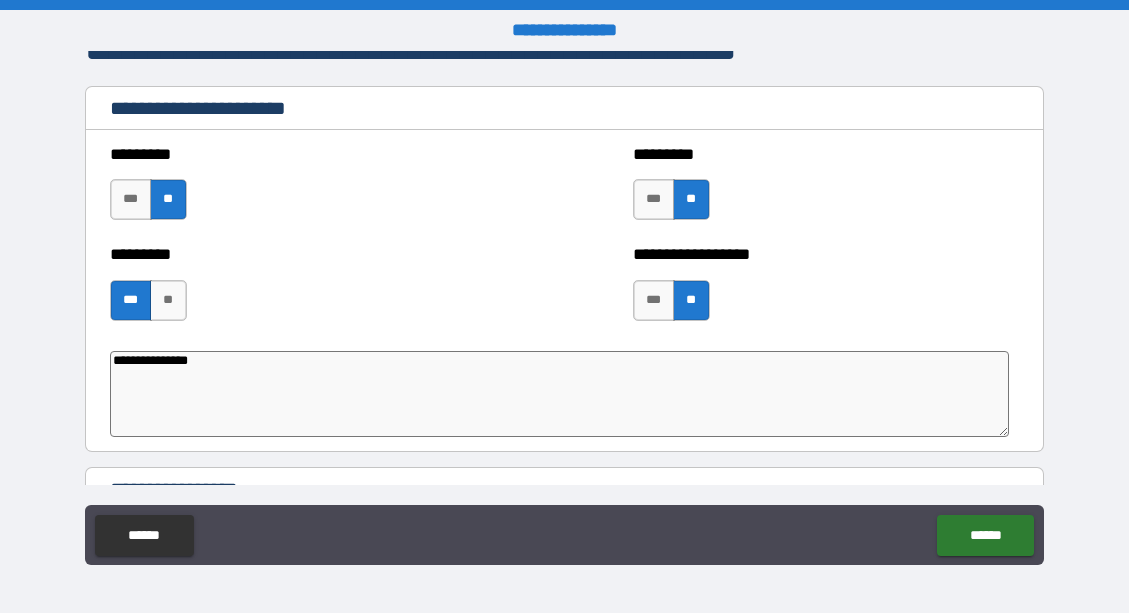 type on "*" 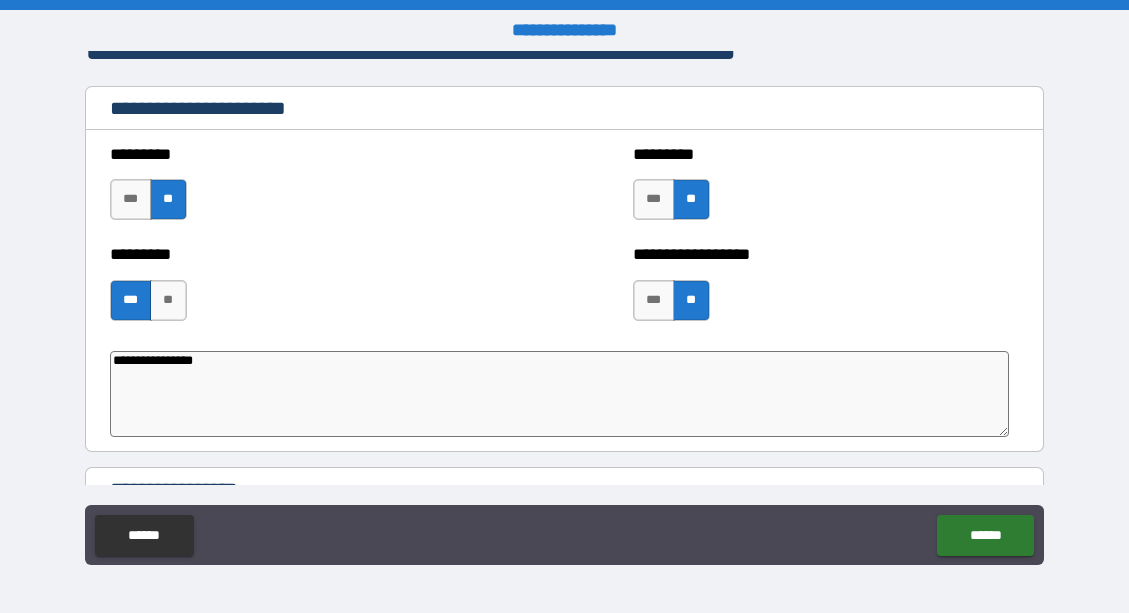 type on "**********" 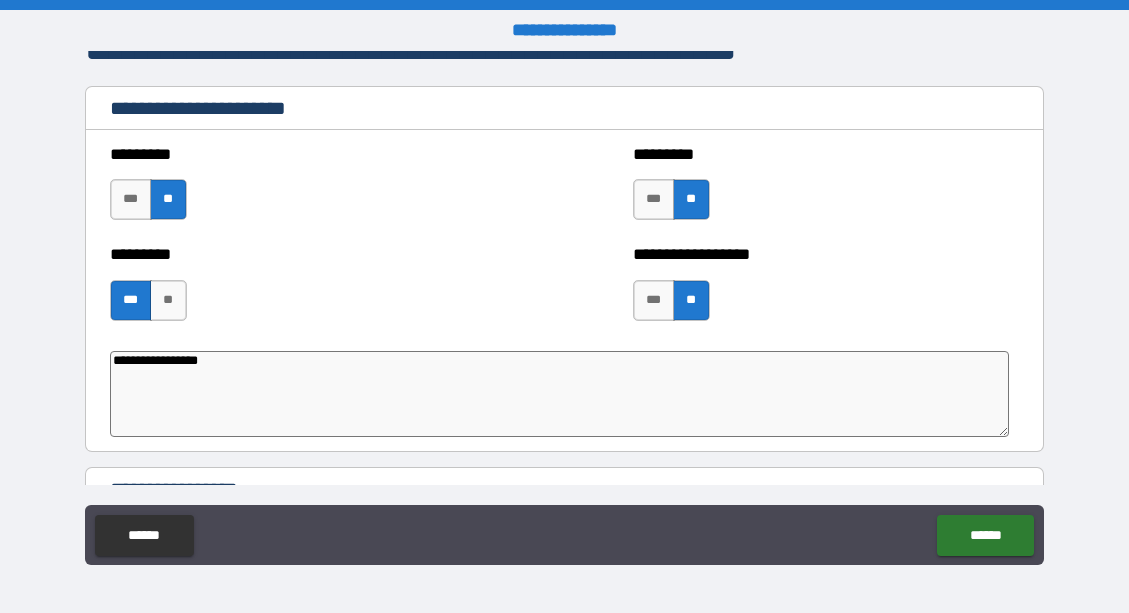 type on "**********" 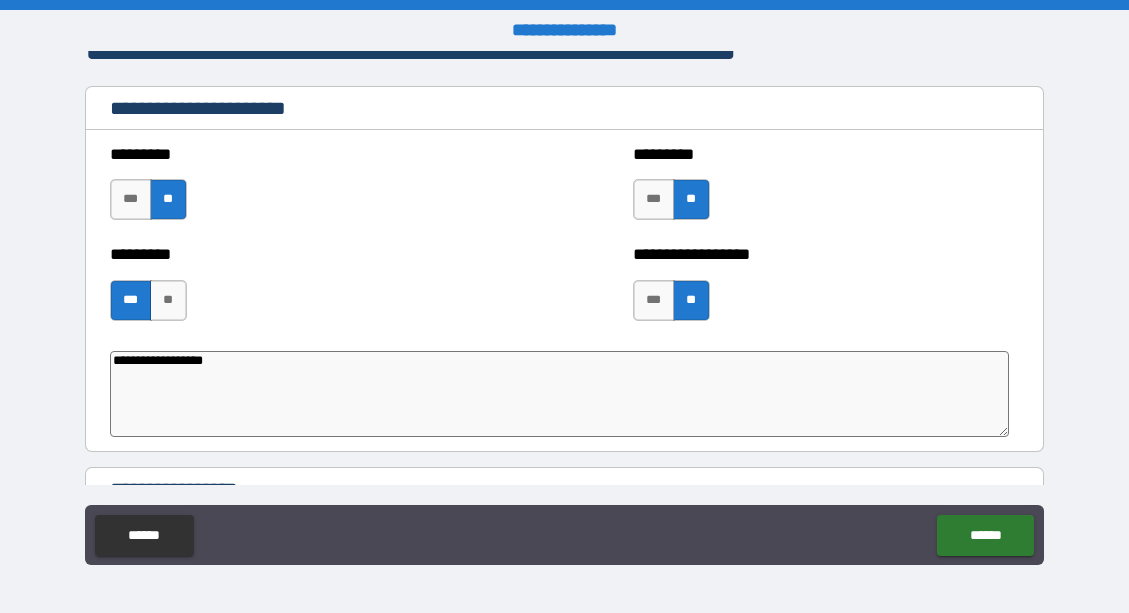 type on "**********" 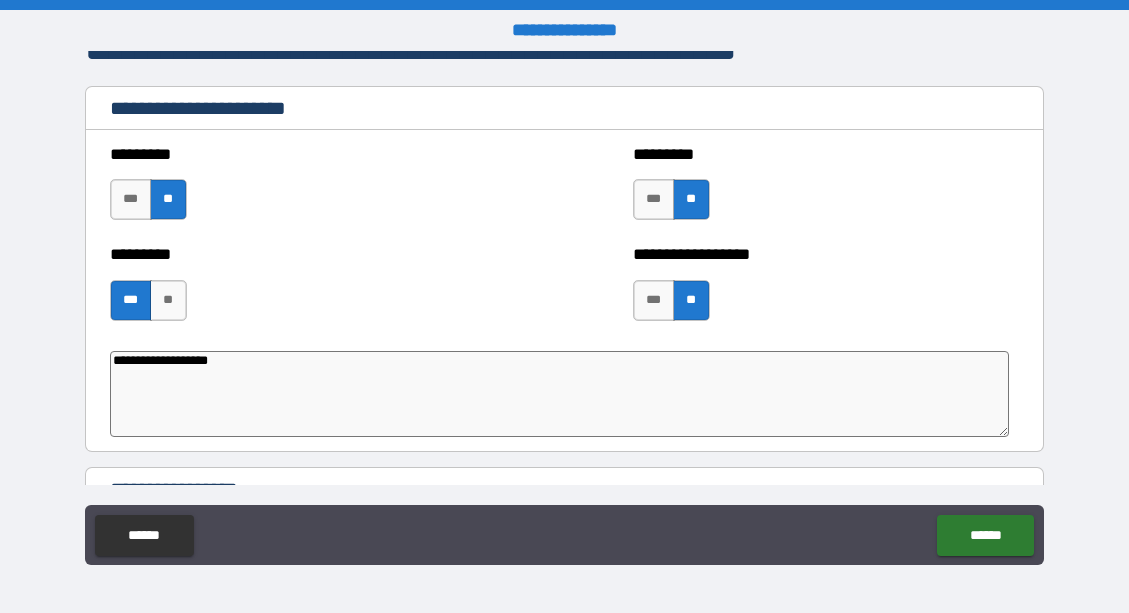 type on "*" 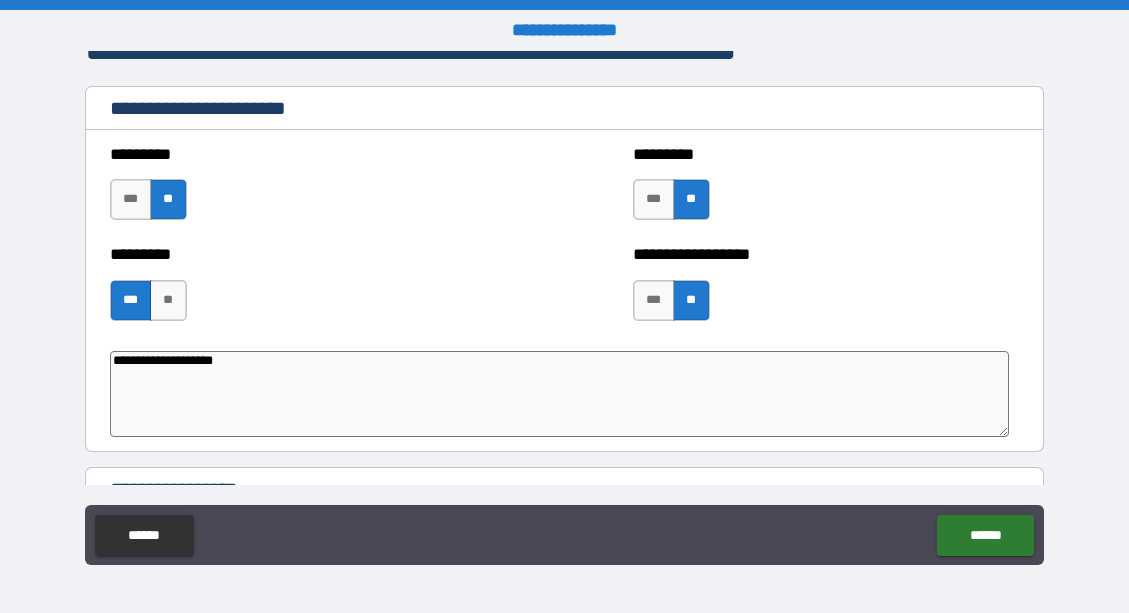 type on "**********" 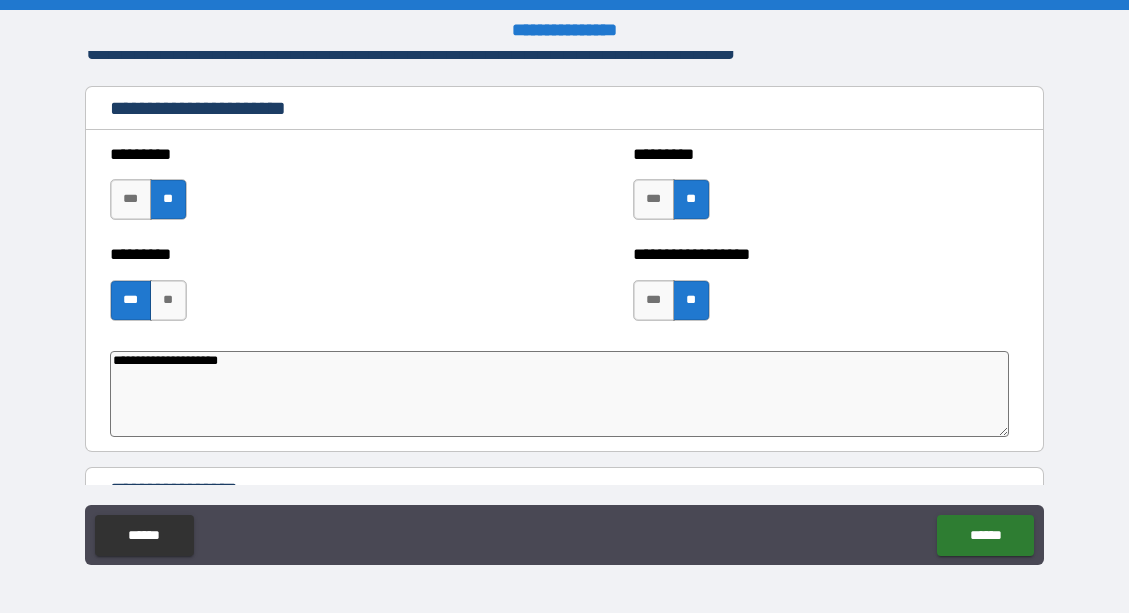 type on "*" 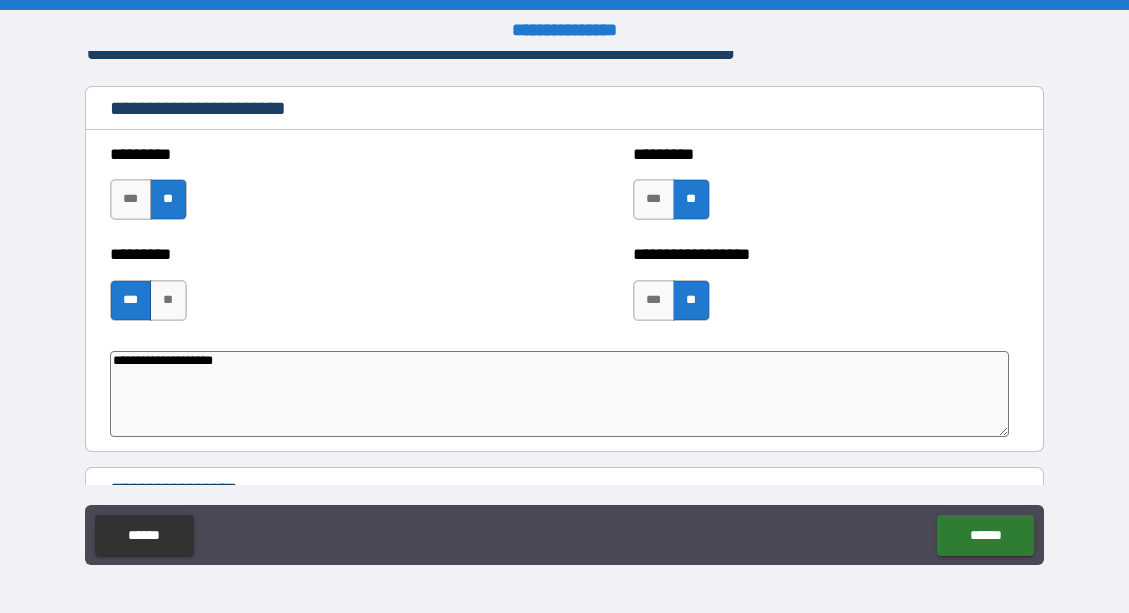 type on "*" 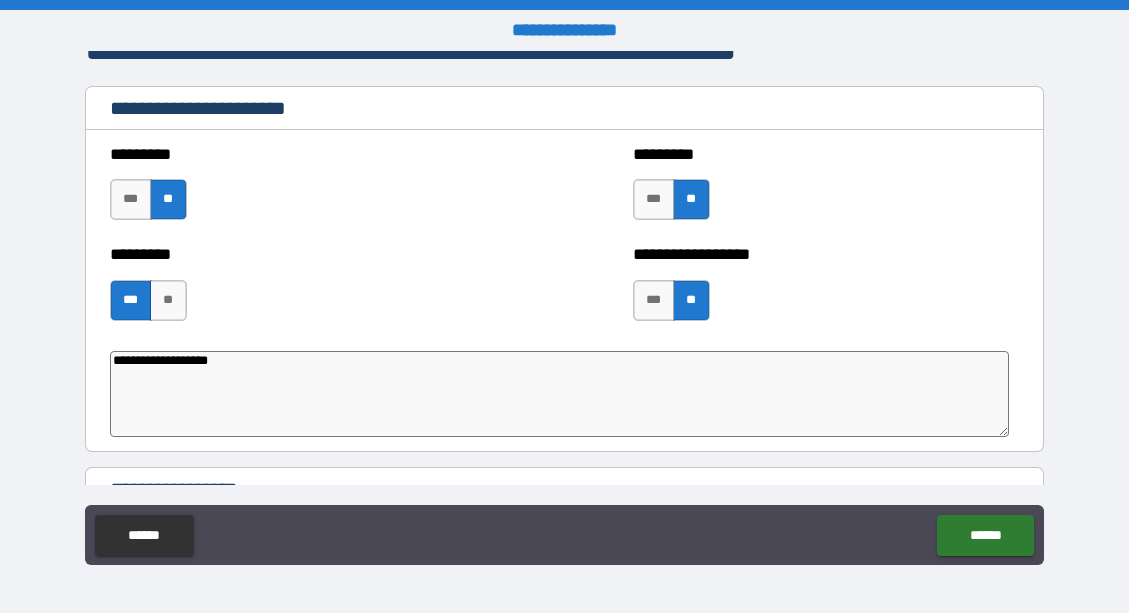 type on "*" 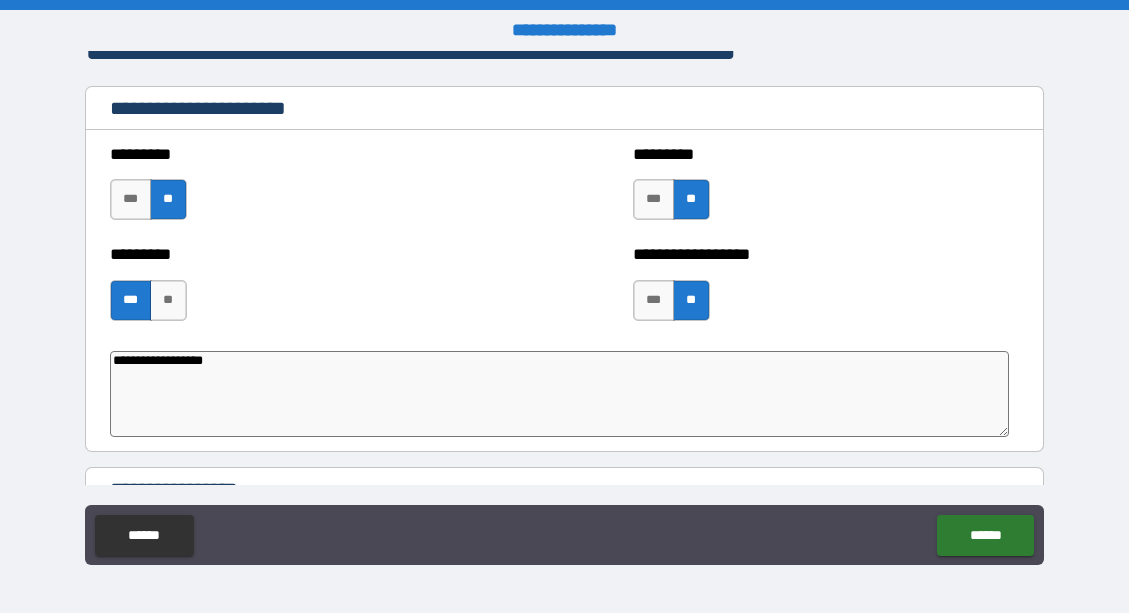 type on "*" 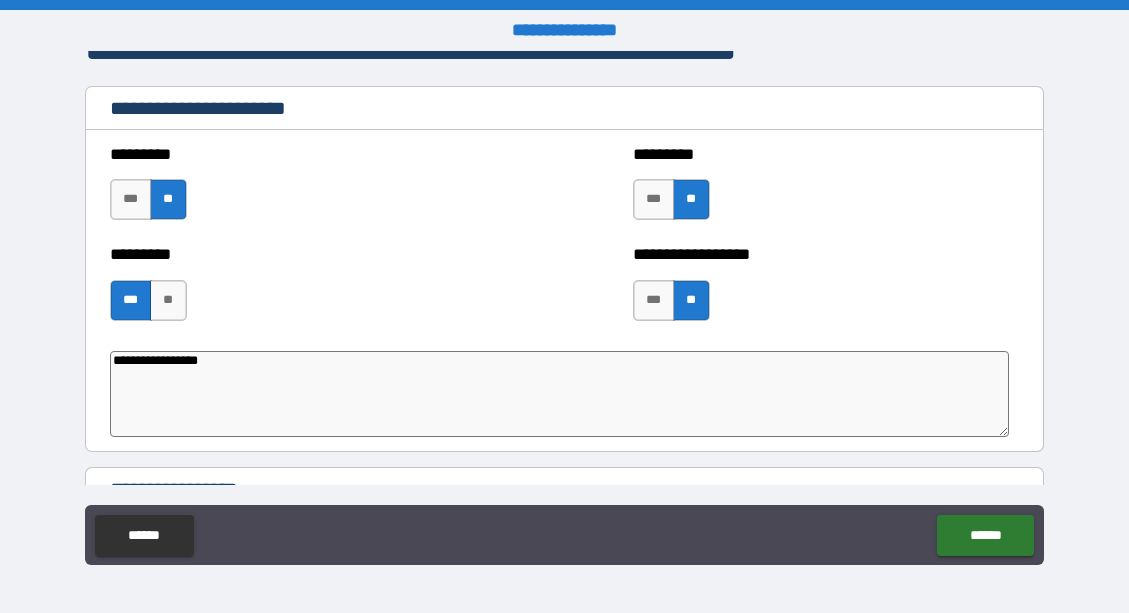 type on "*" 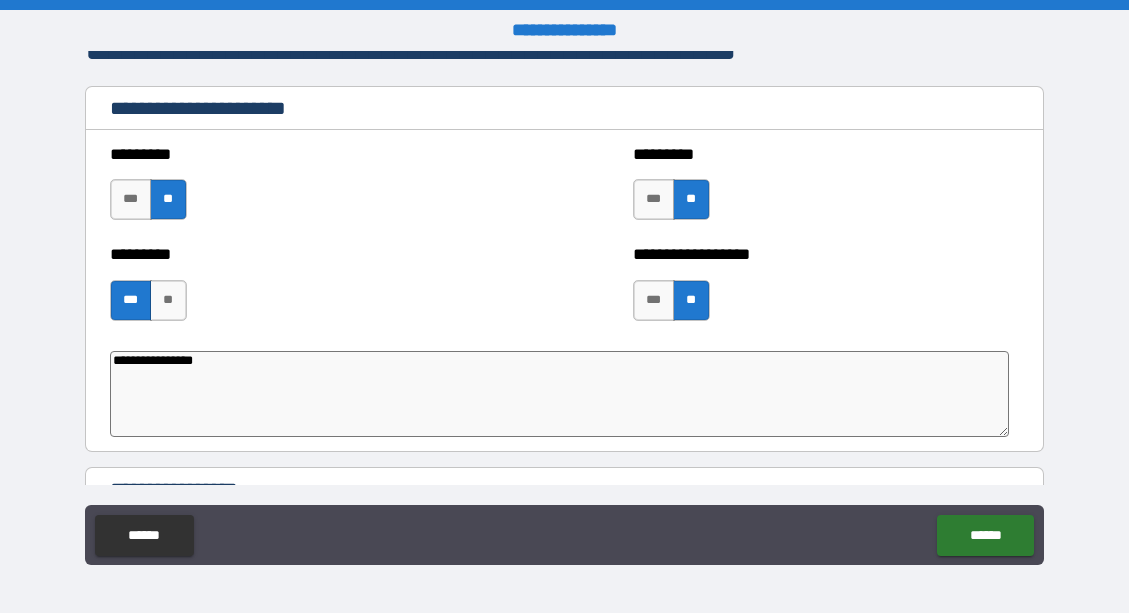 type on "*" 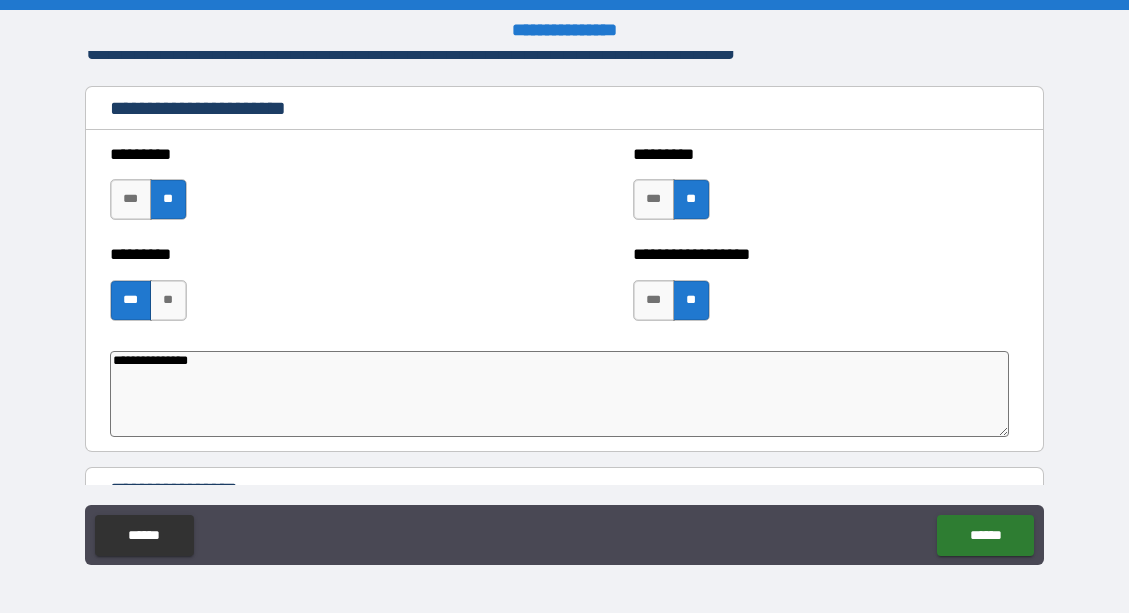 type on "*" 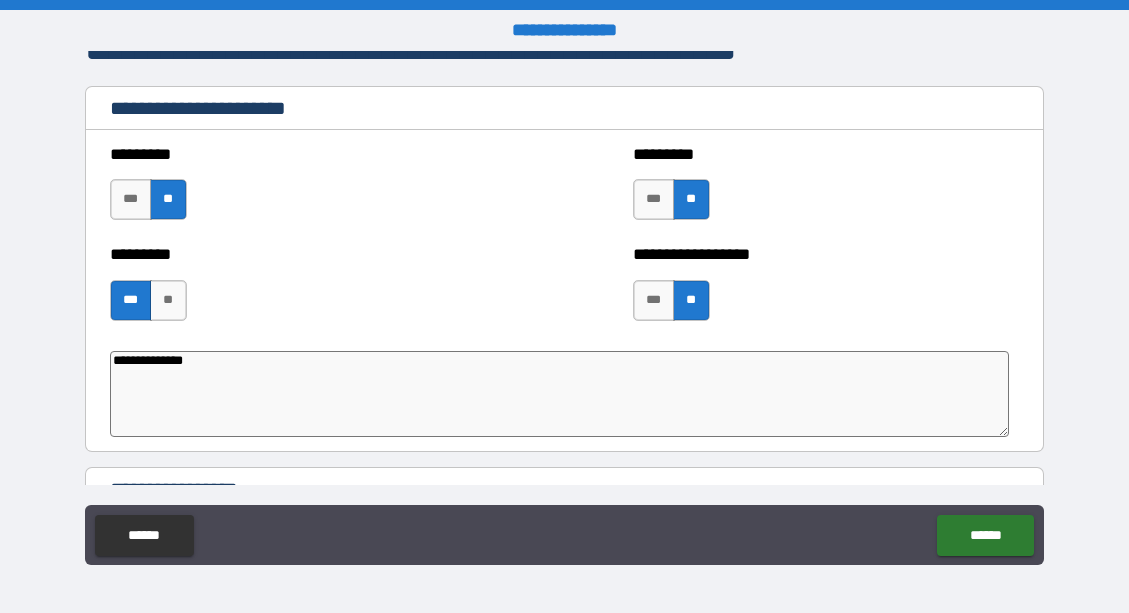 type on "*" 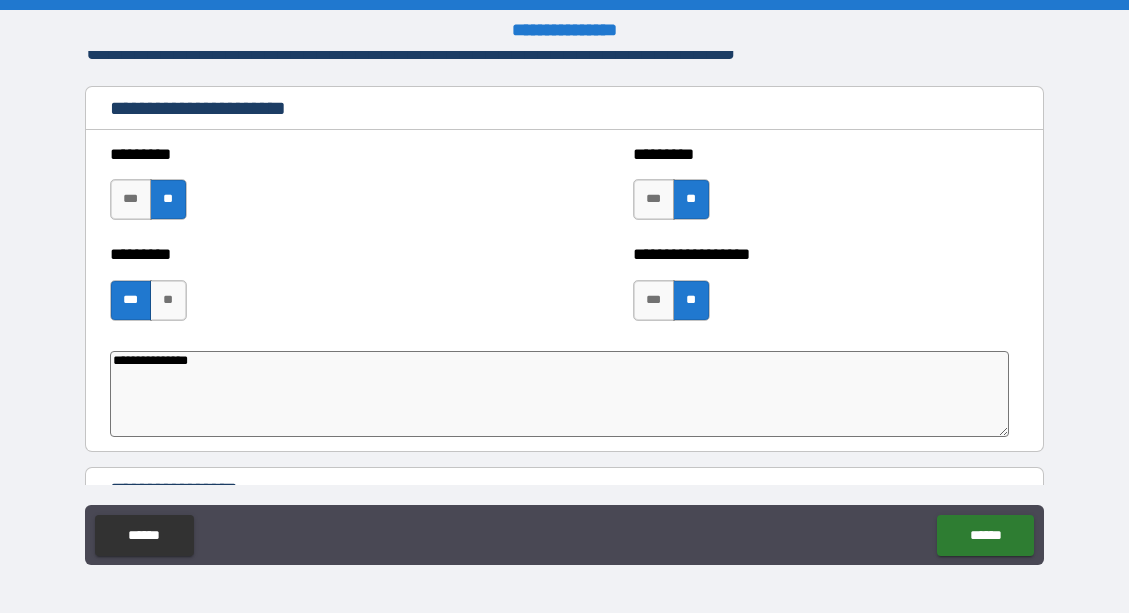 type on "**********" 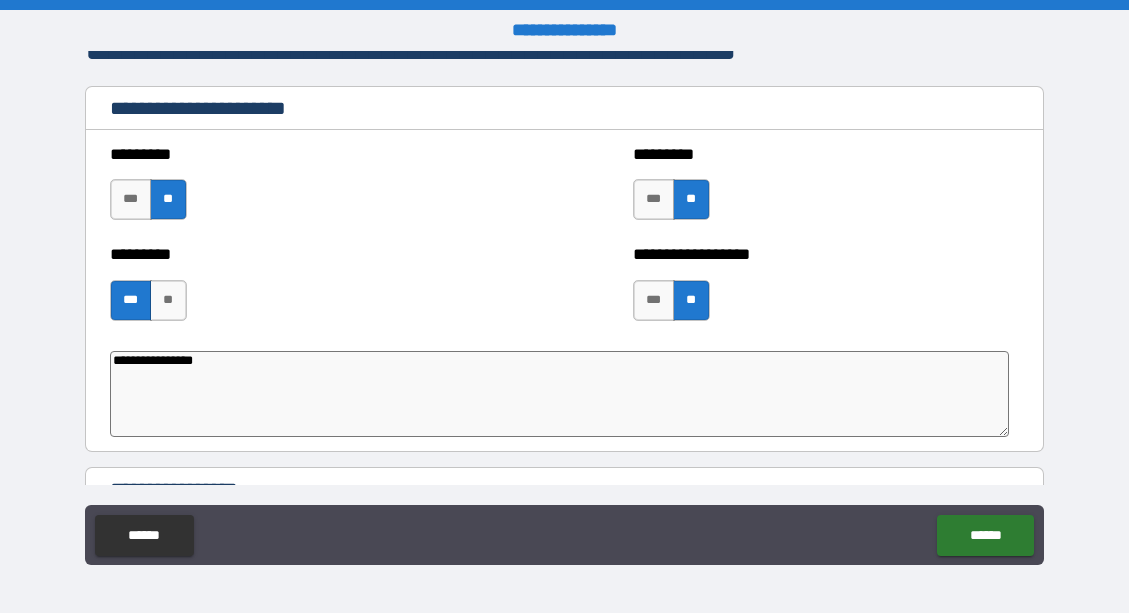type on "*" 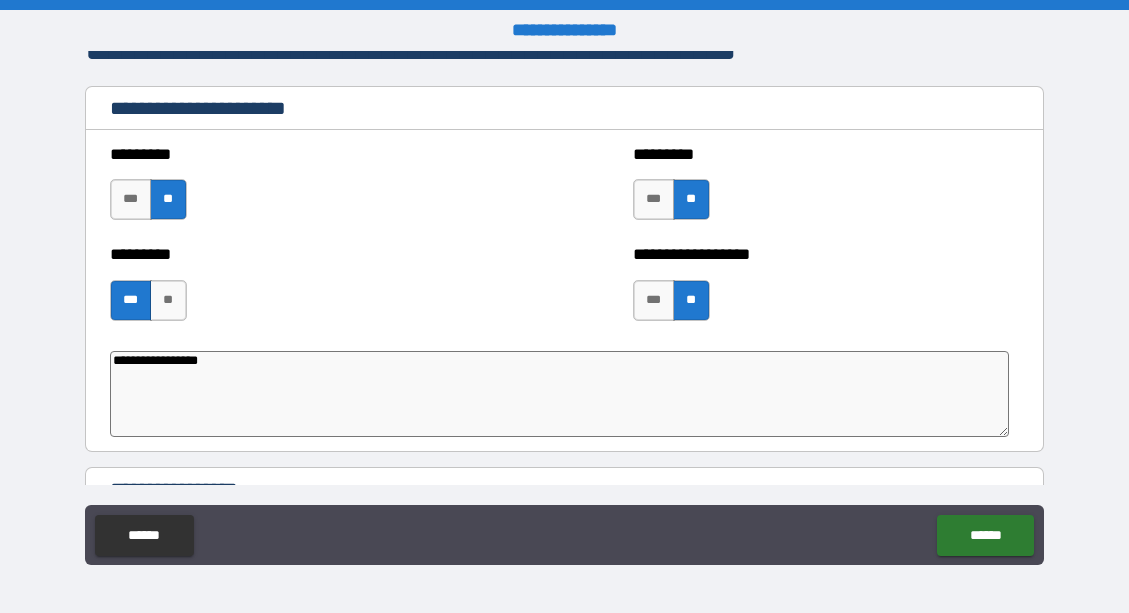 type on "**********" 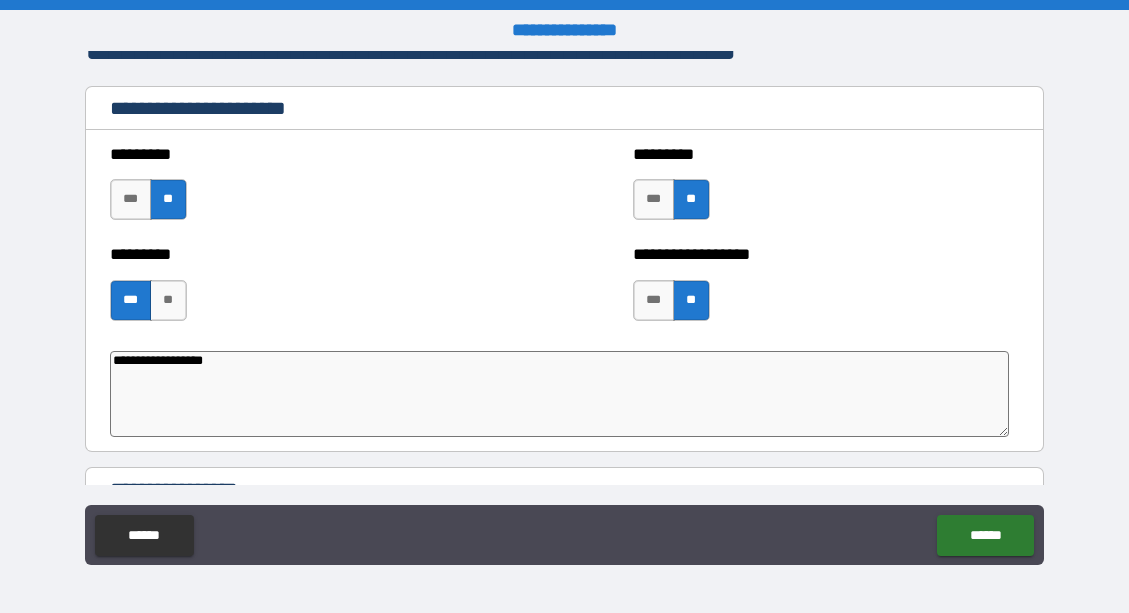 type on "*" 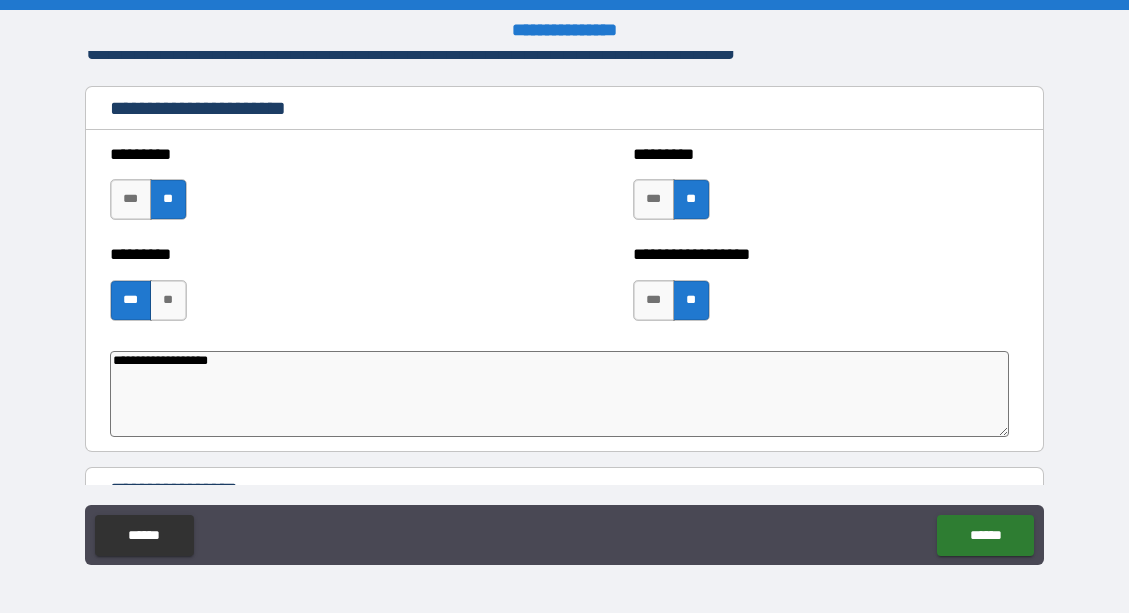 type on "**********" 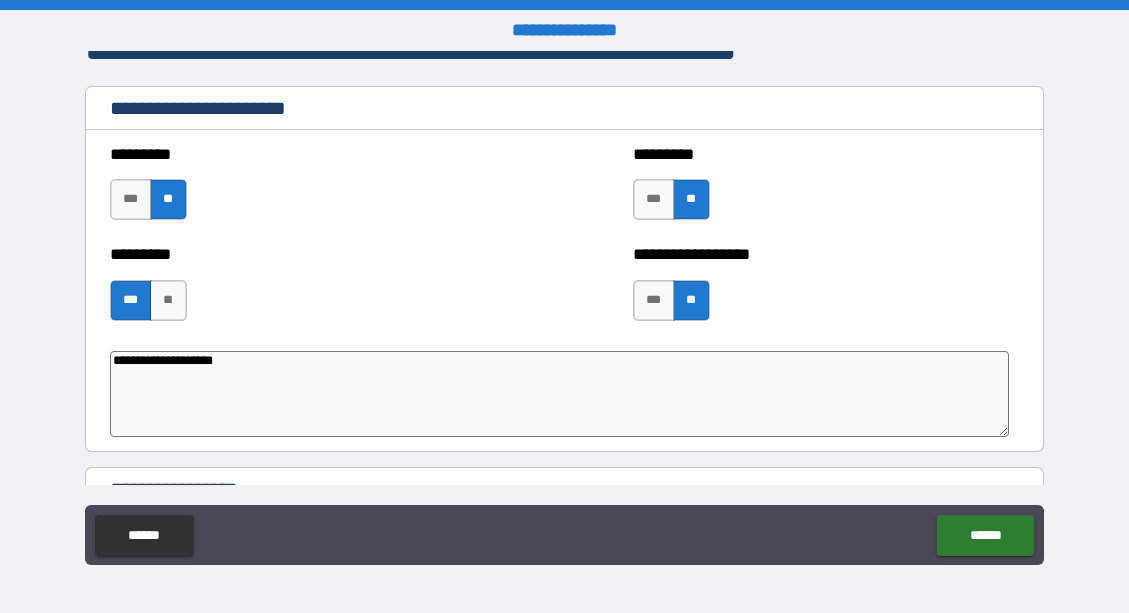 type on "*" 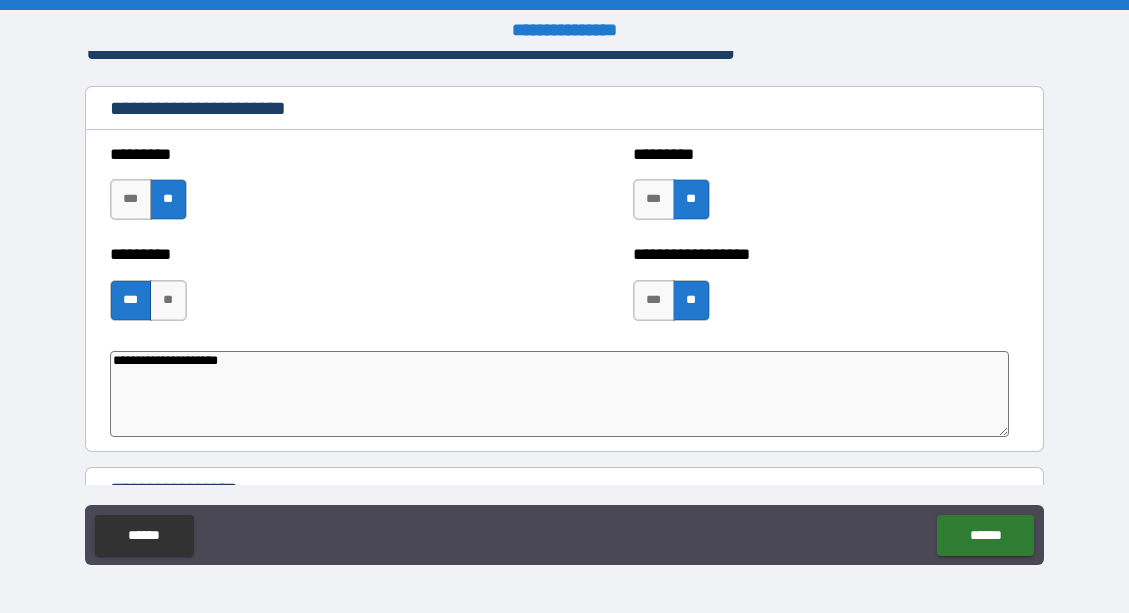 type on "*" 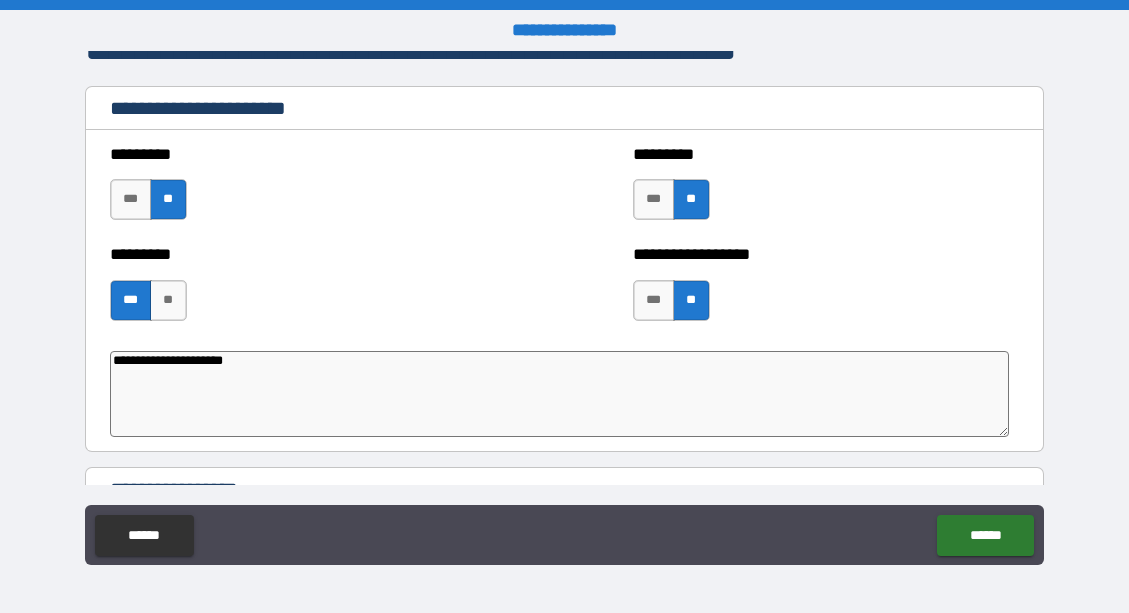 type on "*" 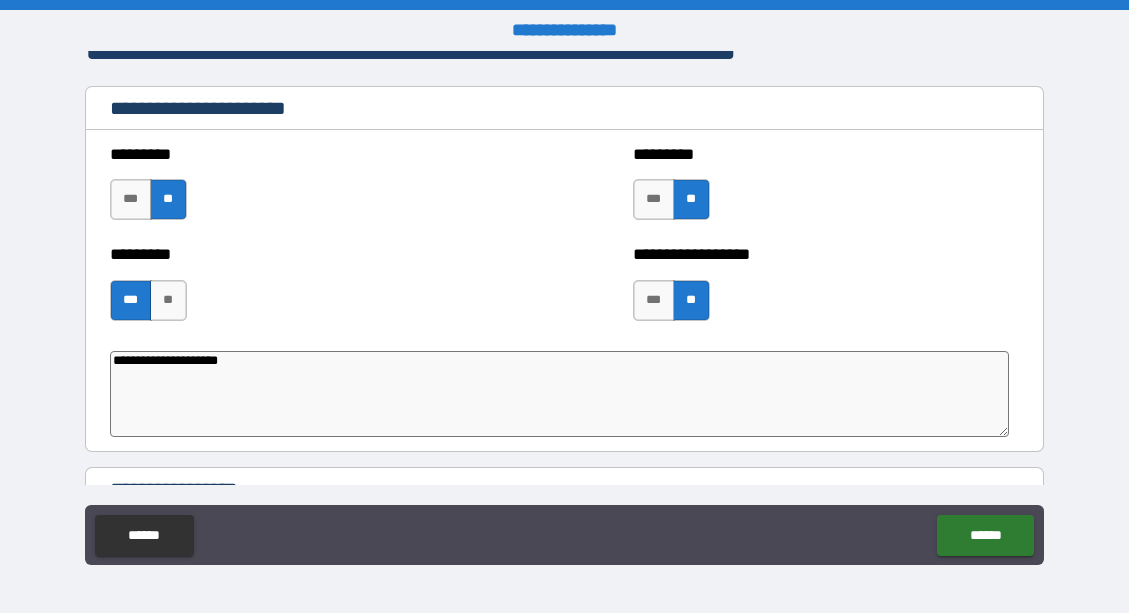 type on "*" 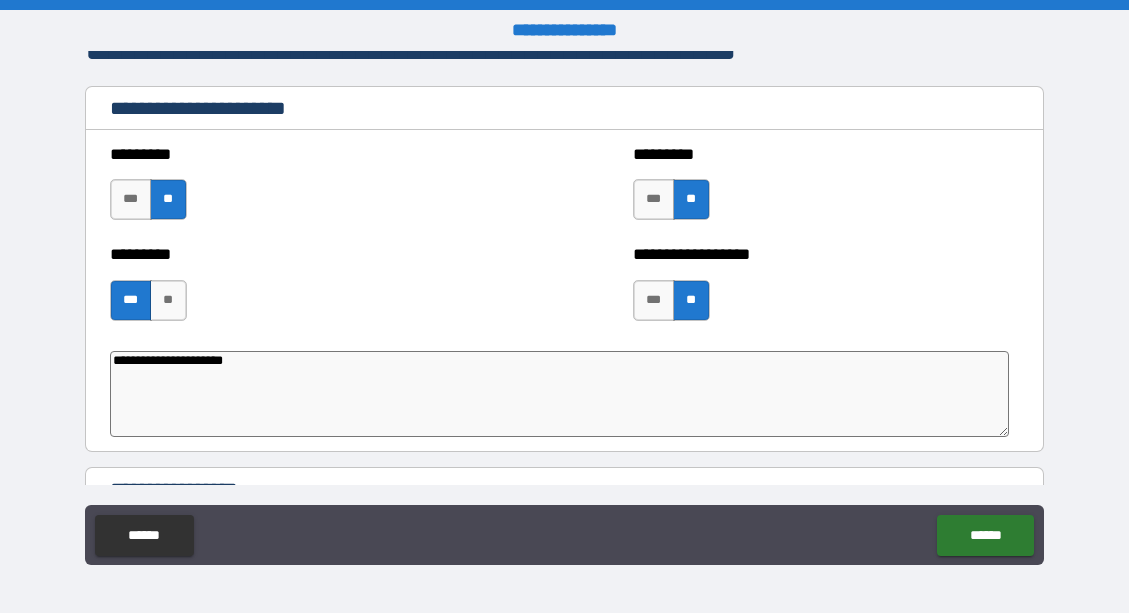 type on "**********" 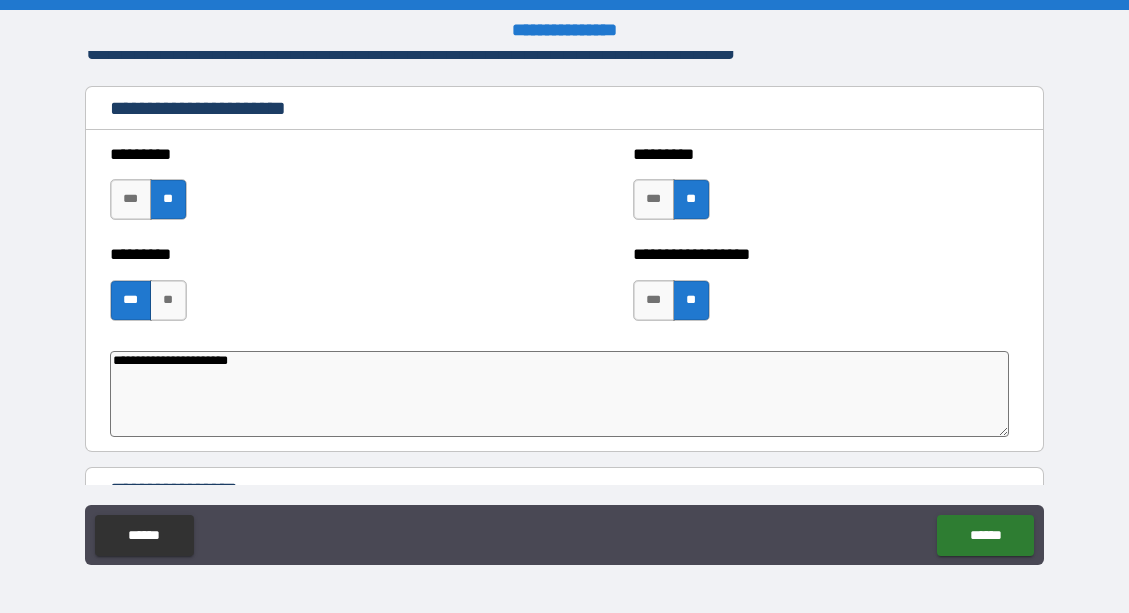 type on "*" 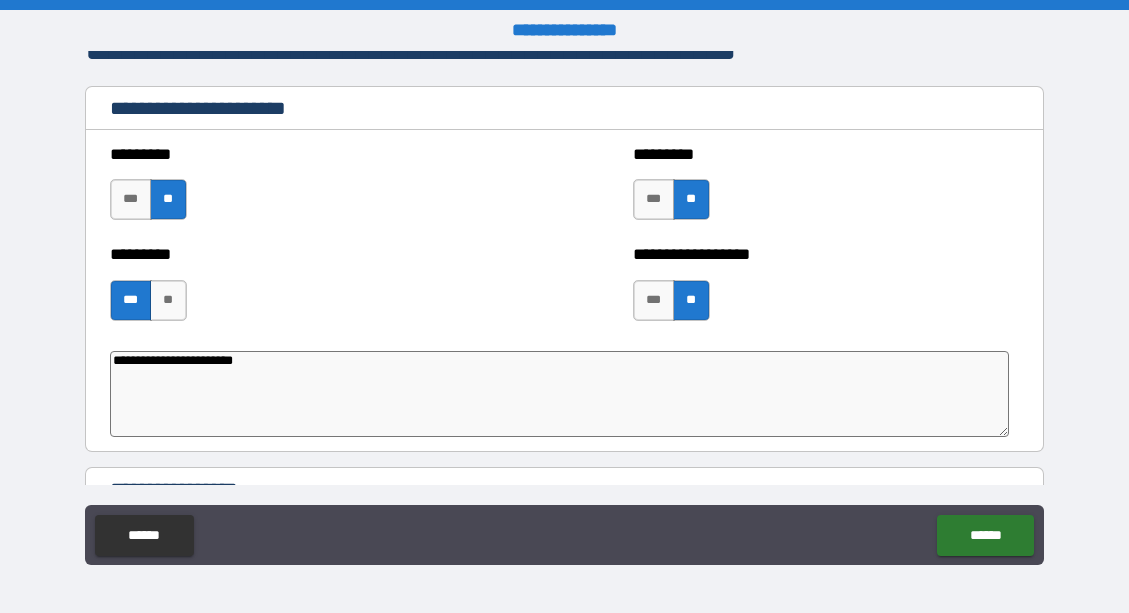 type on "*" 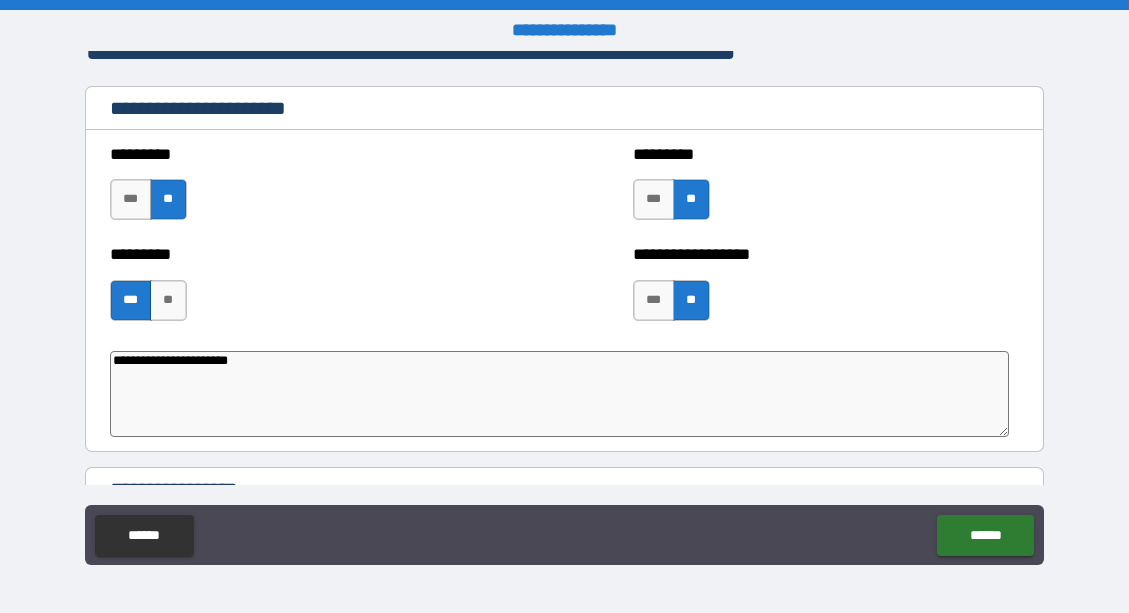 type on "*" 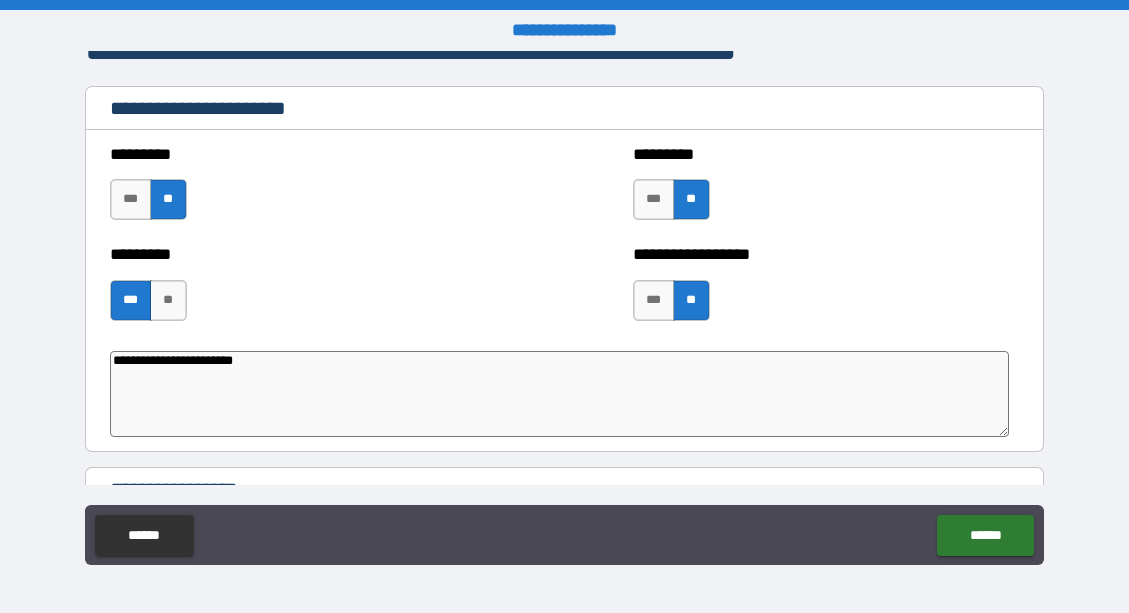 type on "**********" 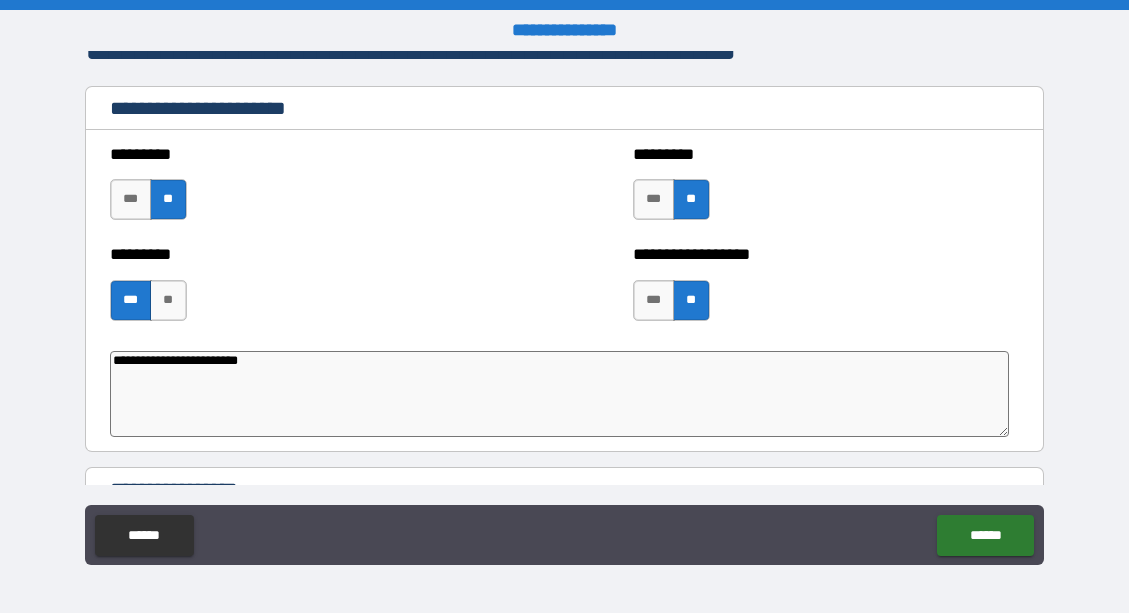type on "*" 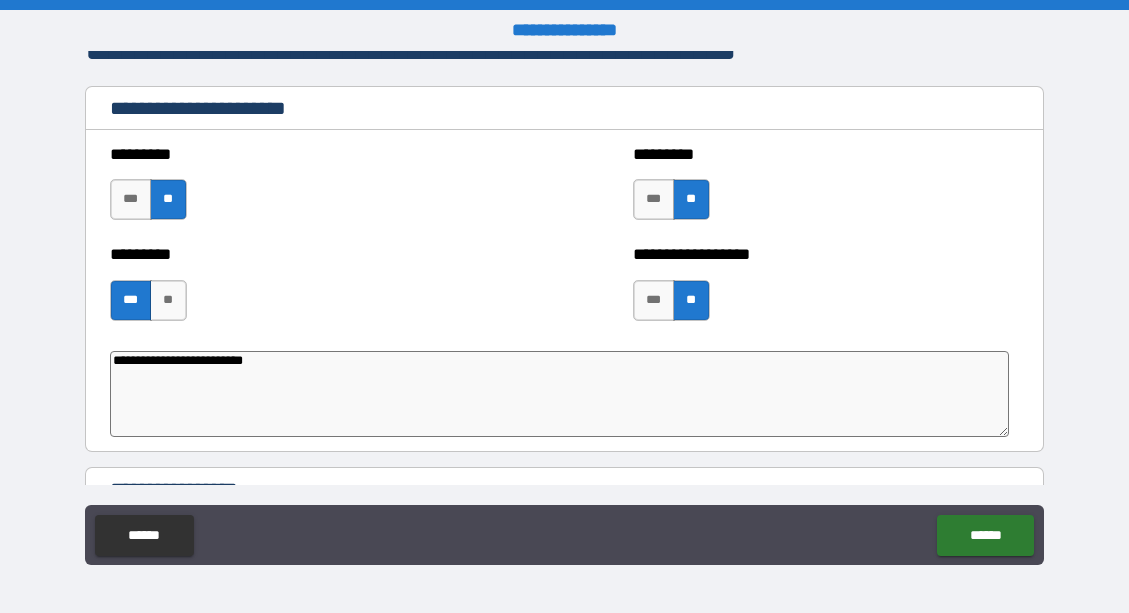 type on "**********" 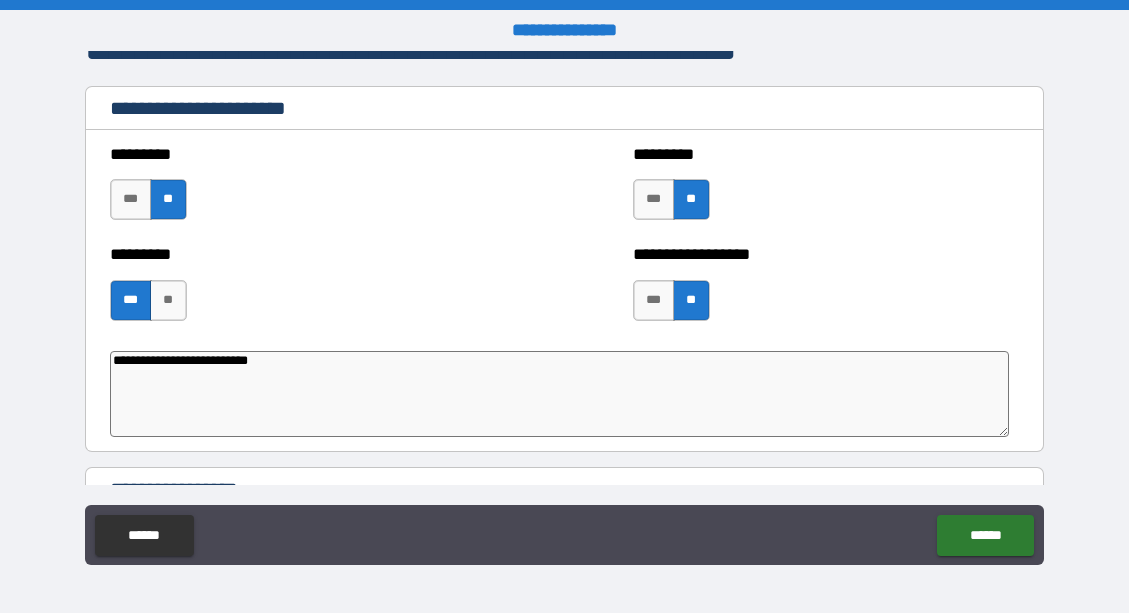type on "*" 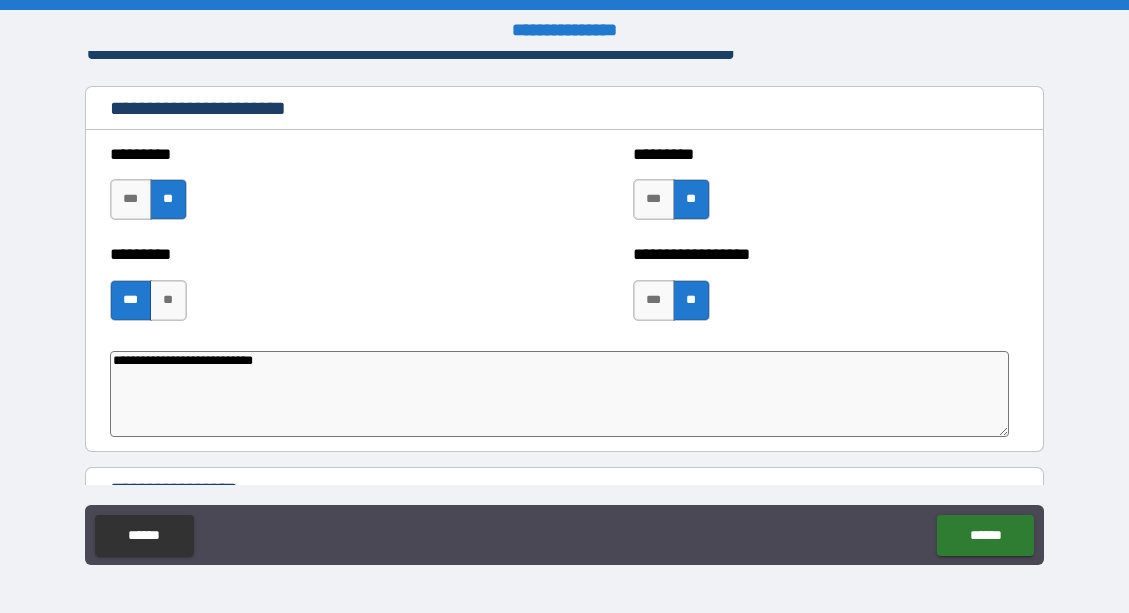 type on "*" 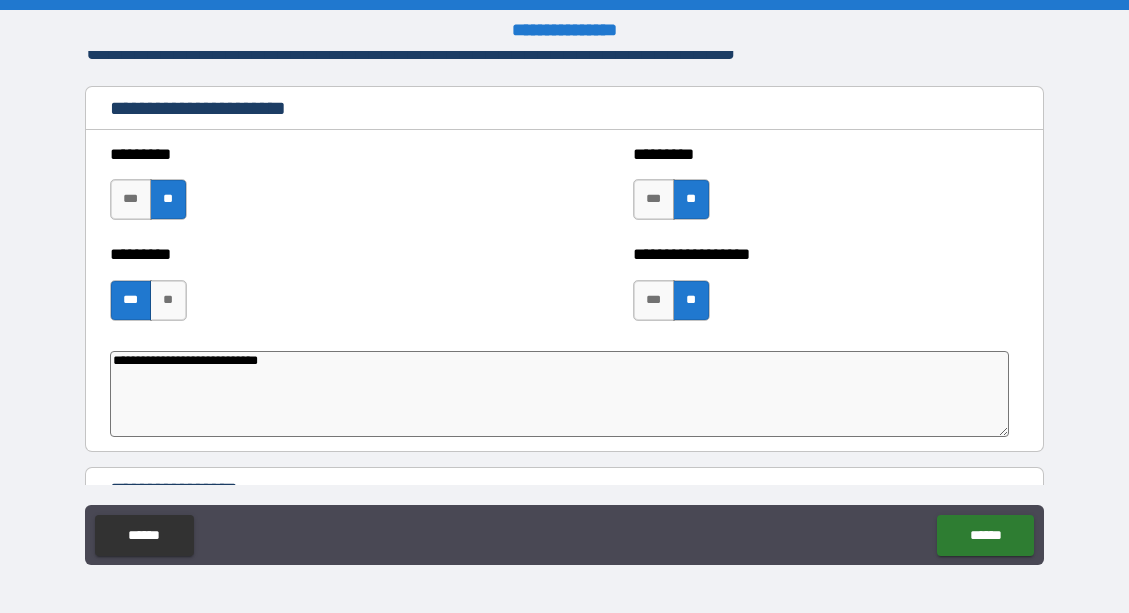 type on "**********" 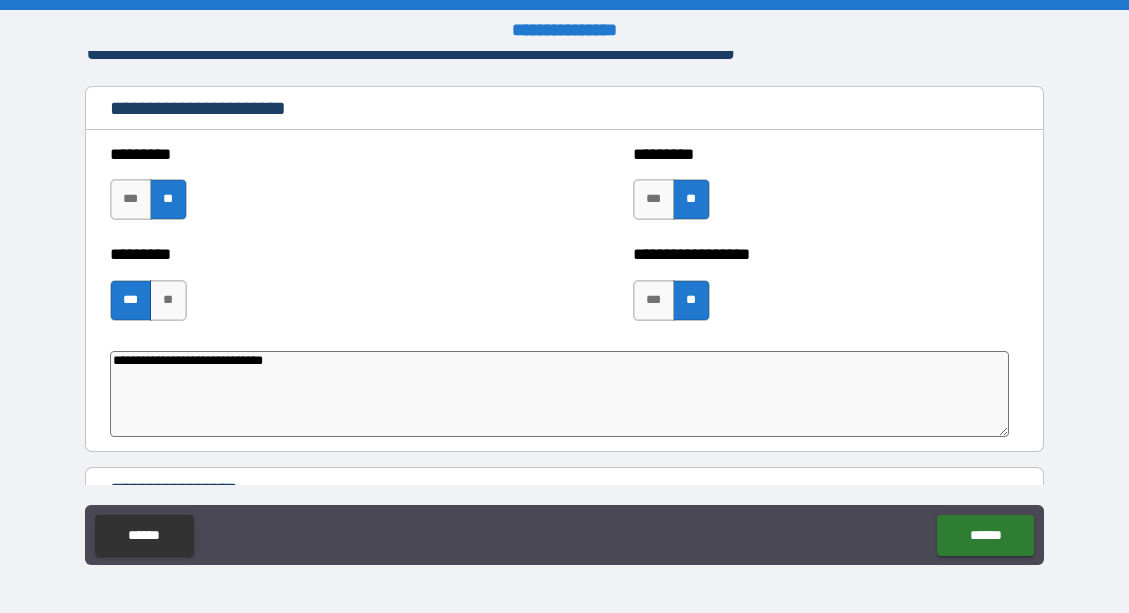 type on "**********" 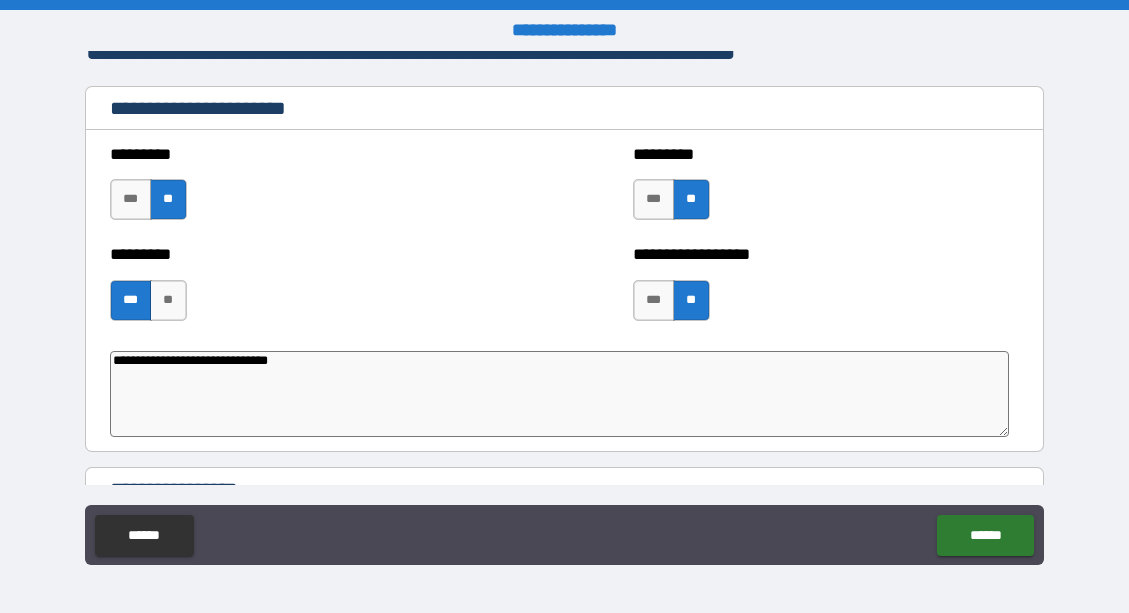 type on "**********" 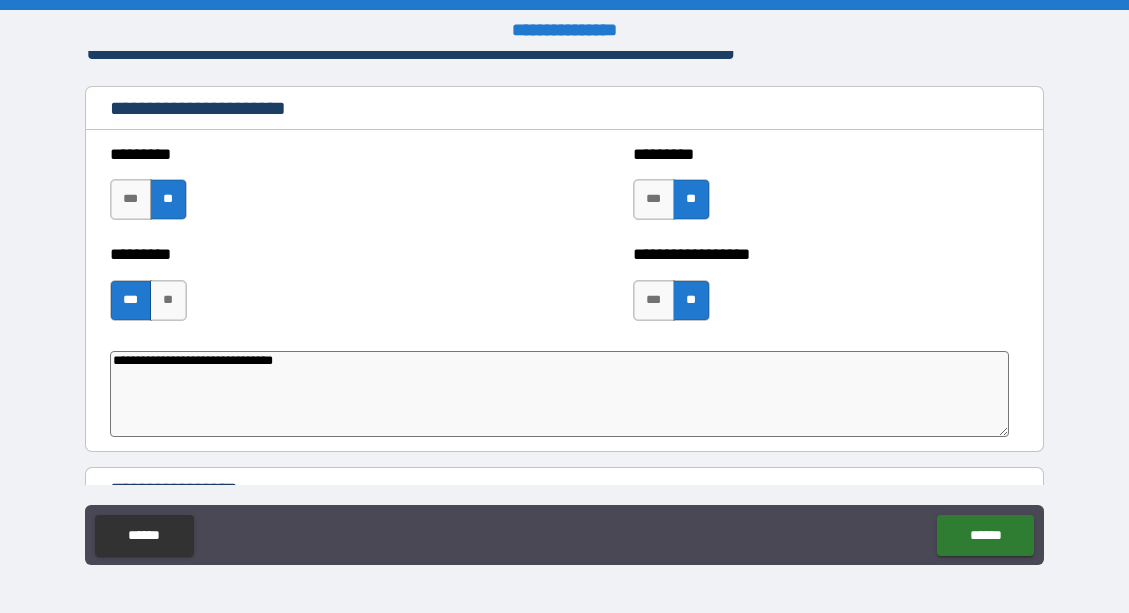 type on "*" 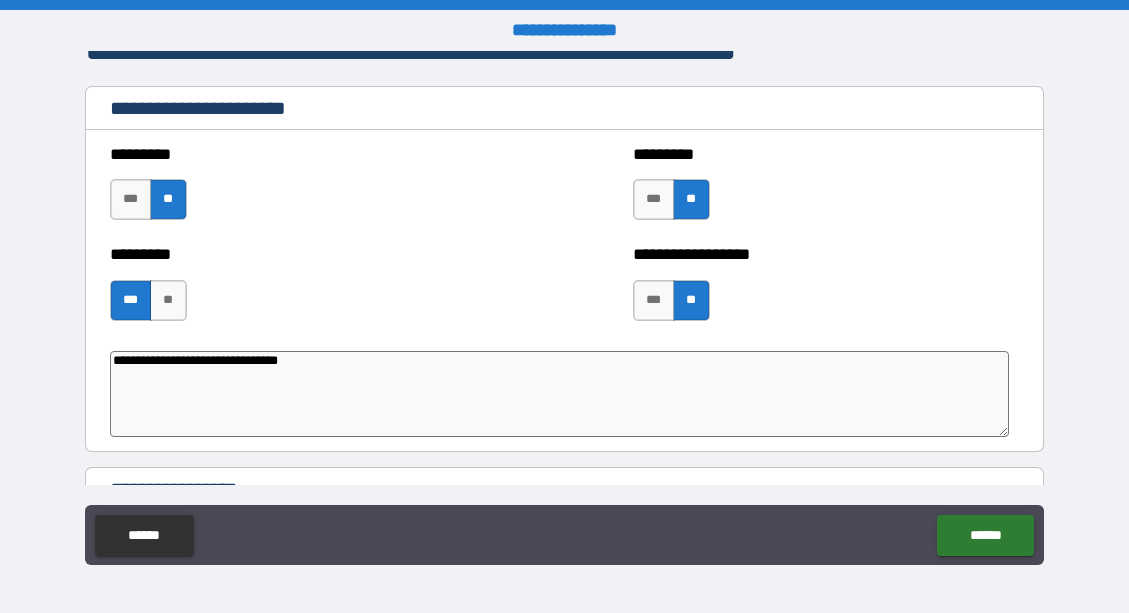 type on "**********" 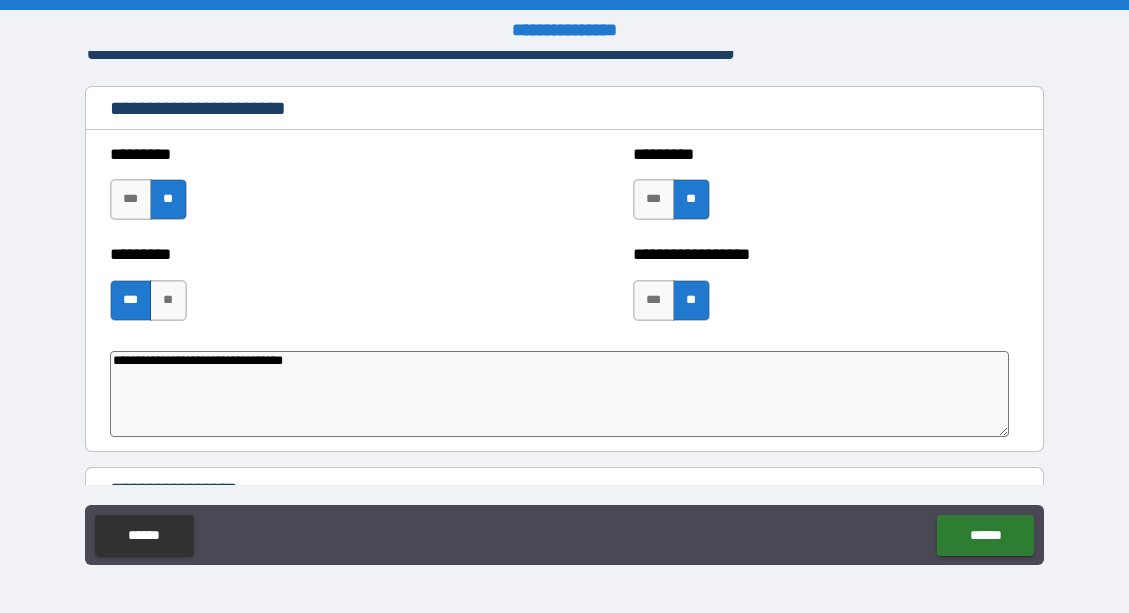 type on "*" 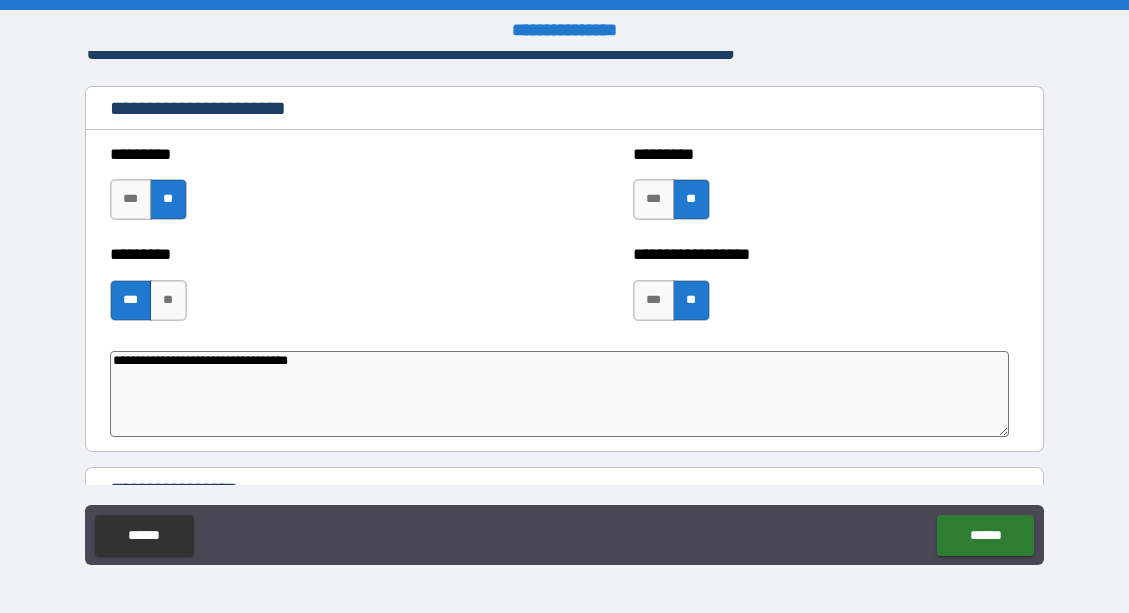 type on "**********" 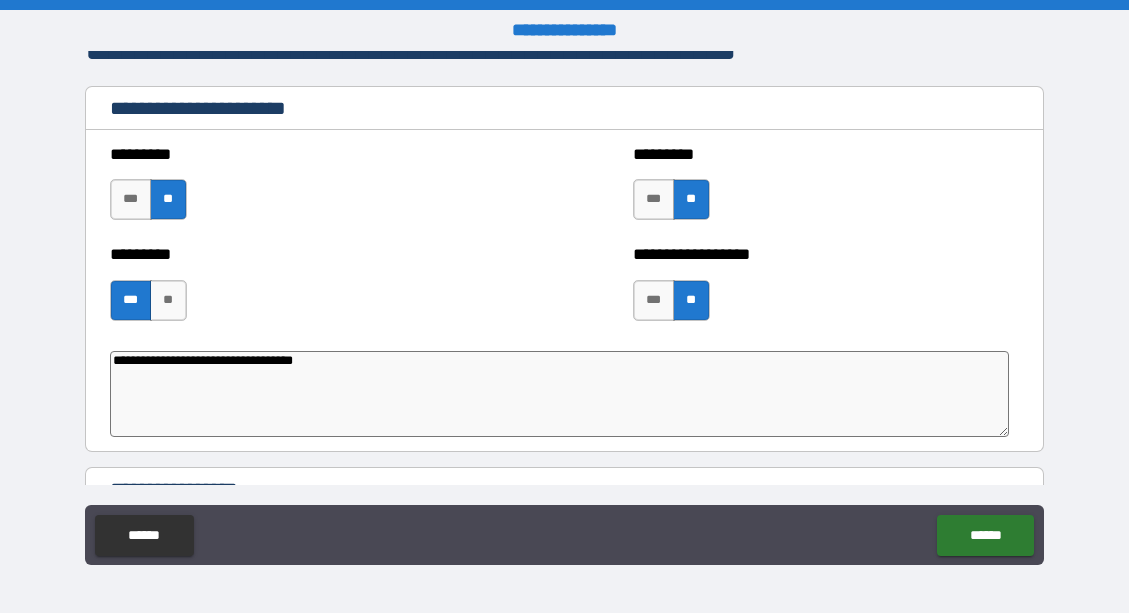 type on "**********" 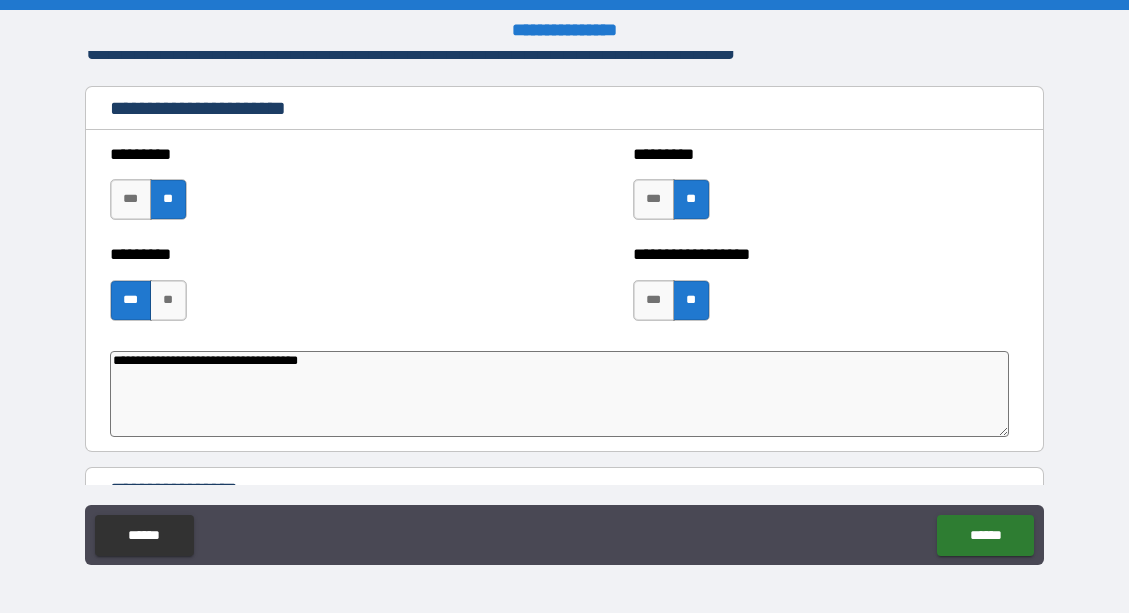 type on "**********" 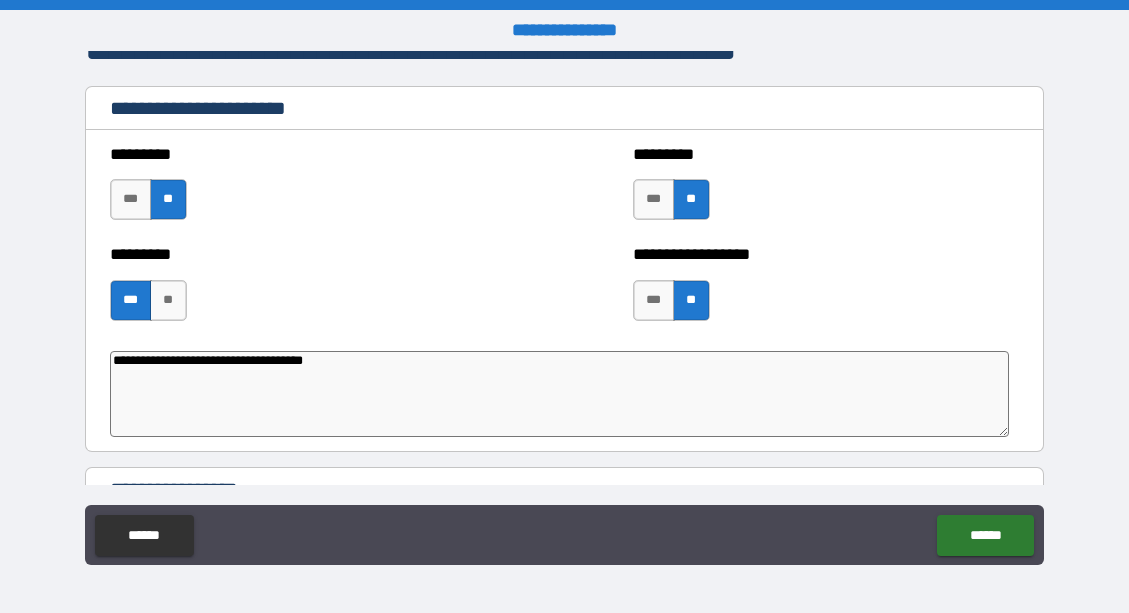 type on "**********" 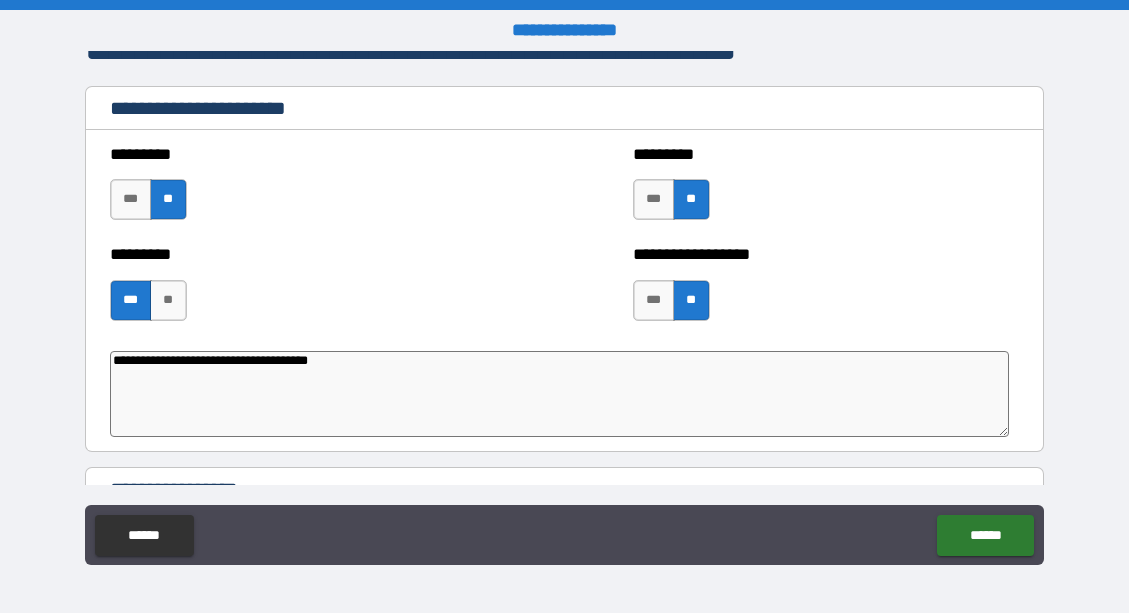 type on "**********" 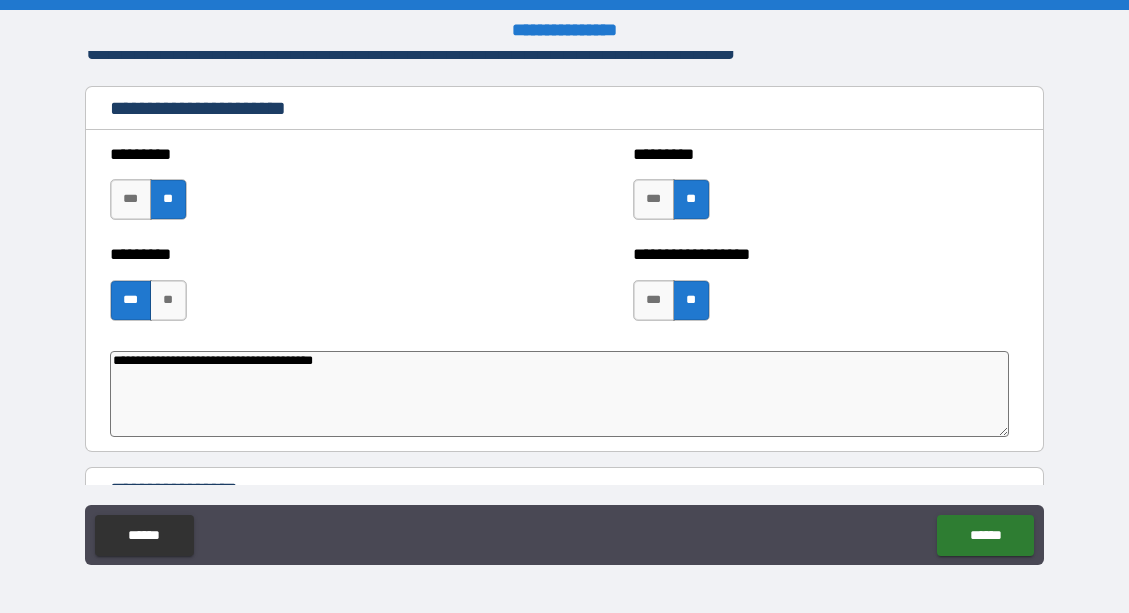 type on "**********" 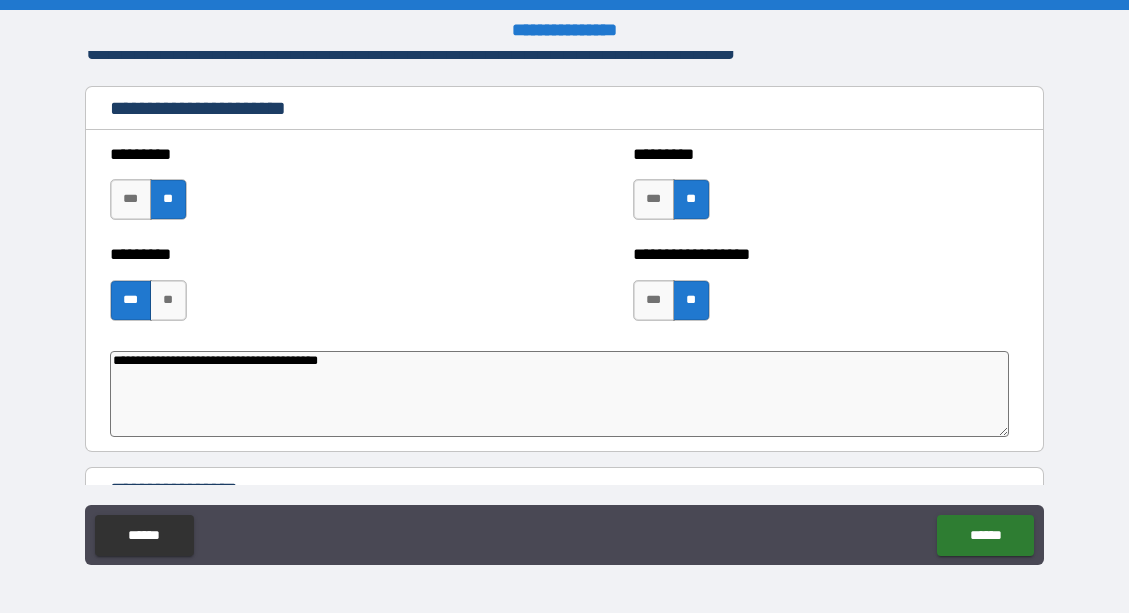 type on "*" 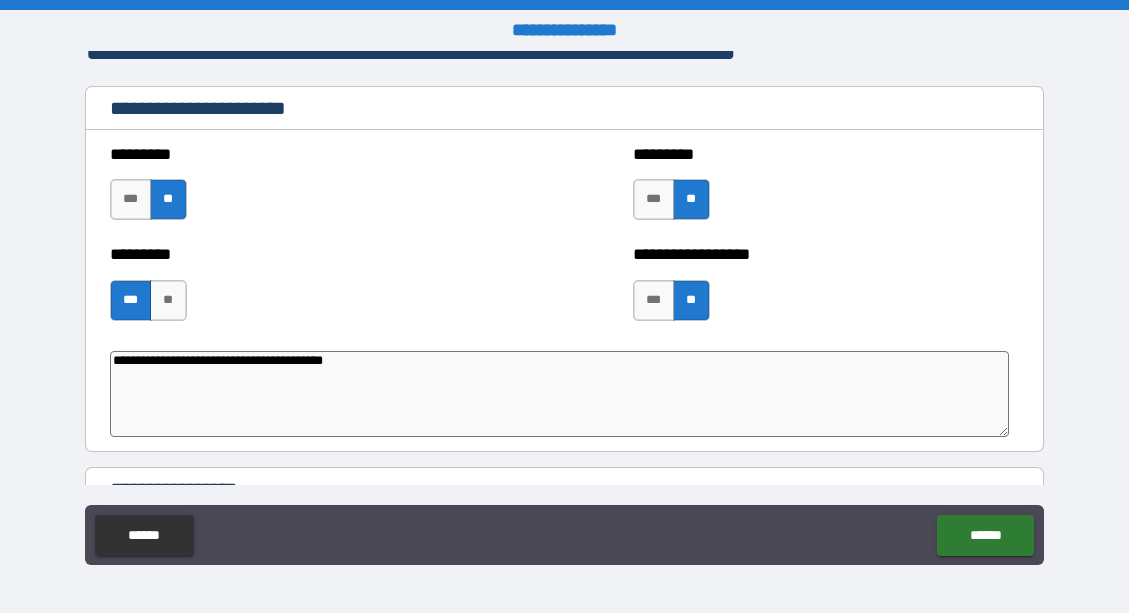 type on "**********" 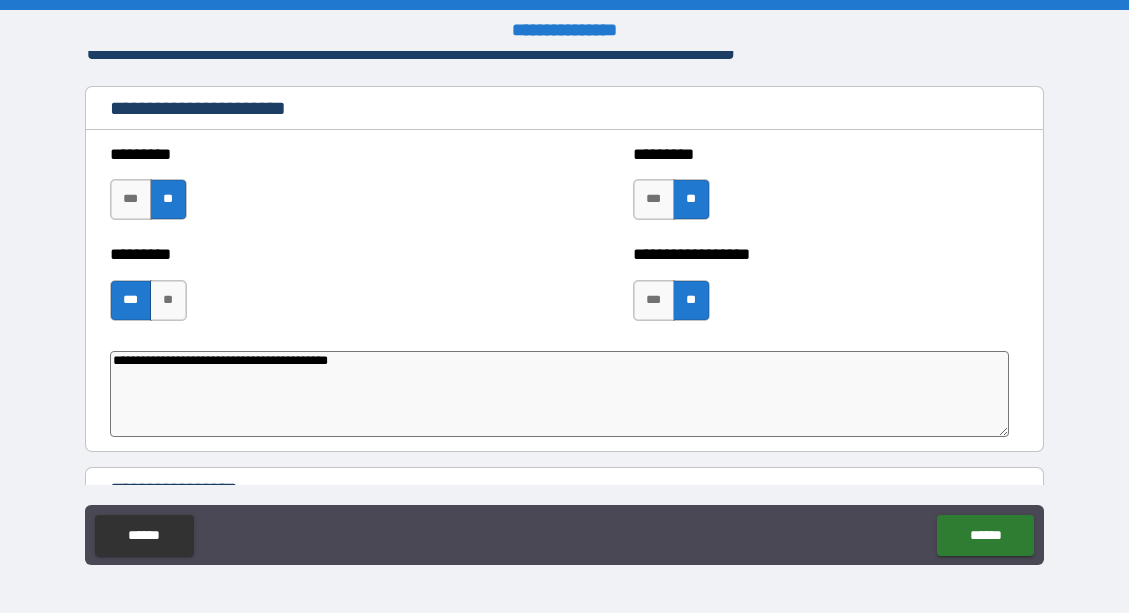 type on "*" 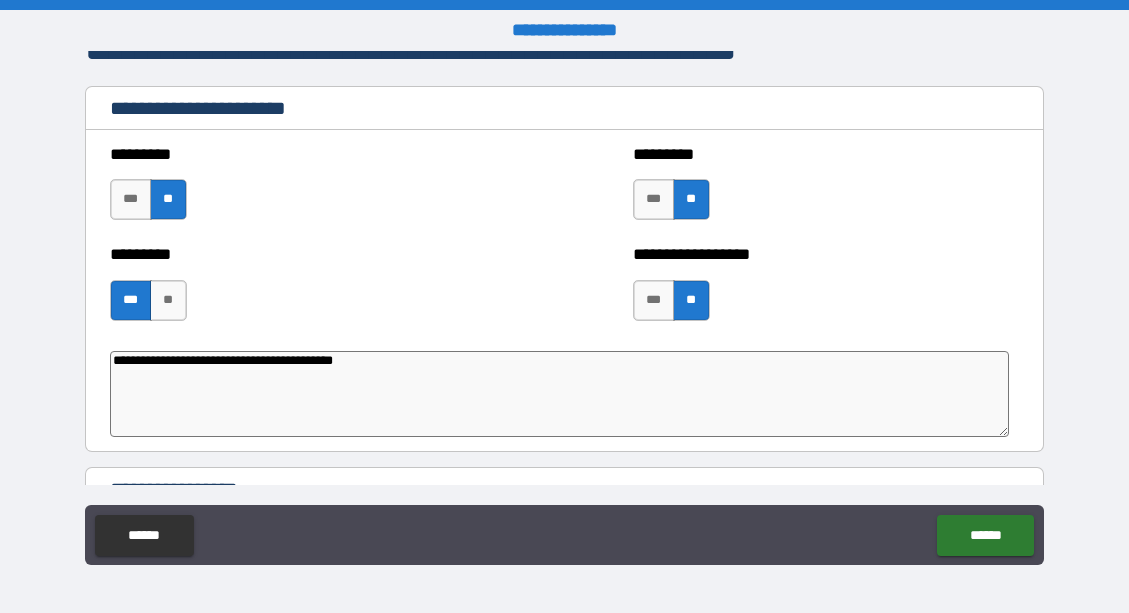 type on "**********" 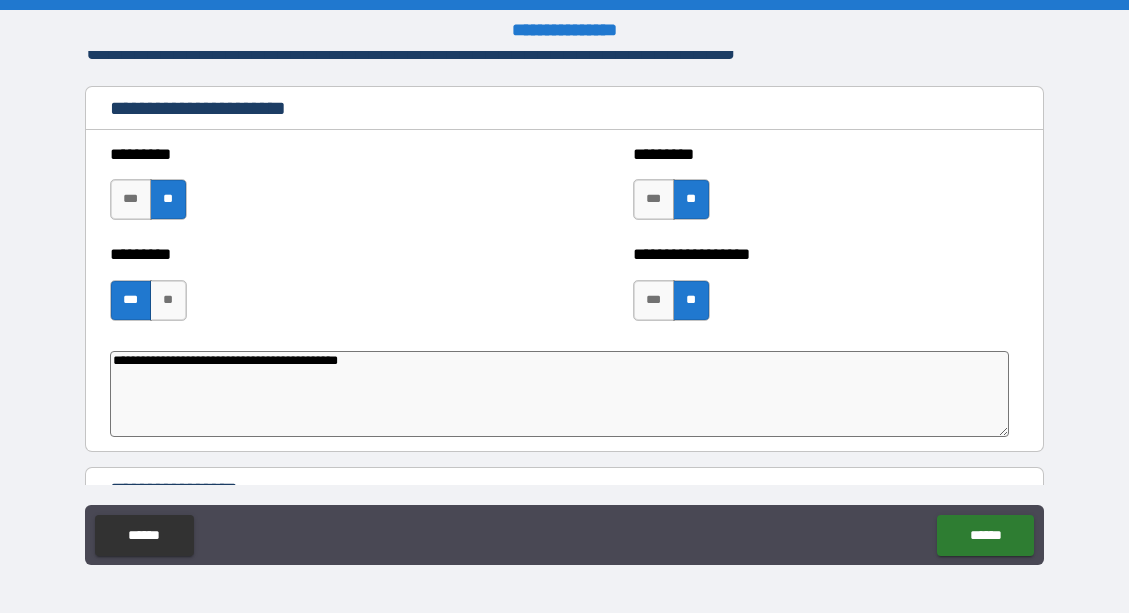 type on "*" 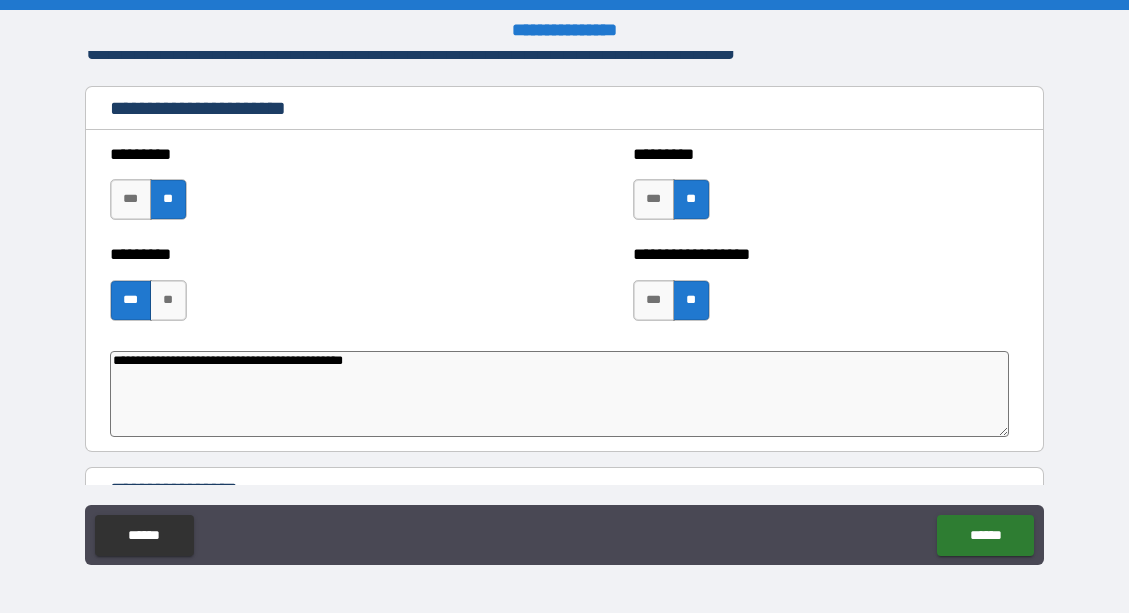 type on "*" 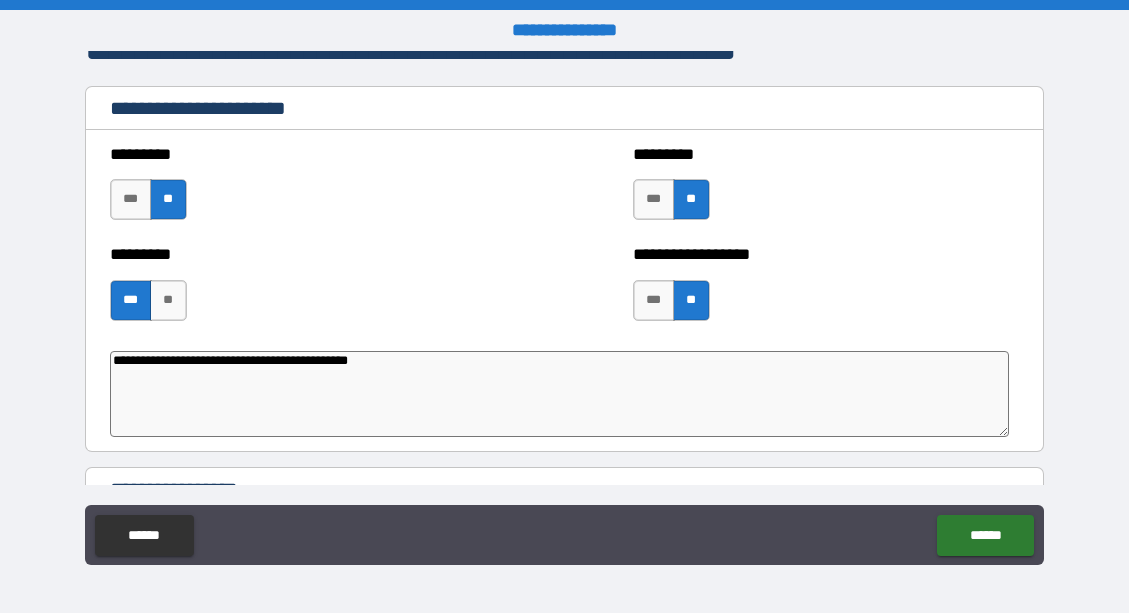 type on "*" 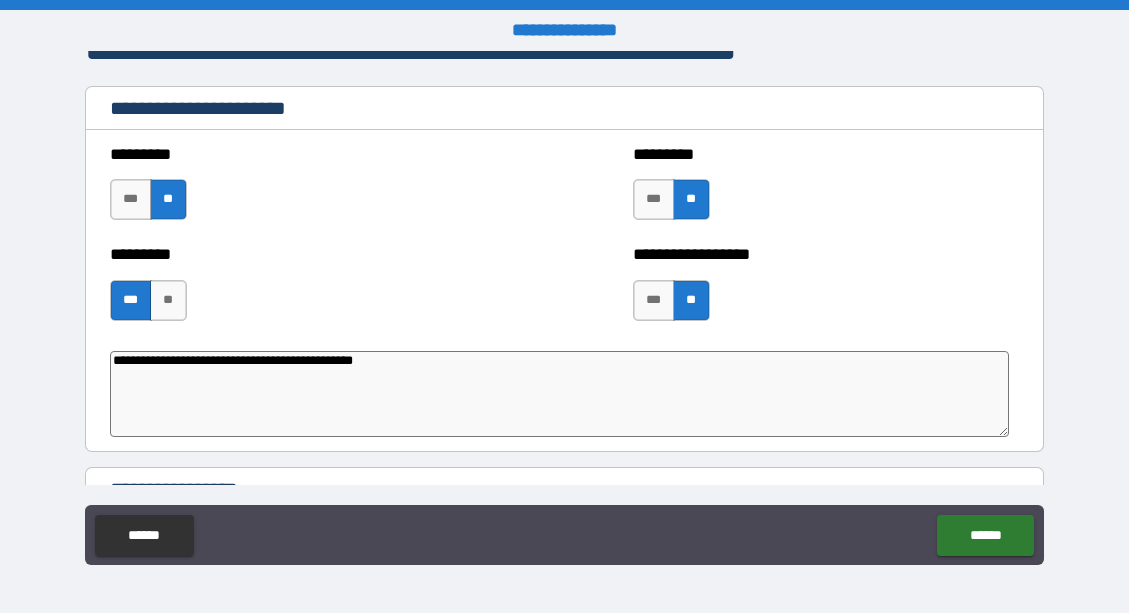 type on "**********" 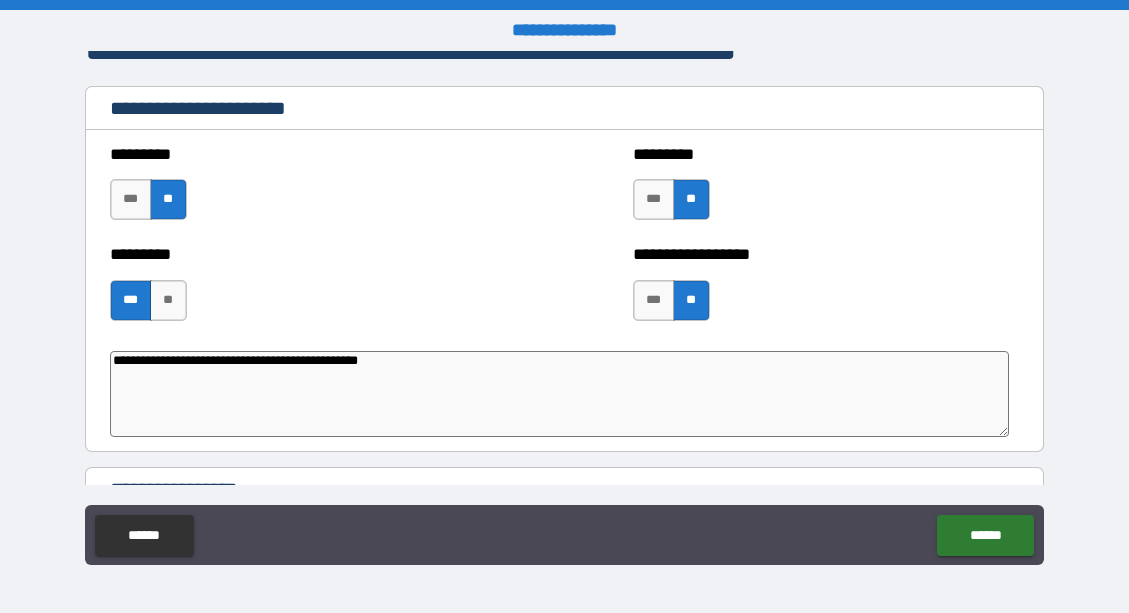 type on "**********" 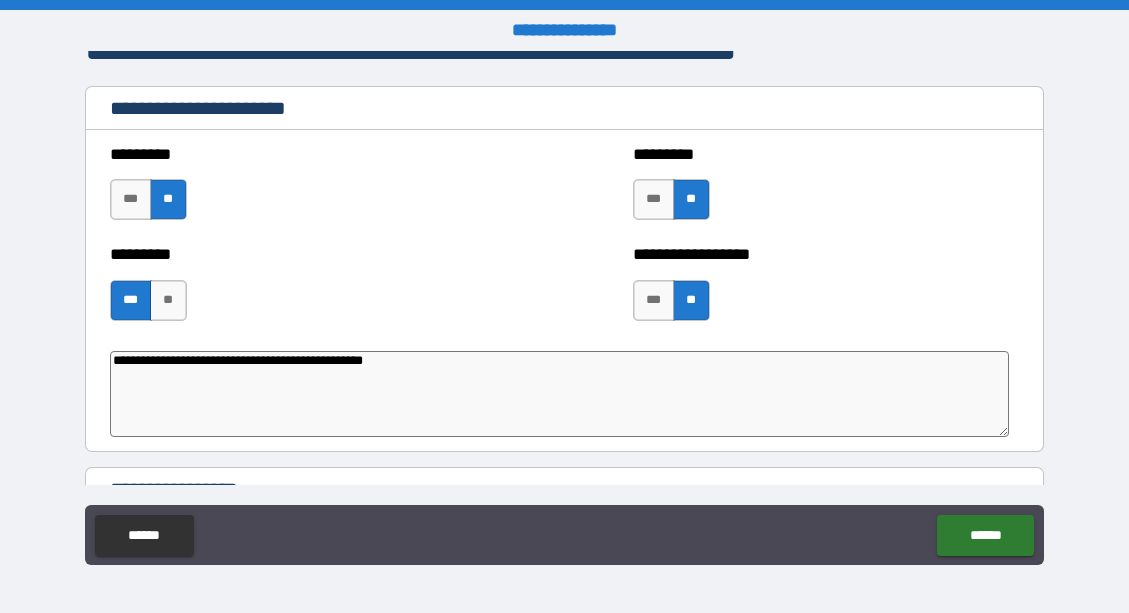 type on "*" 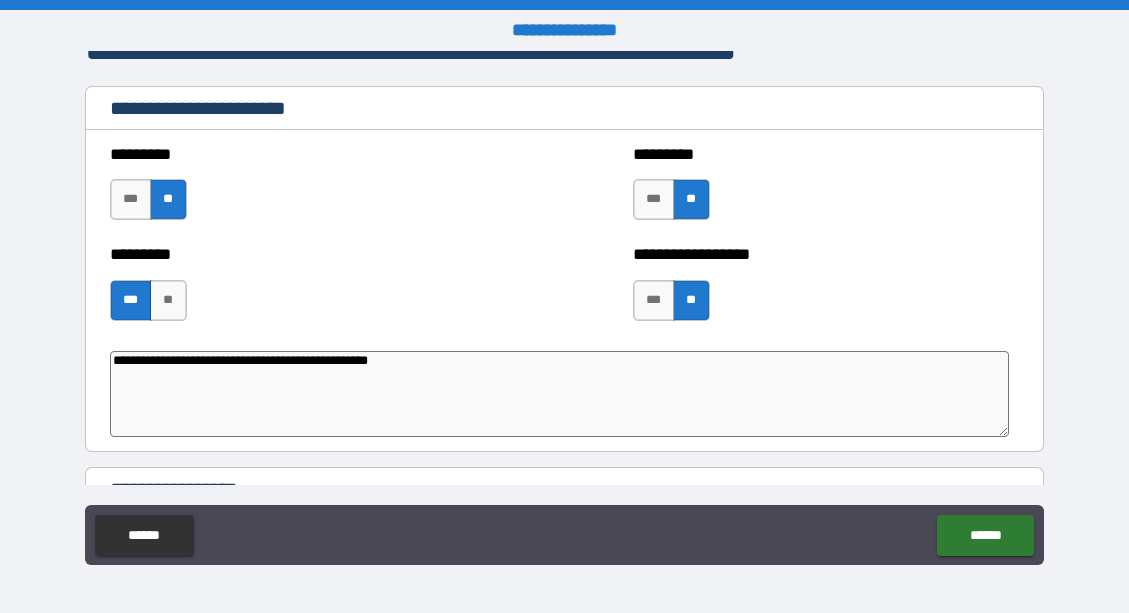 type 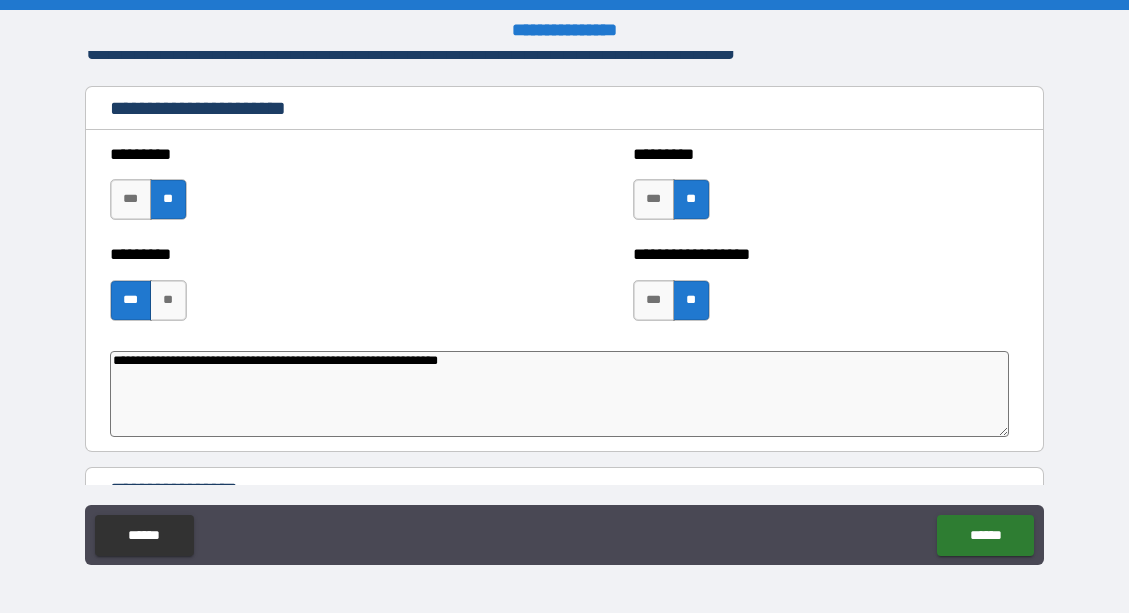 click on "**********" at bounding box center (565, 290) 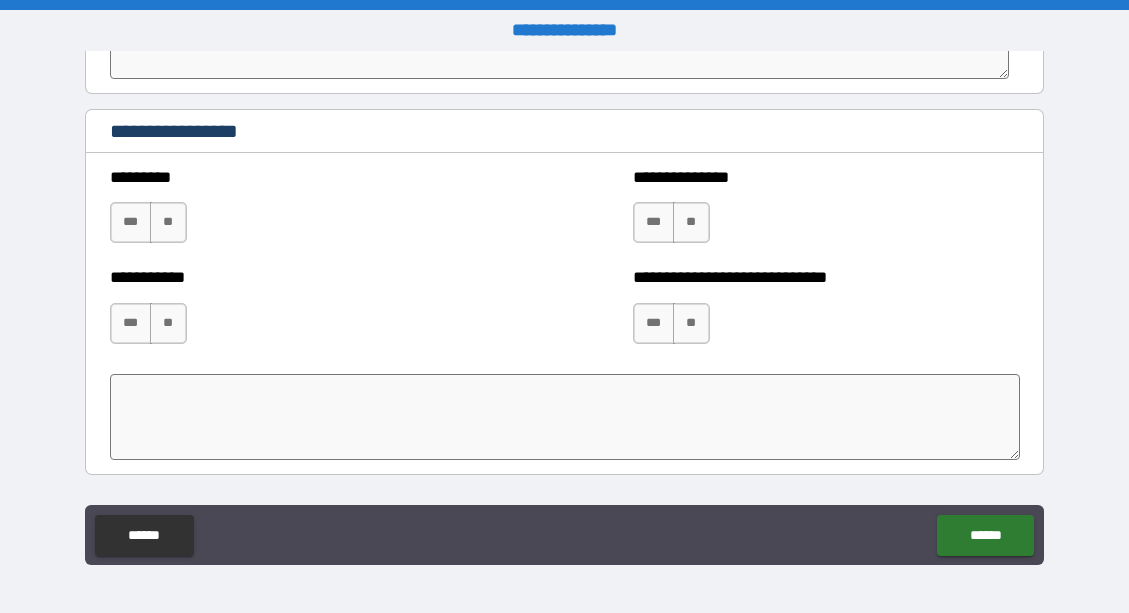 scroll, scrollTop: 2880, scrollLeft: 0, axis: vertical 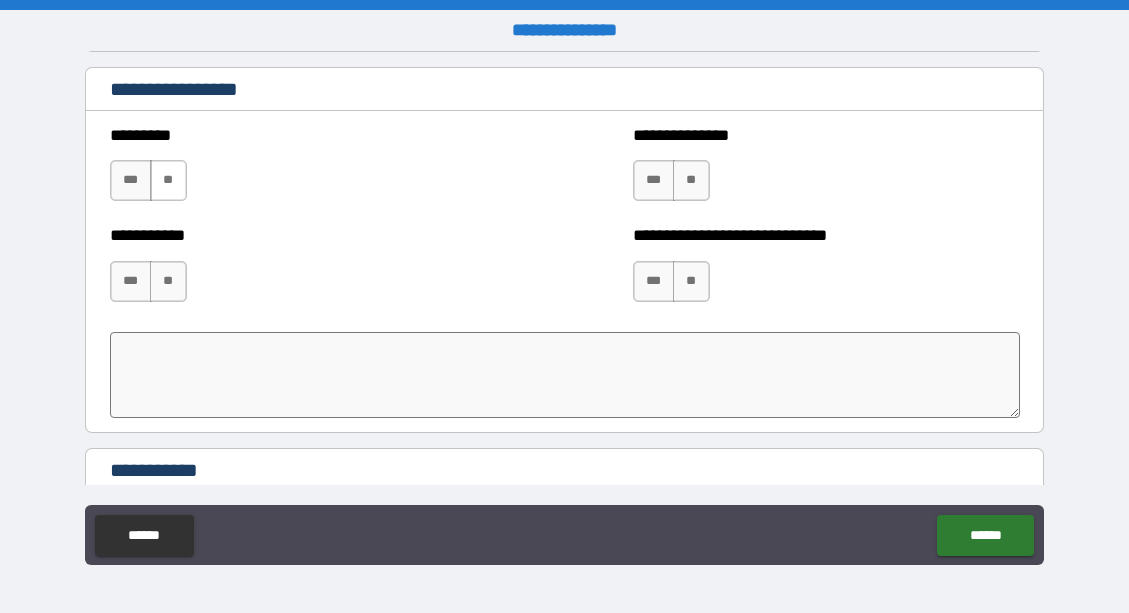 click on "**" at bounding box center [168, 180] 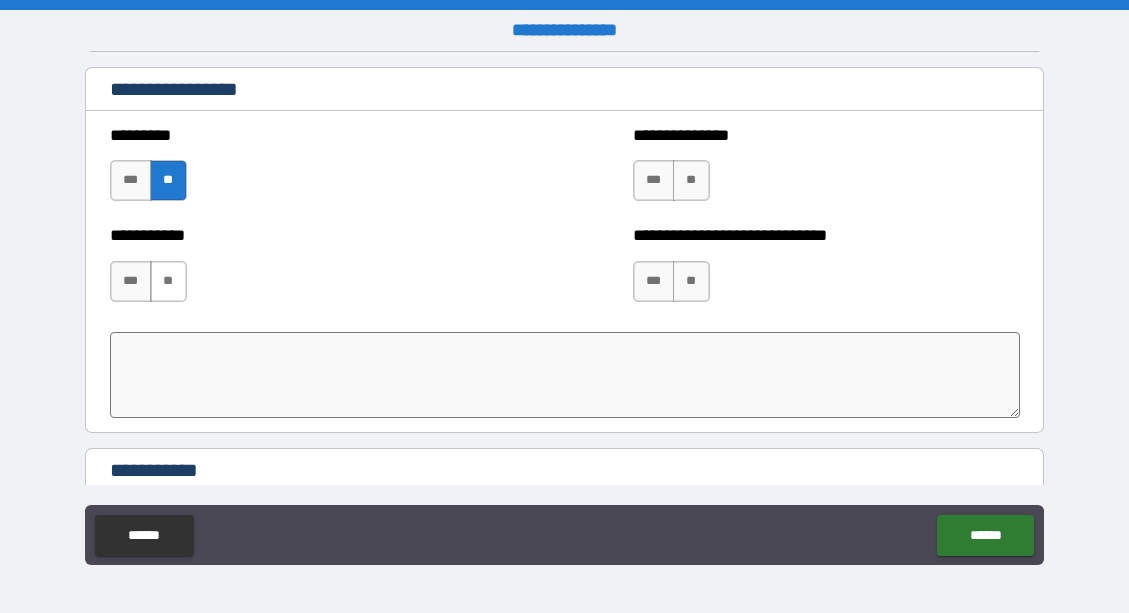 click on "**" at bounding box center (168, 281) 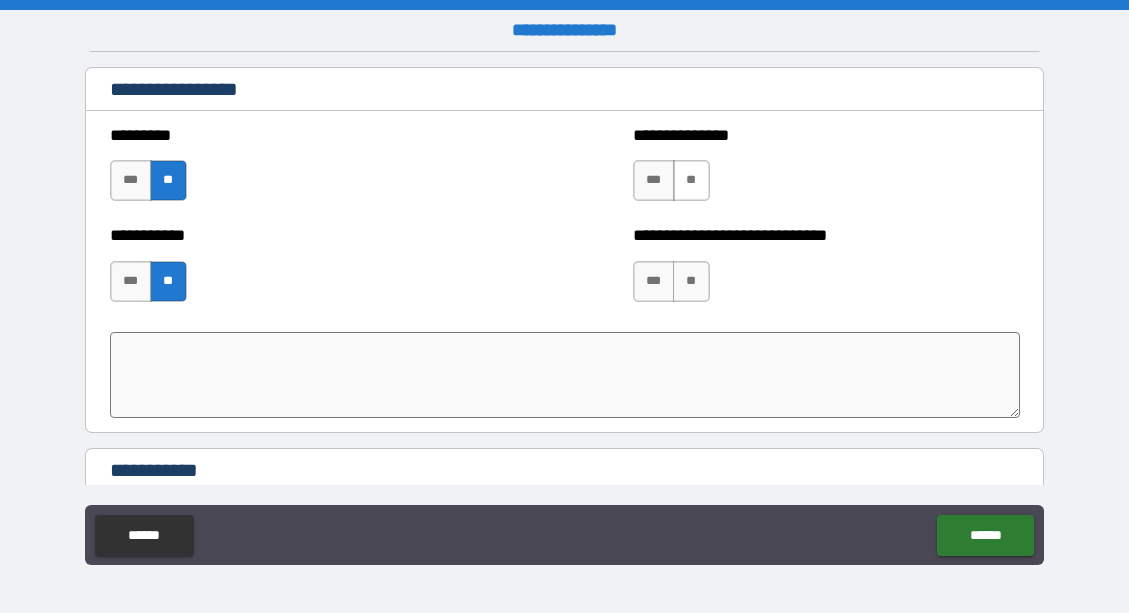 click on "**" at bounding box center [691, 180] 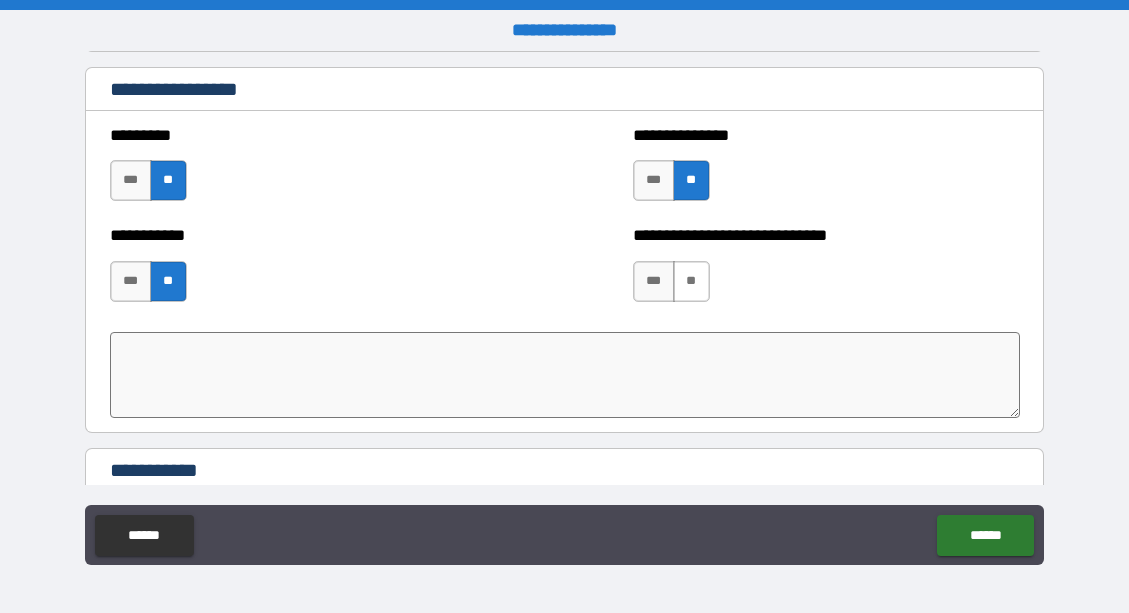 click on "**" at bounding box center (691, 281) 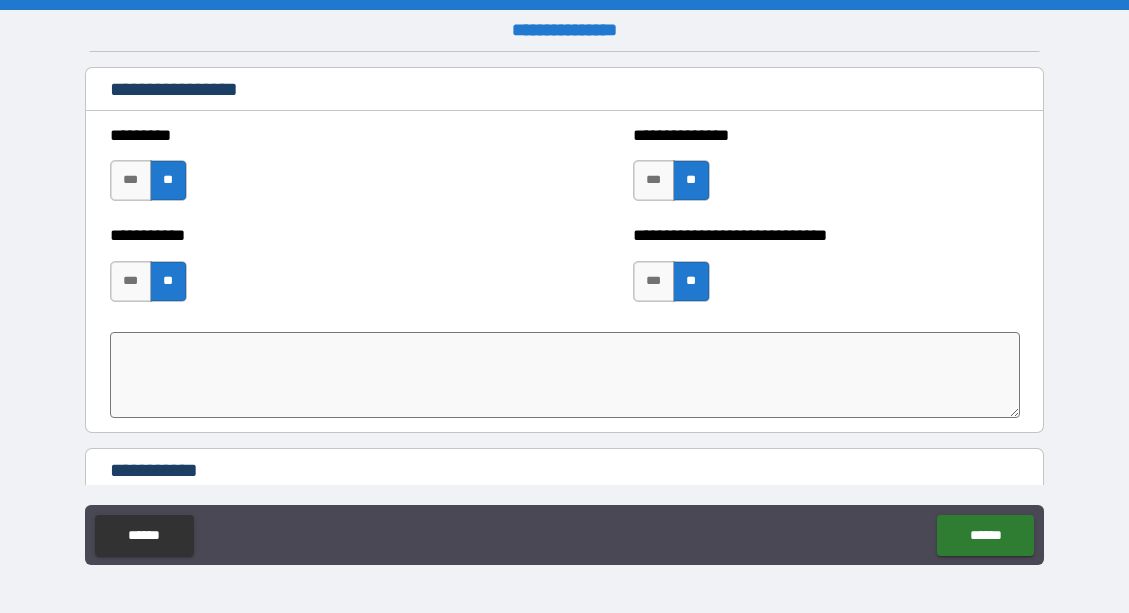 click on "**********" at bounding box center (826, 271) 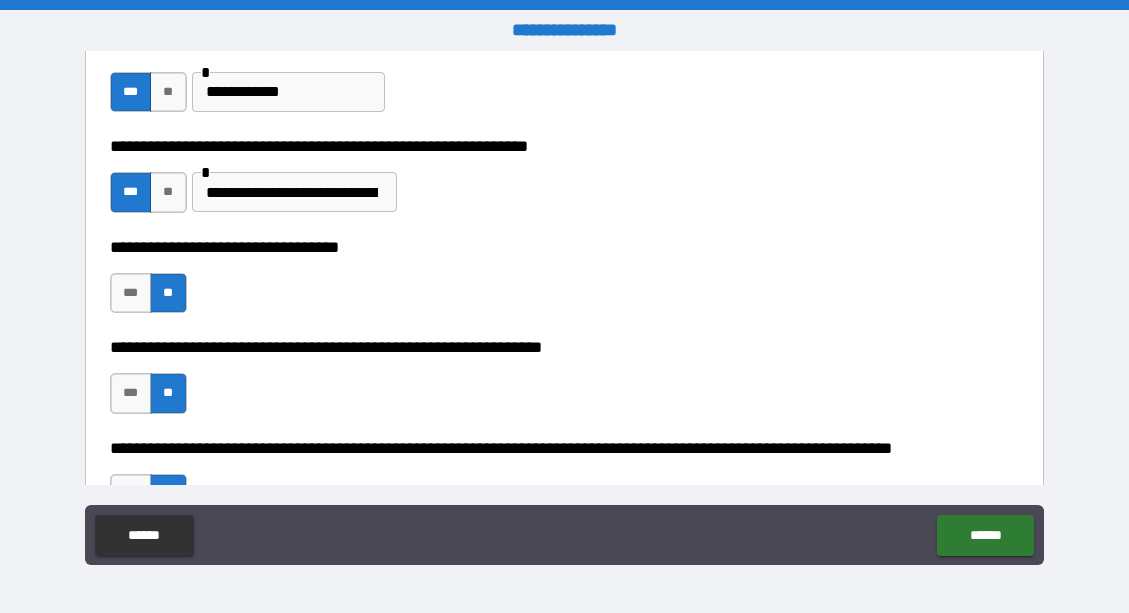 scroll, scrollTop: 600, scrollLeft: 0, axis: vertical 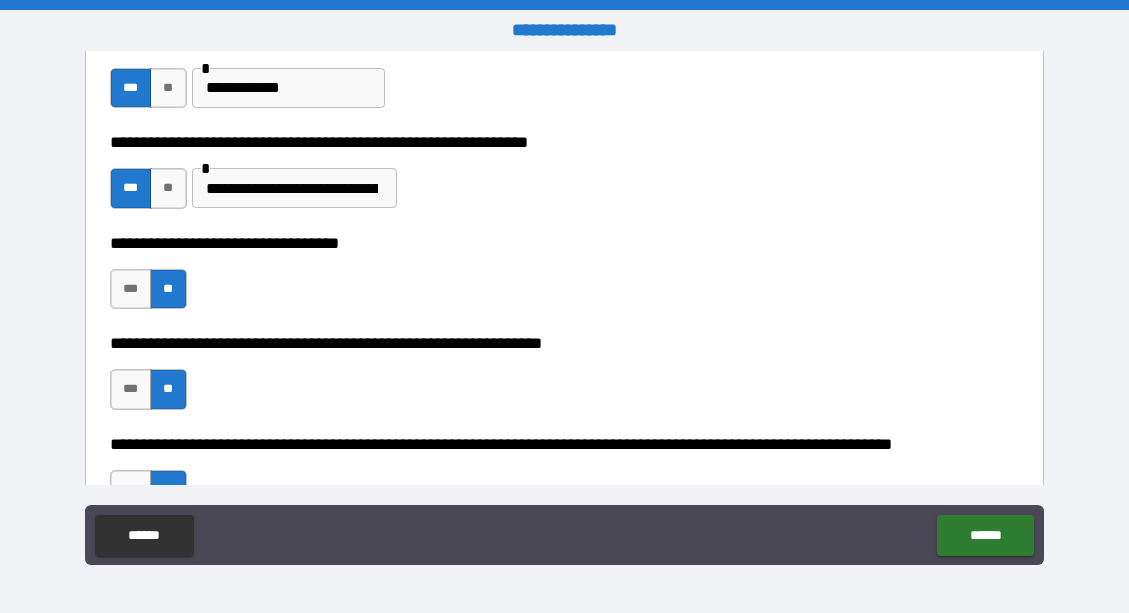 click on "**********" at bounding box center (292, 188) 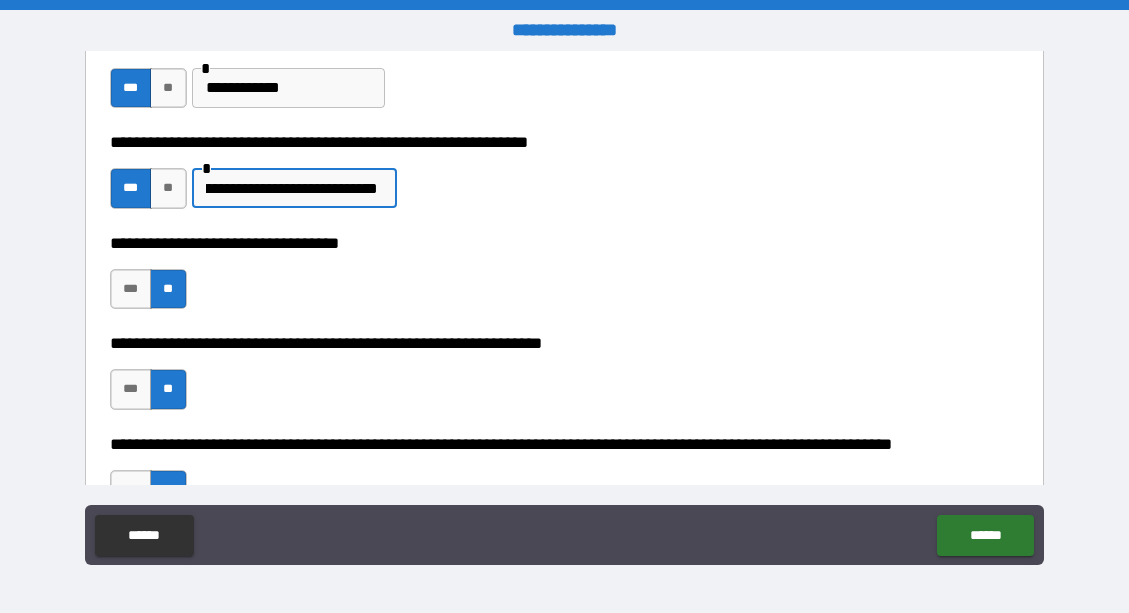 scroll, scrollTop: 0, scrollLeft: 609, axis: horizontal 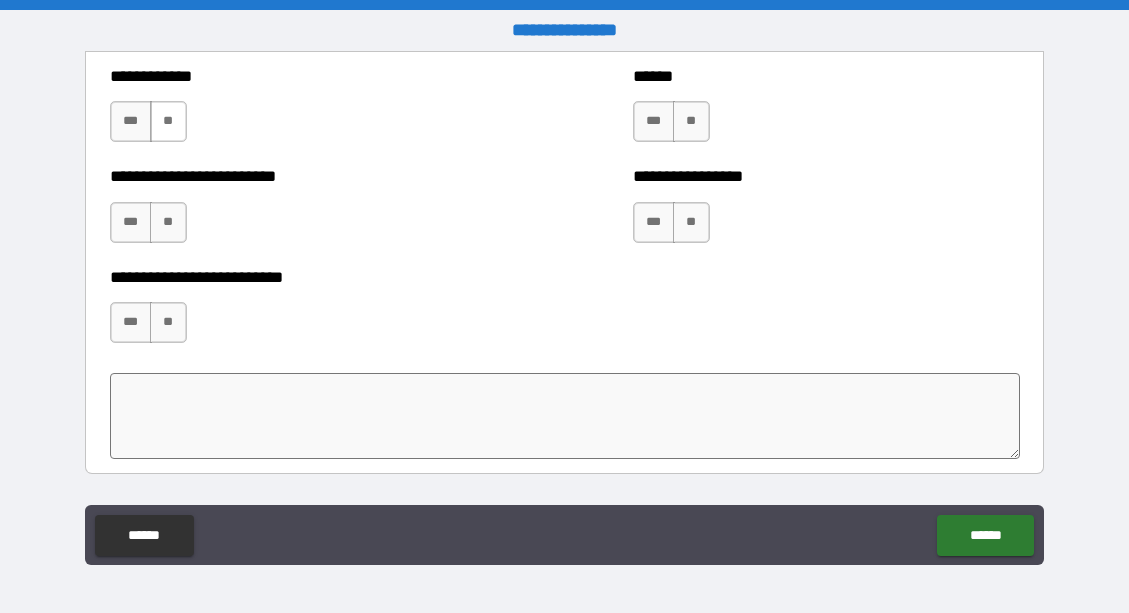 click on "**" at bounding box center (168, 121) 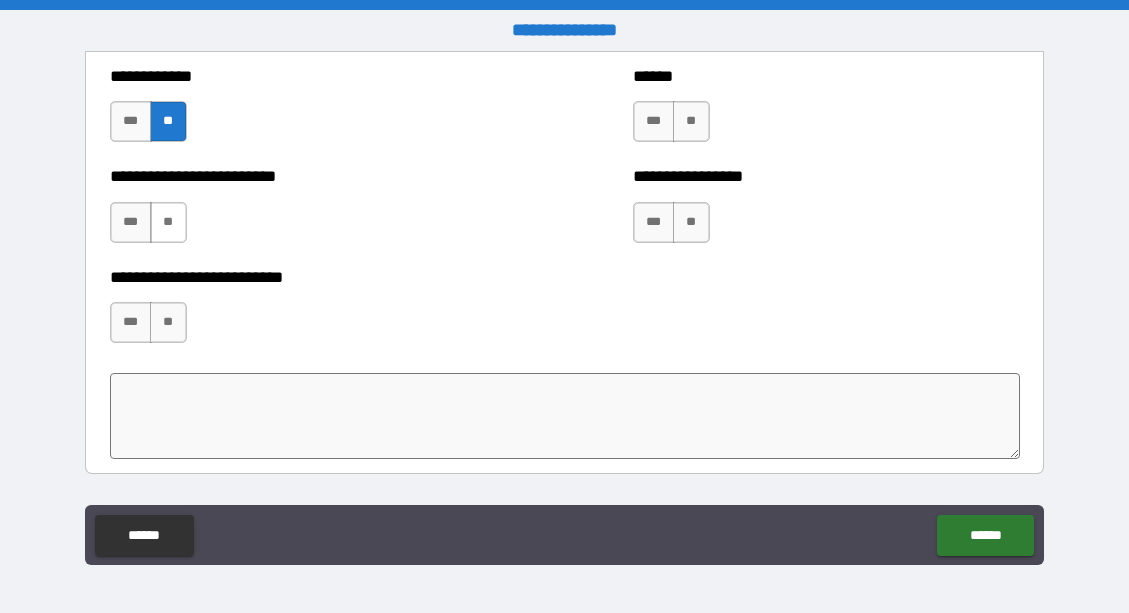 click on "**" at bounding box center [168, 222] 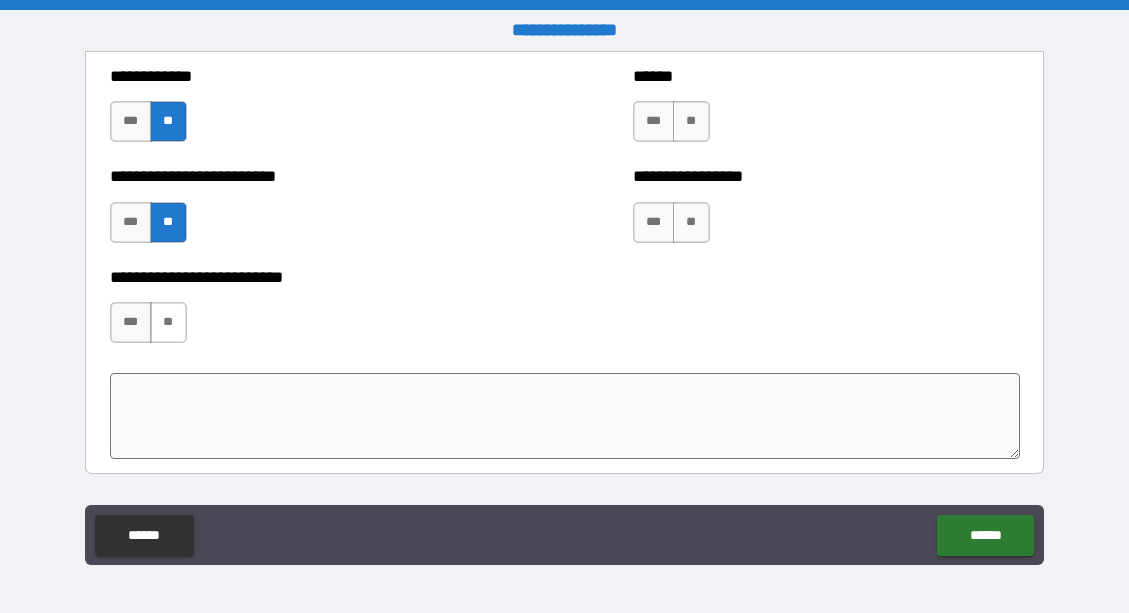 click on "**" at bounding box center [168, 322] 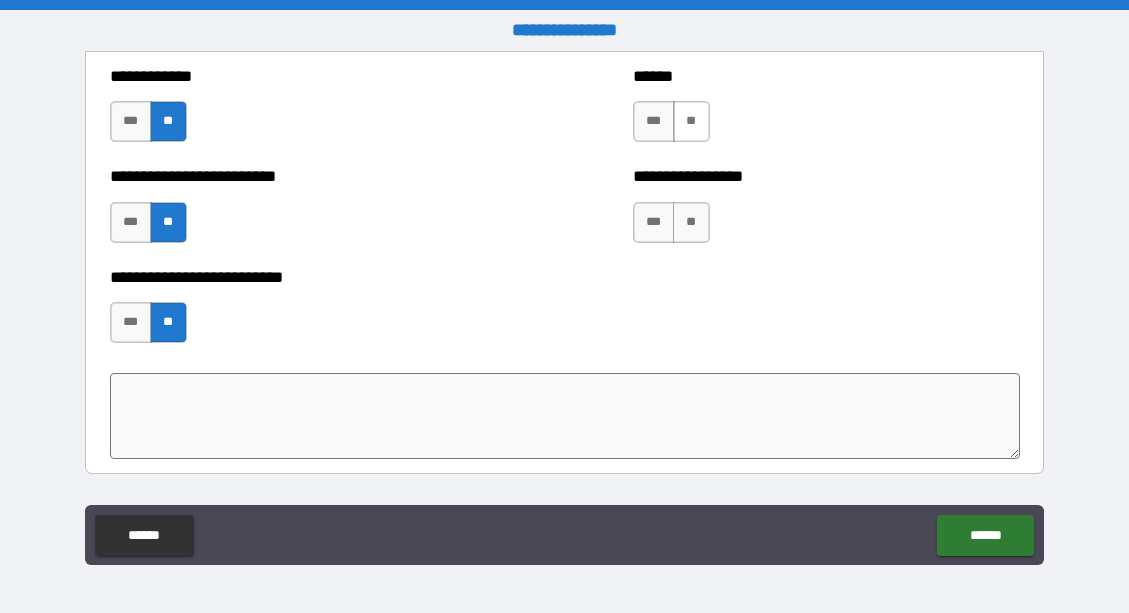 click on "**" at bounding box center [691, 121] 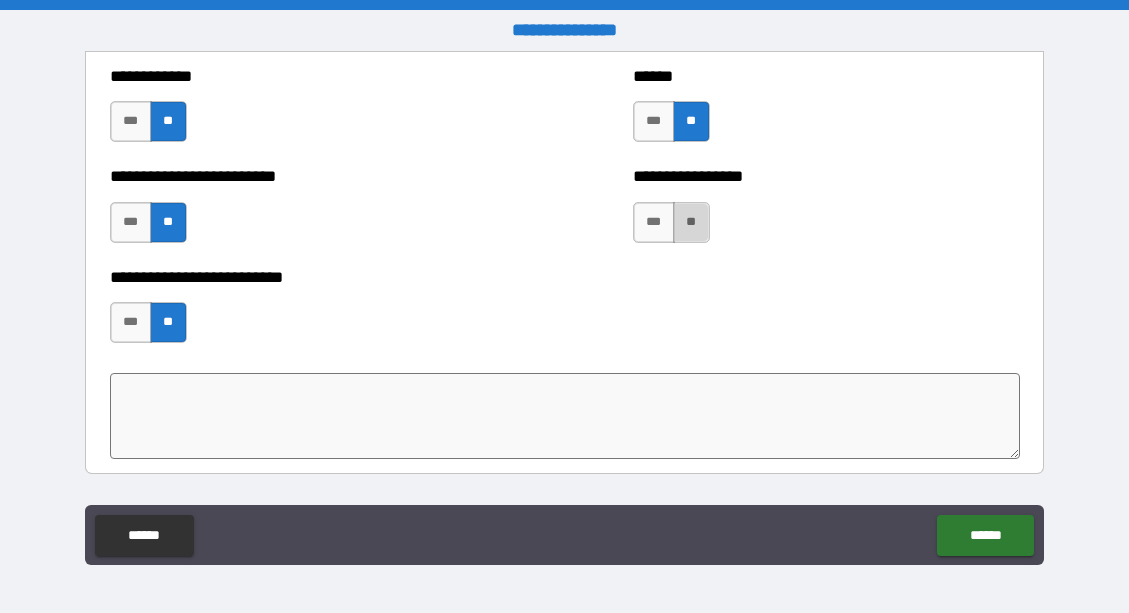 click on "**" at bounding box center [691, 222] 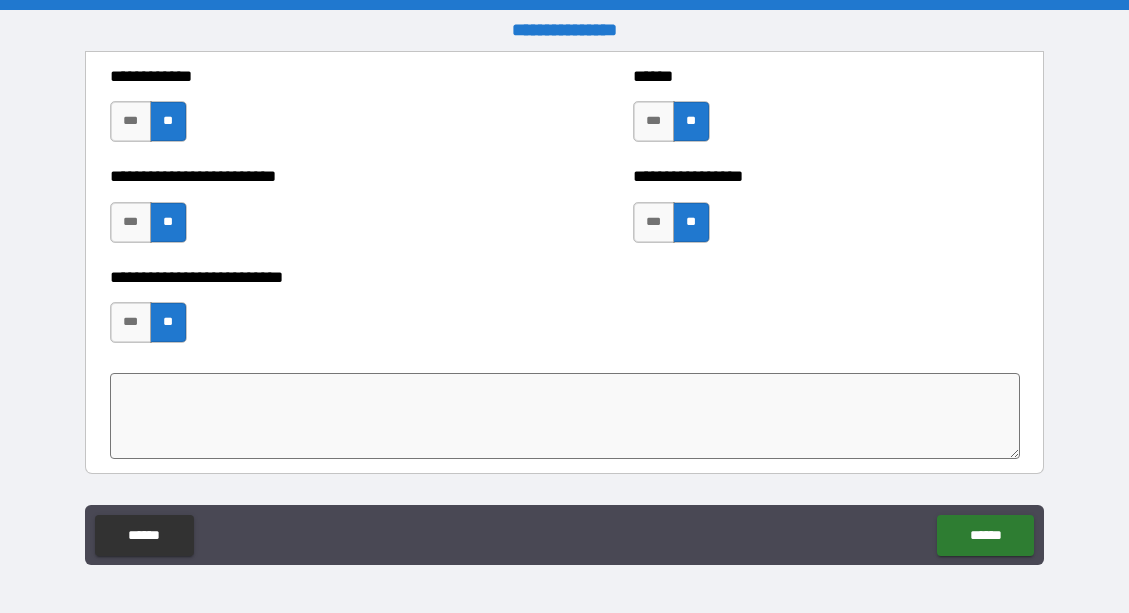 click on "**********" at bounding box center [565, 313] 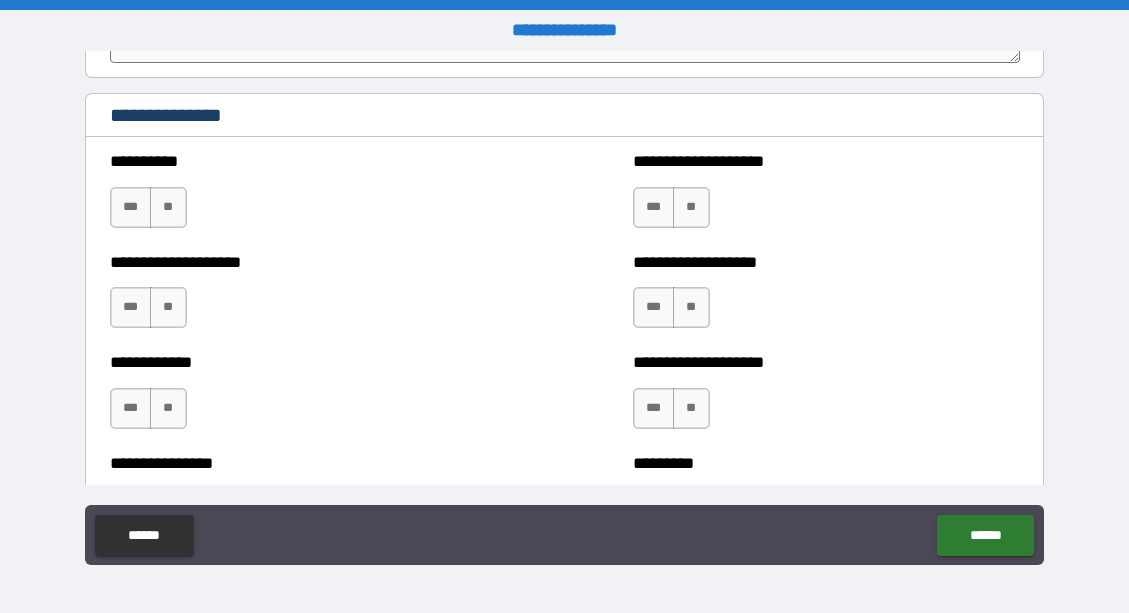 scroll, scrollTop: 3720, scrollLeft: 0, axis: vertical 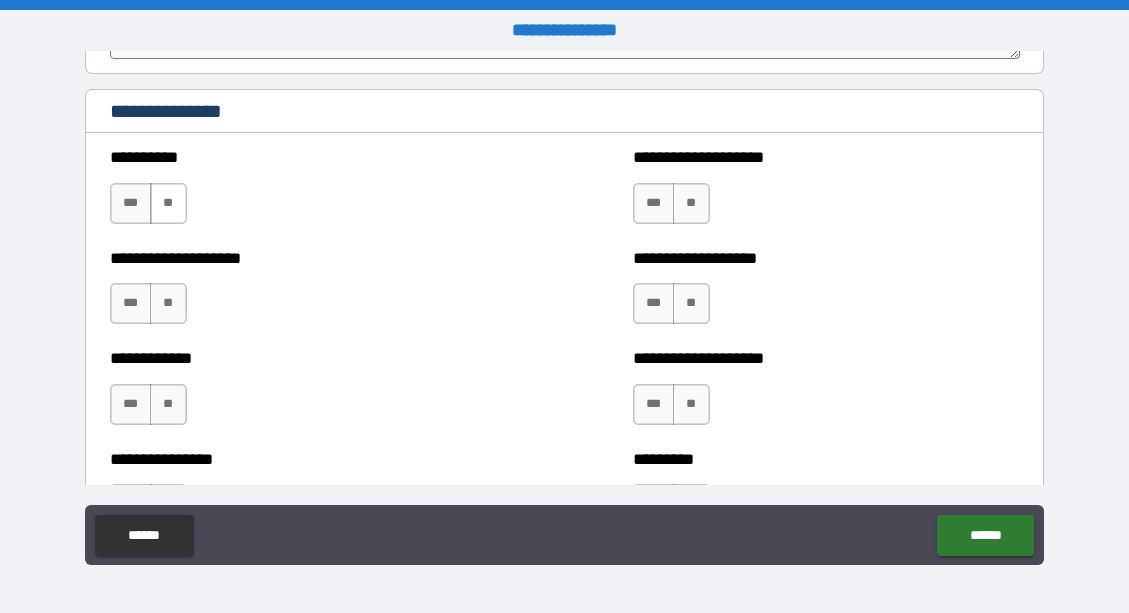 click on "**" at bounding box center [168, 203] 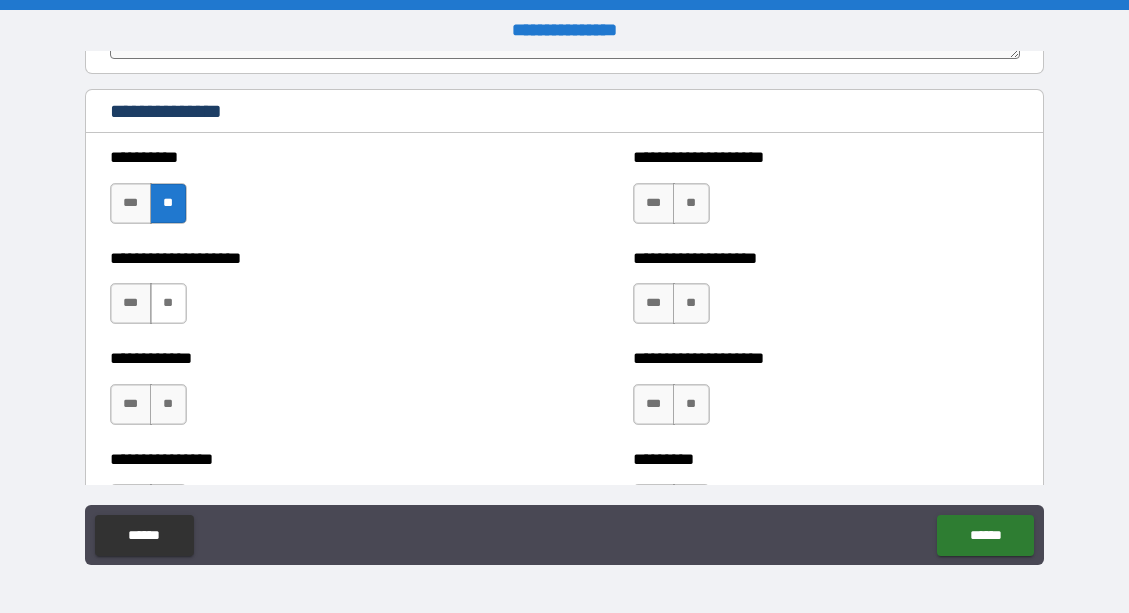click on "**" at bounding box center [168, 303] 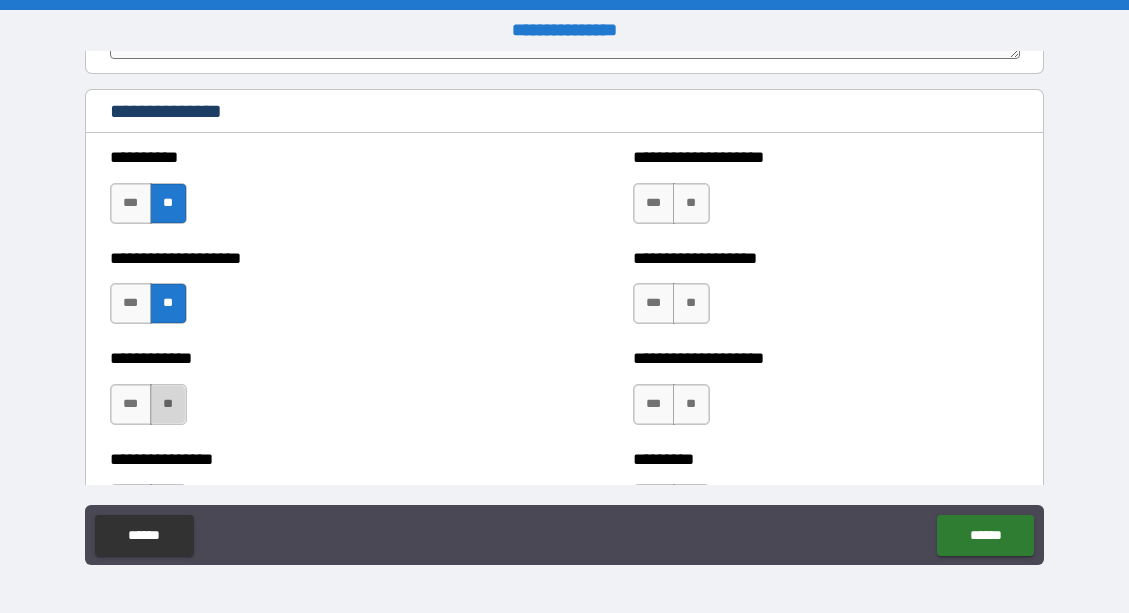 click on "**" at bounding box center [168, 404] 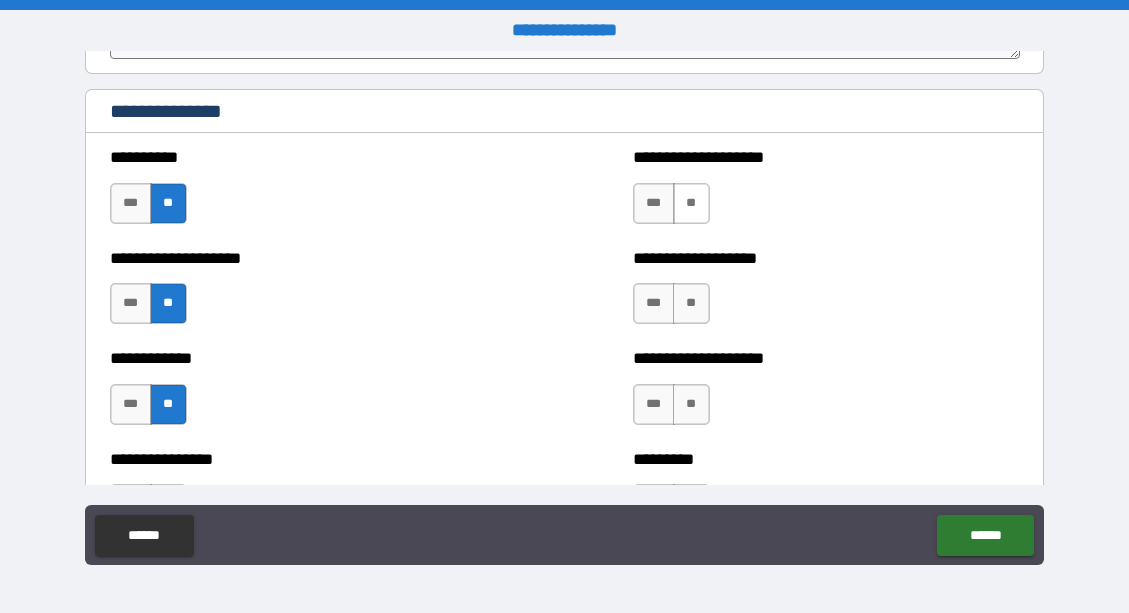 click on "**" at bounding box center [691, 203] 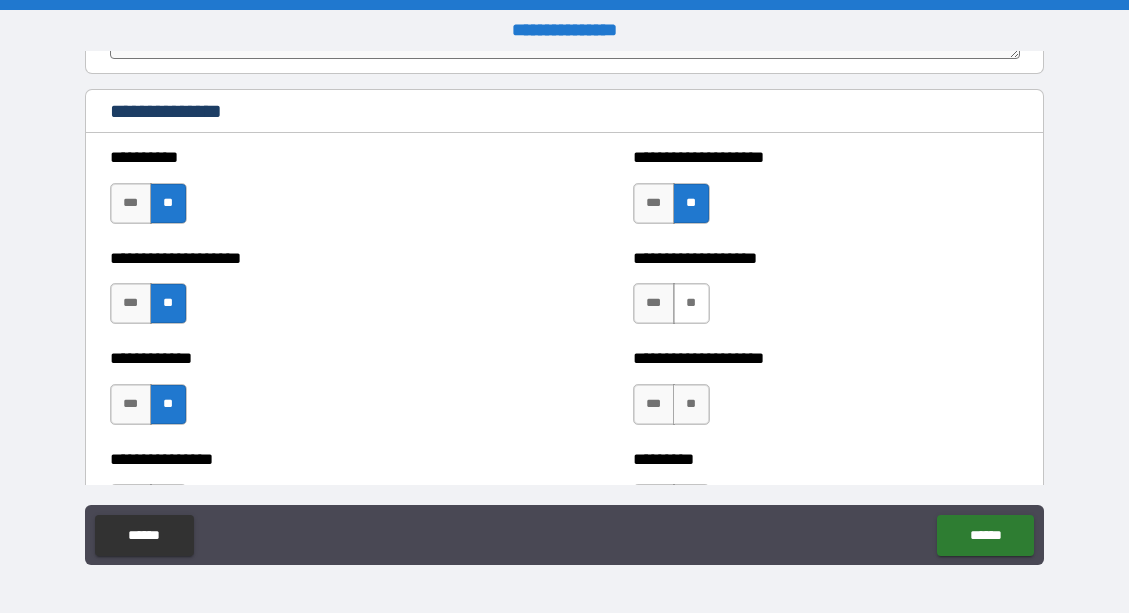 click on "**" at bounding box center [691, 303] 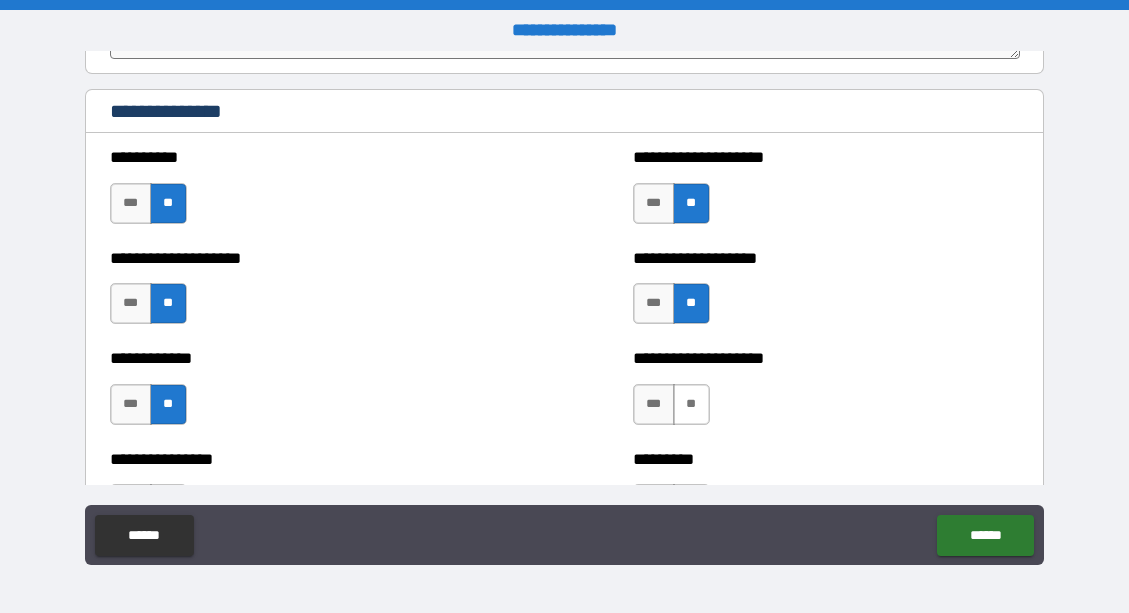 click on "**" at bounding box center (691, 404) 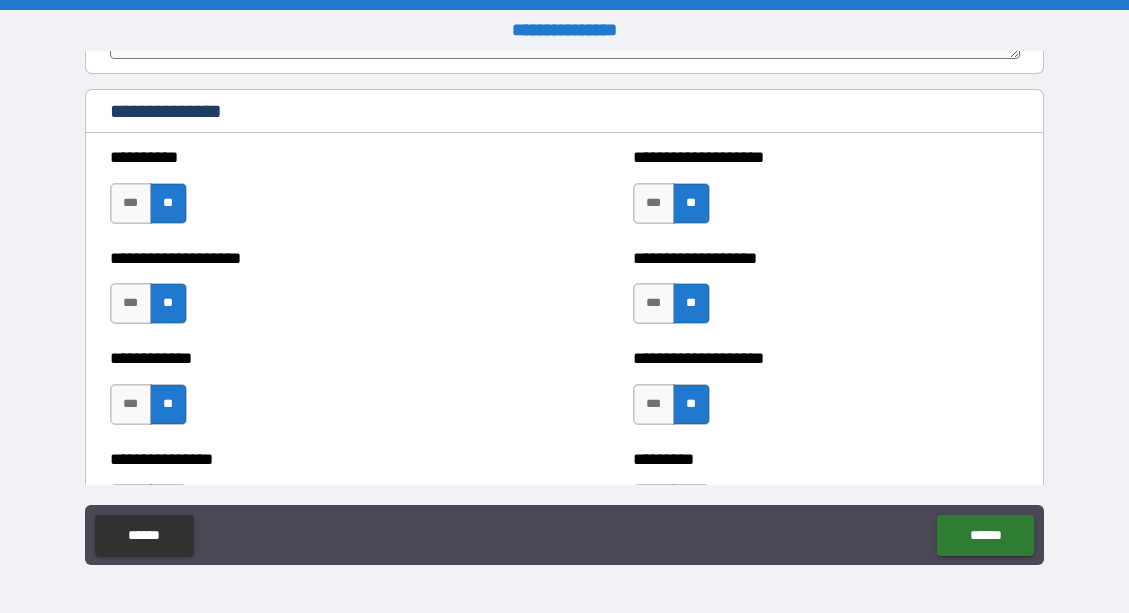 click on "**********" at bounding box center (826, 394) 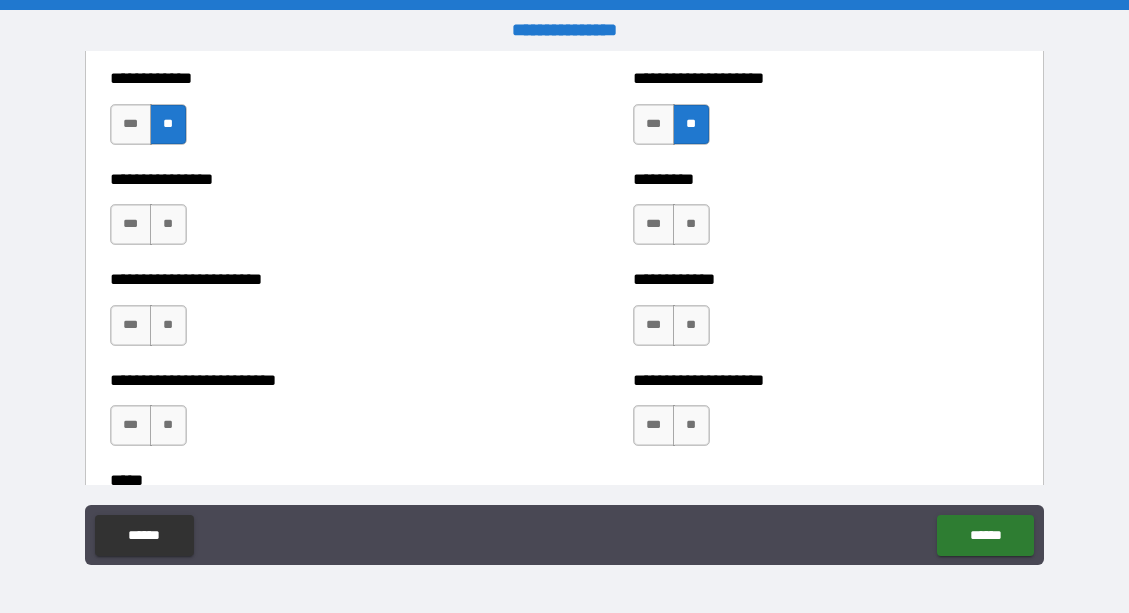 scroll, scrollTop: 4040, scrollLeft: 0, axis: vertical 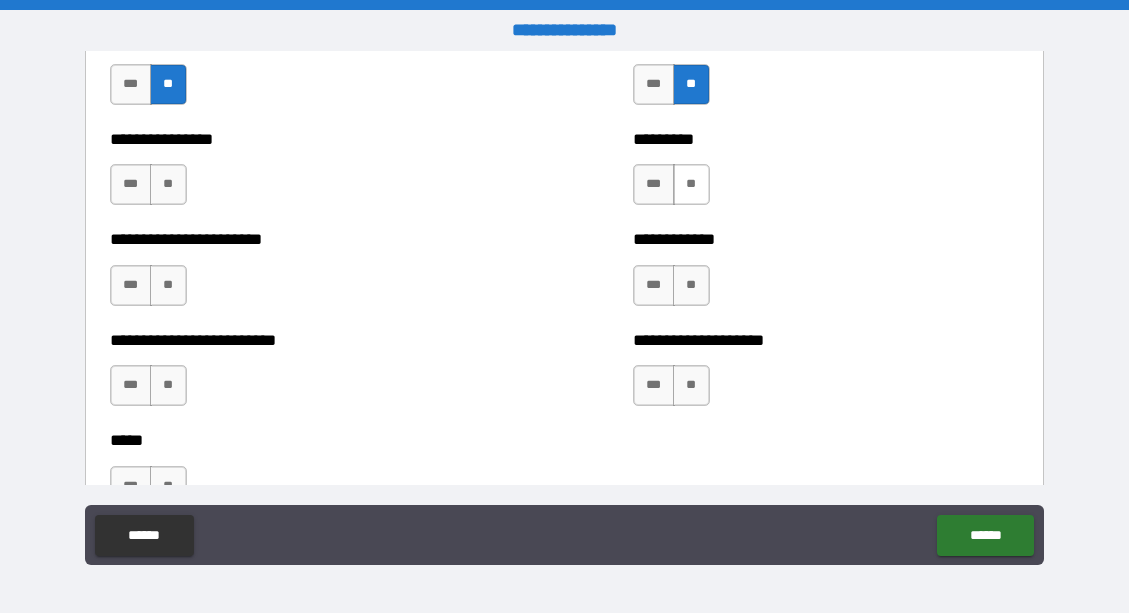 click on "**" at bounding box center (691, 184) 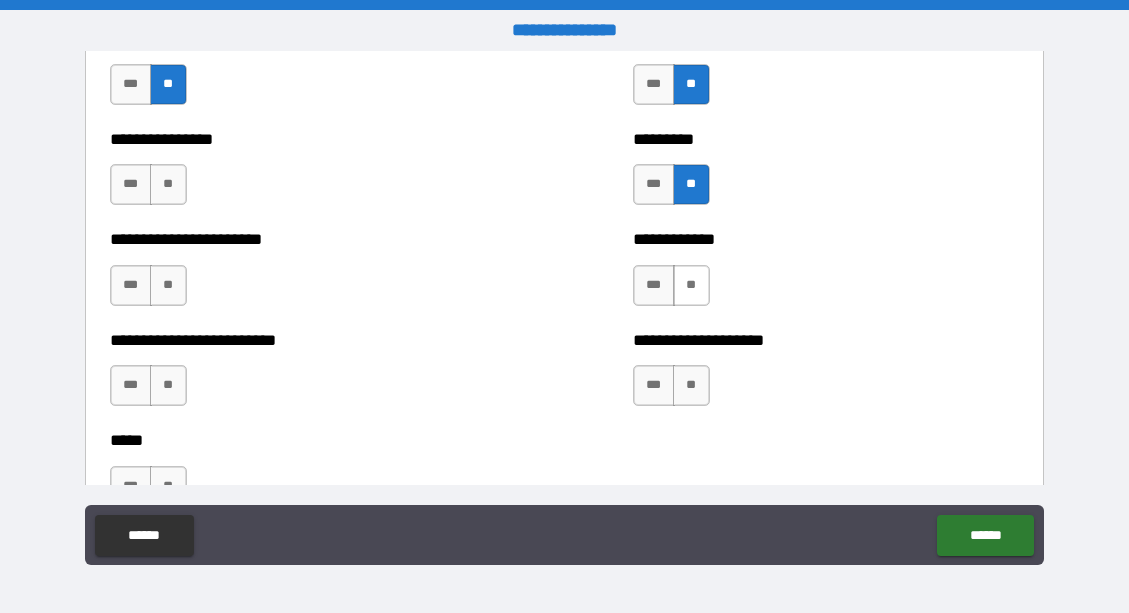 click on "**" at bounding box center [691, 285] 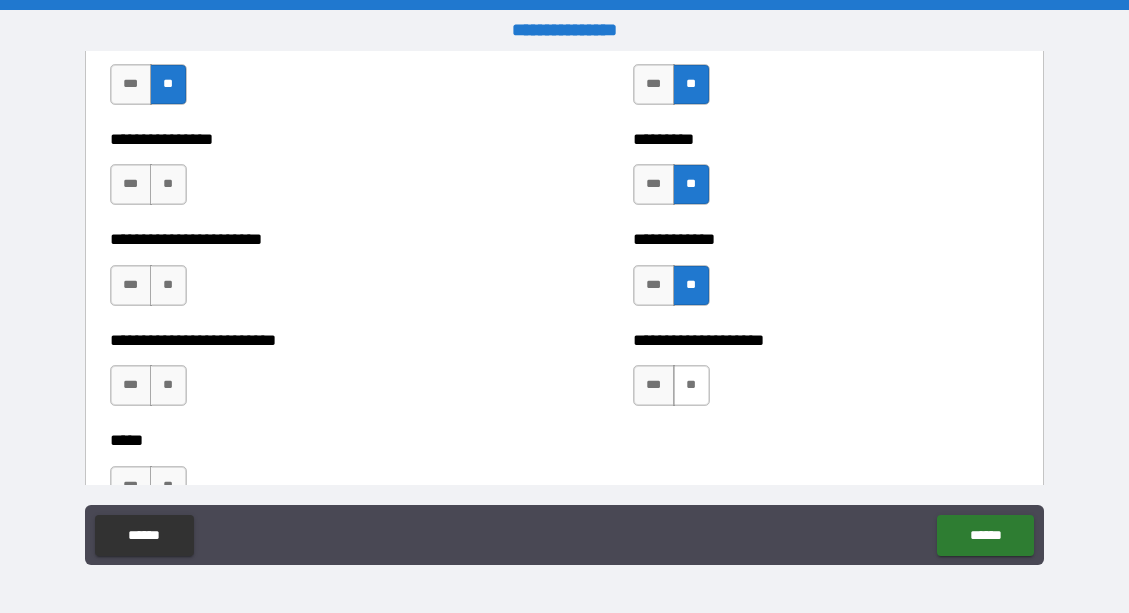 click on "**" at bounding box center [691, 385] 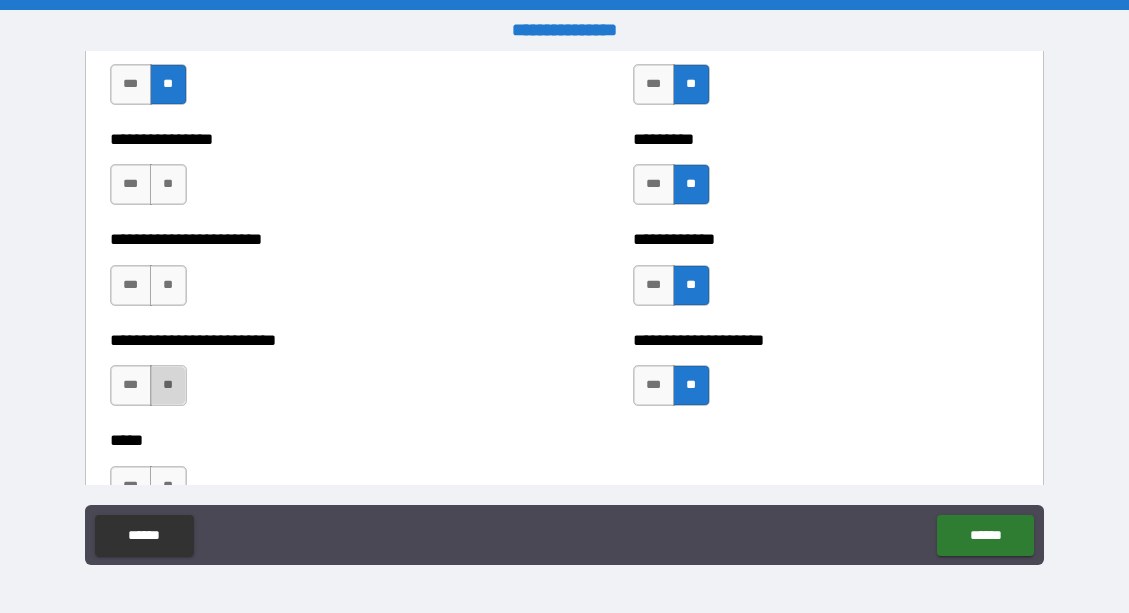 click on "**" at bounding box center (168, 385) 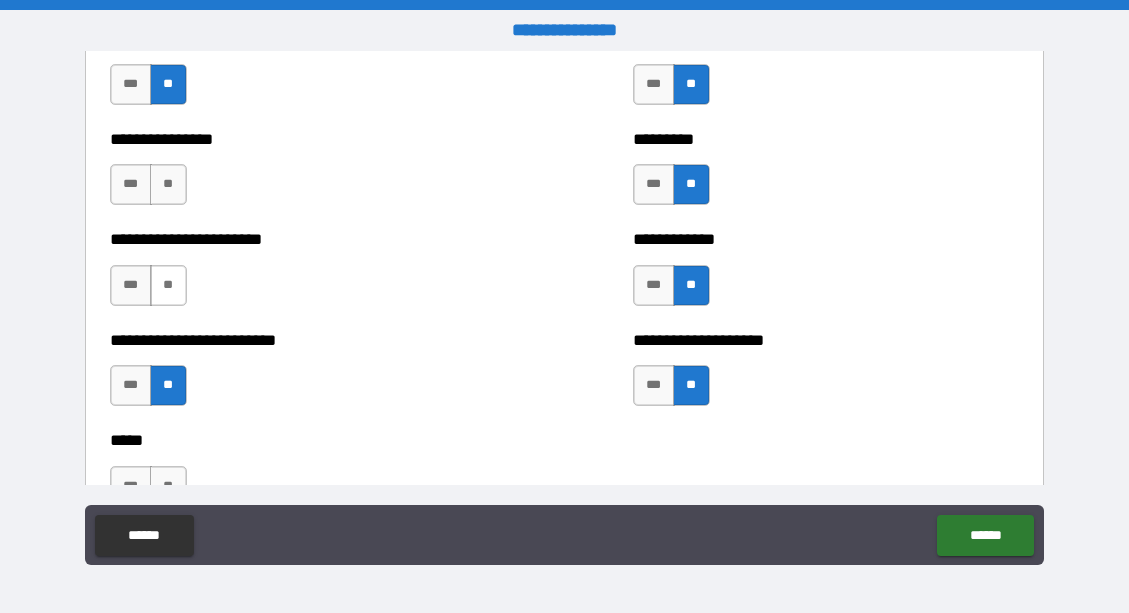 click on "**" at bounding box center (168, 285) 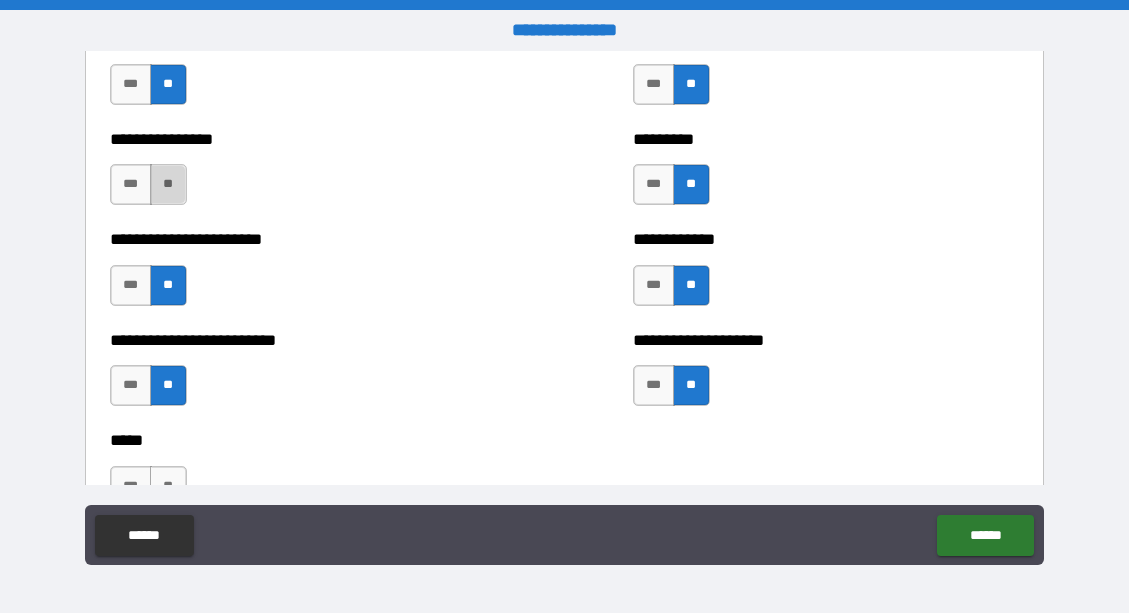 click on "**" at bounding box center (168, 184) 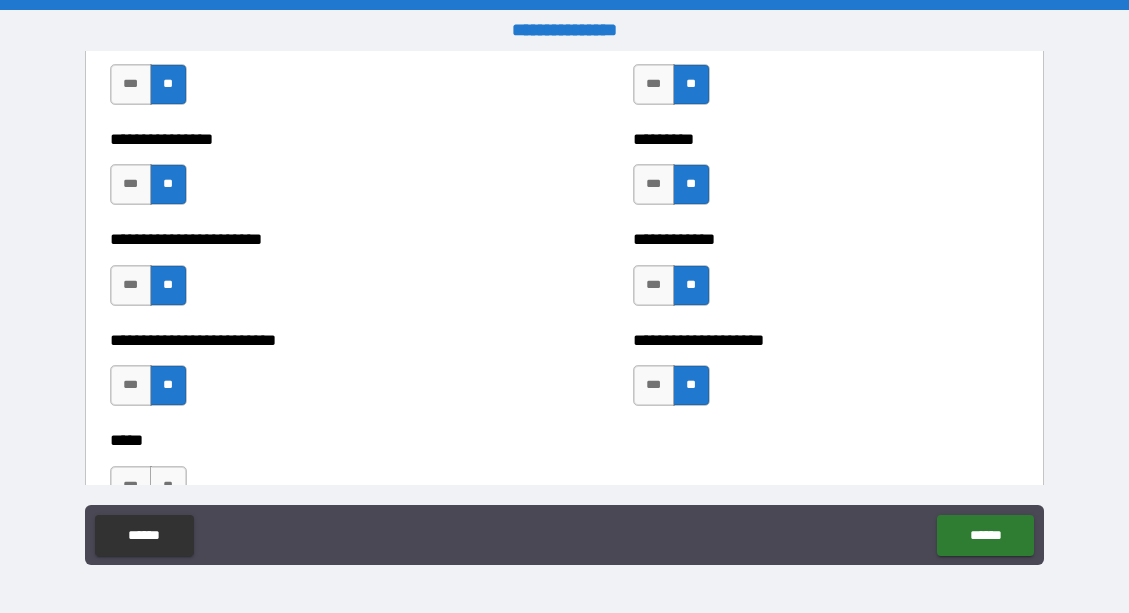 click on "***** *** **" at bounding box center (565, 476) 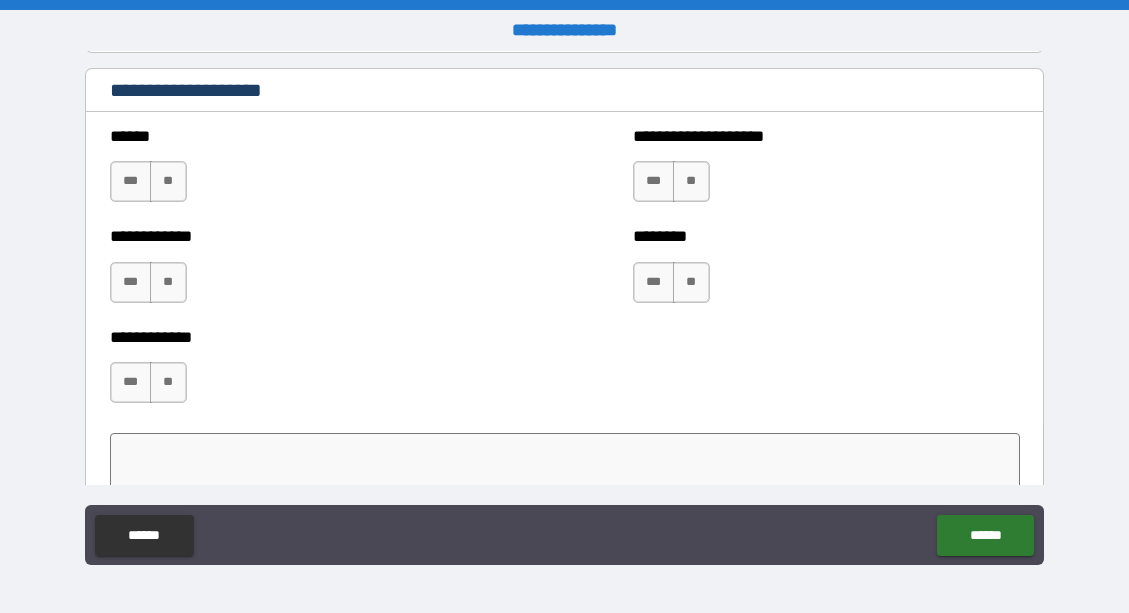 scroll, scrollTop: 4640, scrollLeft: 0, axis: vertical 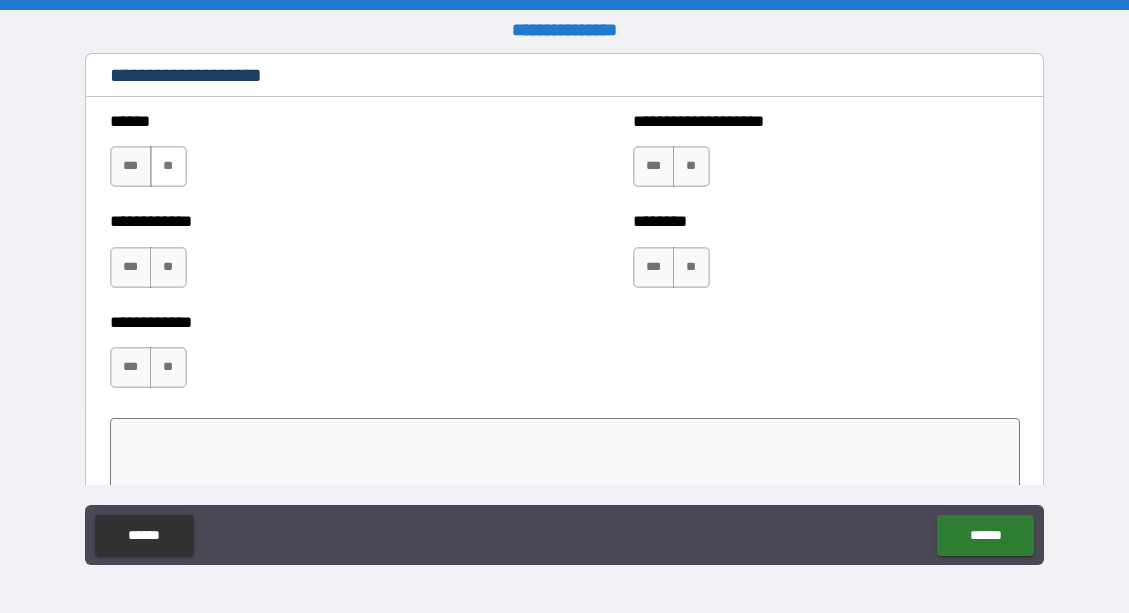 click on "**" at bounding box center (168, 166) 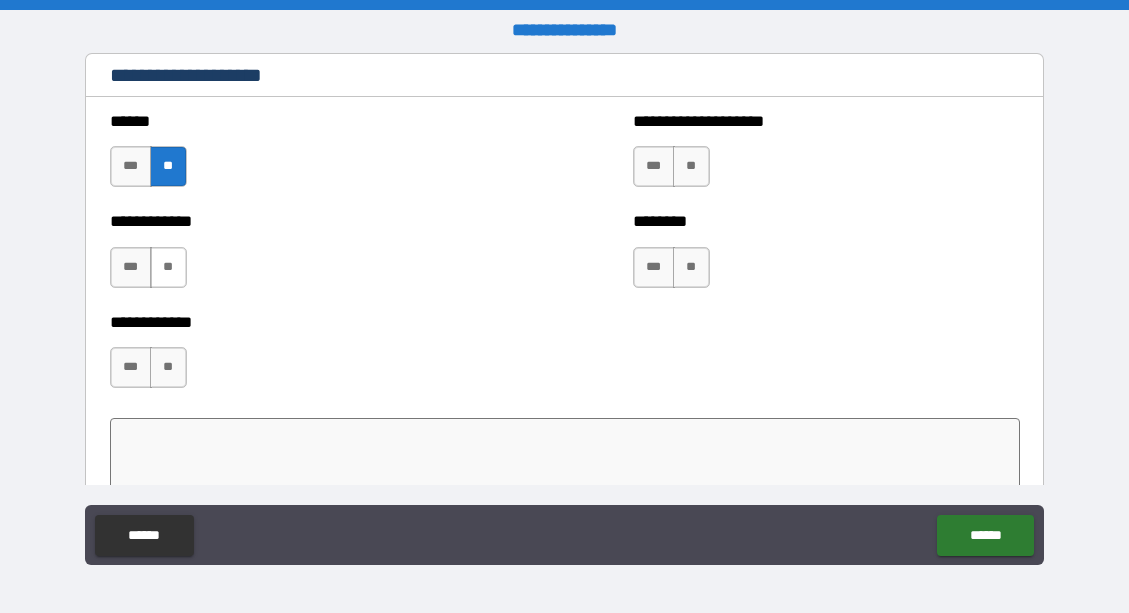 click on "**" at bounding box center (168, 267) 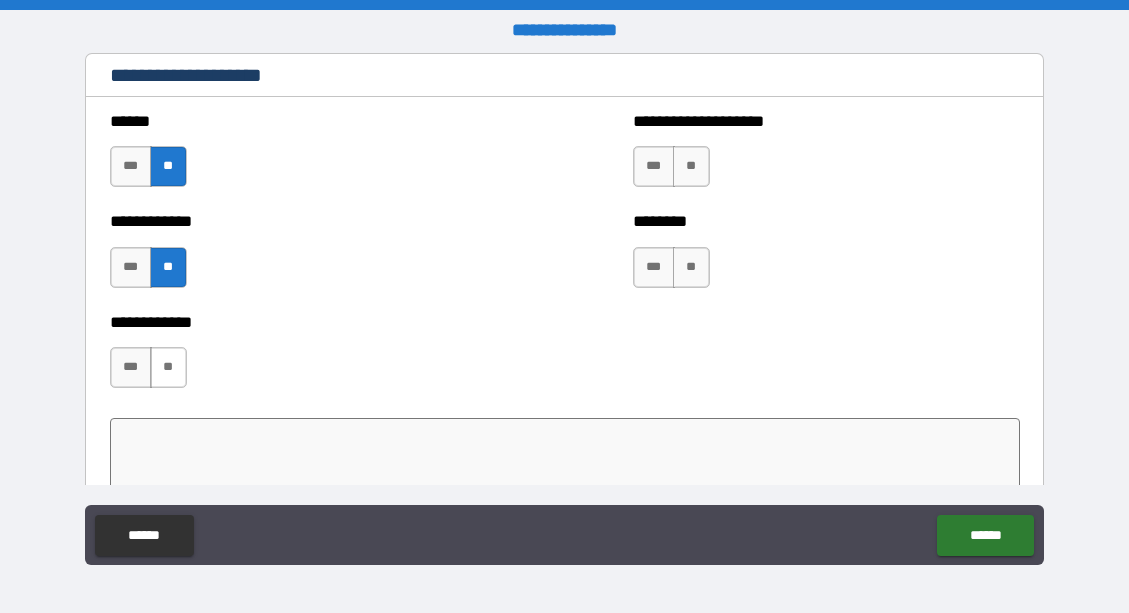 click on "**" at bounding box center (168, 367) 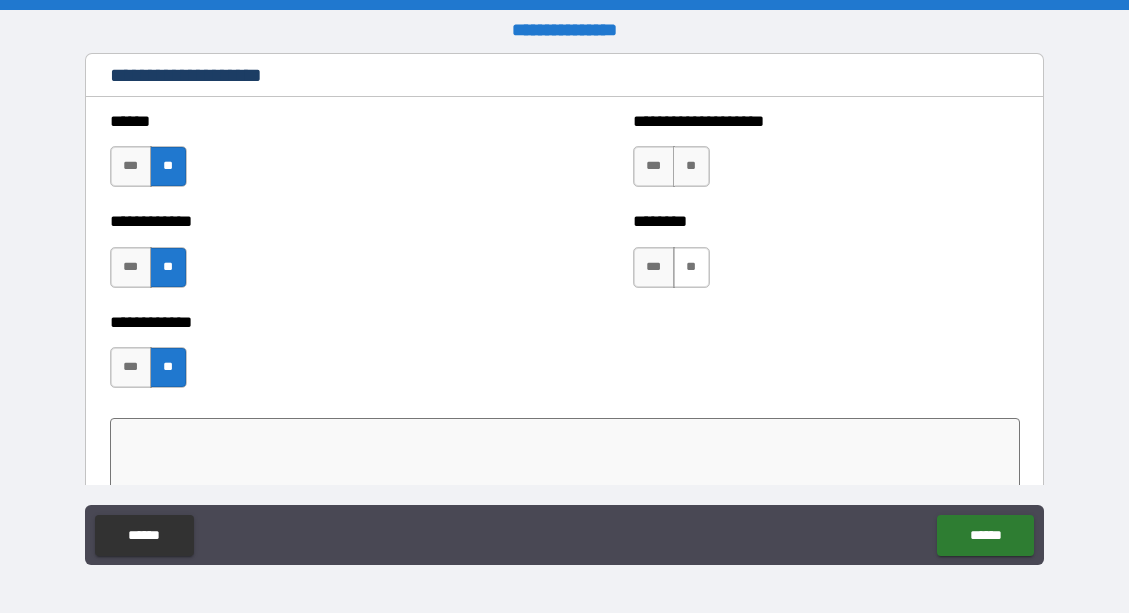 click on "**" at bounding box center [691, 267] 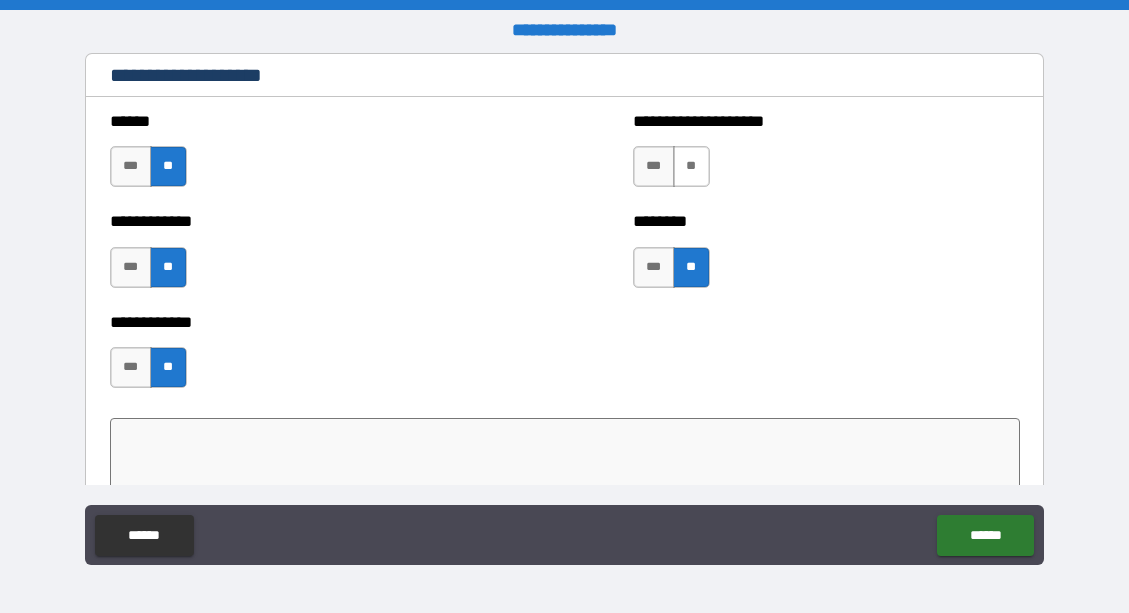 click on "**" at bounding box center [691, 166] 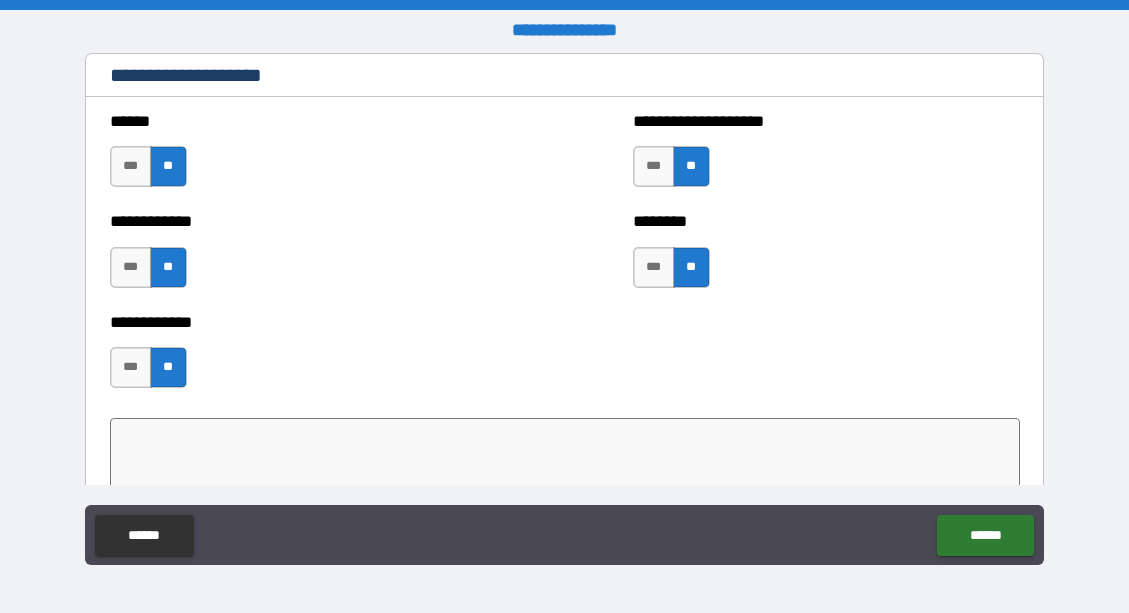 click on "**********" at bounding box center (565, 358) 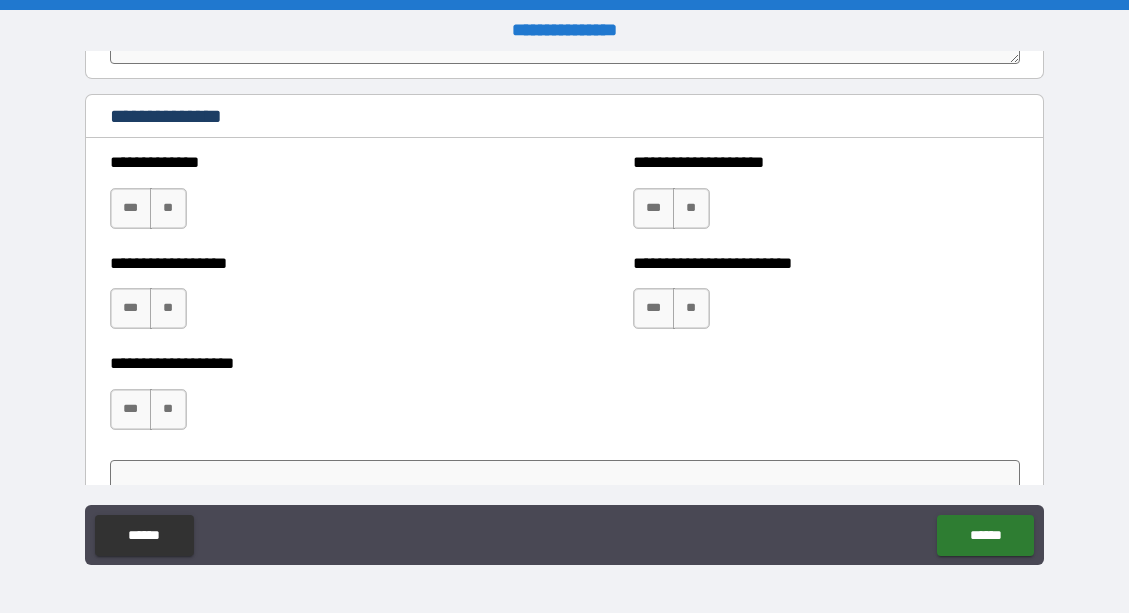scroll, scrollTop: 5120, scrollLeft: 0, axis: vertical 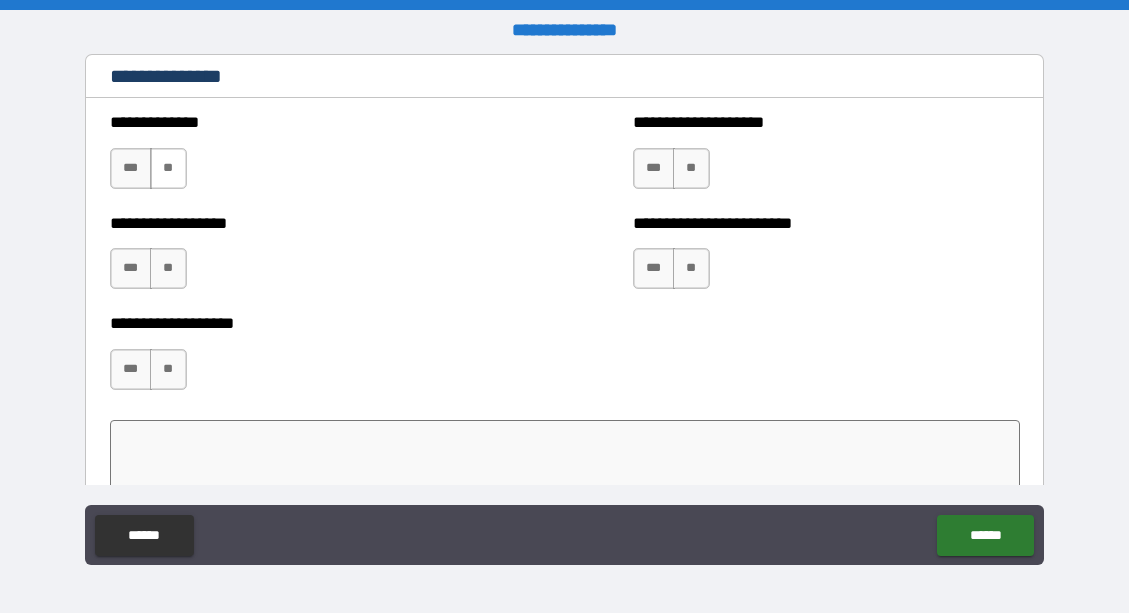 click on "**" at bounding box center [168, 168] 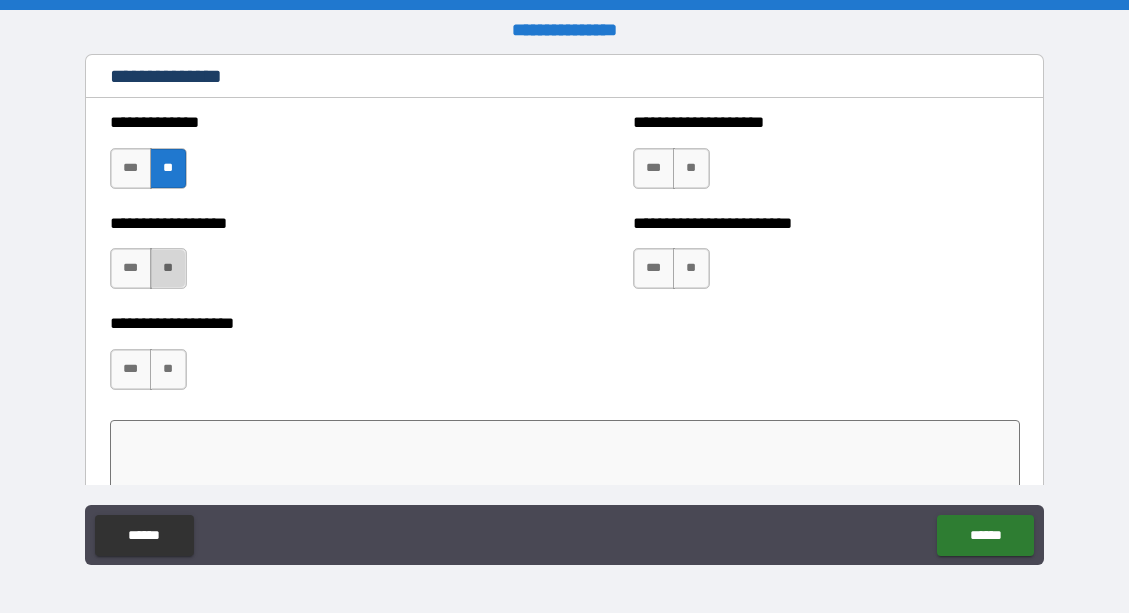 click on "**" at bounding box center (168, 268) 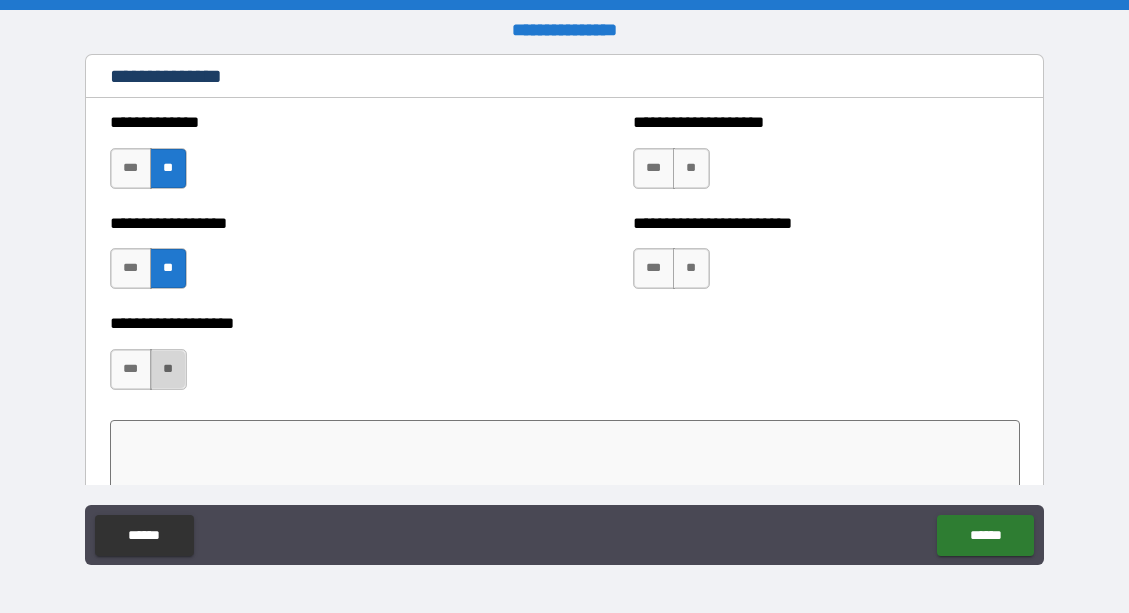 click on "**" at bounding box center [168, 369] 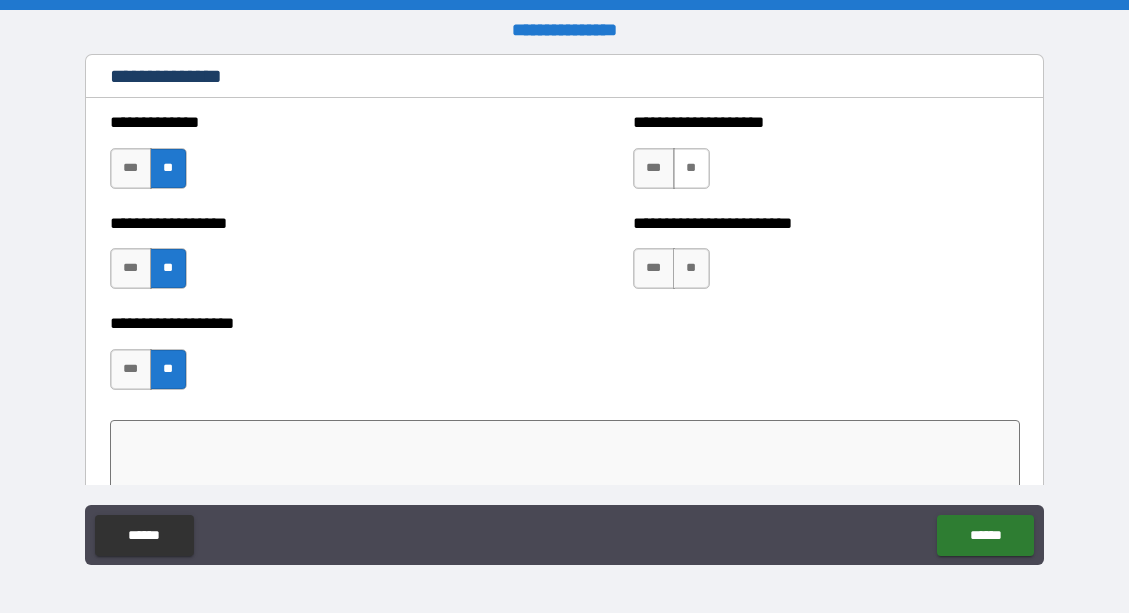 click on "**" at bounding box center [691, 168] 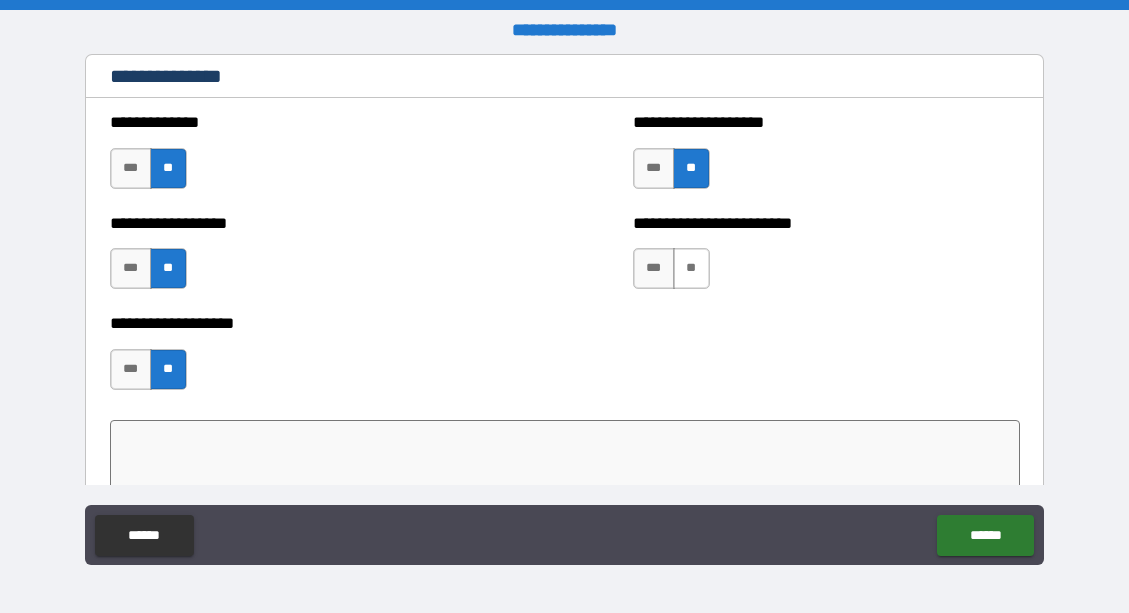 click on "**" at bounding box center [691, 268] 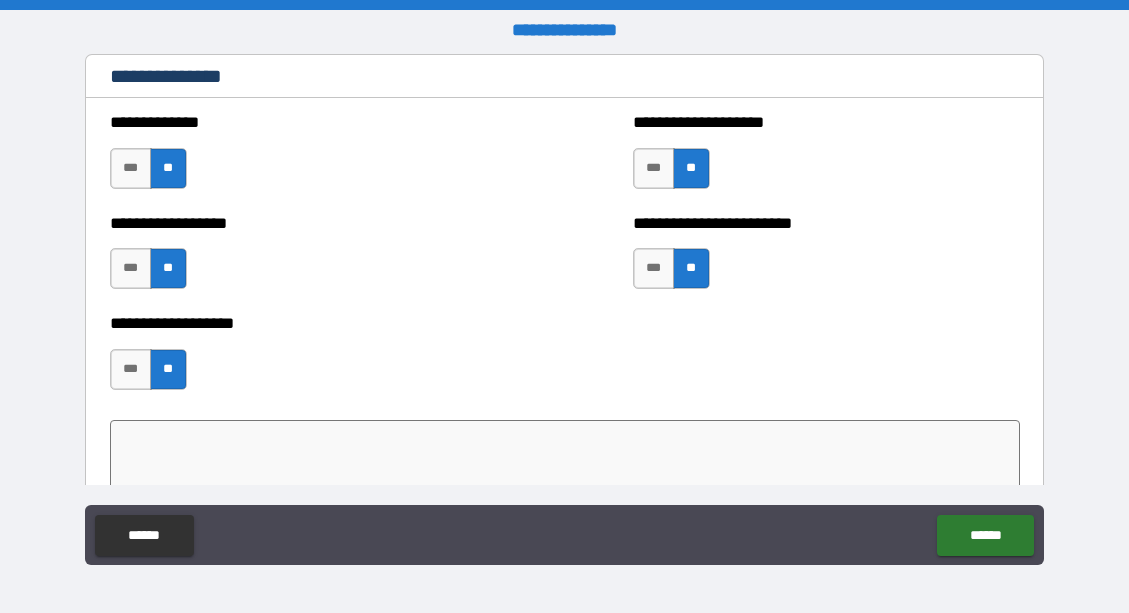 click on "**********" at bounding box center [565, 359] 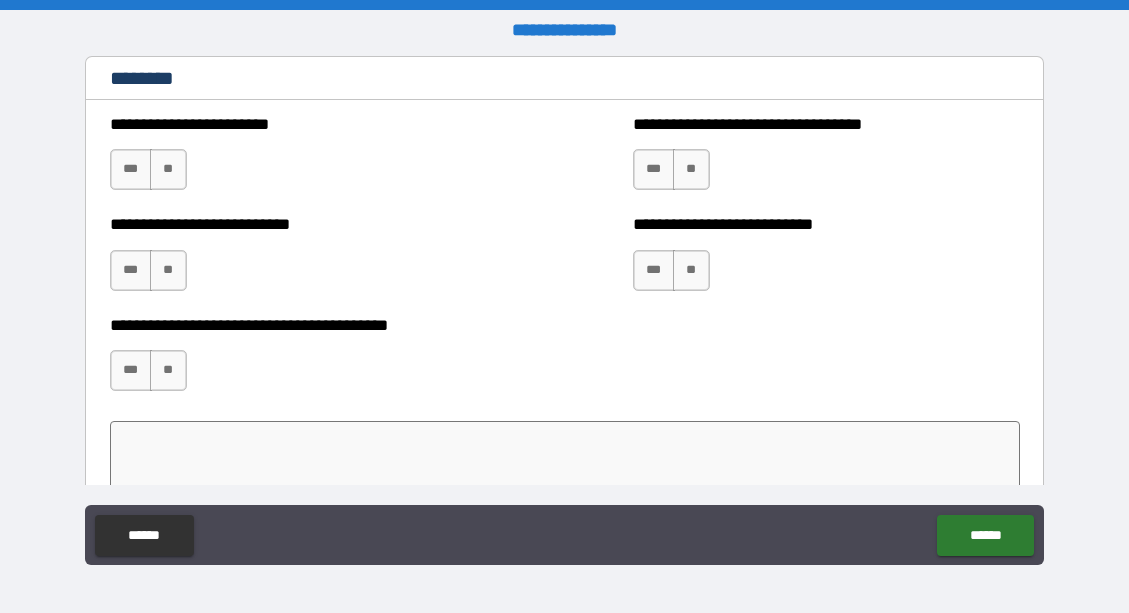 scroll, scrollTop: 5640, scrollLeft: 0, axis: vertical 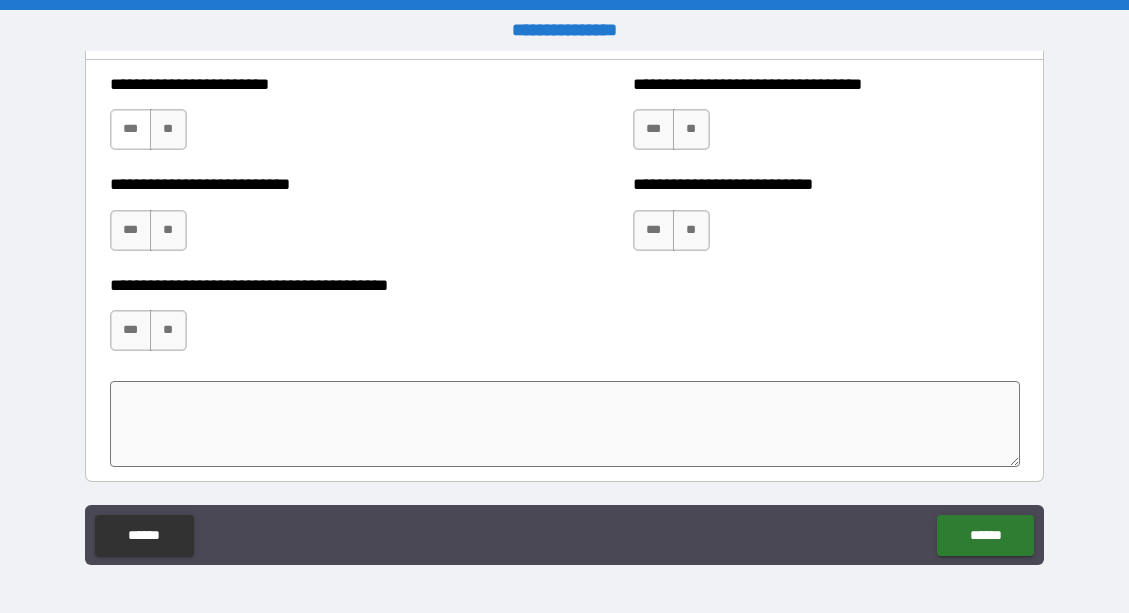 click on "***" at bounding box center [131, 129] 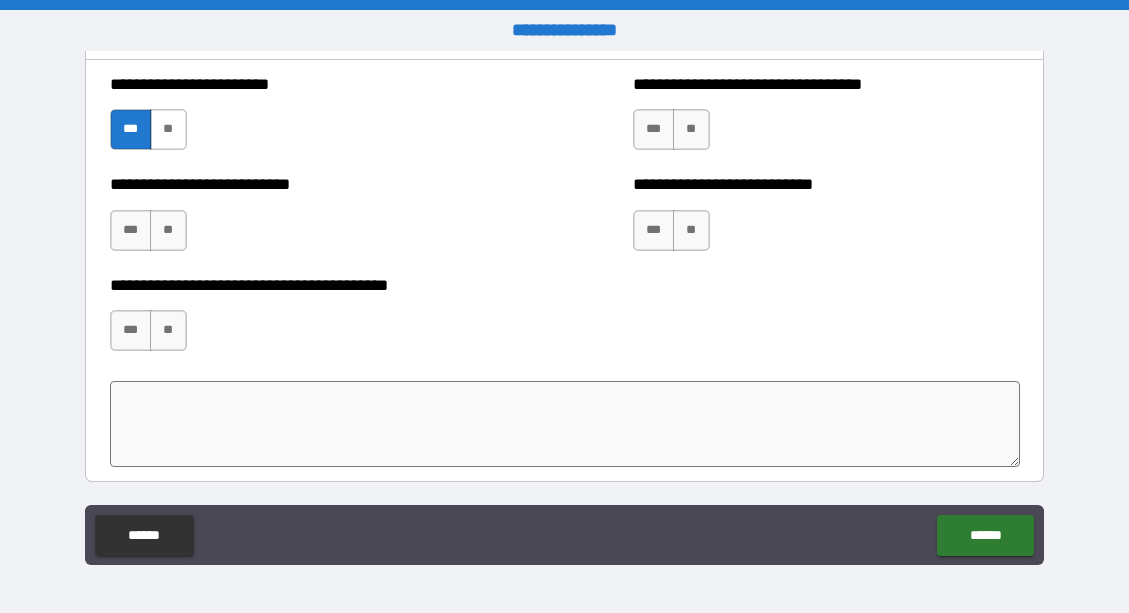 click on "**" at bounding box center [168, 129] 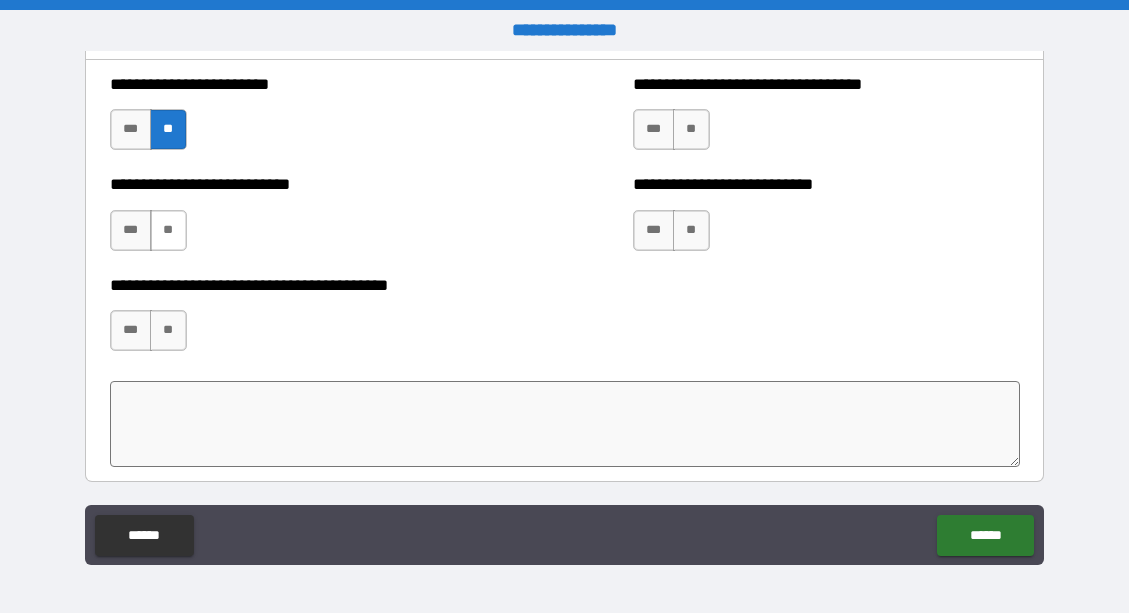 click on "**" at bounding box center (168, 230) 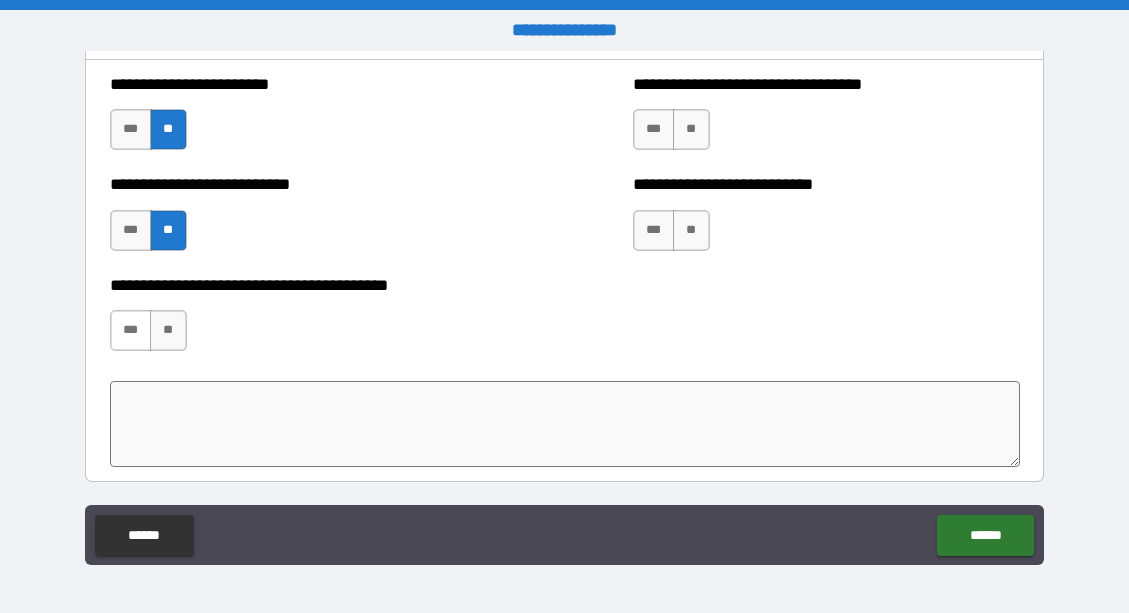 click on "***" at bounding box center [131, 330] 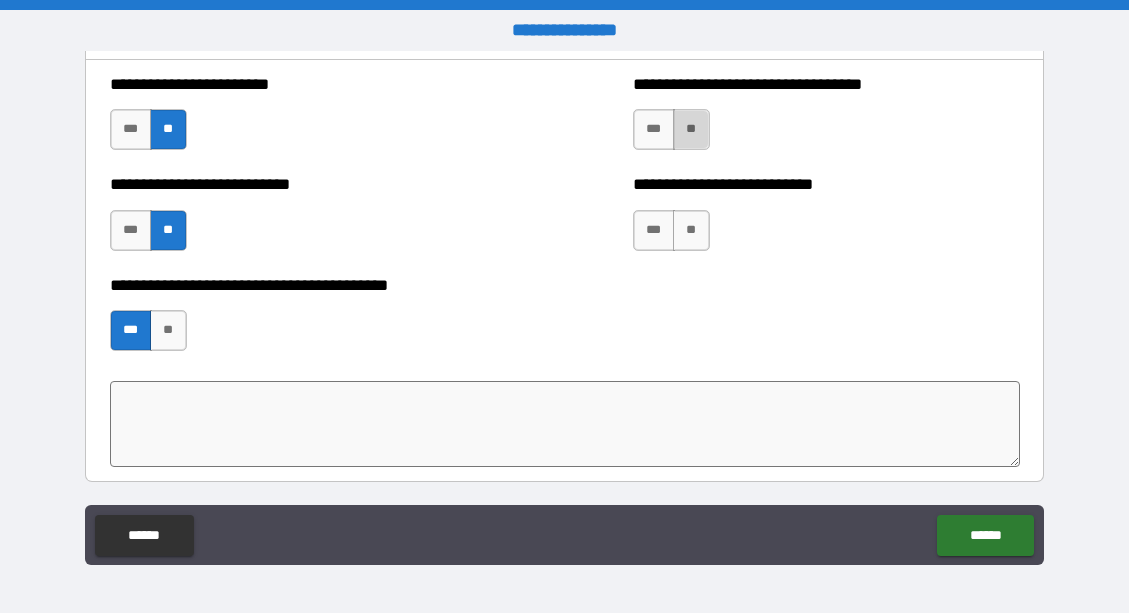 click on "**" at bounding box center (691, 129) 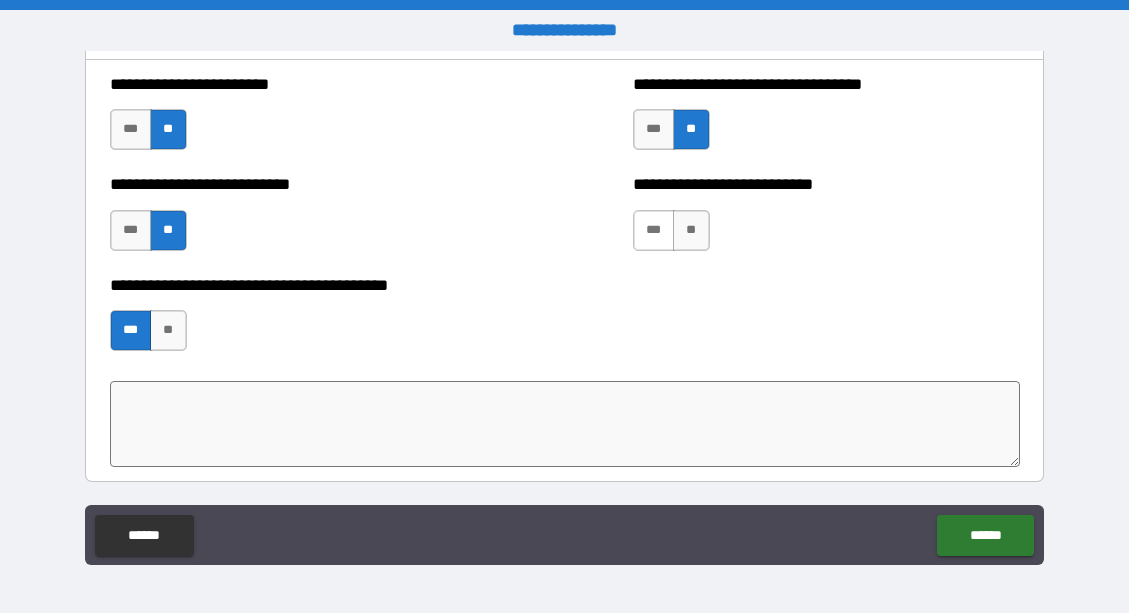 click on "***" at bounding box center (654, 230) 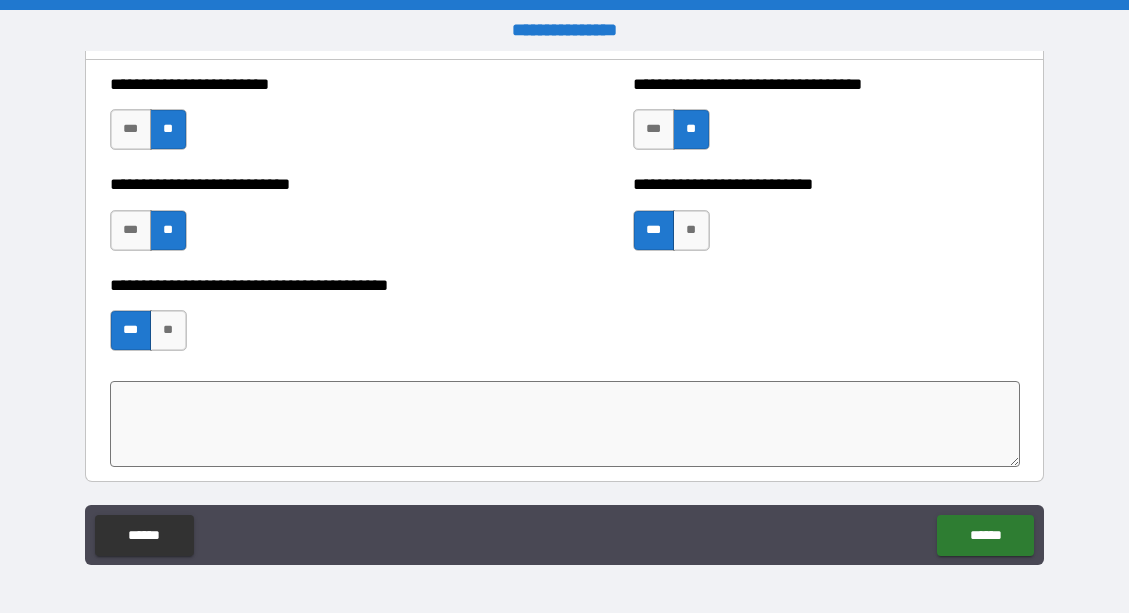 click on "**********" at bounding box center (565, 321) 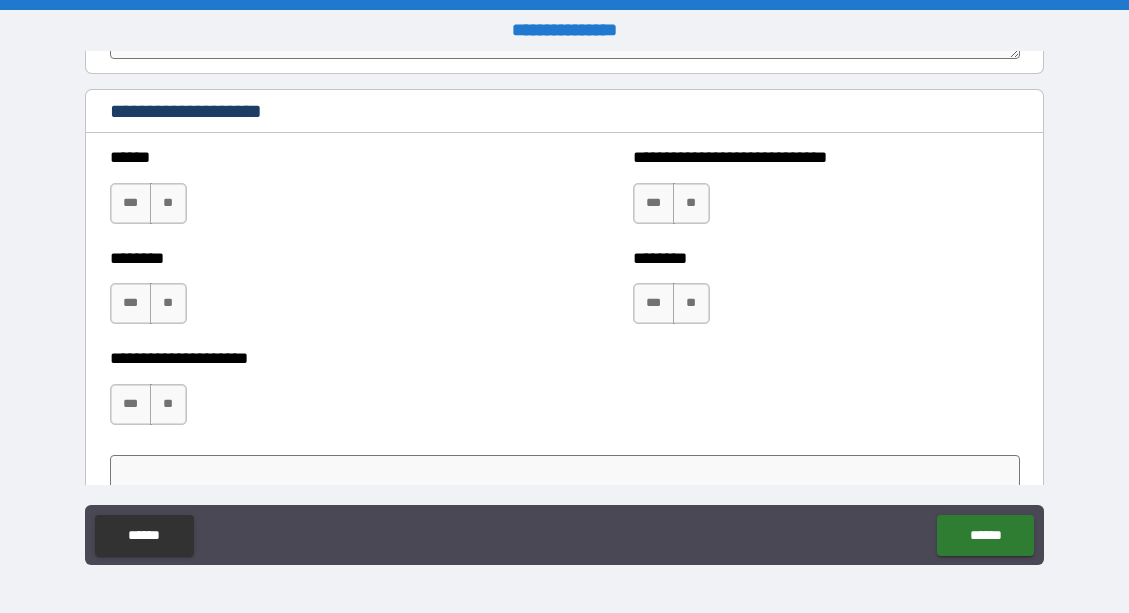 scroll, scrollTop: 6080, scrollLeft: 0, axis: vertical 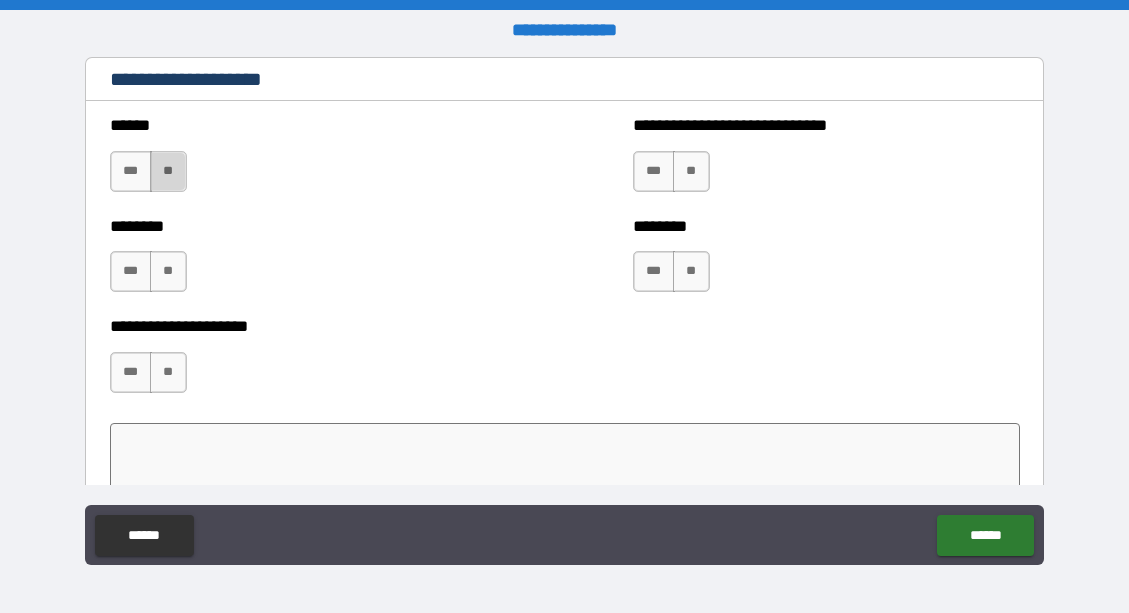 click on "**" at bounding box center [168, 171] 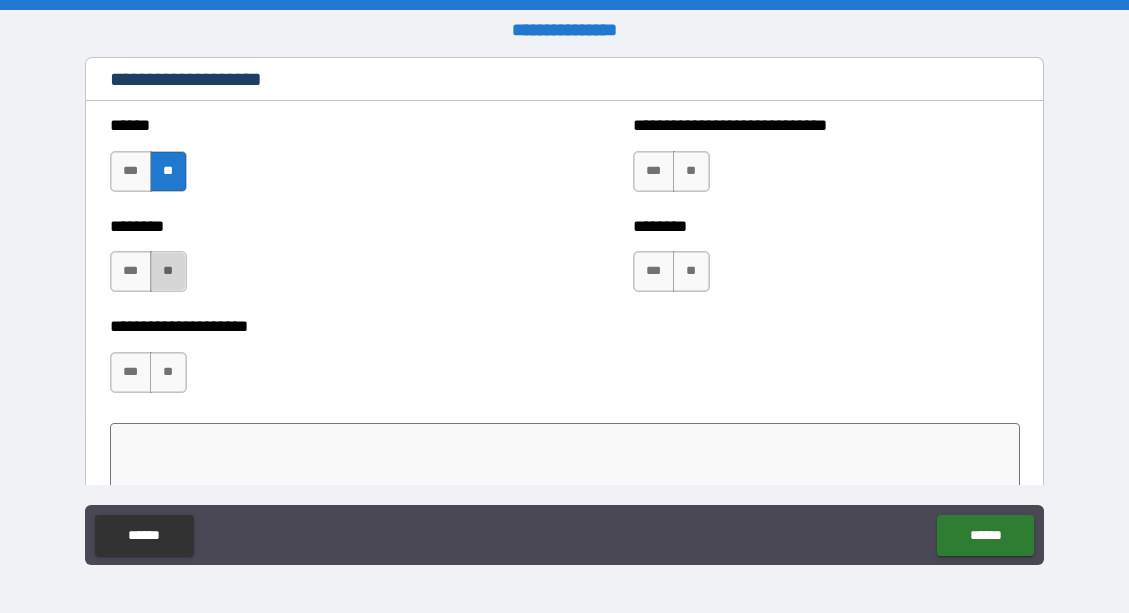 click on "**" at bounding box center (168, 271) 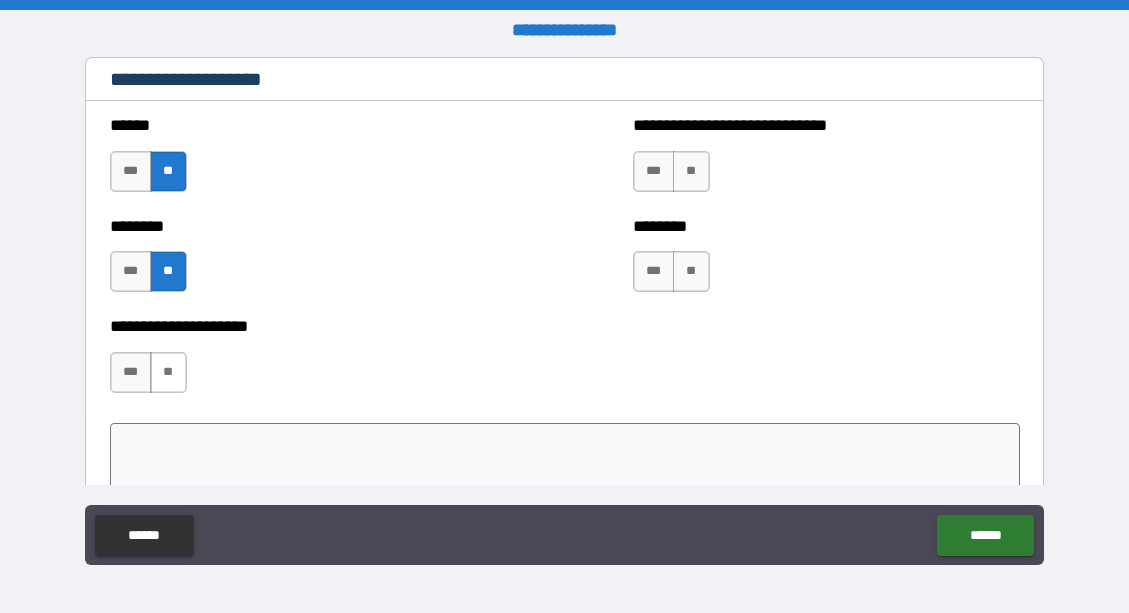 click on "**" at bounding box center (168, 372) 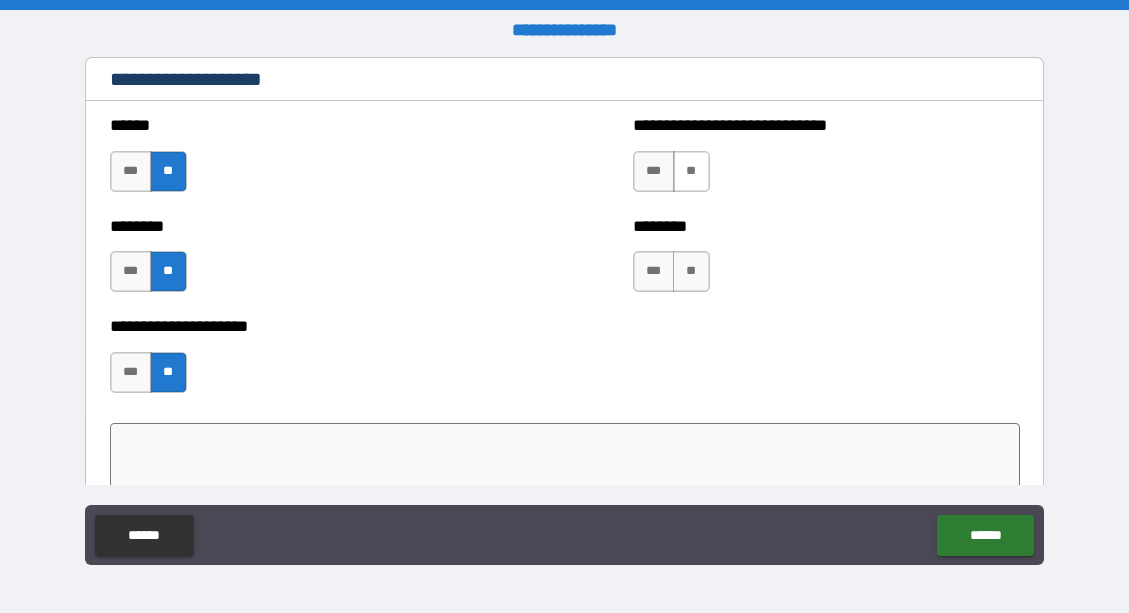 click on "**" at bounding box center [691, 171] 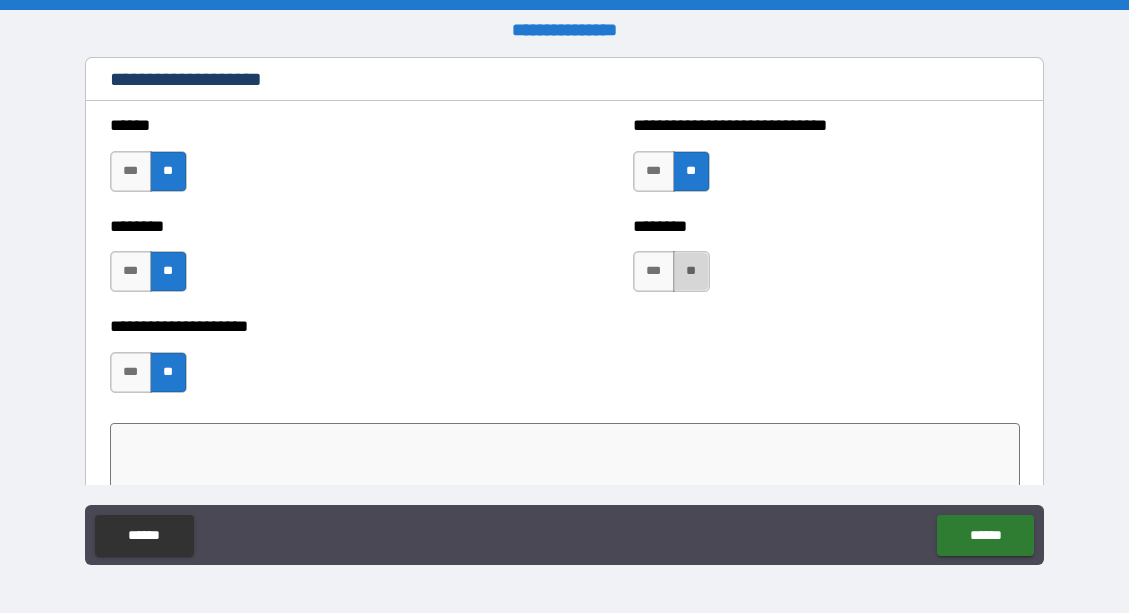 click on "**" at bounding box center [691, 271] 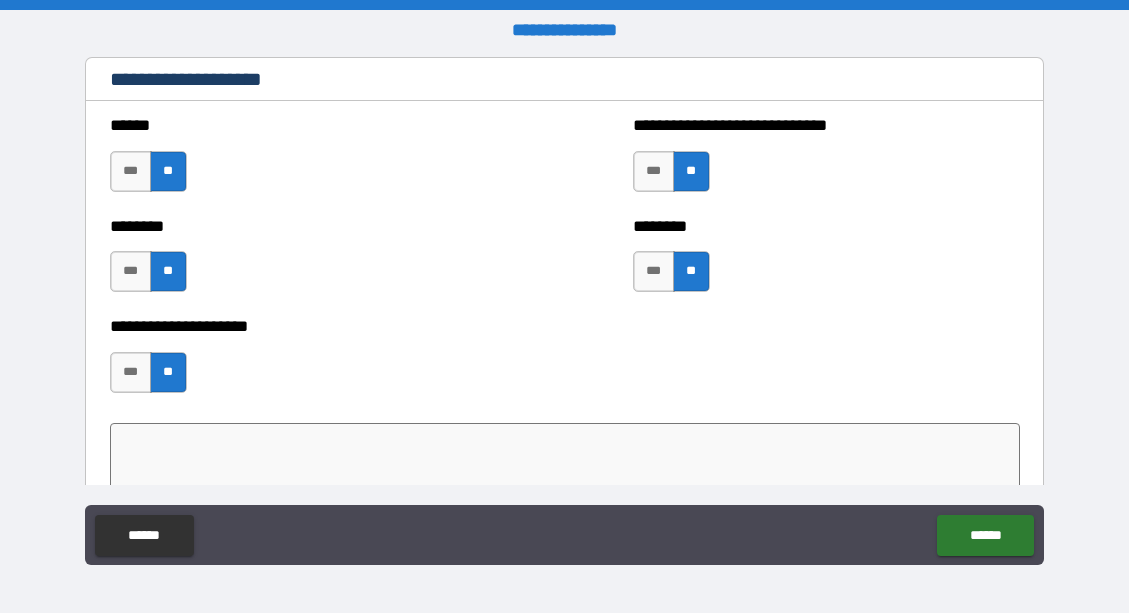 click on "**********" at bounding box center [565, 362] 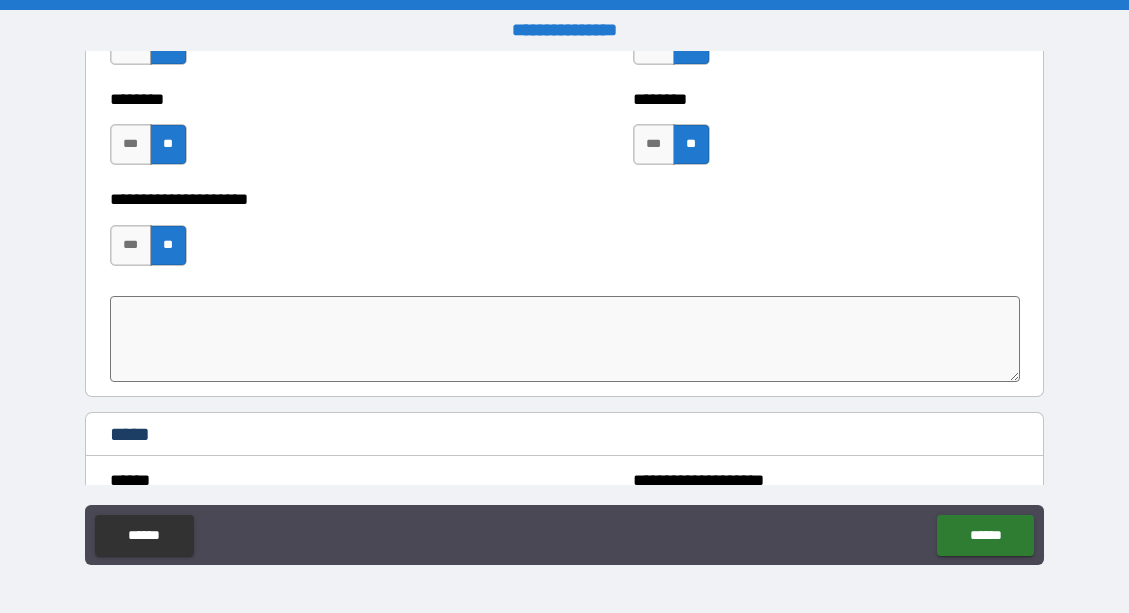 scroll, scrollTop: 6240, scrollLeft: 0, axis: vertical 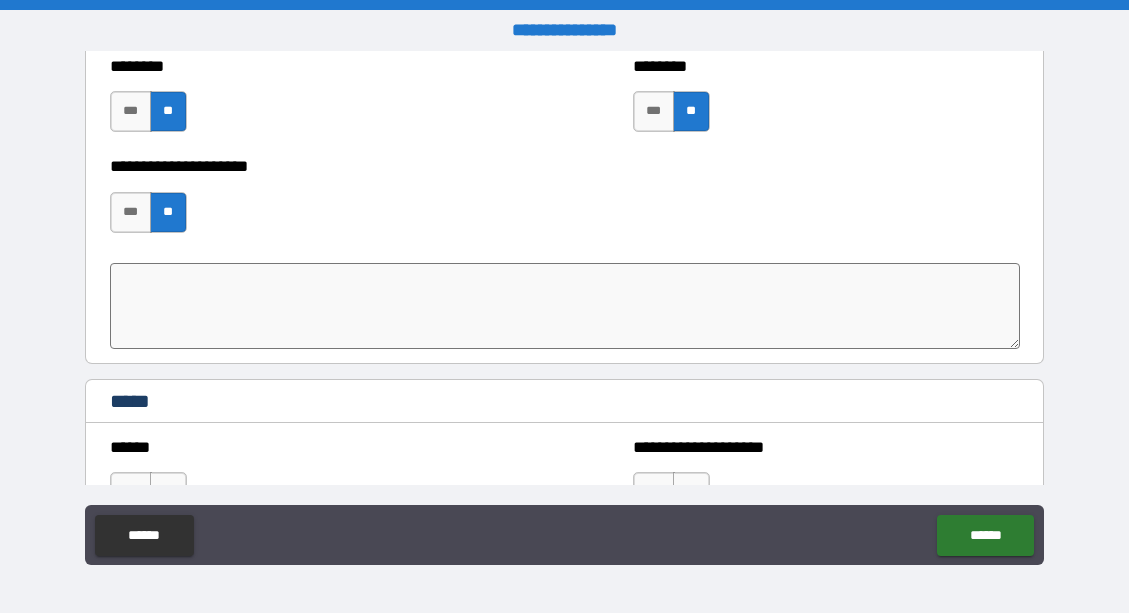click at bounding box center [565, 306] 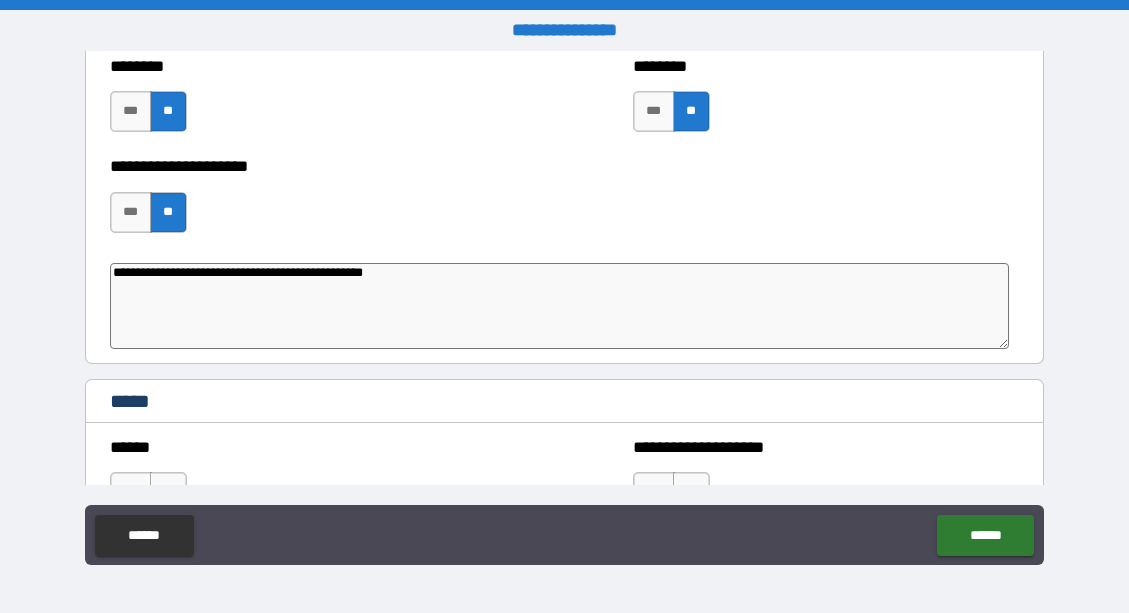 click on "*****" at bounding box center (565, 403) 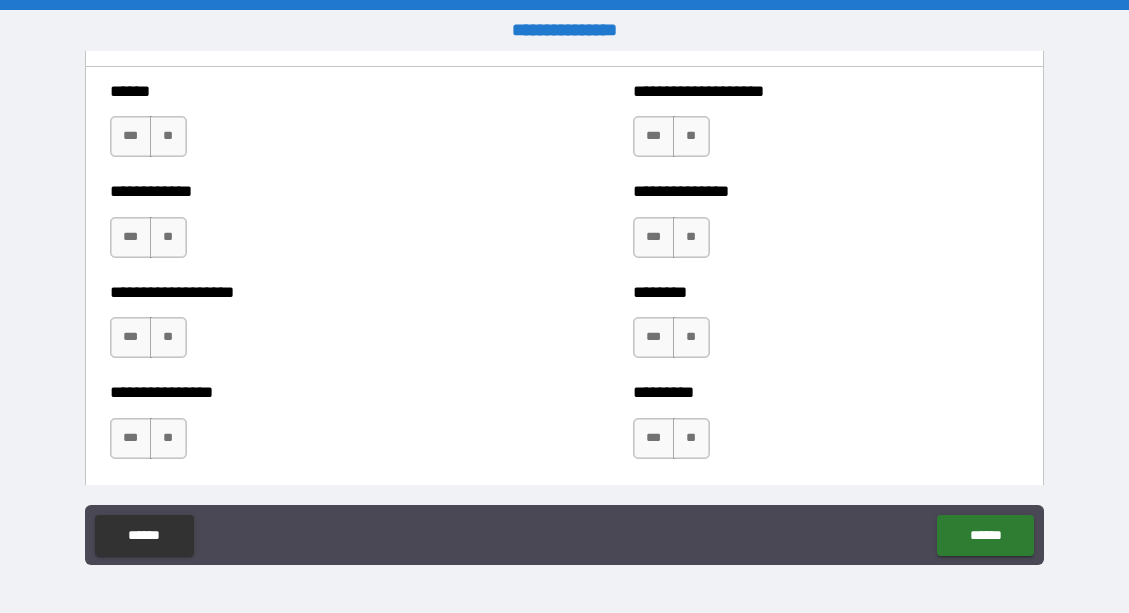 scroll, scrollTop: 6640, scrollLeft: 0, axis: vertical 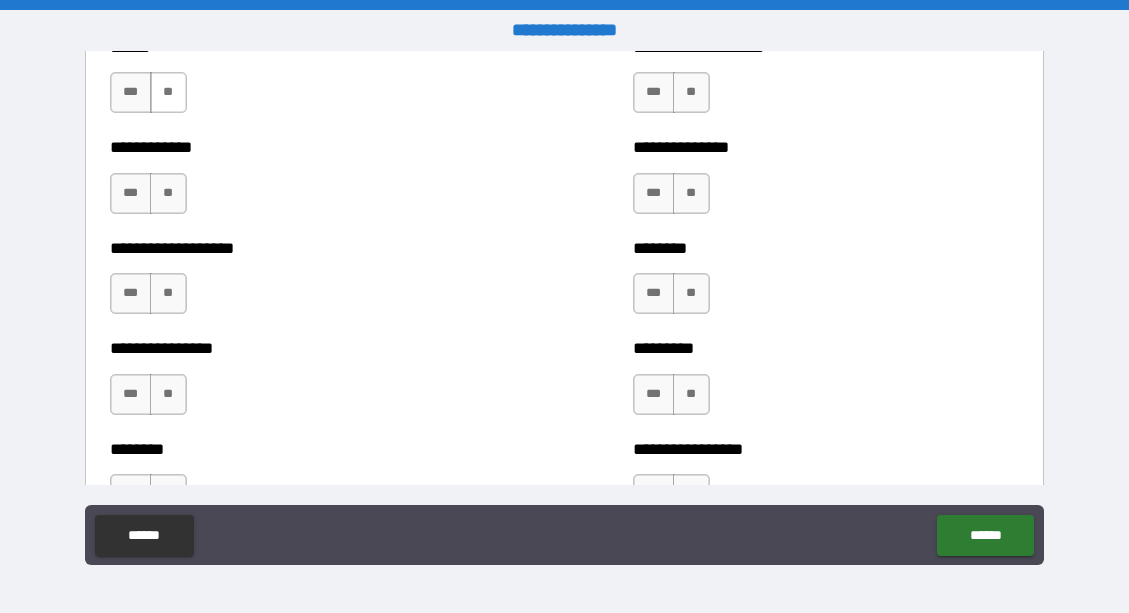 click on "**" at bounding box center [168, 92] 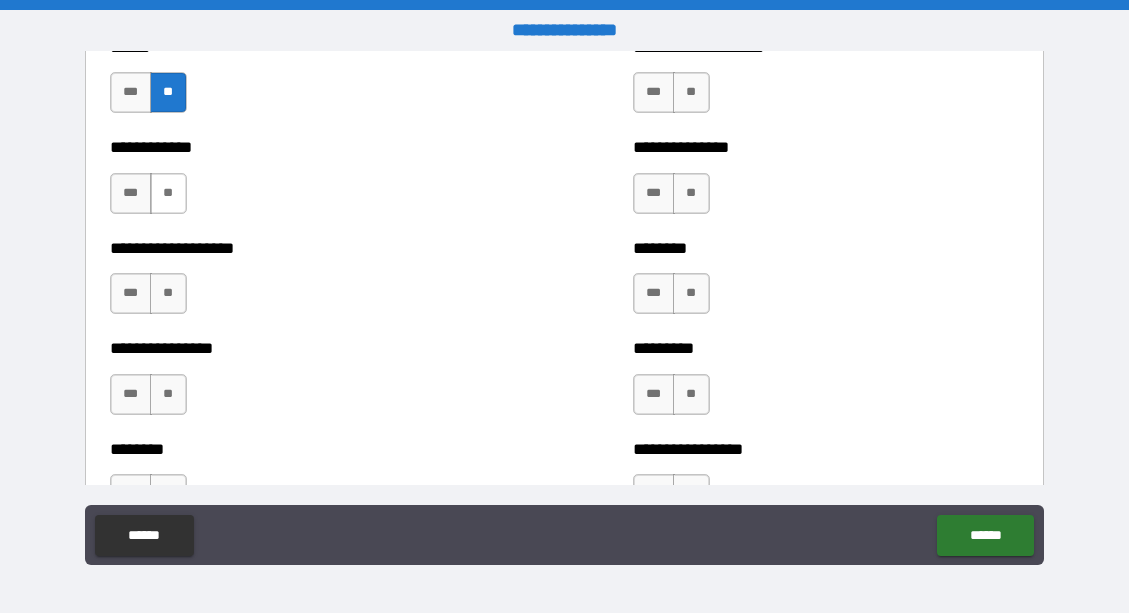 click on "**" at bounding box center [168, 193] 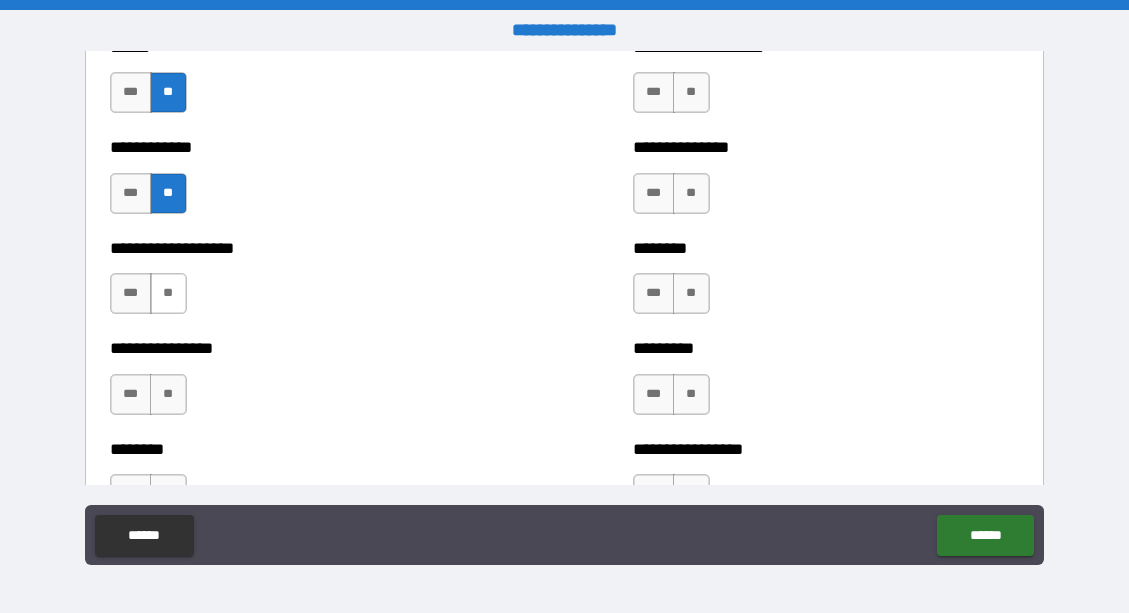 click on "**" at bounding box center [168, 293] 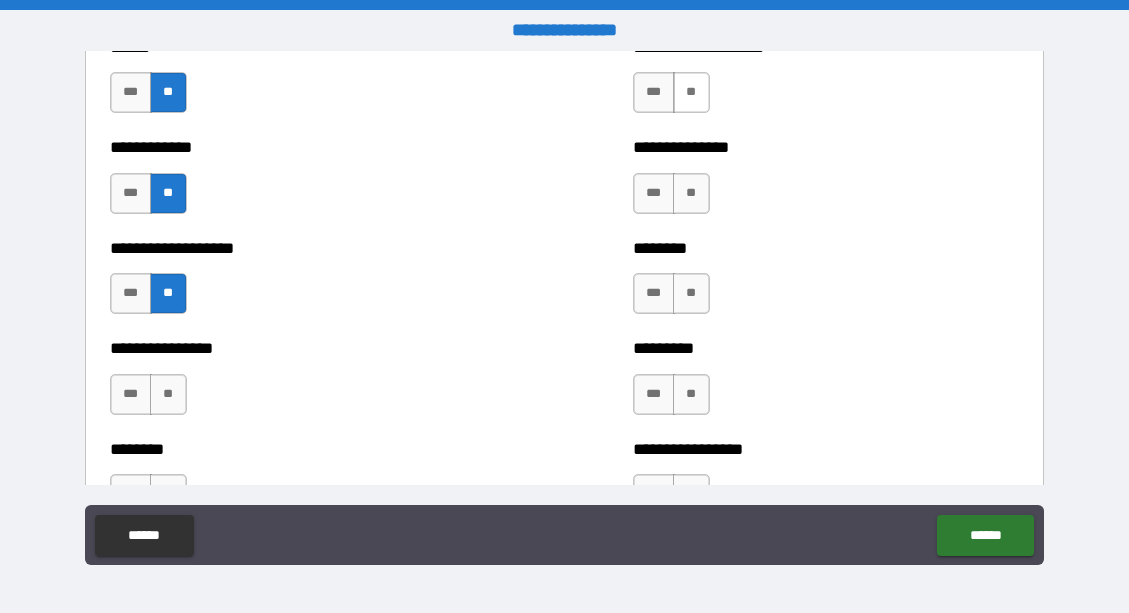 click on "**" at bounding box center (691, 92) 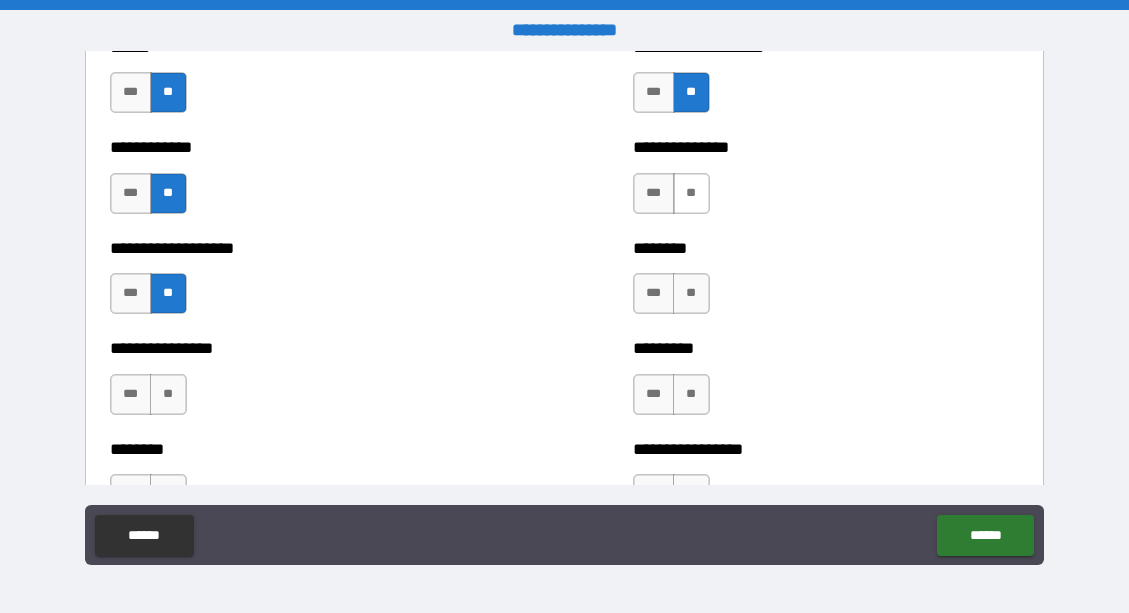 click on "**" at bounding box center (691, 193) 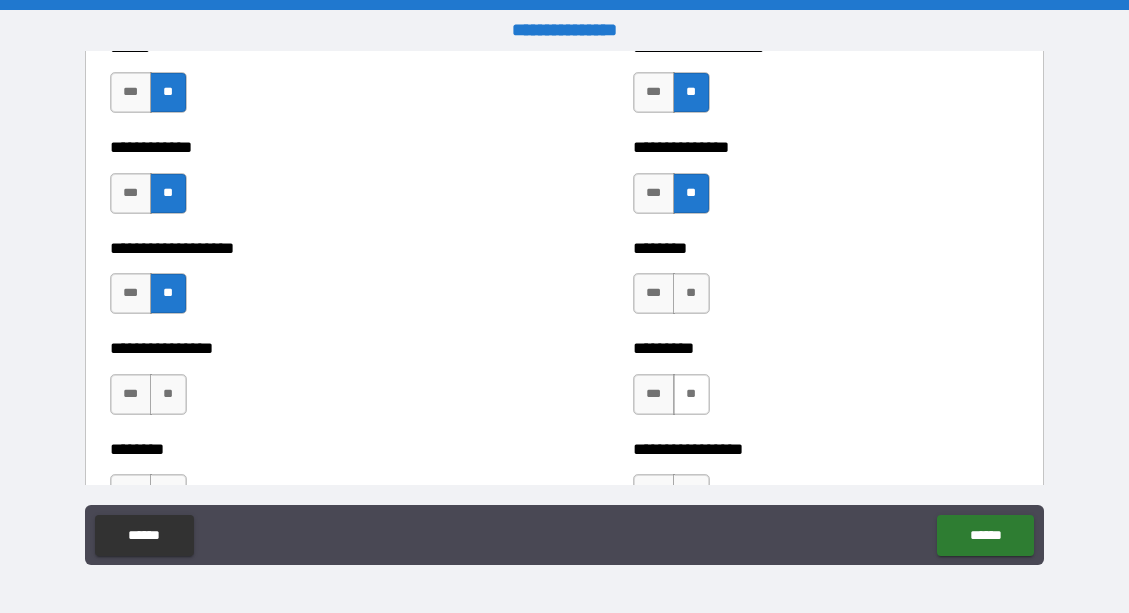 click on "**" at bounding box center (691, 394) 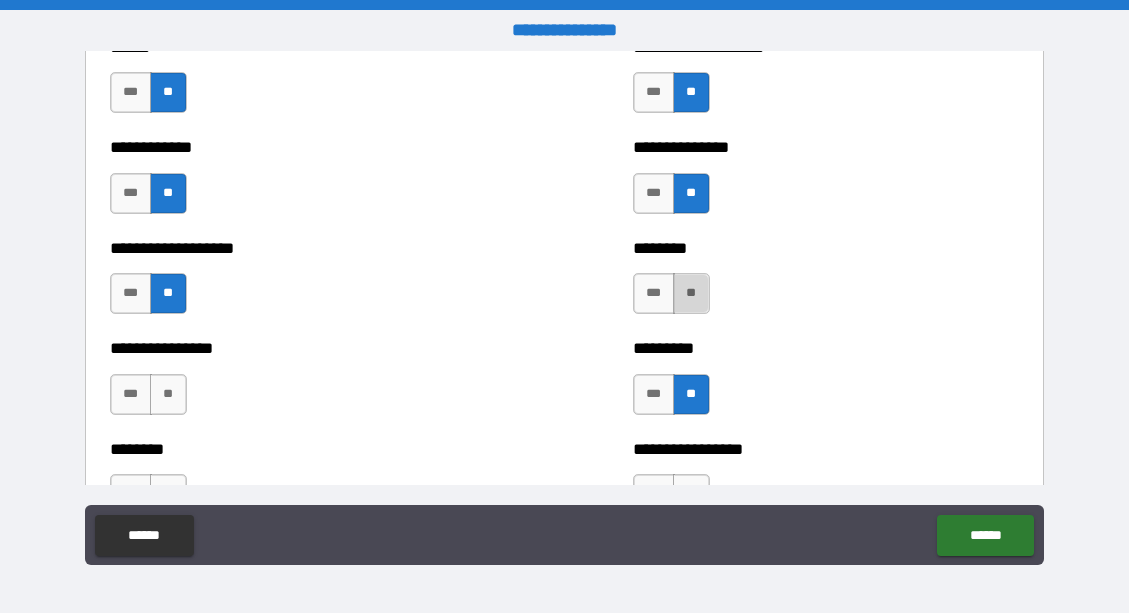 click on "**" at bounding box center [691, 293] 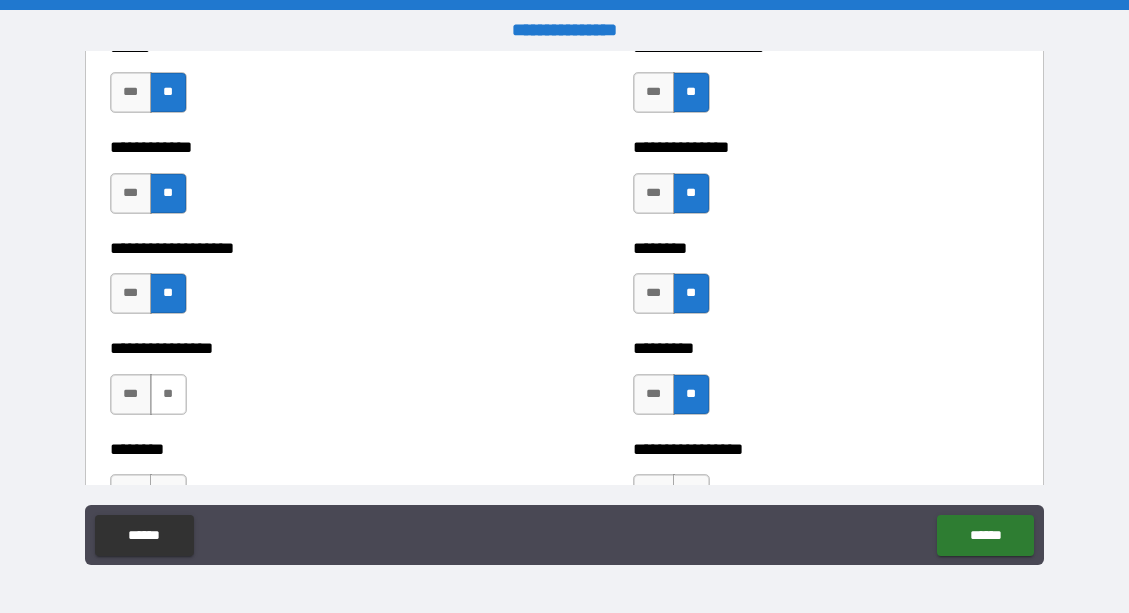 click on "**" at bounding box center (168, 394) 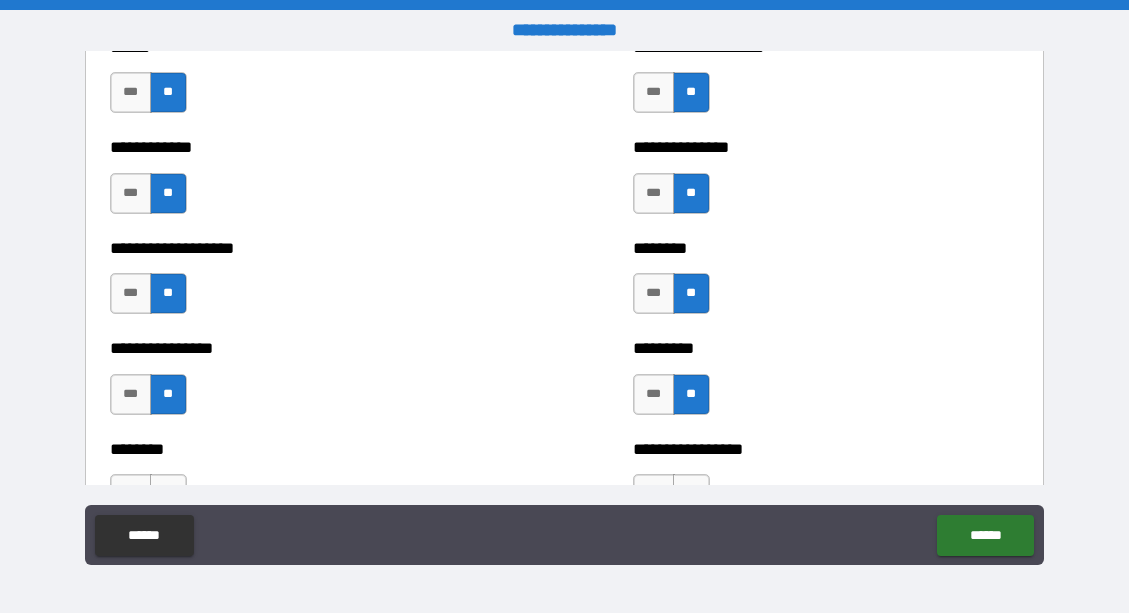 click on "********" at bounding box center [301, 450] 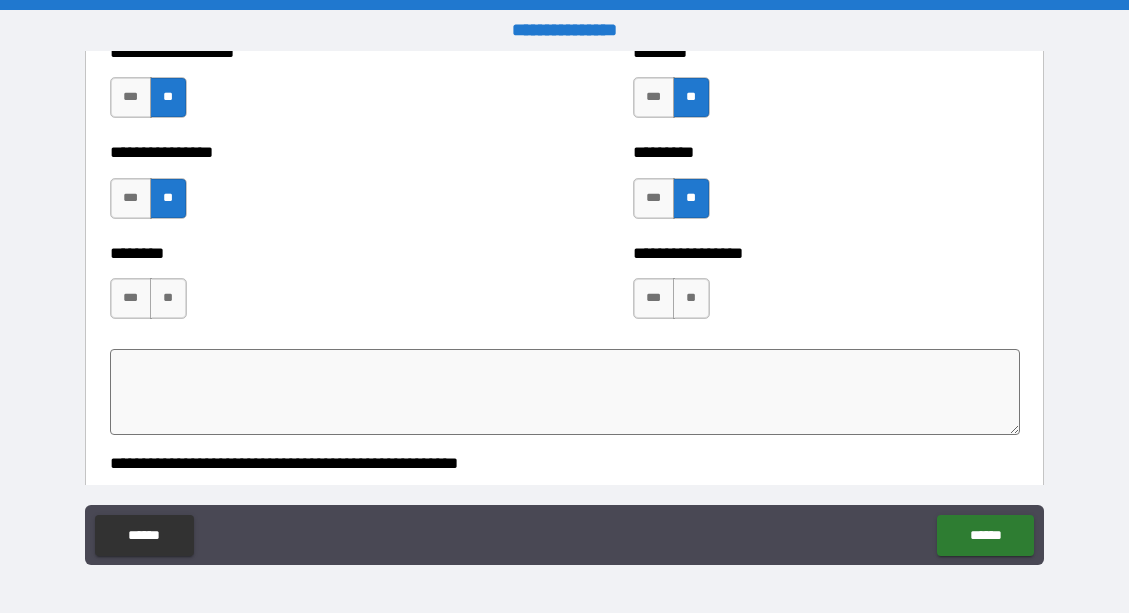 scroll, scrollTop: 6840, scrollLeft: 0, axis: vertical 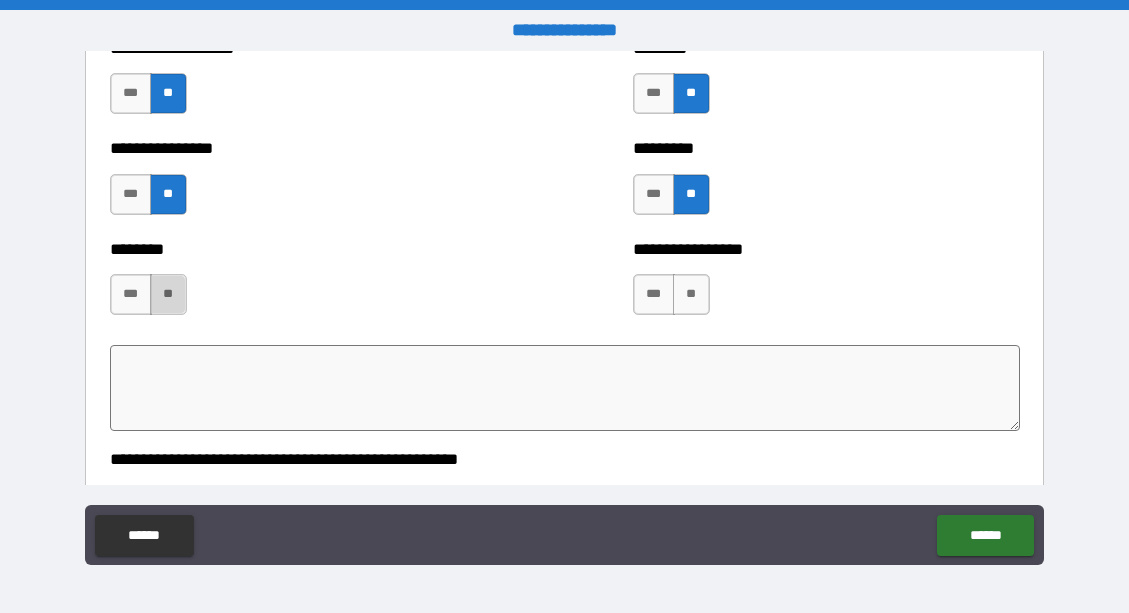 click on "**" at bounding box center (168, 294) 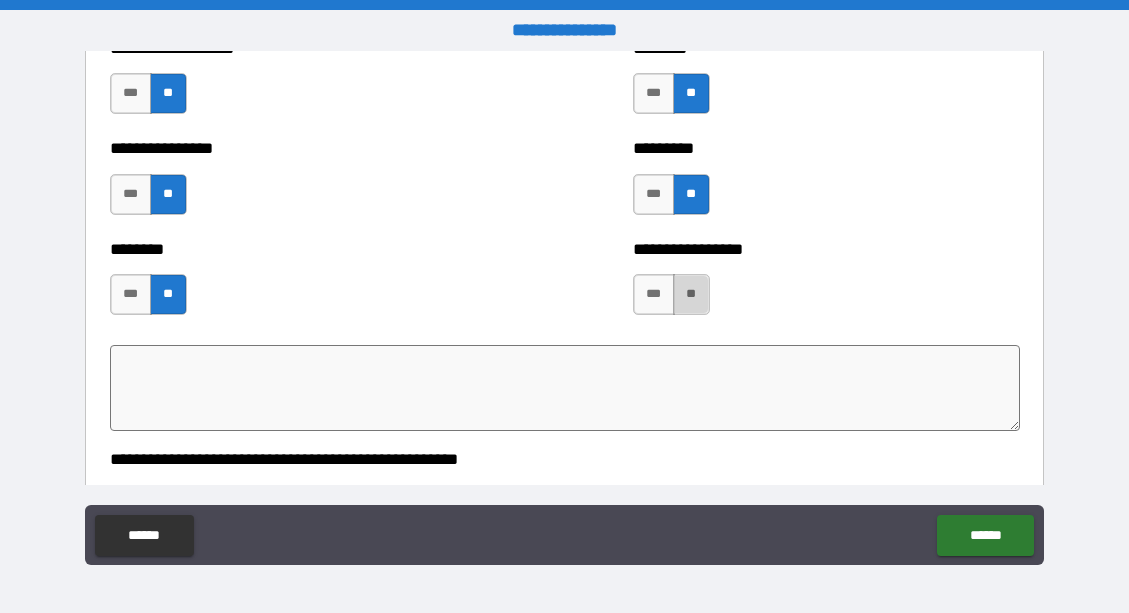 click on "**" at bounding box center (691, 294) 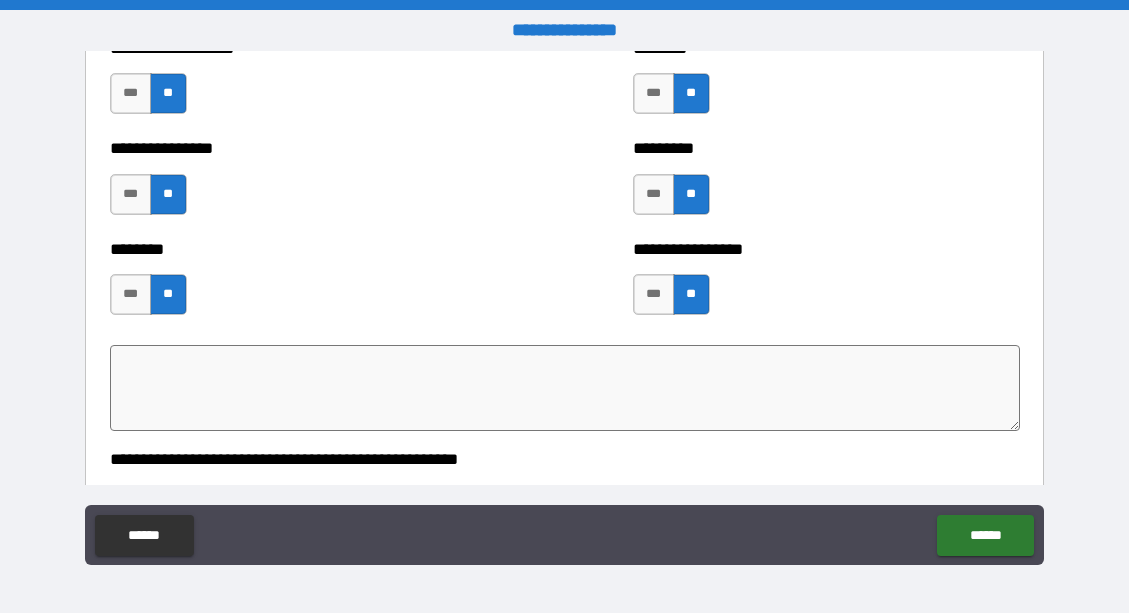 click on "**********" at bounding box center [826, 285] 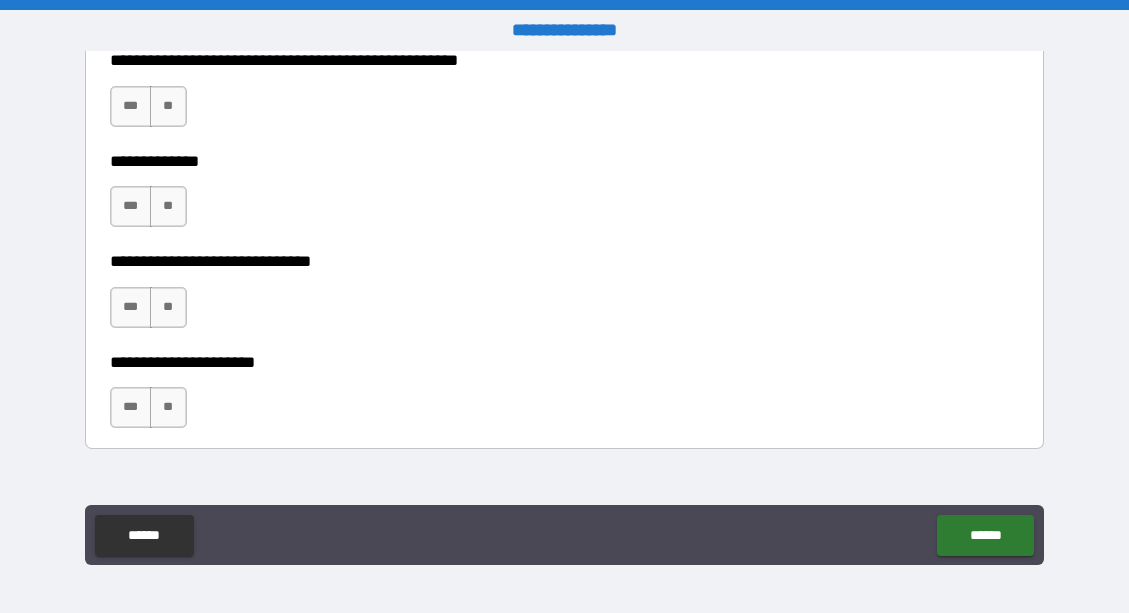 scroll, scrollTop: 7240, scrollLeft: 0, axis: vertical 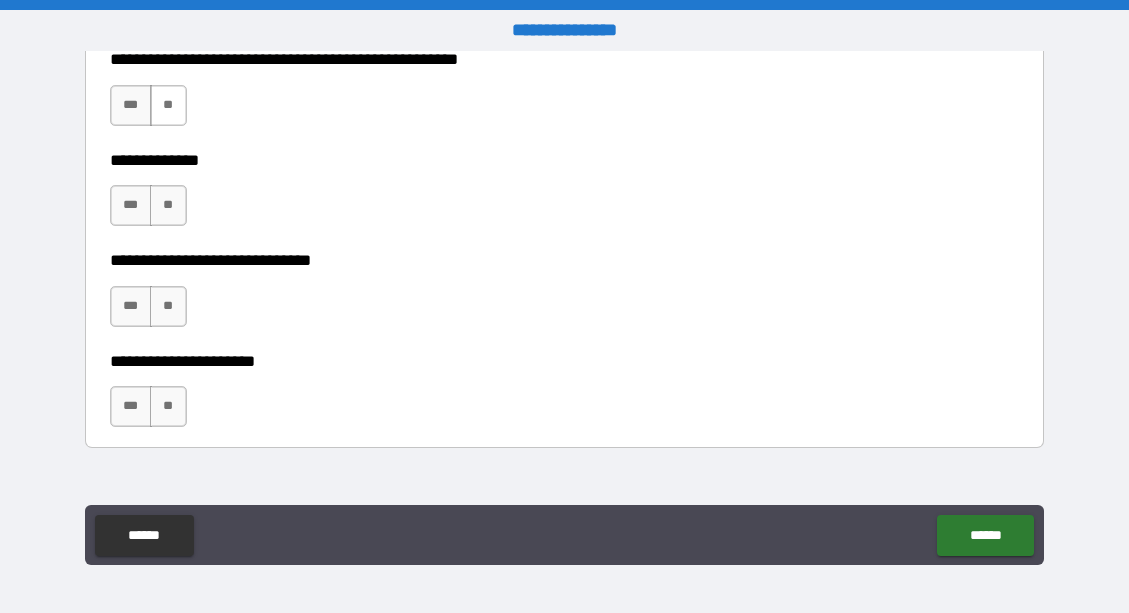 click on "**" at bounding box center [168, 105] 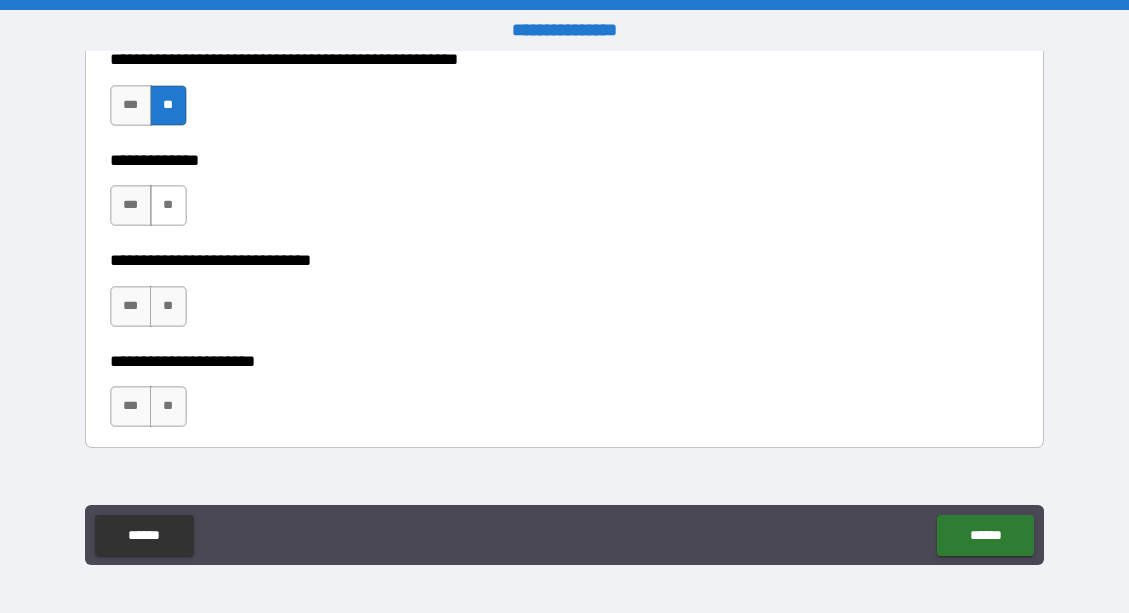 click on "**" at bounding box center [168, 205] 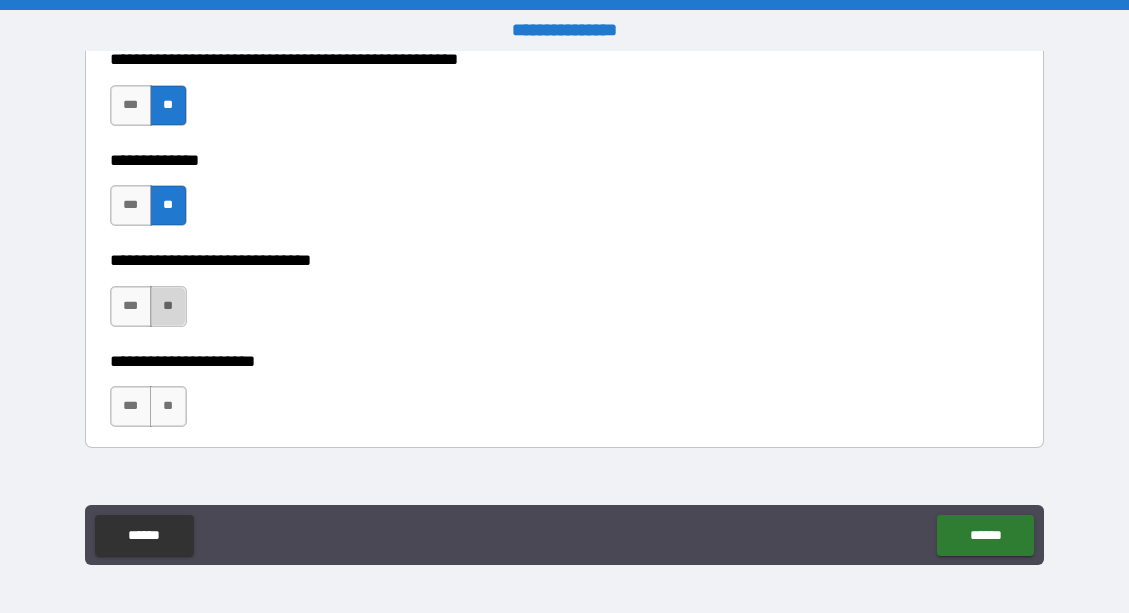 click on "**" at bounding box center (168, 306) 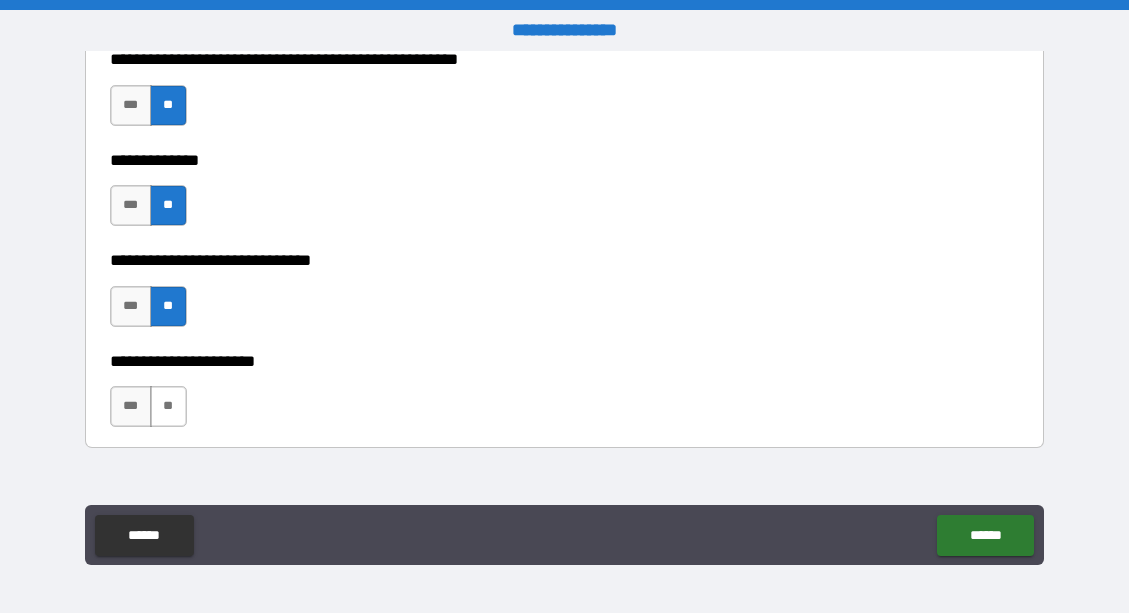 click on "**" at bounding box center [168, 406] 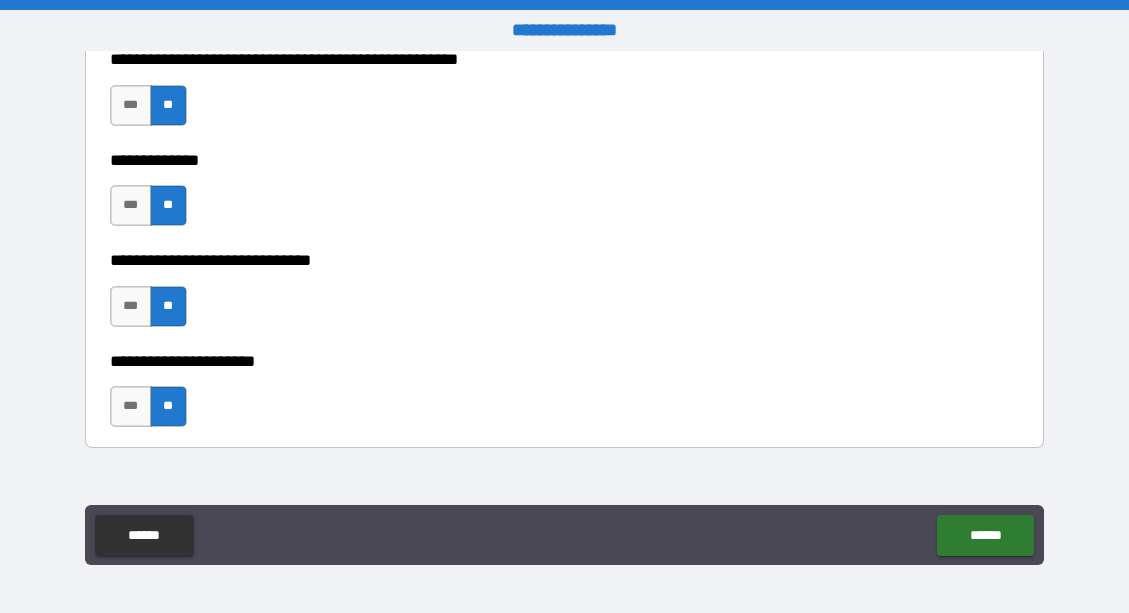 click on "**********" at bounding box center (565, 397) 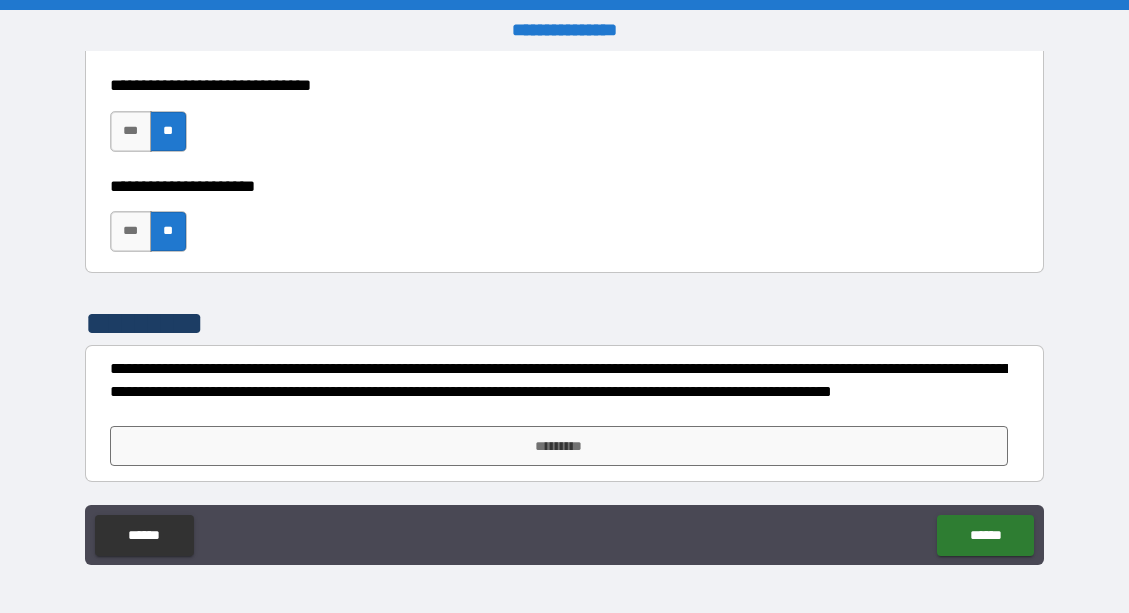 scroll, scrollTop: 7417, scrollLeft: 0, axis: vertical 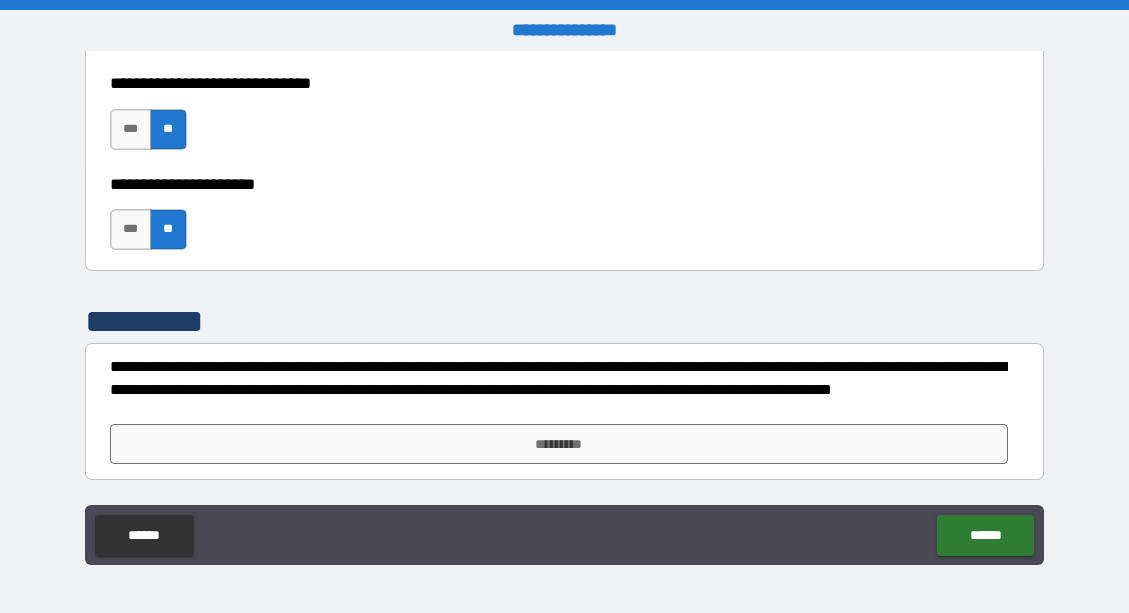 click on "*********" at bounding box center [559, 444] 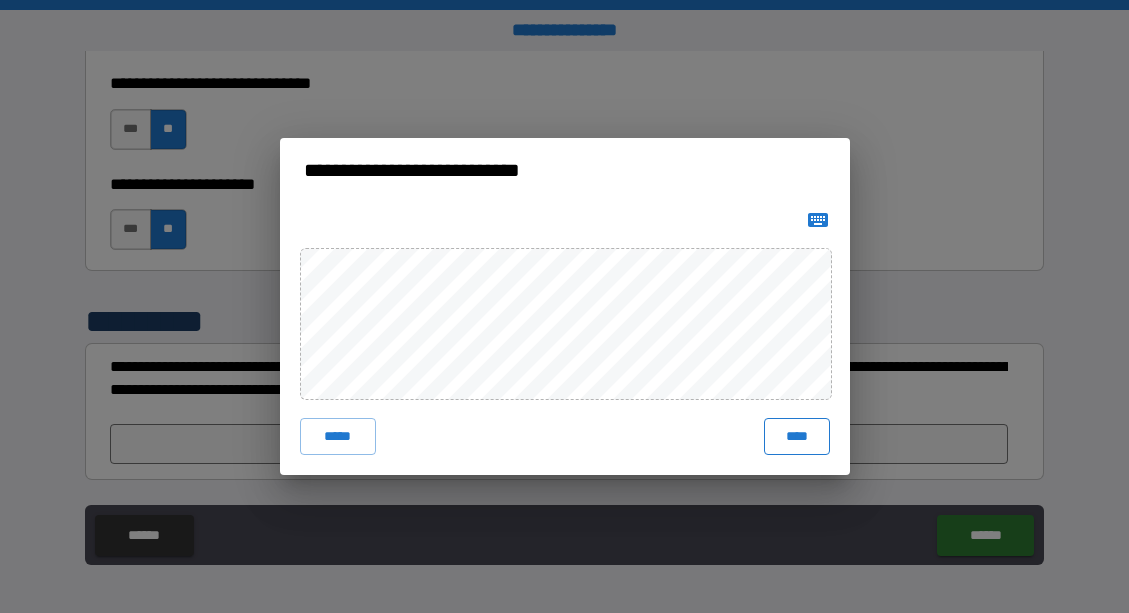 click on "****" at bounding box center (797, 436) 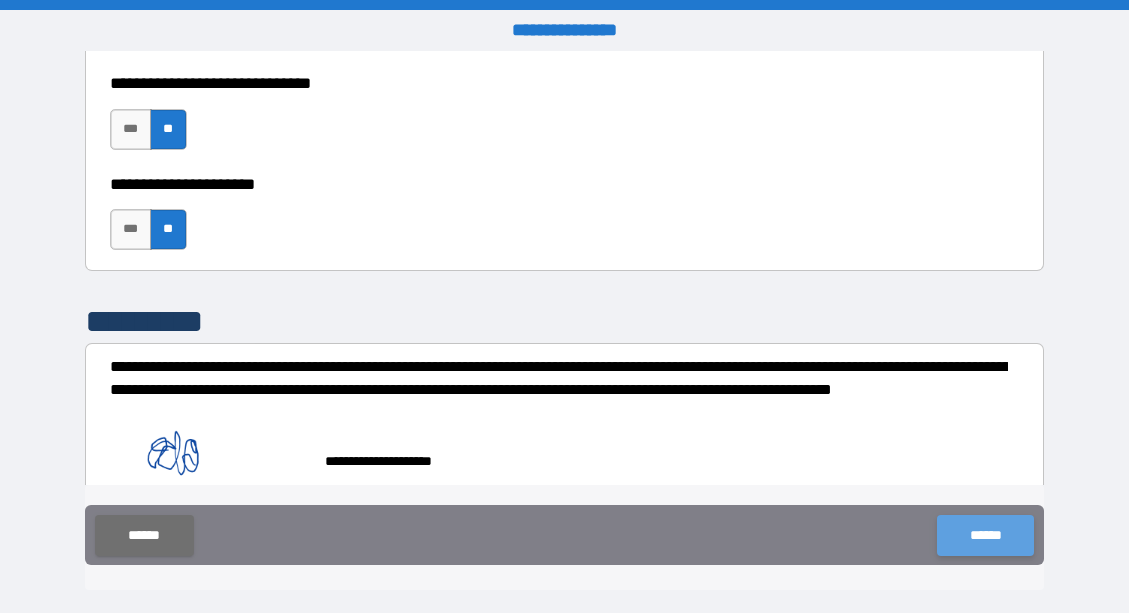 click on "******" at bounding box center [985, 535] 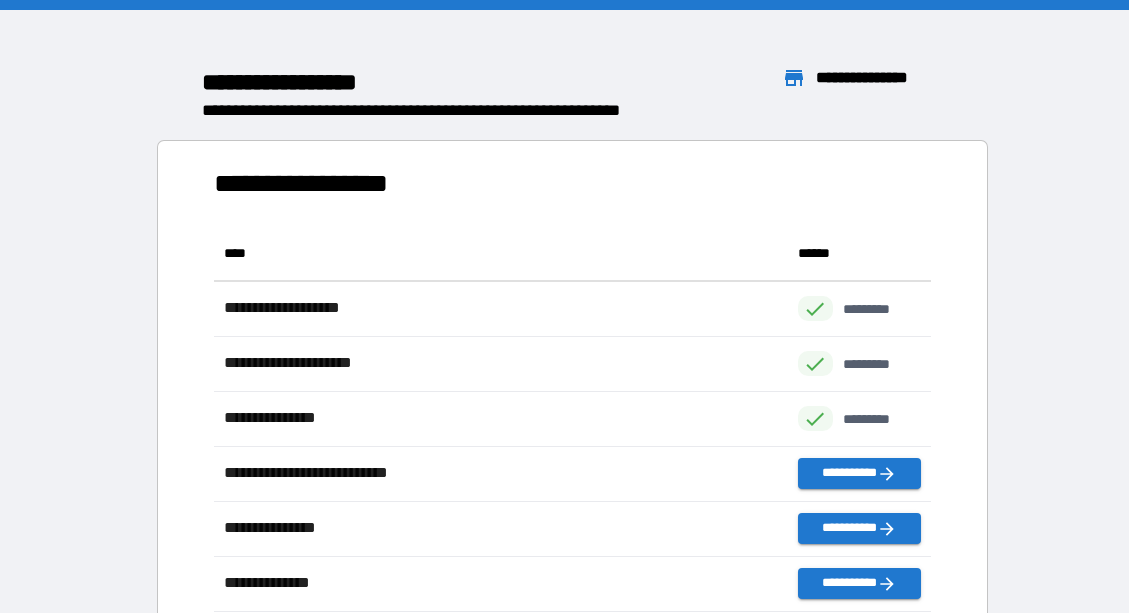 scroll, scrollTop: 1, scrollLeft: 1, axis: both 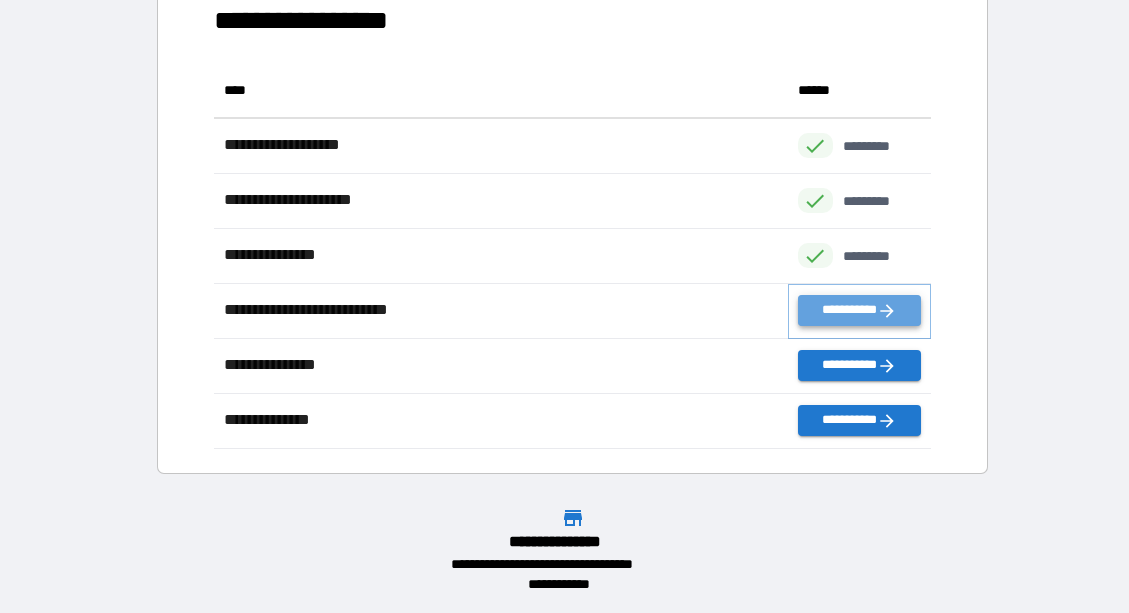 click on "**********" at bounding box center [859, 310] 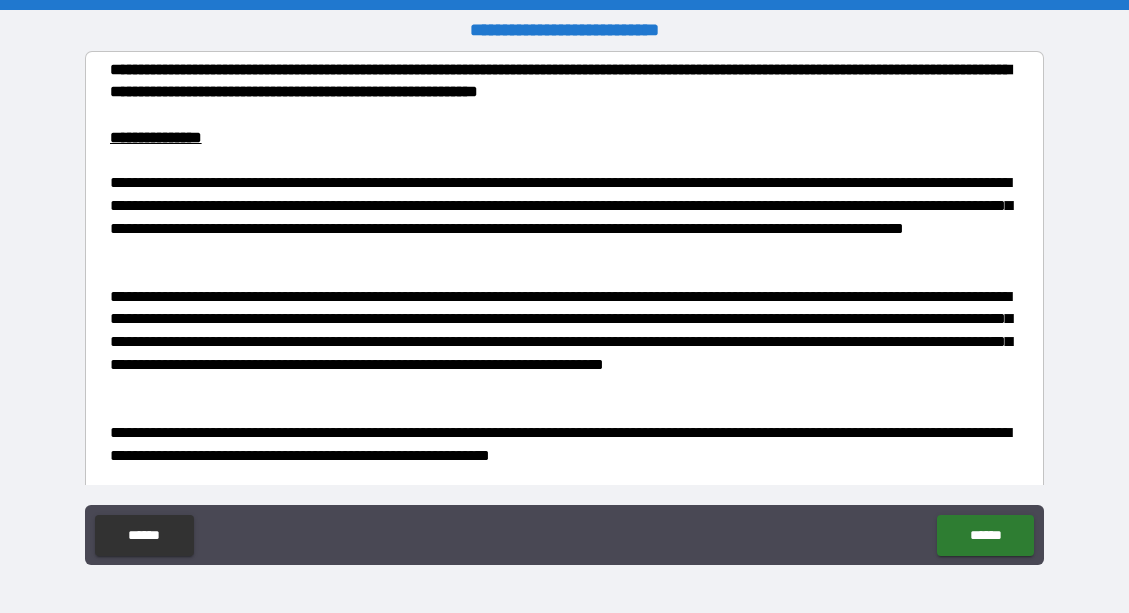 click on "**********" at bounding box center (559, 217) 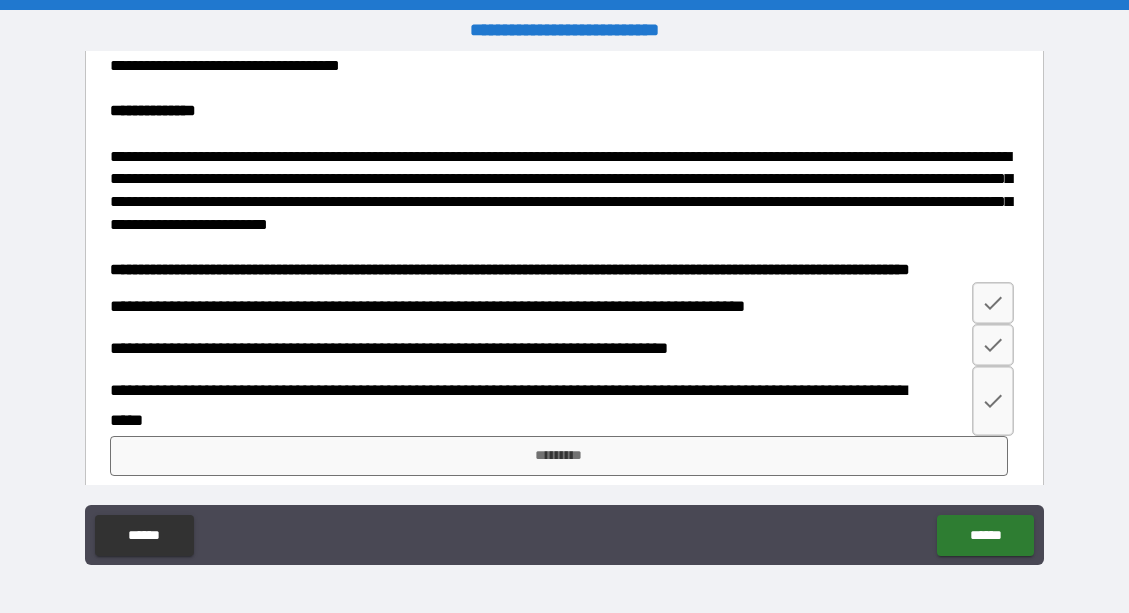 scroll, scrollTop: 2514, scrollLeft: 0, axis: vertical 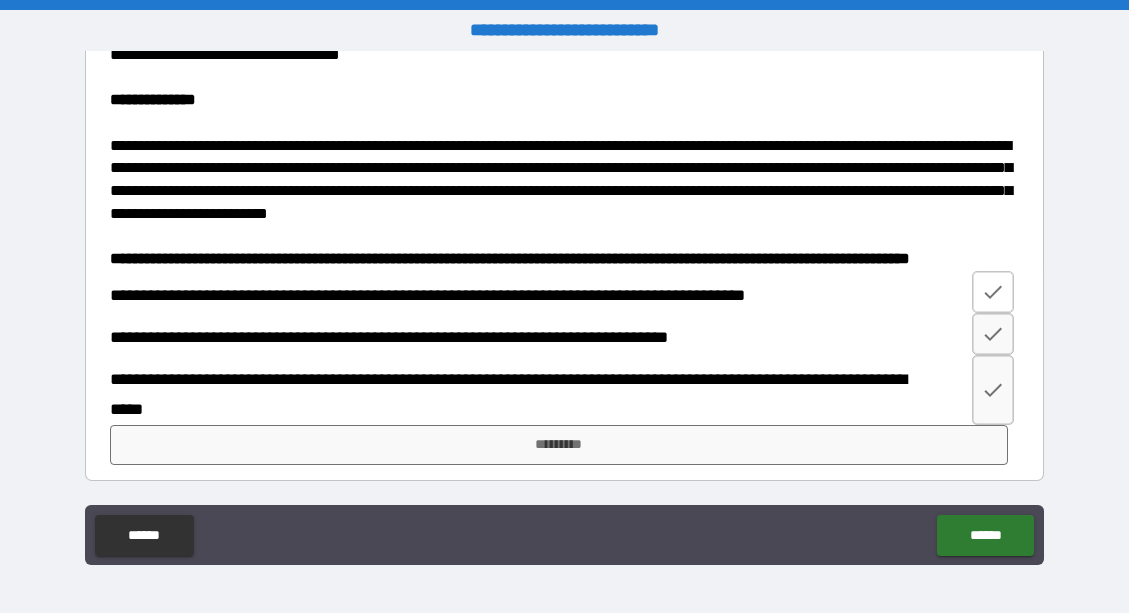 click 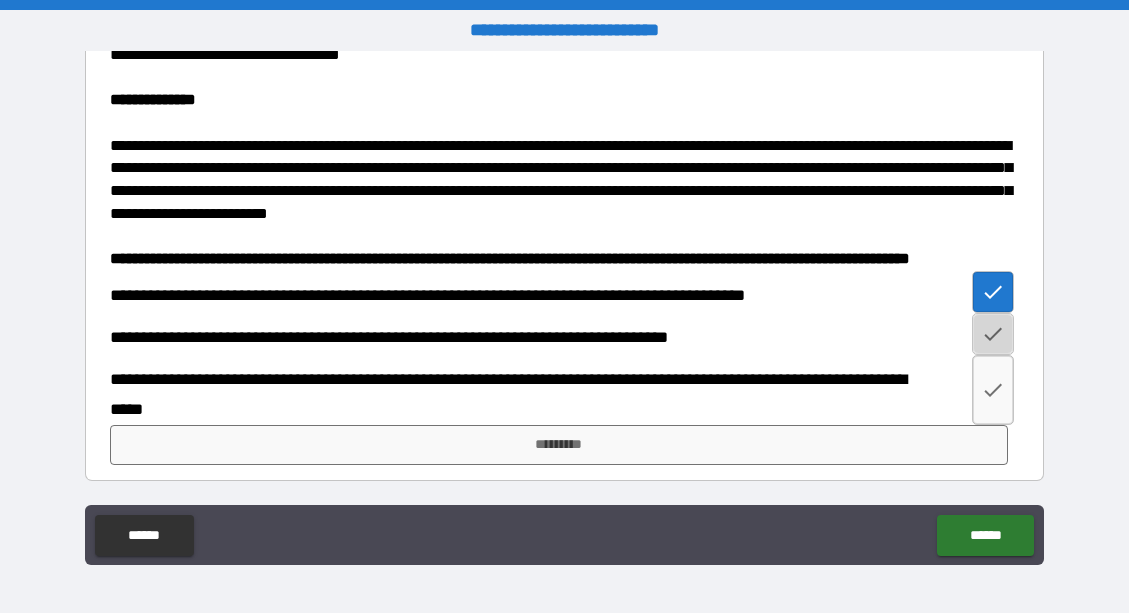 click 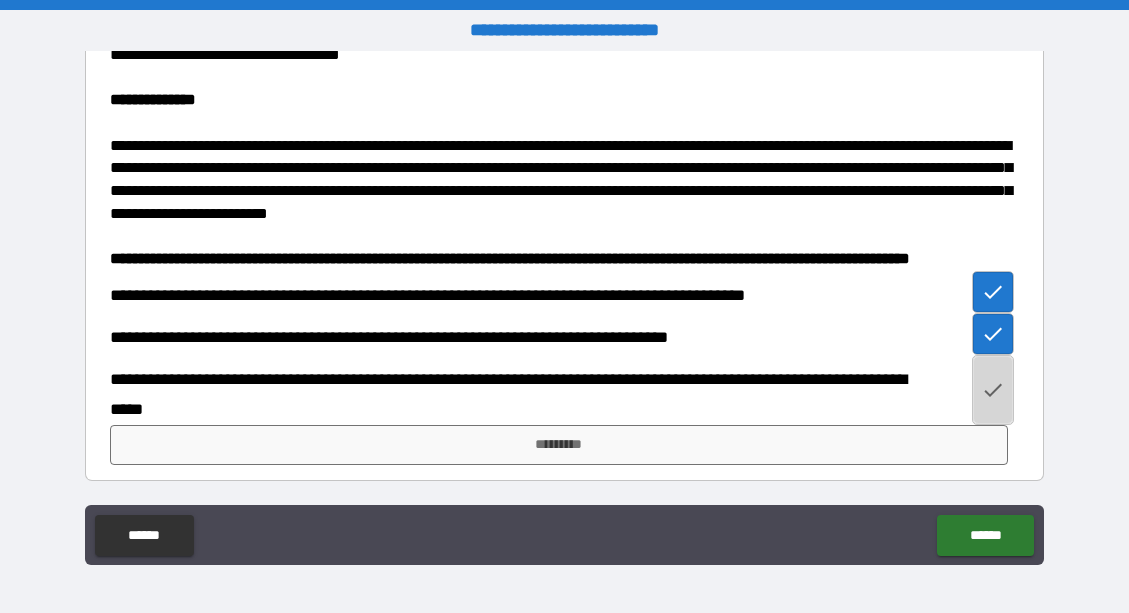 click 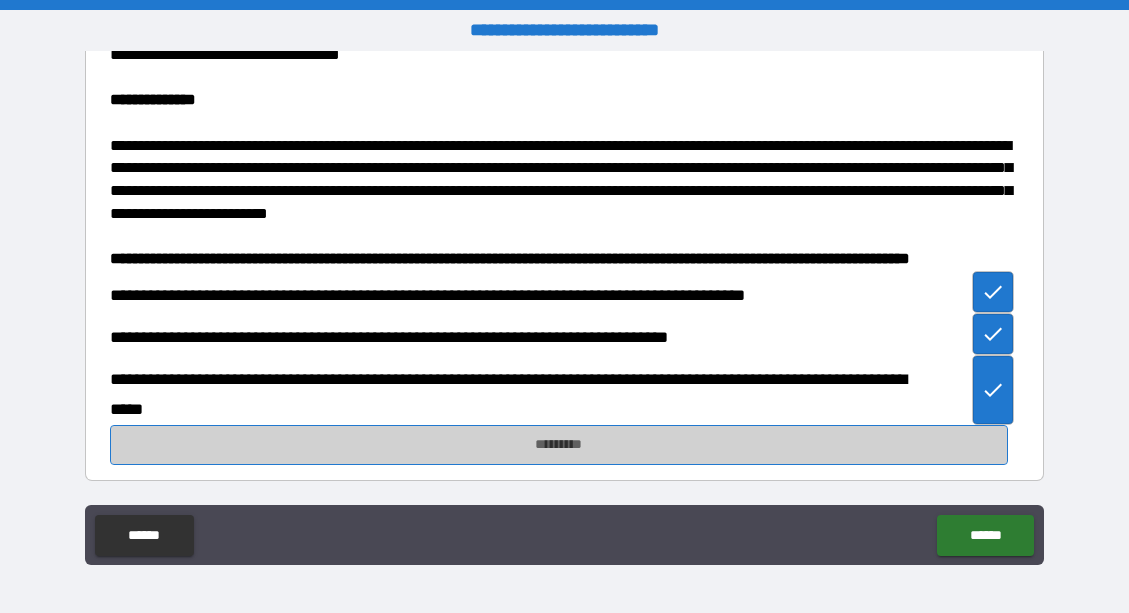 click on "*********" at bounding box center (559, 445) 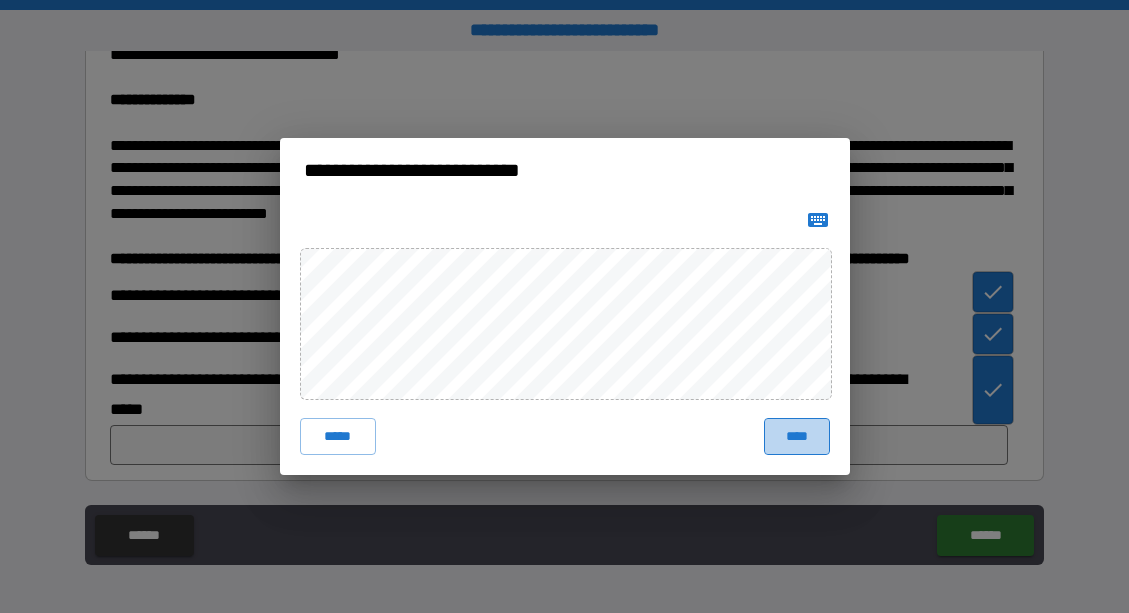 click on "****" at bounding box center [797, 436] 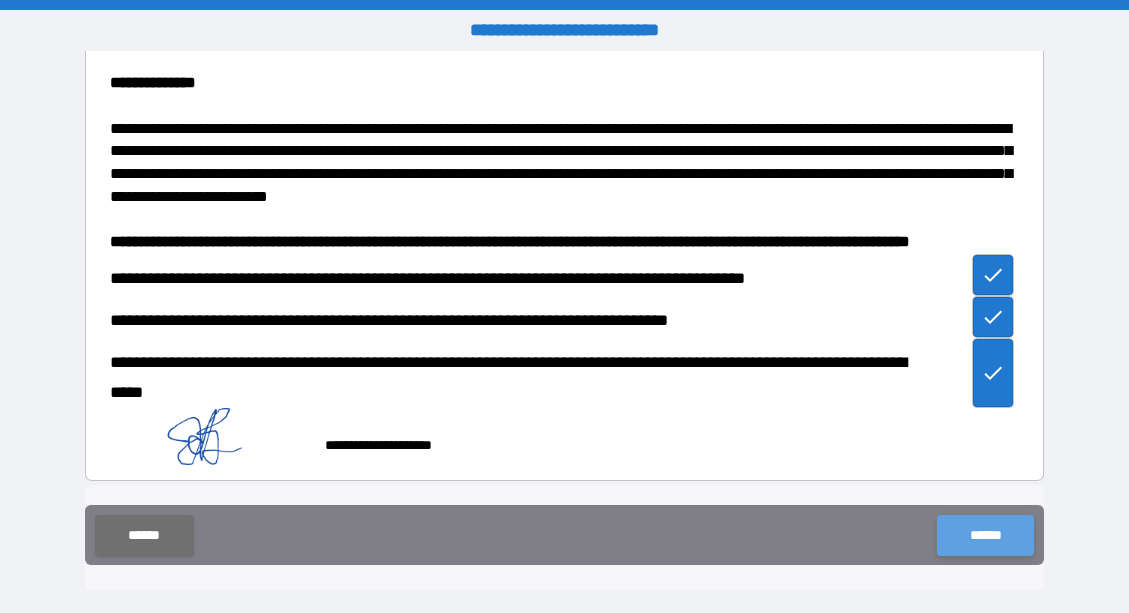 click on "******" at bounding box center [985, 535] 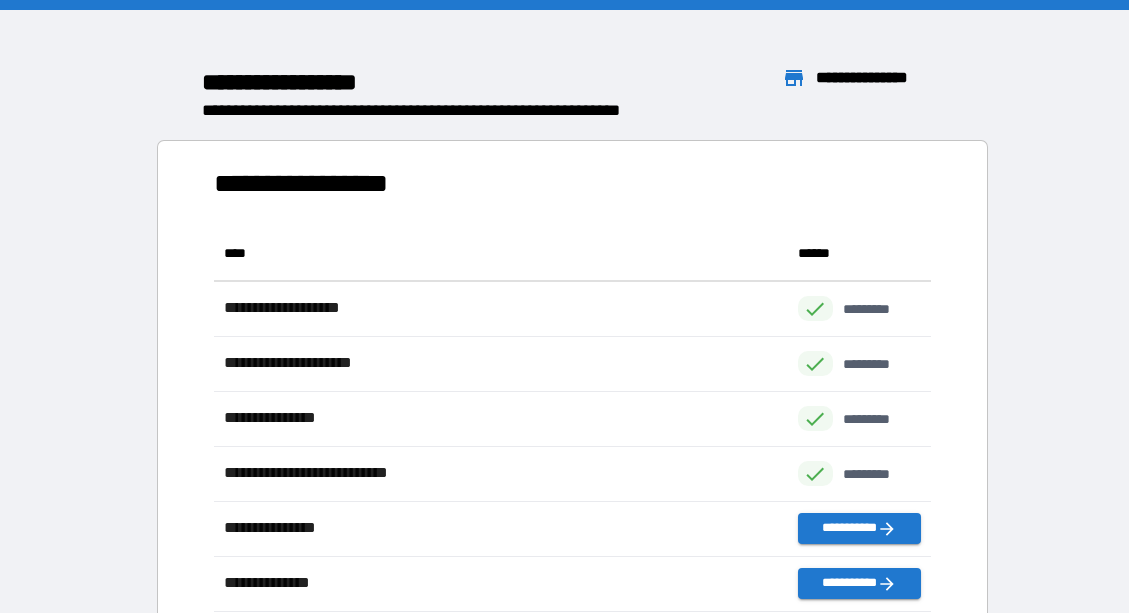 scroll, scrollTop: 1, scrollLeft: 1, axis: both 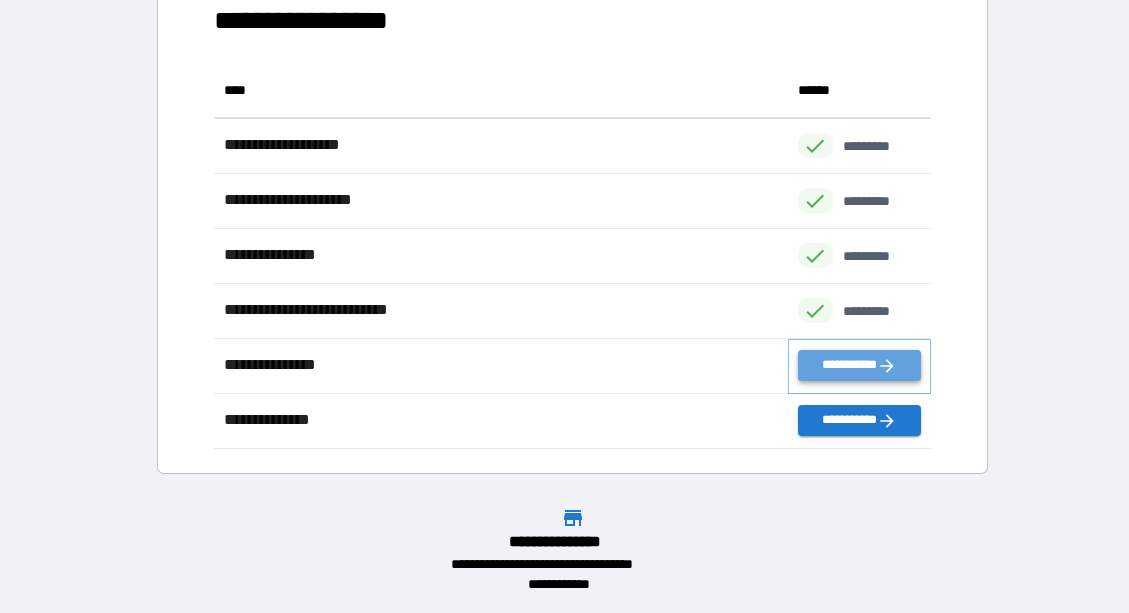 click on "**********" at bounding box center (859, 365) 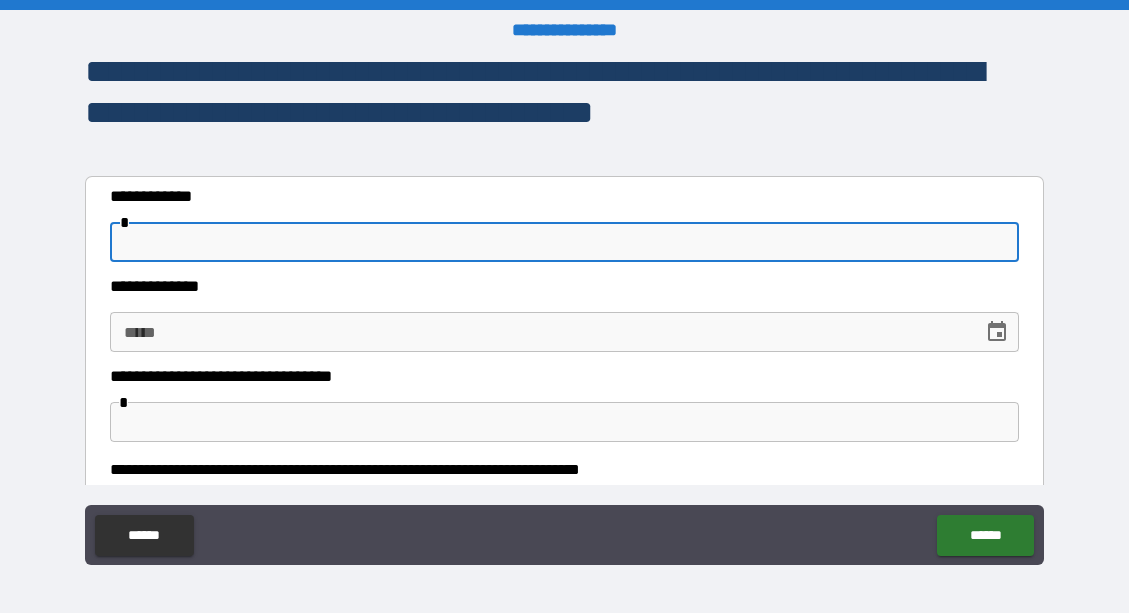 click at bounding box center [565, 242] 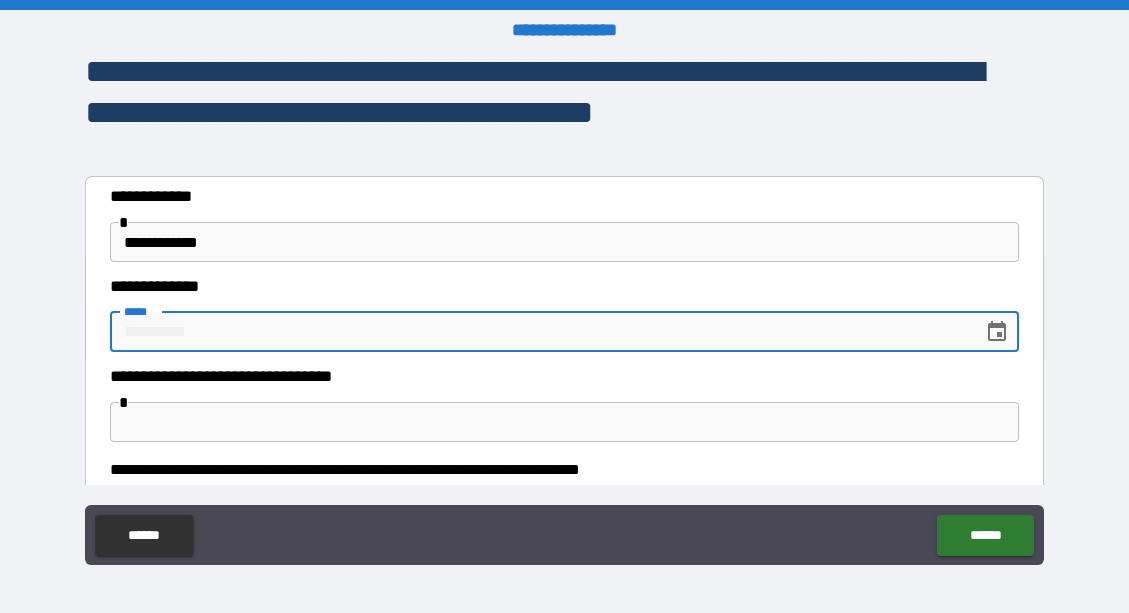click on "***   *" at bounding box center [540, 332] 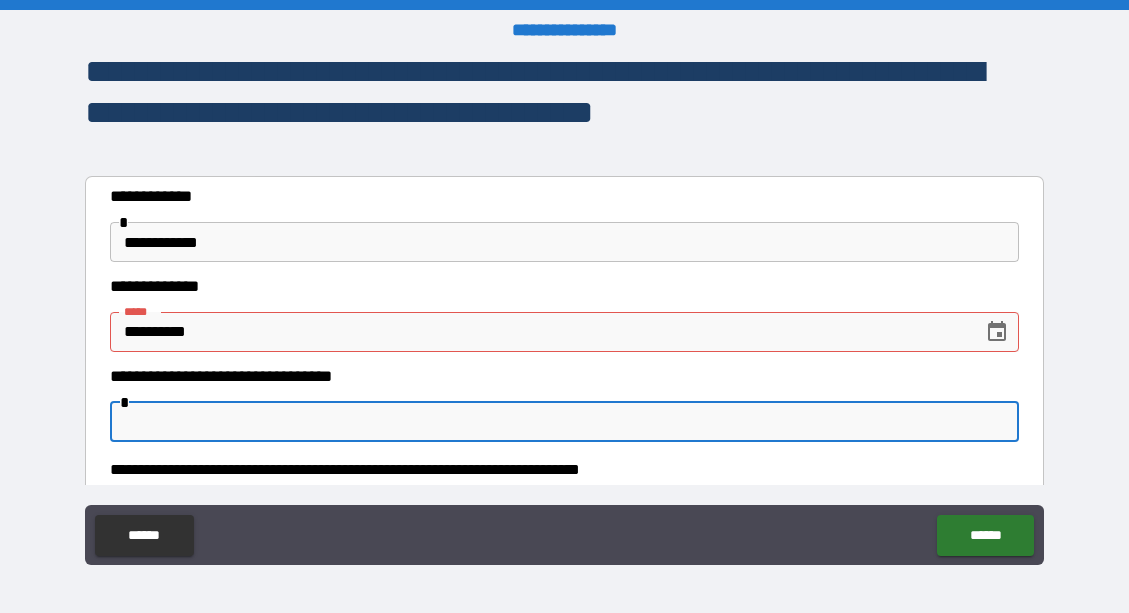 click at bounding box center (565, 422) 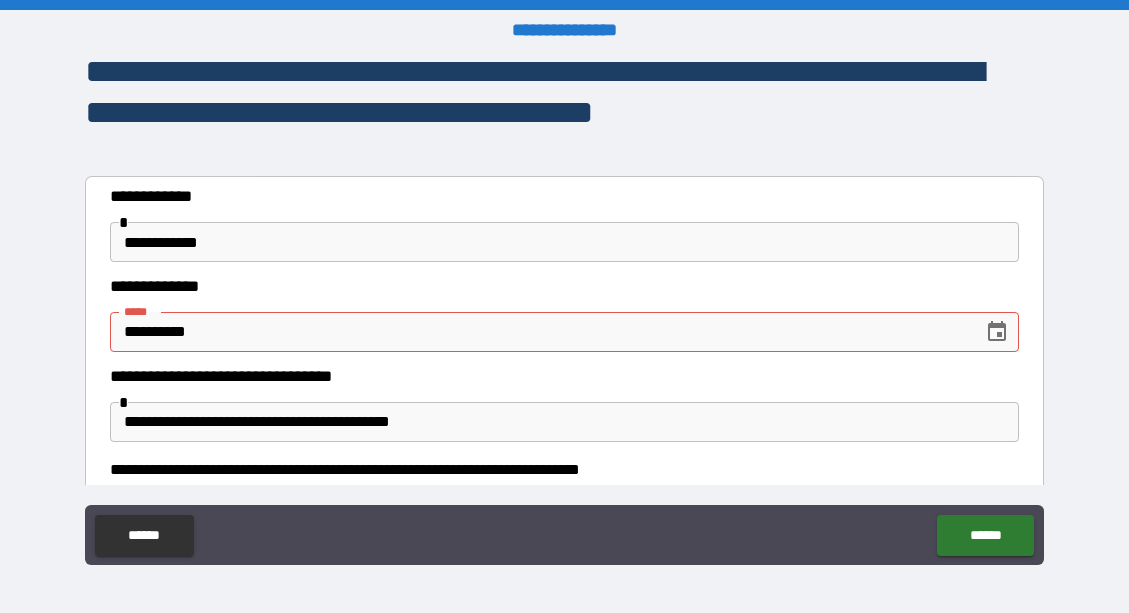 click on "**********" at bounding box center [559, 470] 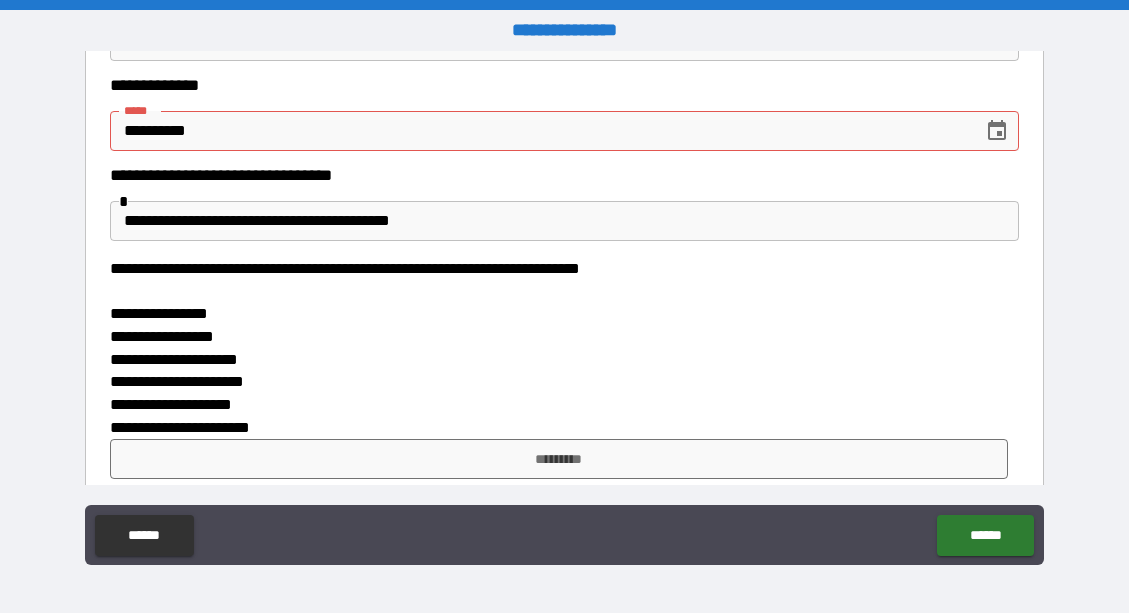 scroll, scrollTop: 216, scrollLeft: 0, axis: vertical 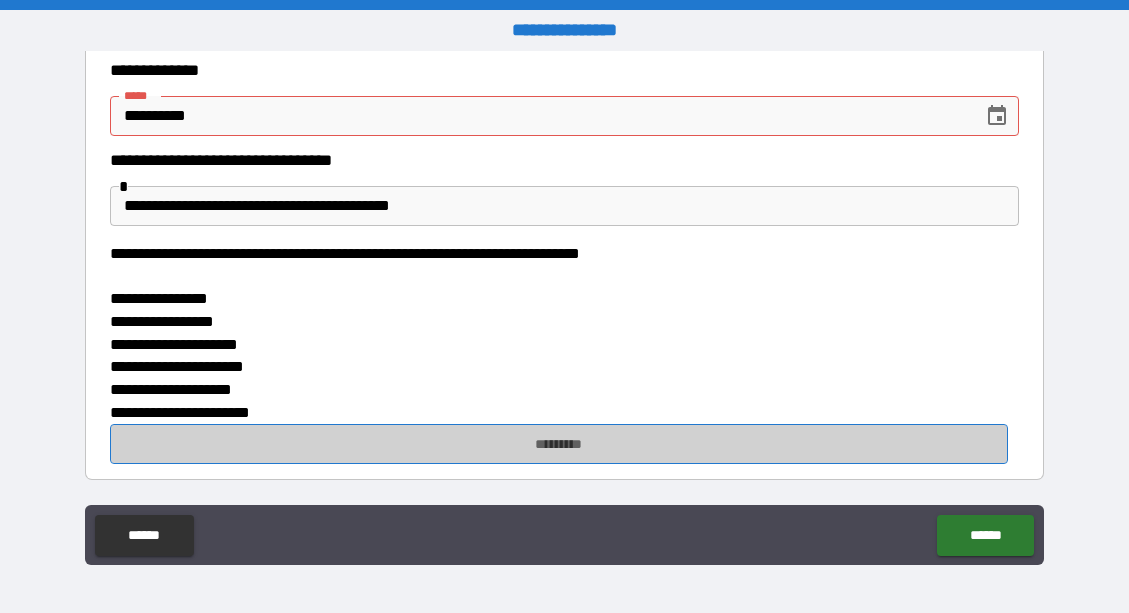 click on "*********" at bounding box center (559, 444) 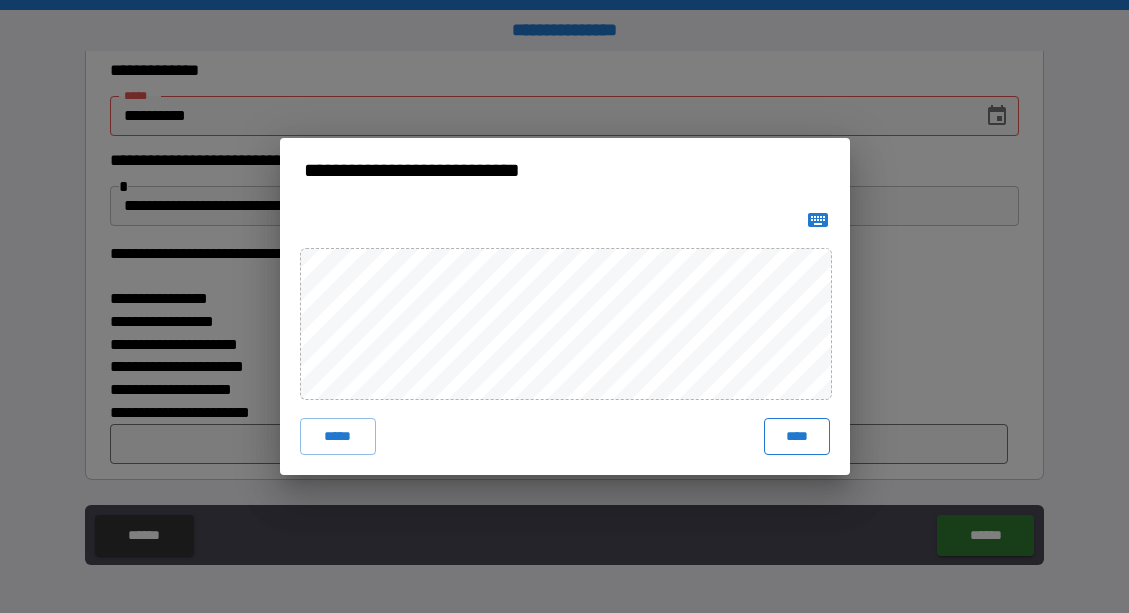 click on "****" at bounding box center (797, 436) 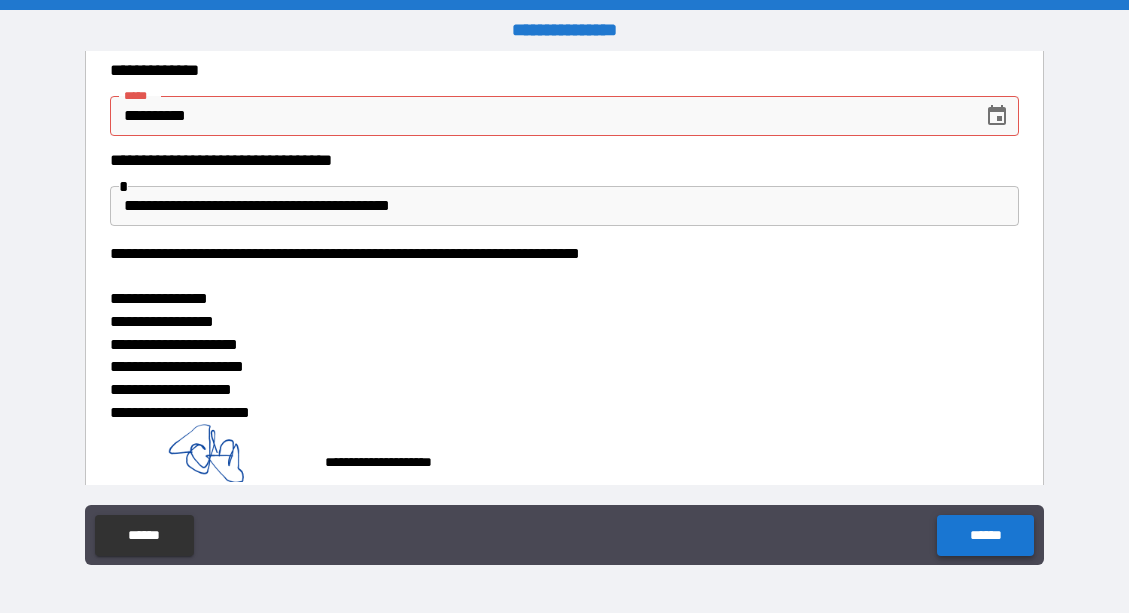 click on "******" at bounding box center [985, 535] 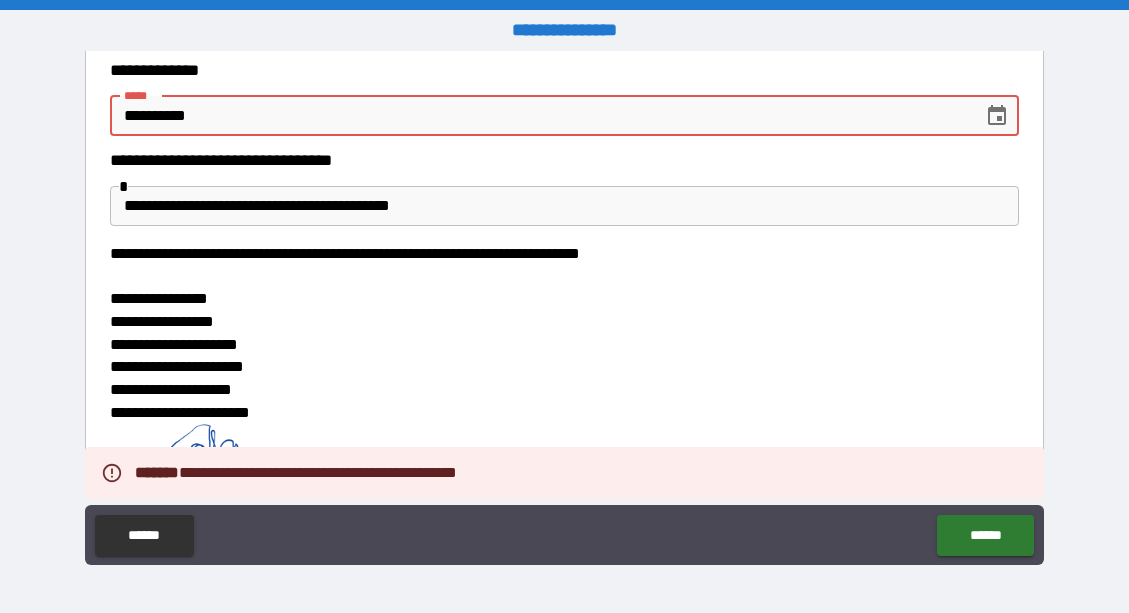 click on "**********" at bounding box center (540, 116) 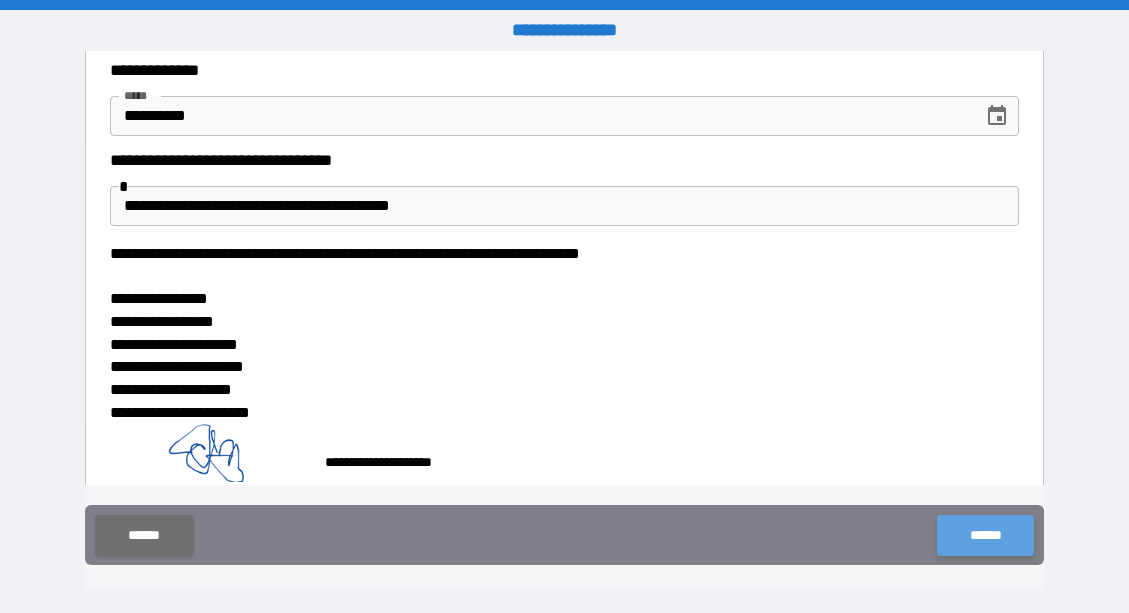 click on "******" at bounding box center (985, 535) 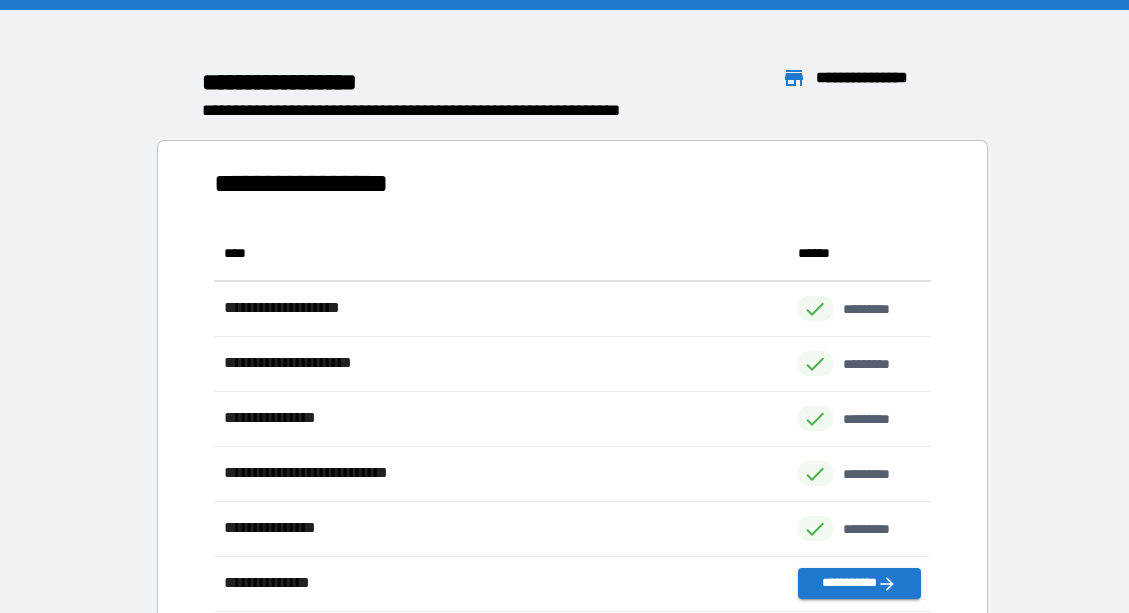 scroll, scrollTop: 1, scrollLeft: 1, axis: both 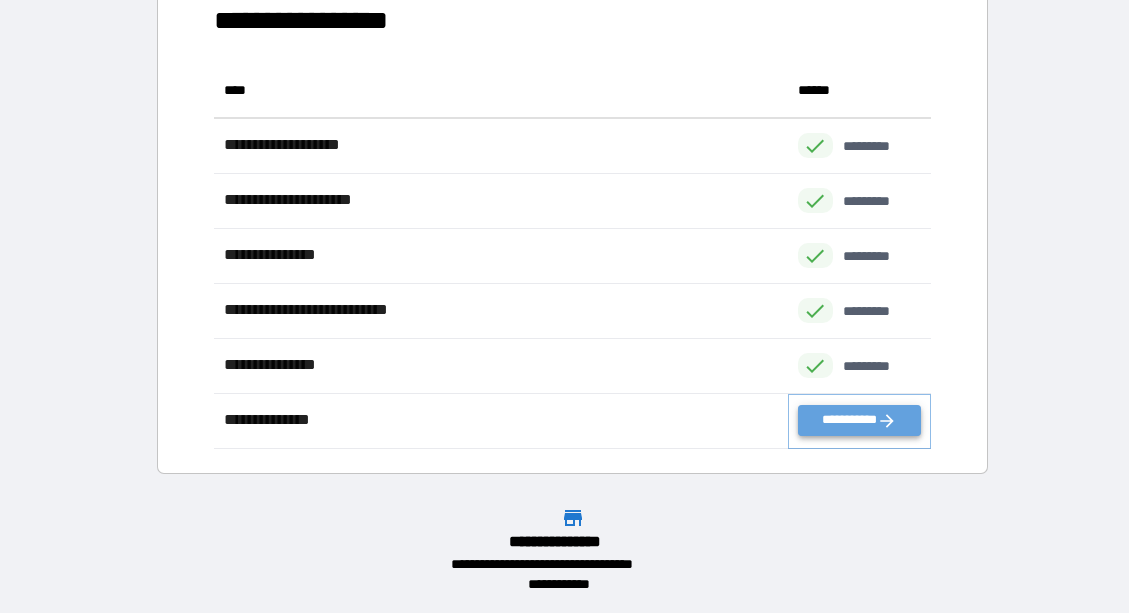 click on "**********" at bounding box center (859, 420) 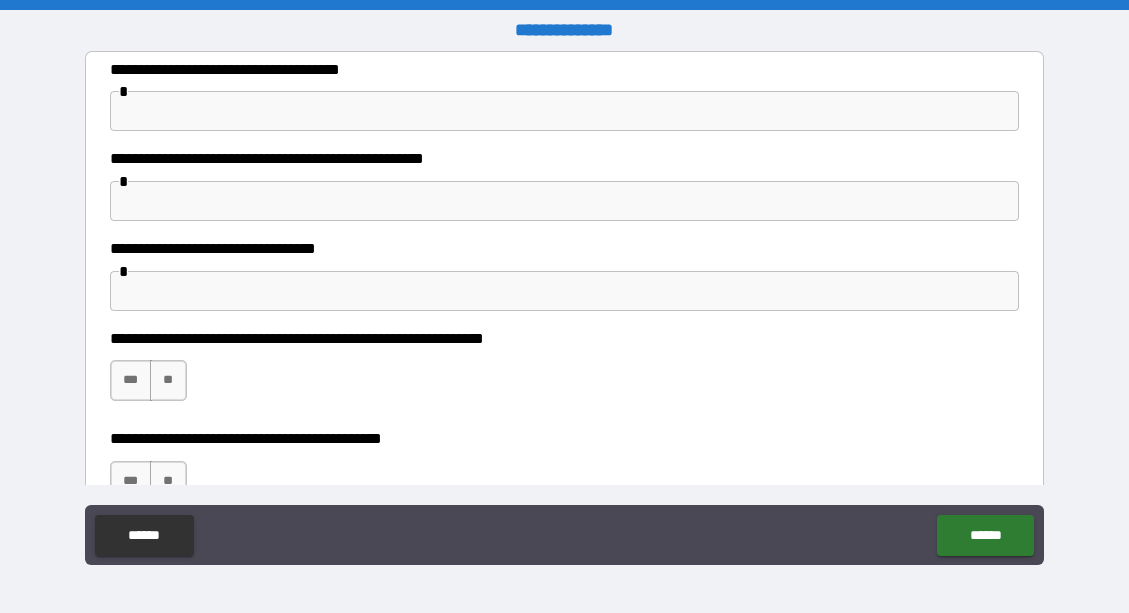 click at bounding box center (565, 111) 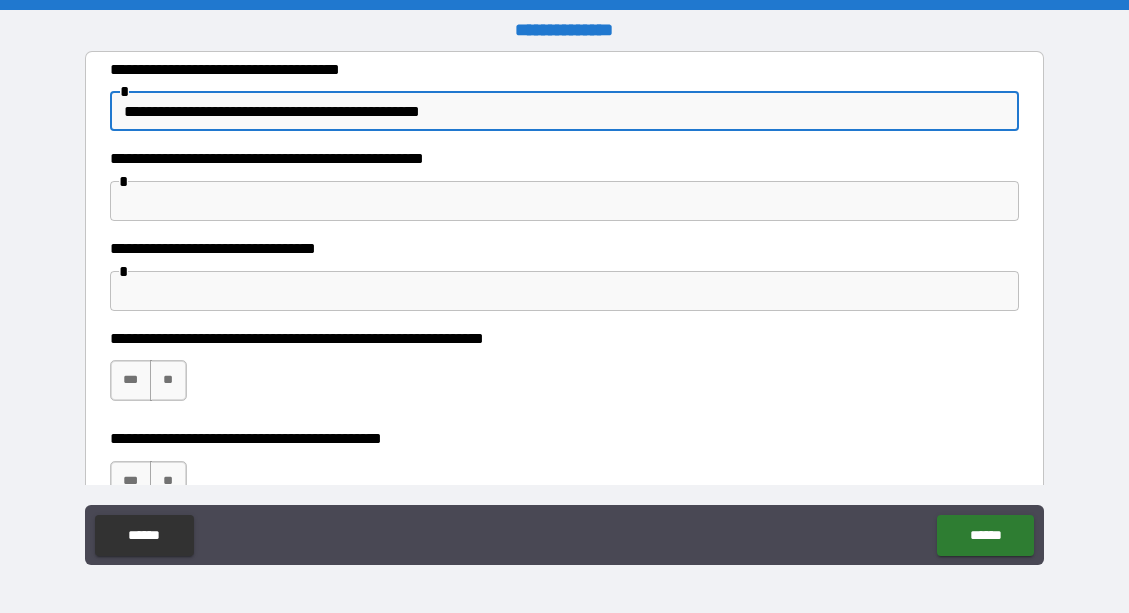 click at bounding box center (565, 201) 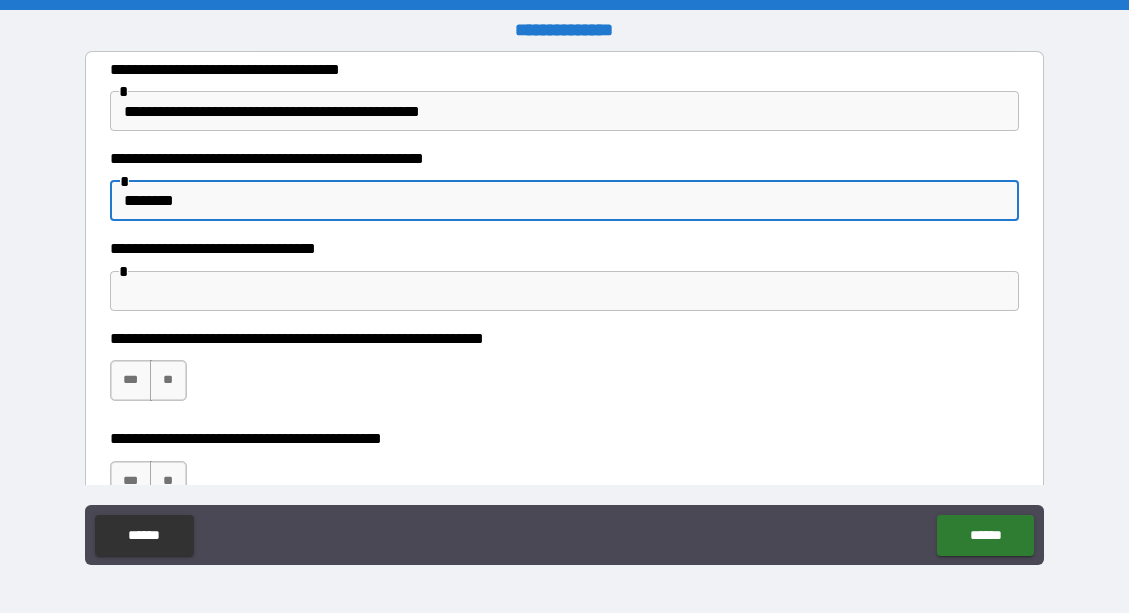 click at bounding box center [565, 291] 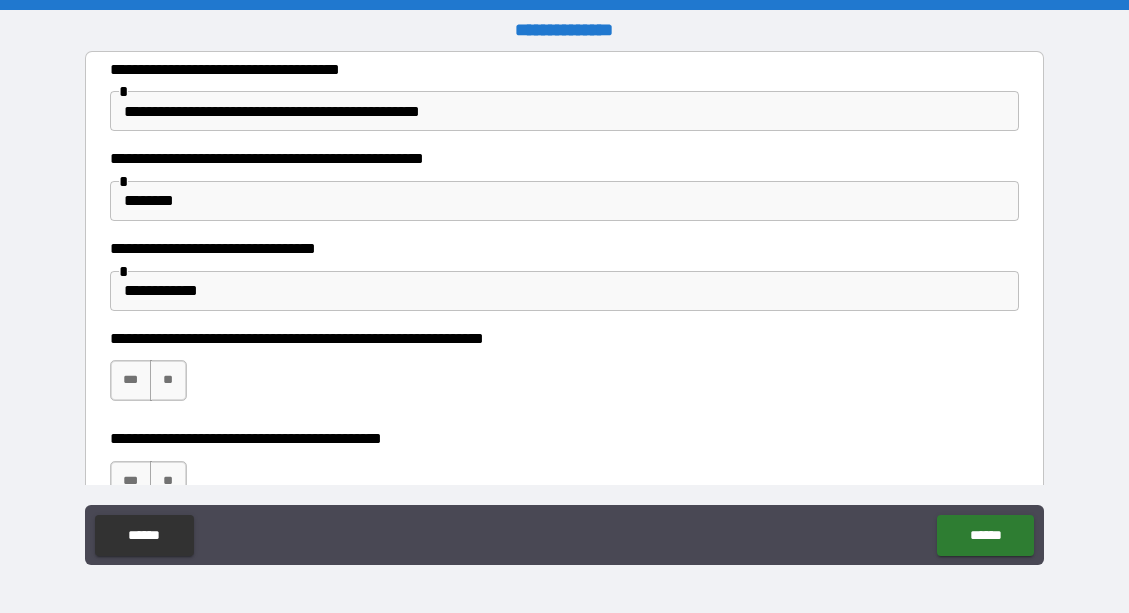 click on "**********" at bounding box center [565, 371] 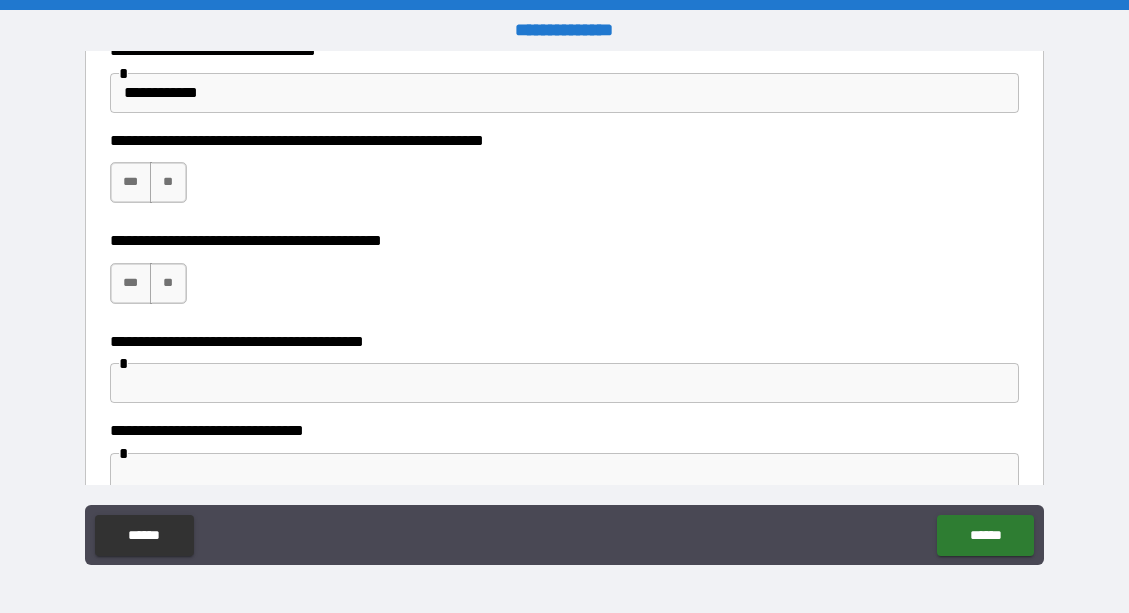 scroll, scrollTop: 200, scrollLeft: 0, axis: vertical 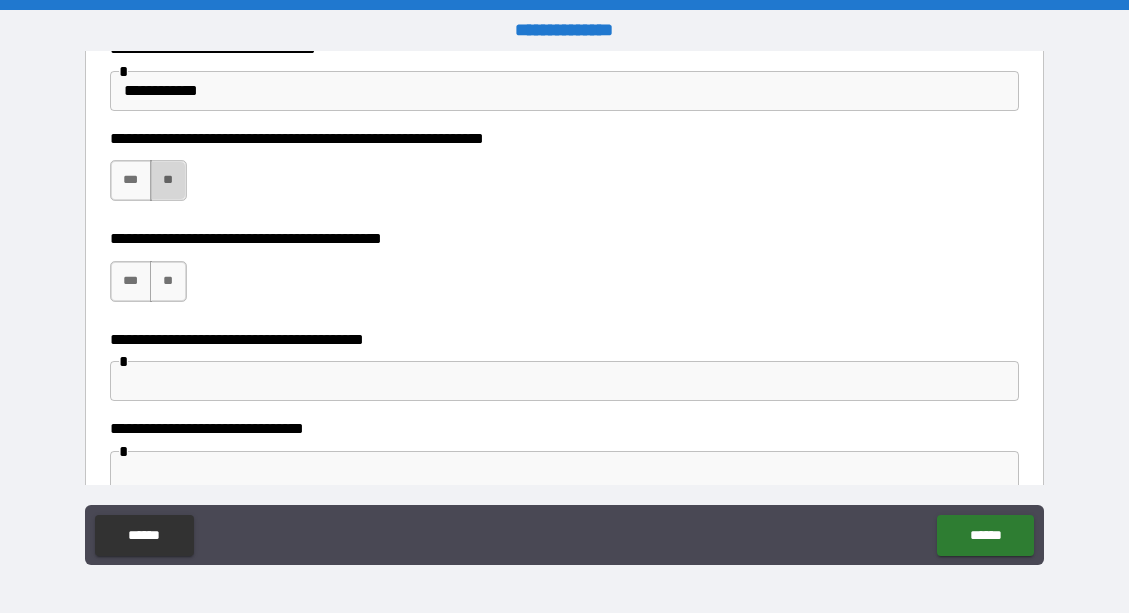 click on "**" at bounding box center [168, 180] 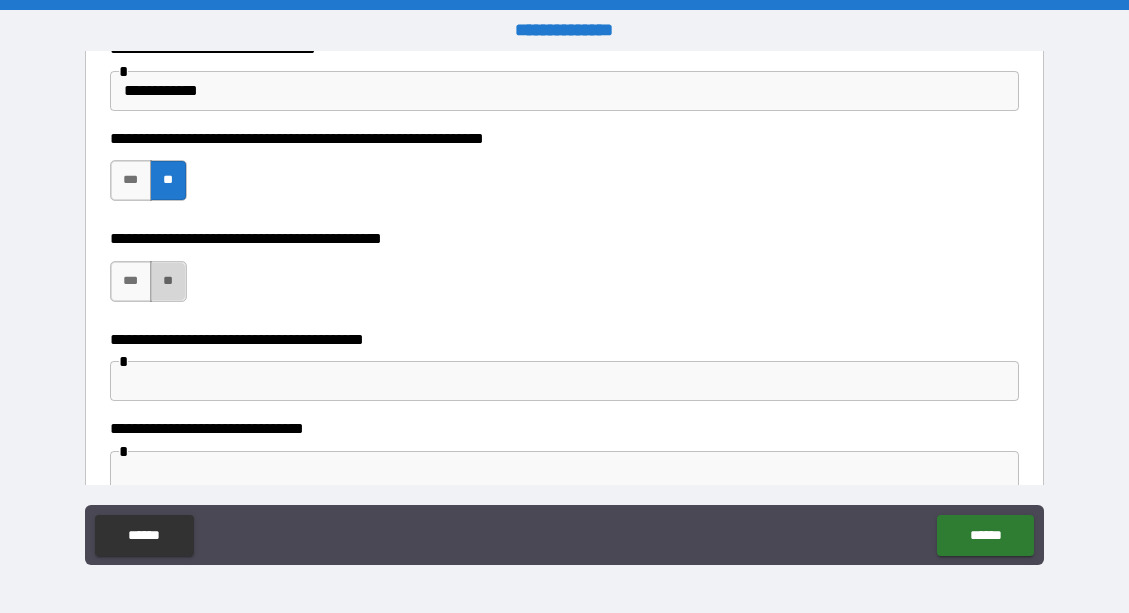 click on "**" at bounding box center (168, 281) 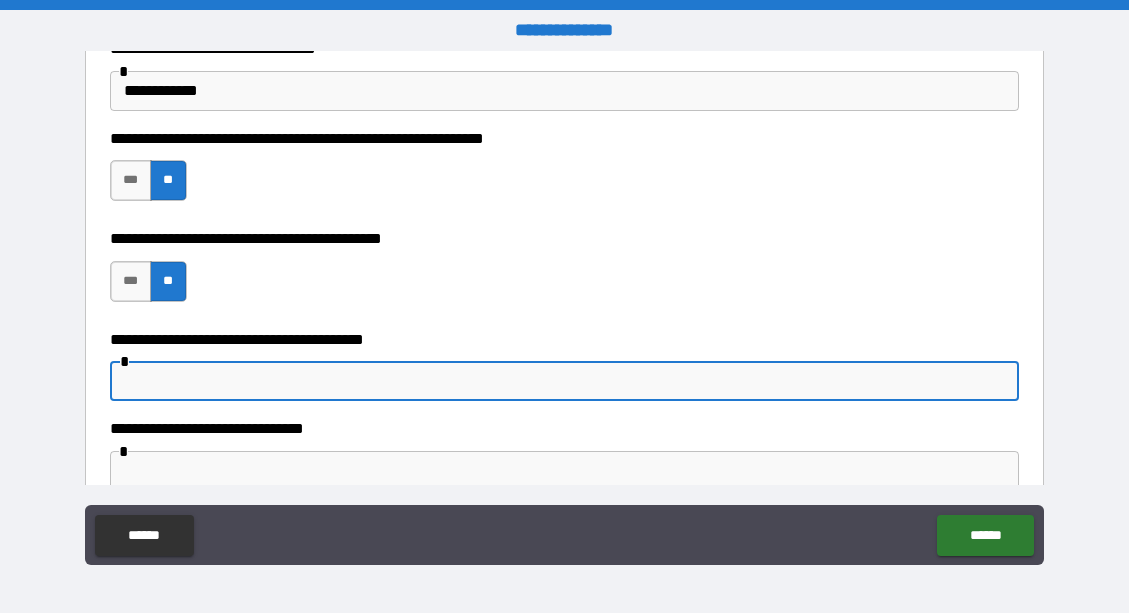 click at bounding box center (565, 381) 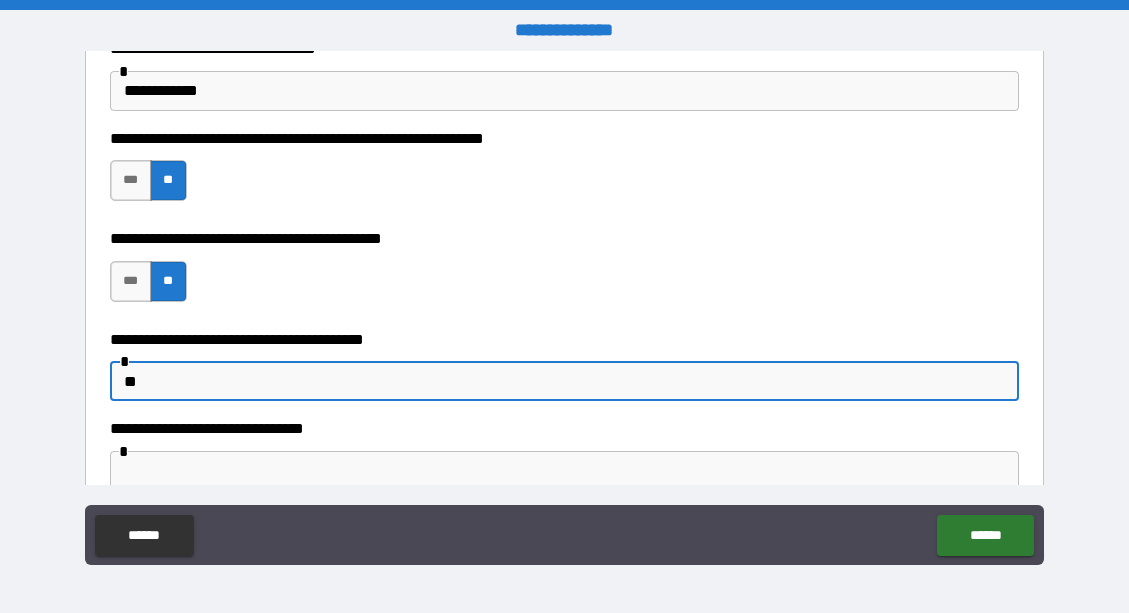 click at bounding box center (565, 471) 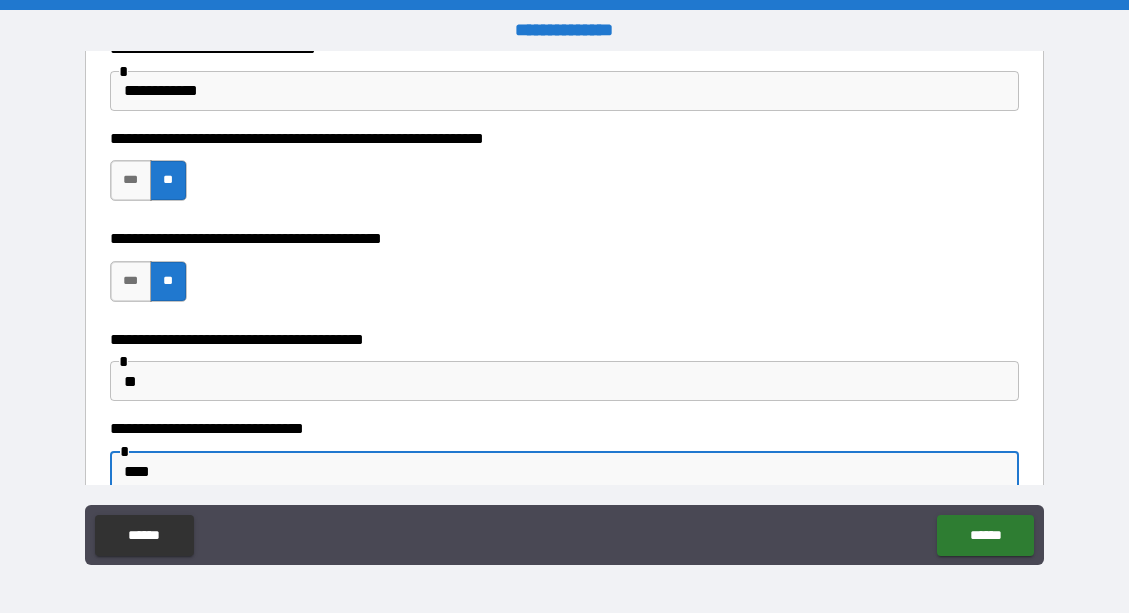 click on "**********" at bounding box center [565, 456] 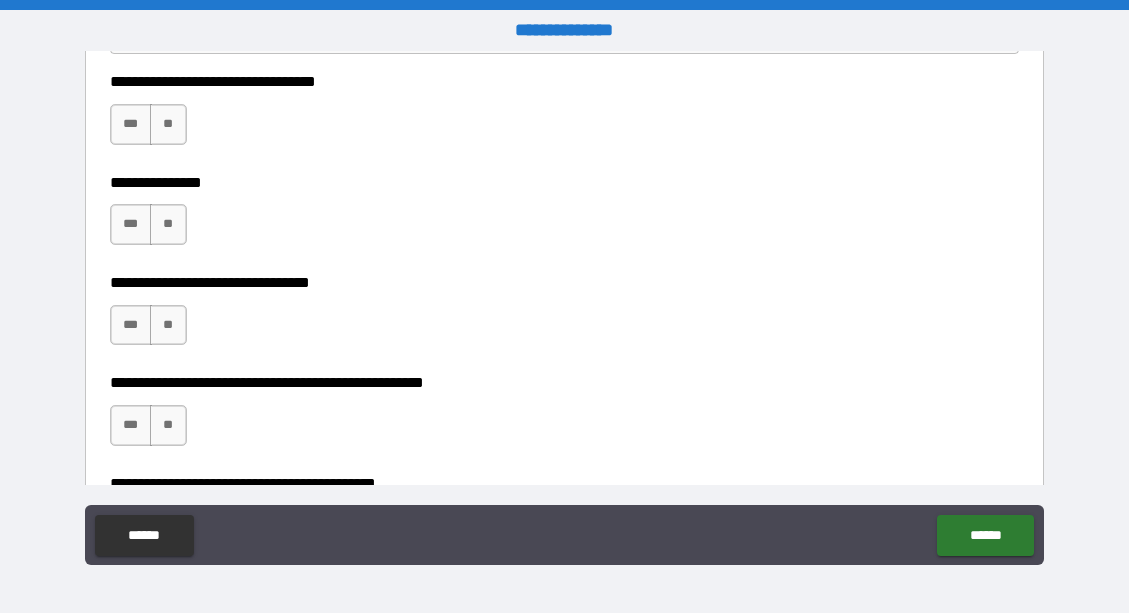 scroll, scrollTop: 640, scrollLeft: 0, axis: vertical 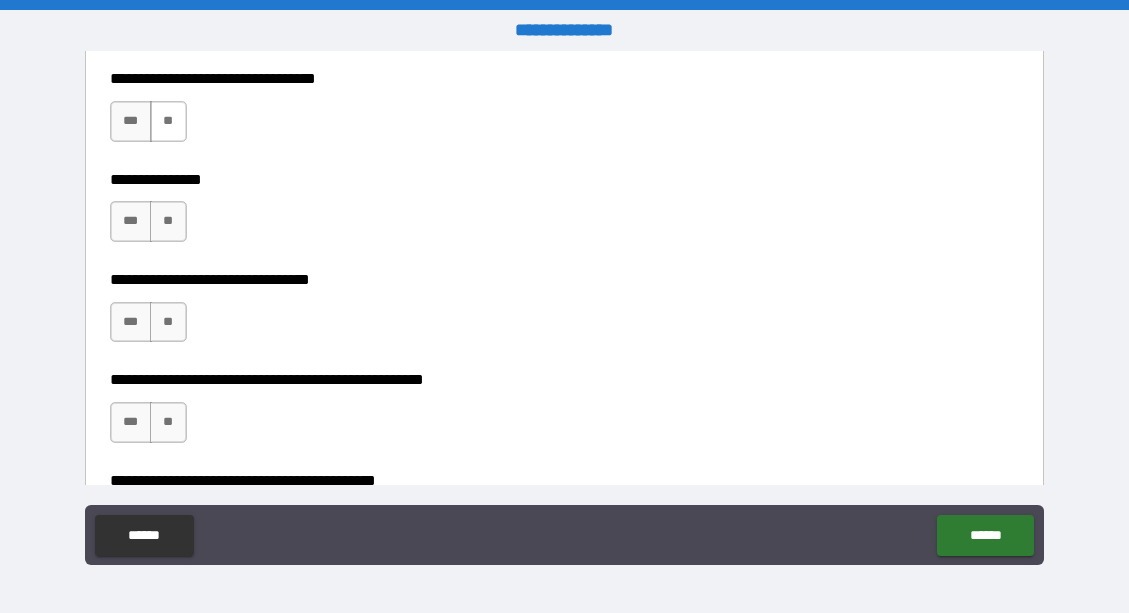click on "**" at bounding box center (168, 121) 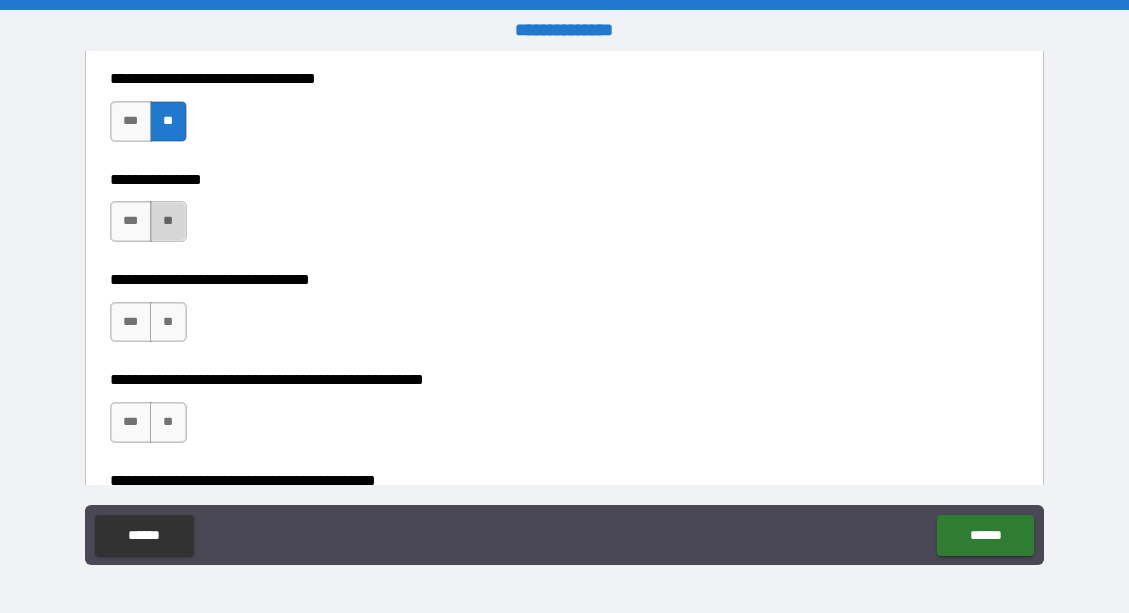 click on "**" at bounding box center (168, 221) 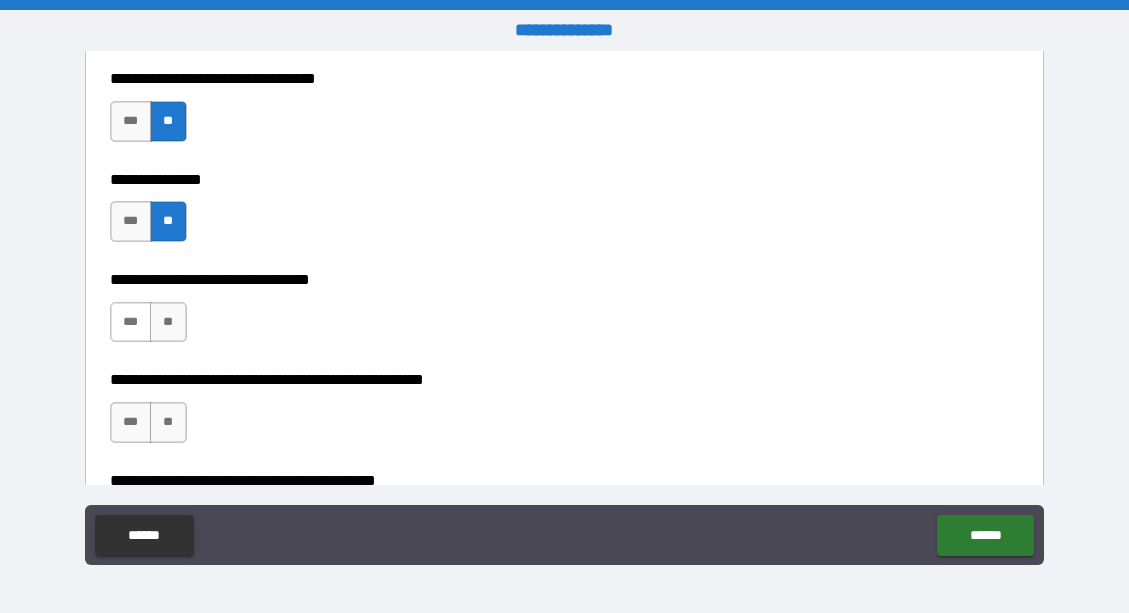click on "***" at bounding box center (131, 322) 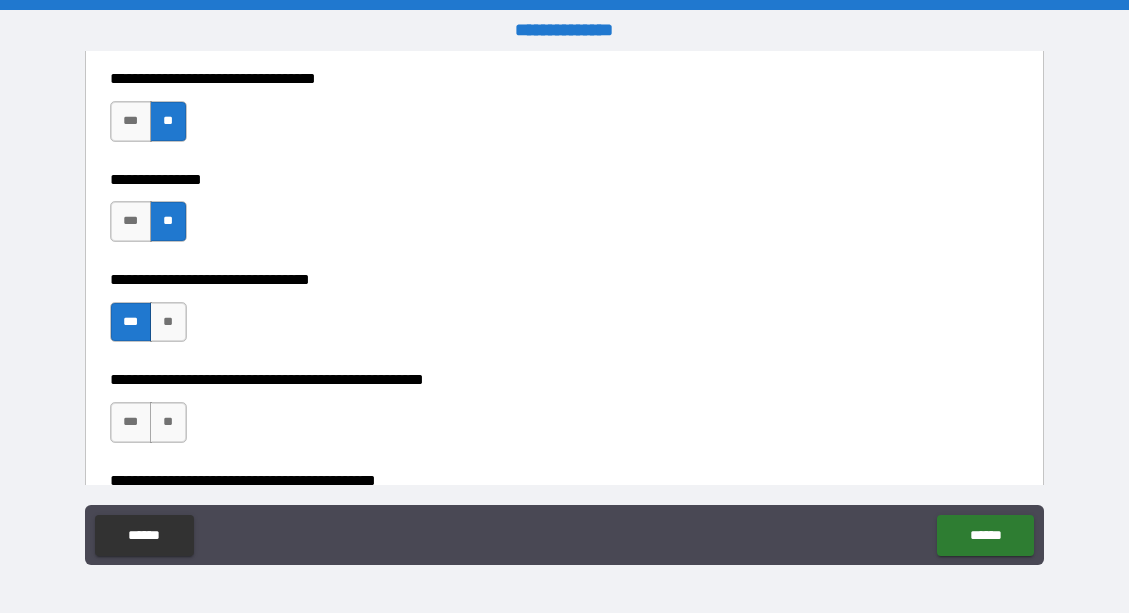 click on "**********" at bounding box center [565, 412] 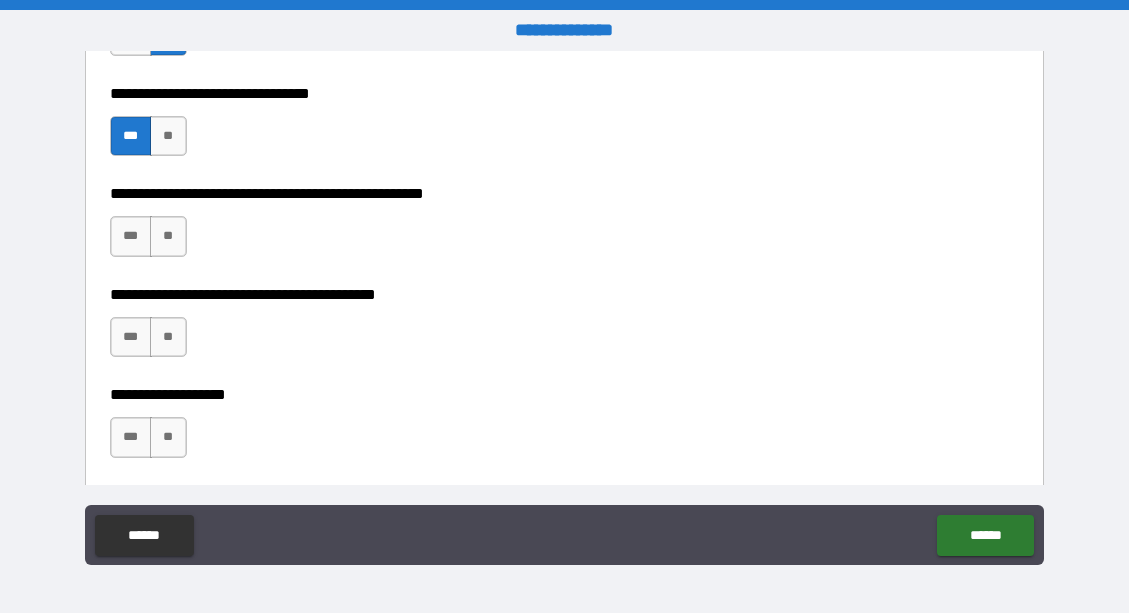 scroll, scrollTop: 840, scrollLeft: 0, axis: vertical 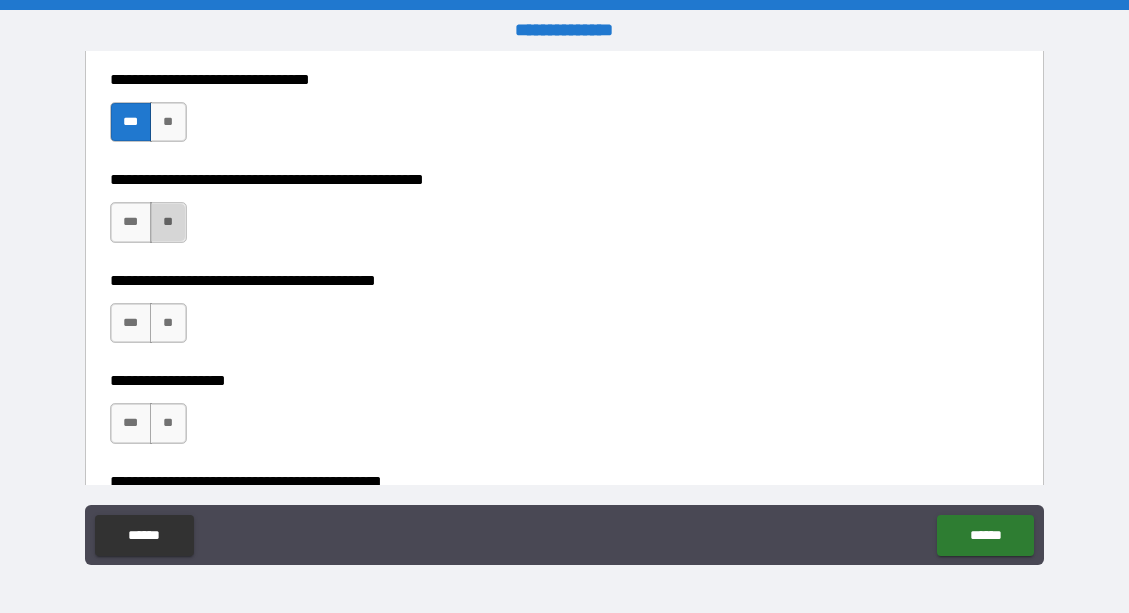 click on "**" at bounding box center [168, 222] 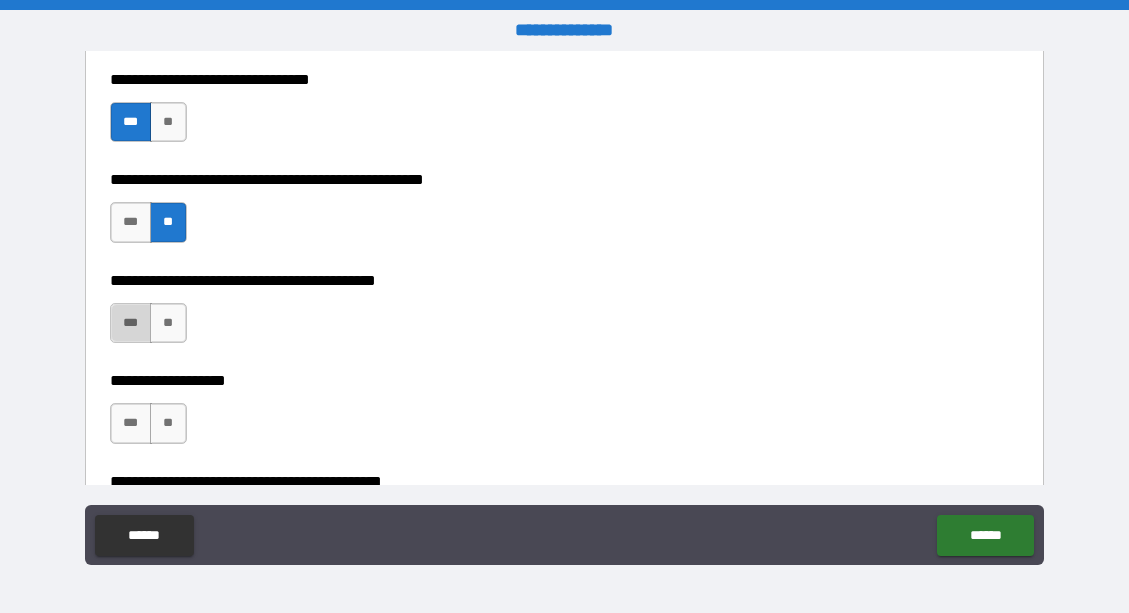 click on "***" at bounding box center [131, 323] 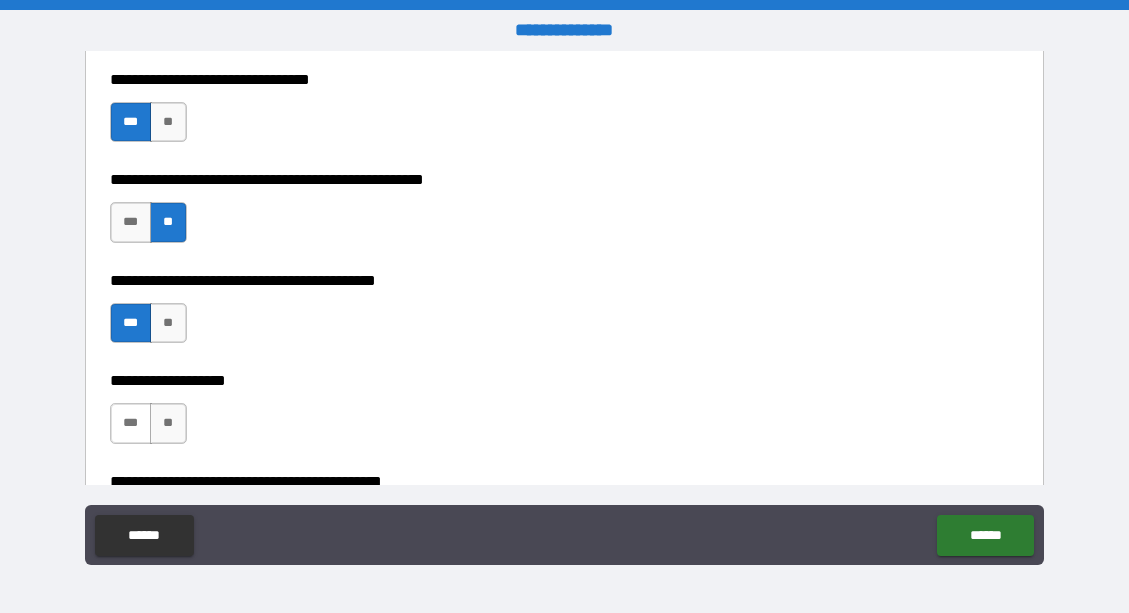 click on "***" at bounding box center [131, 423] 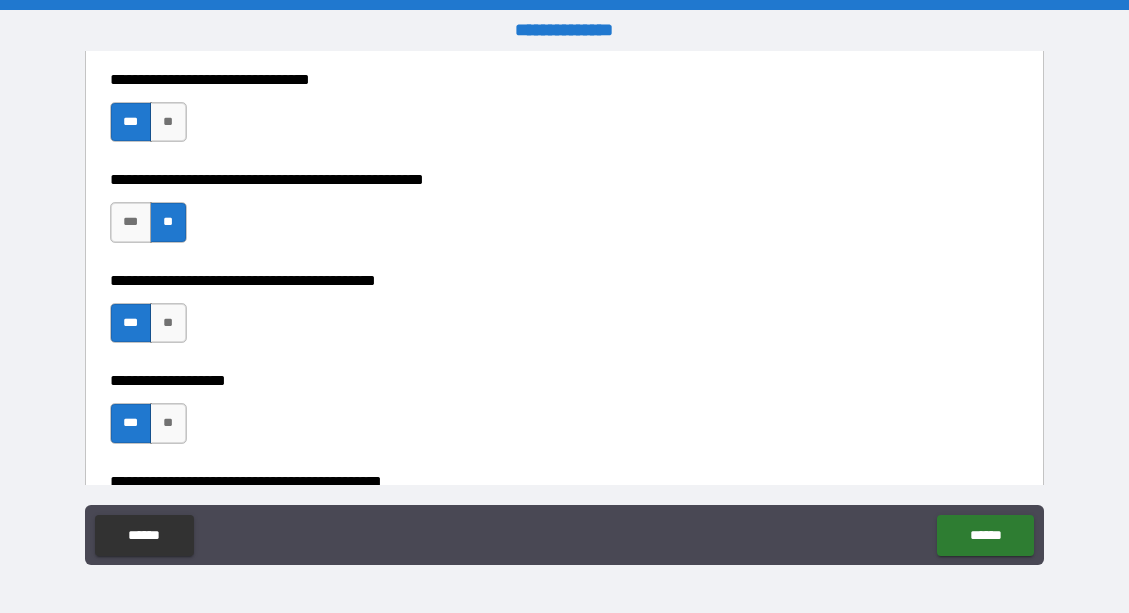 click on "**********" at bounding box center (565, 363) 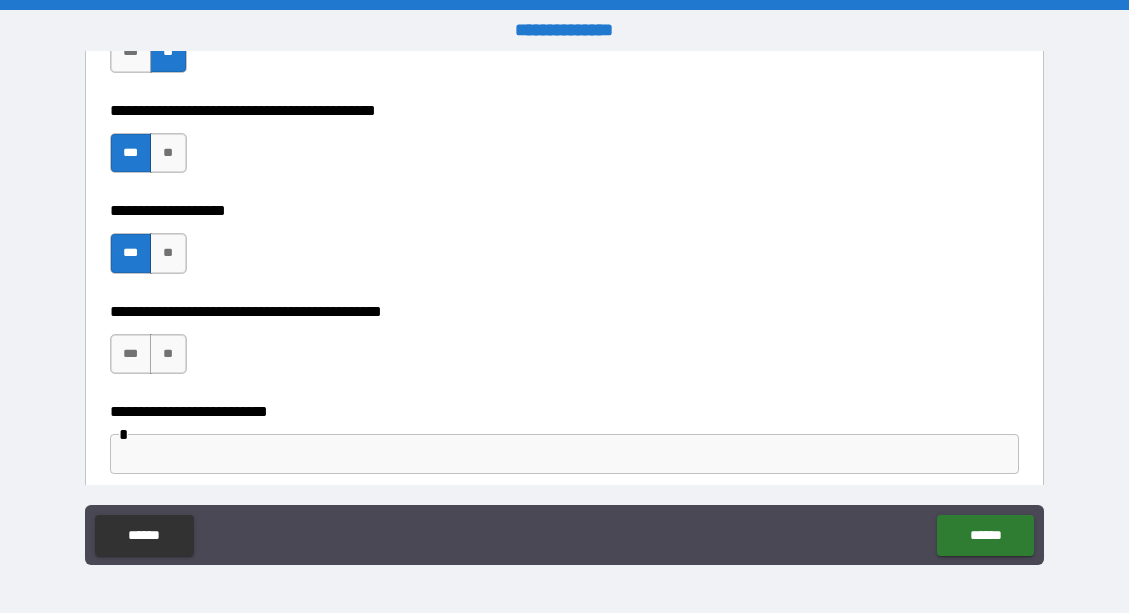 scroll, scrollTop: 1030, scrollLeft: 0, axis: vertical 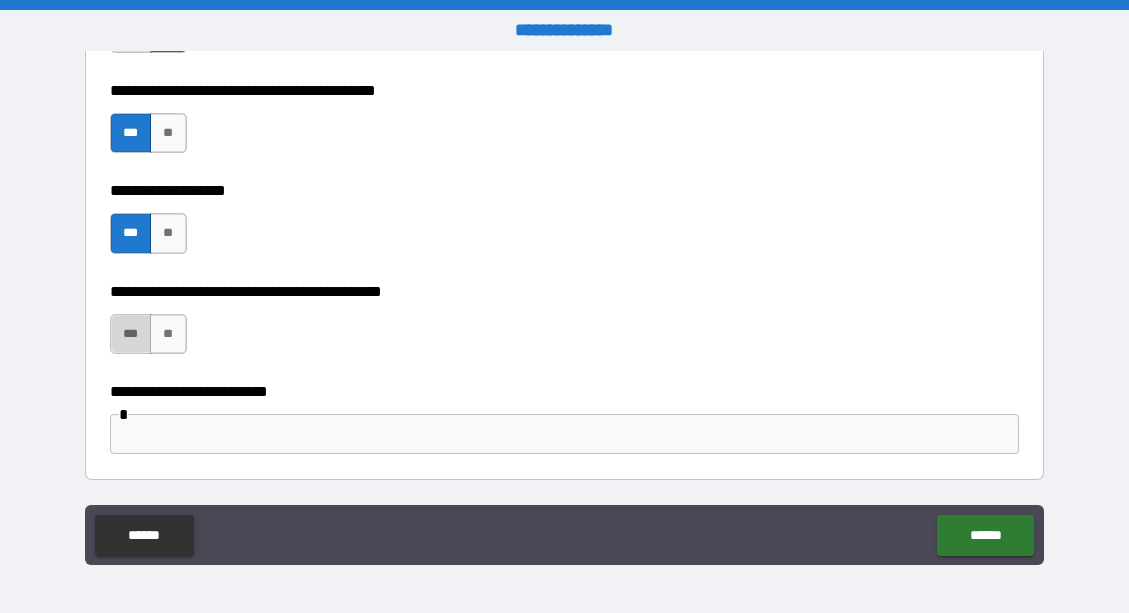 click on "***" at bounding box center (131, 334) 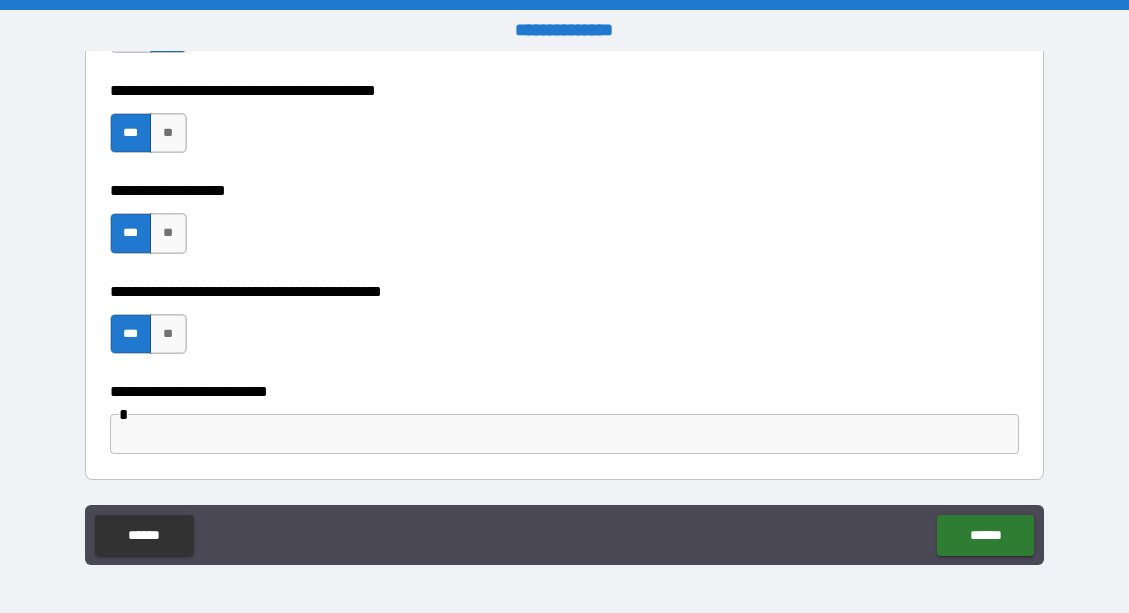 click at bounding box center (565, 434) 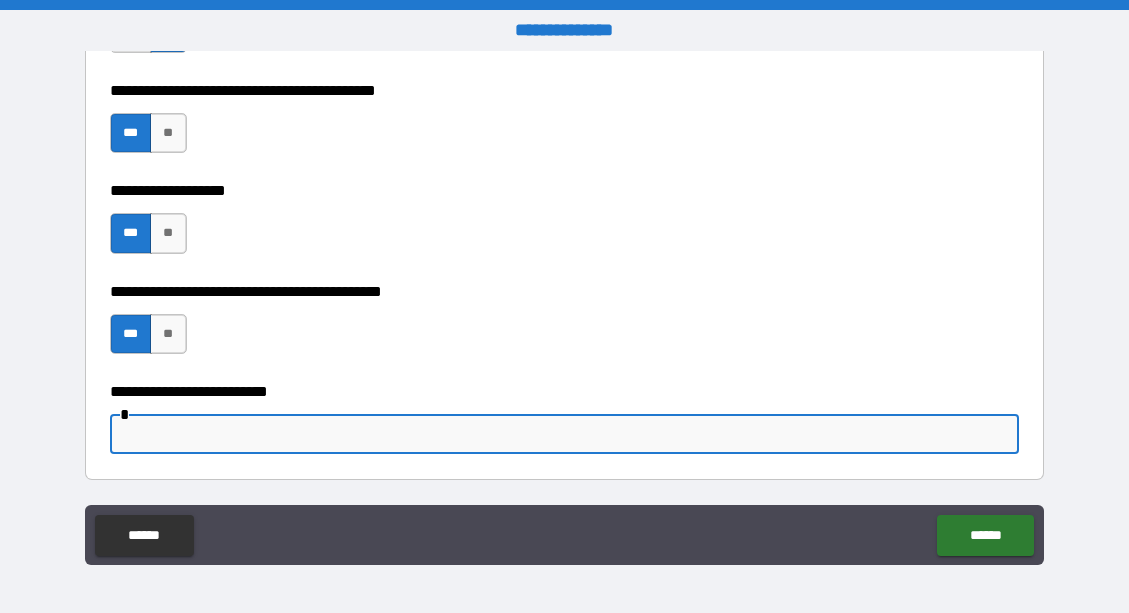 click at bounding box center [565, 434] 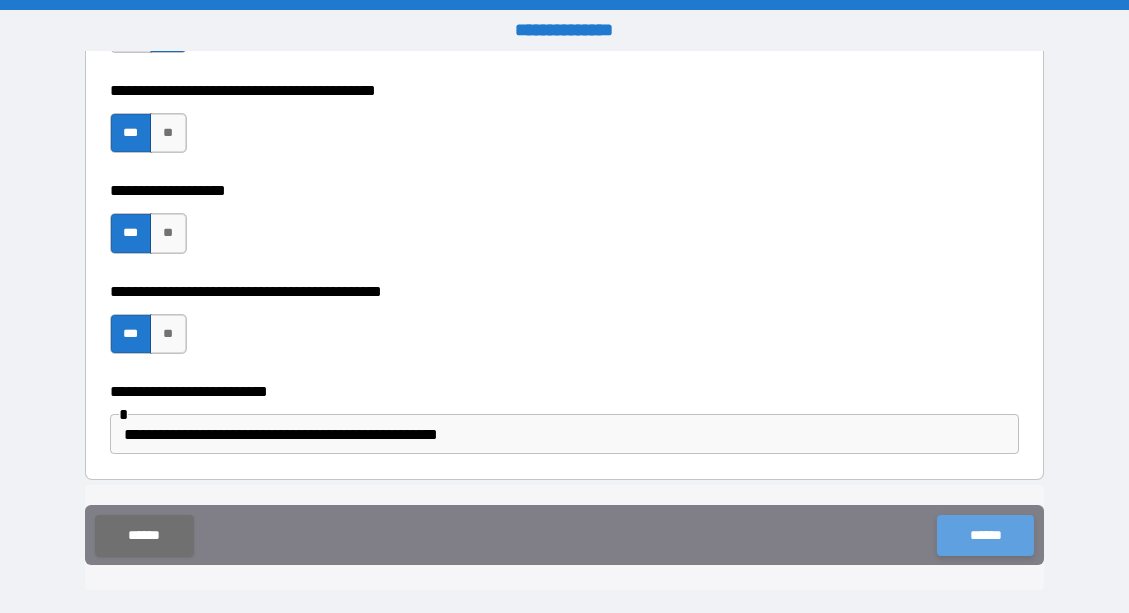 click on "******" at bounding box center [985, 535] 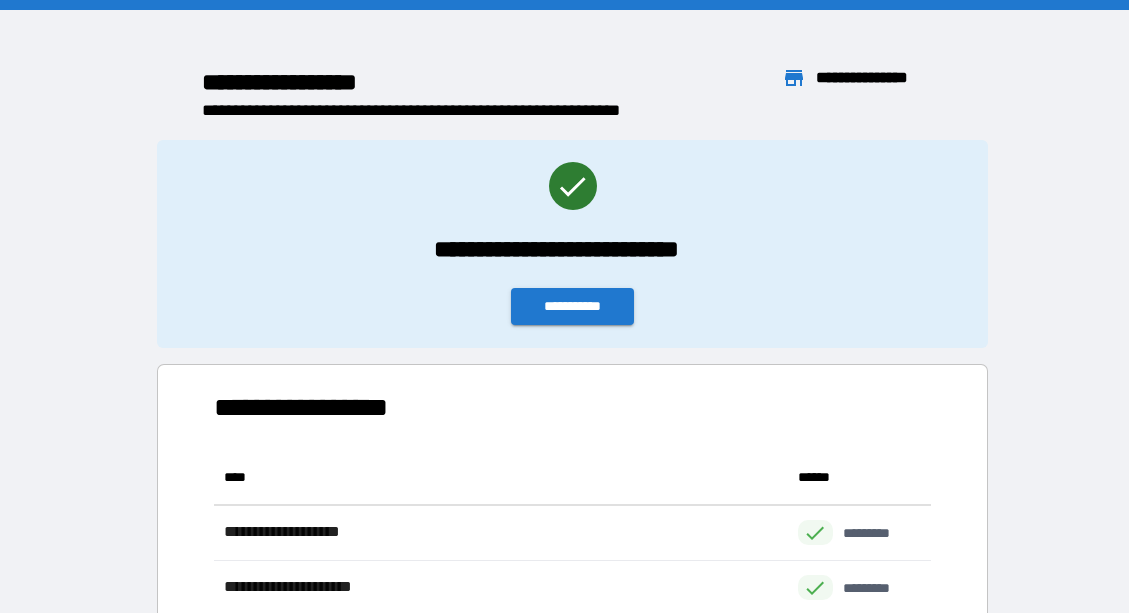 scroll, scrollTop: 1, scrollLeft: 1, axis: both 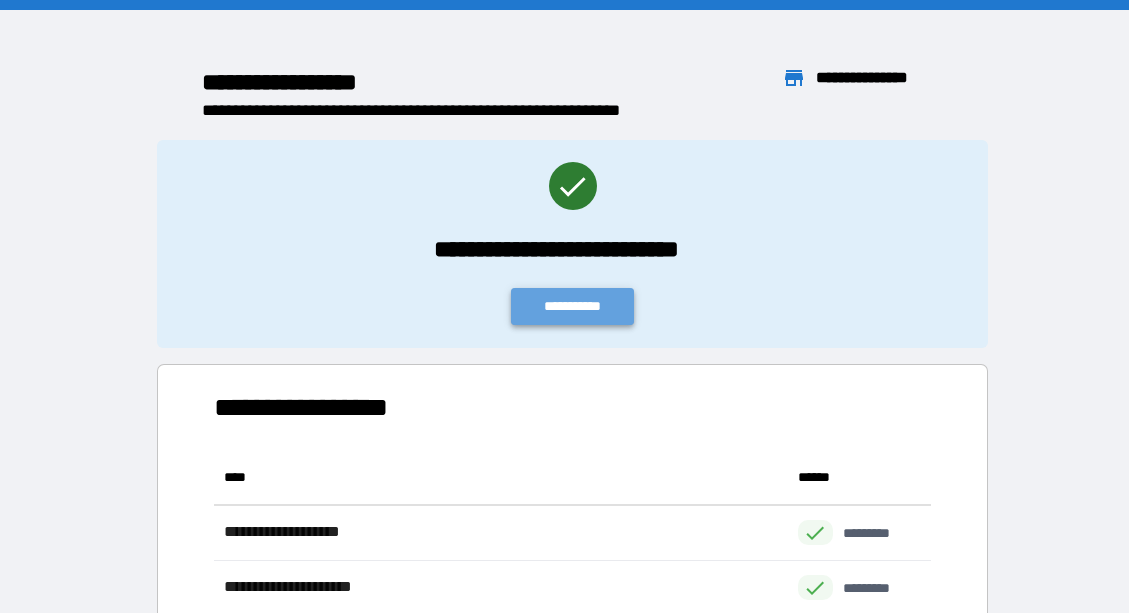 click on "**********" at bounding box center (573, 306) 